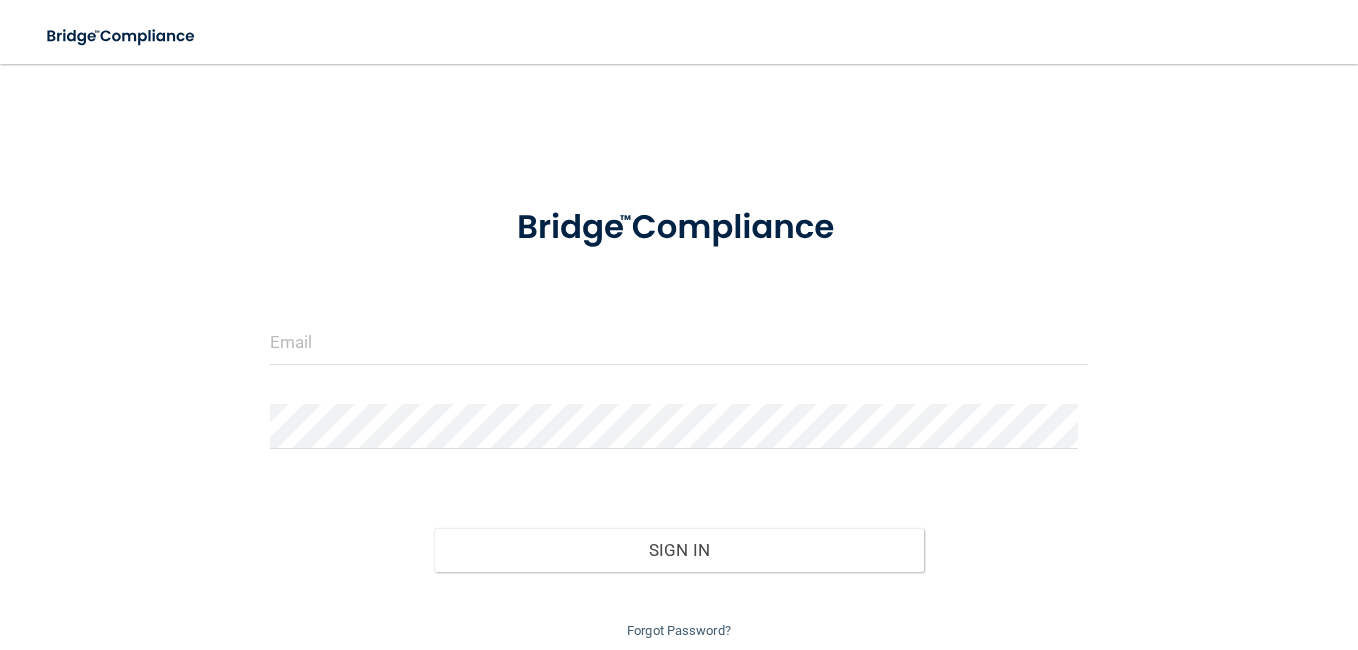 scroll, scrollTop: 0, scrollLeft: 0, axis: both 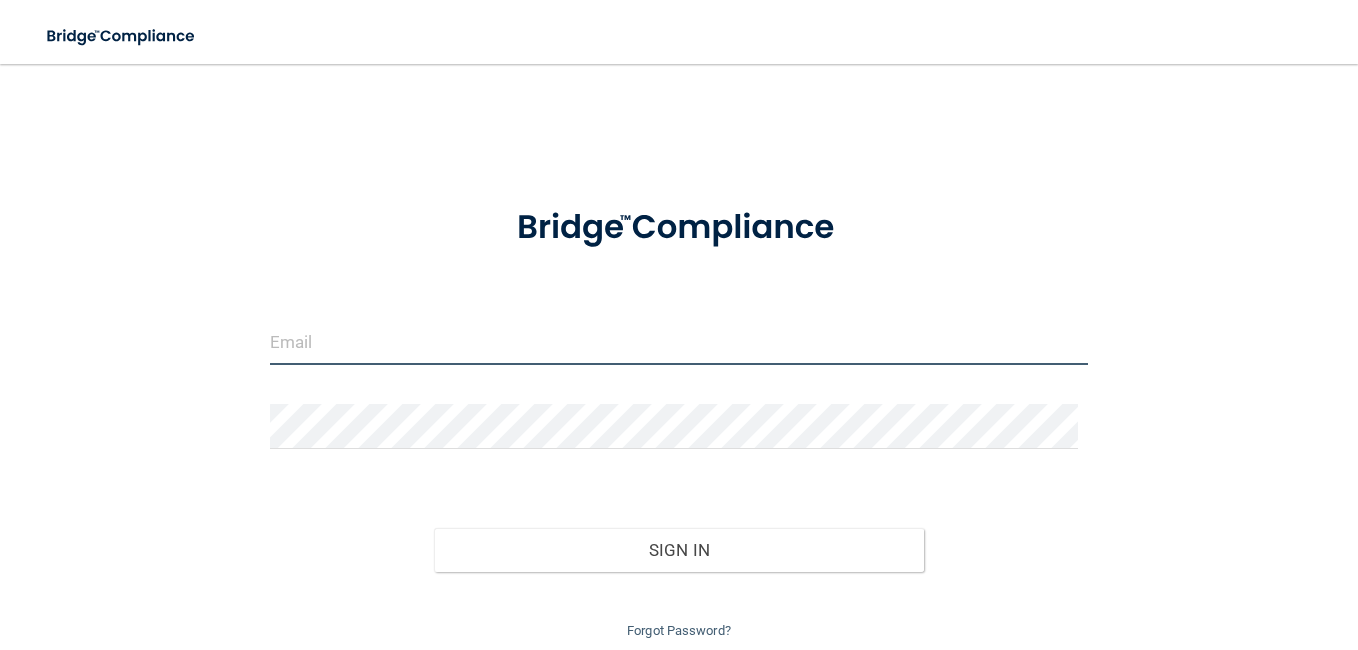 type on "[EMAIL]" 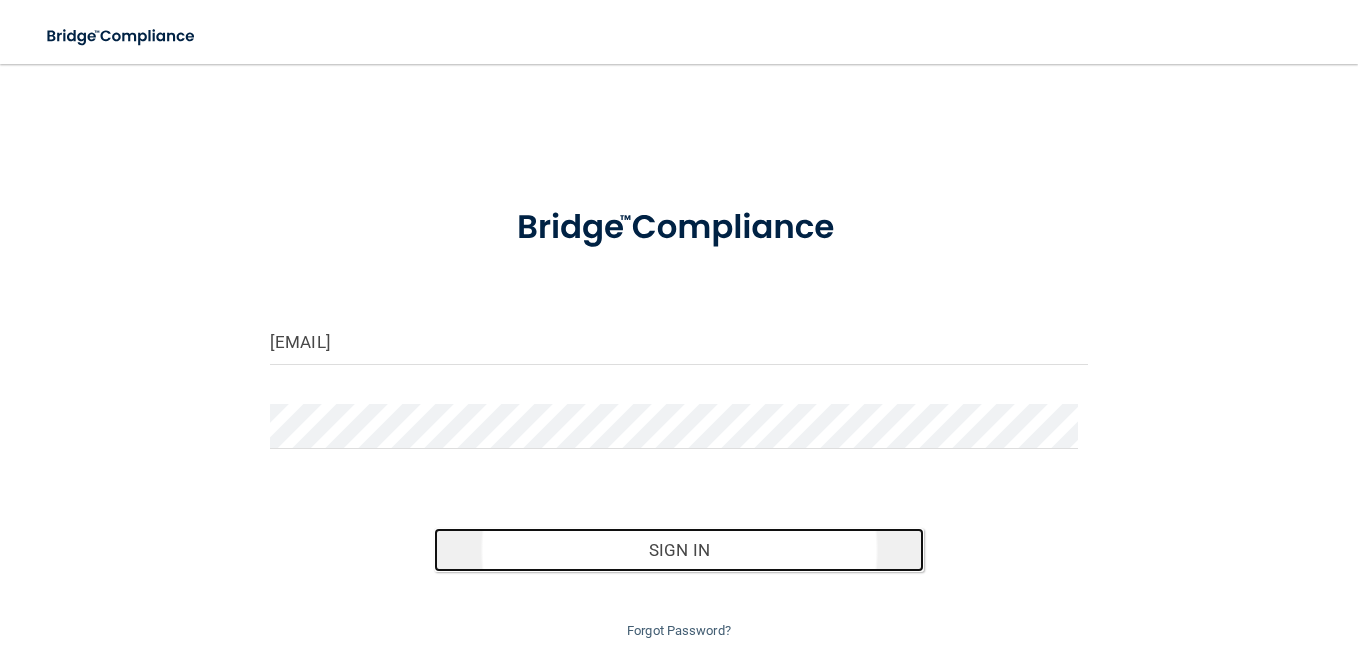 click on "Sign In" at bounding box center (679, 550) 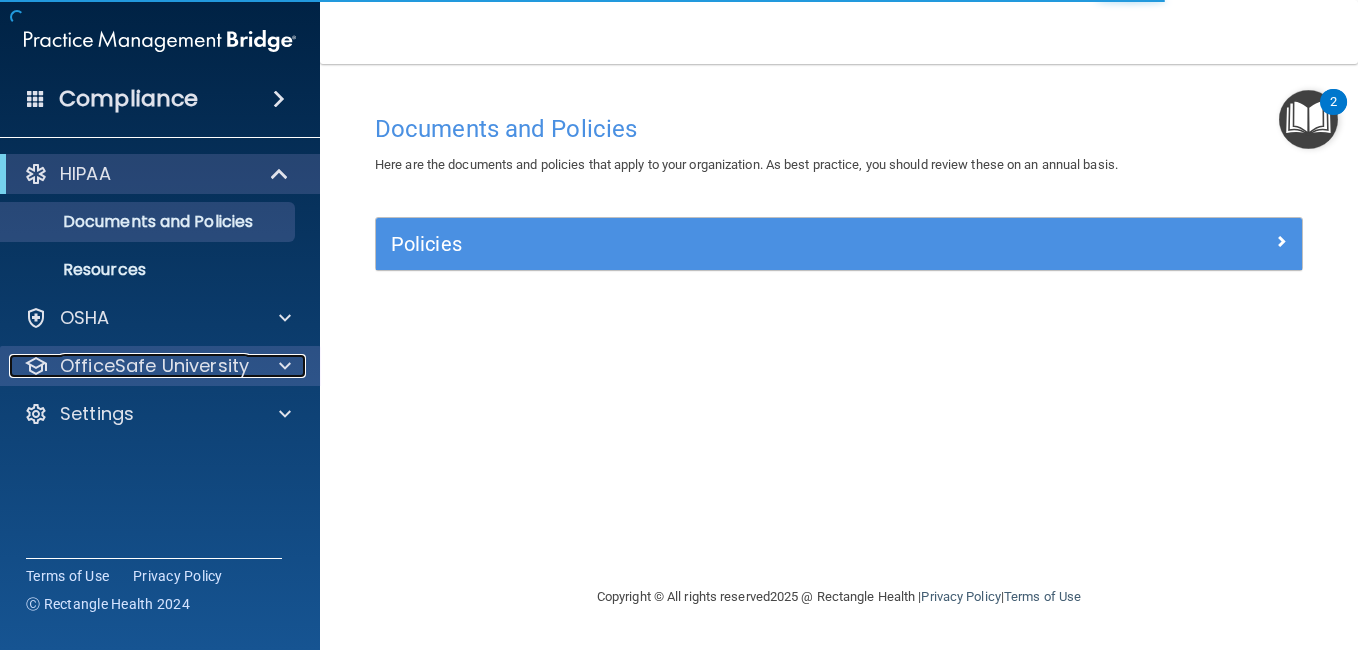 click at bounding box center [282, 366] 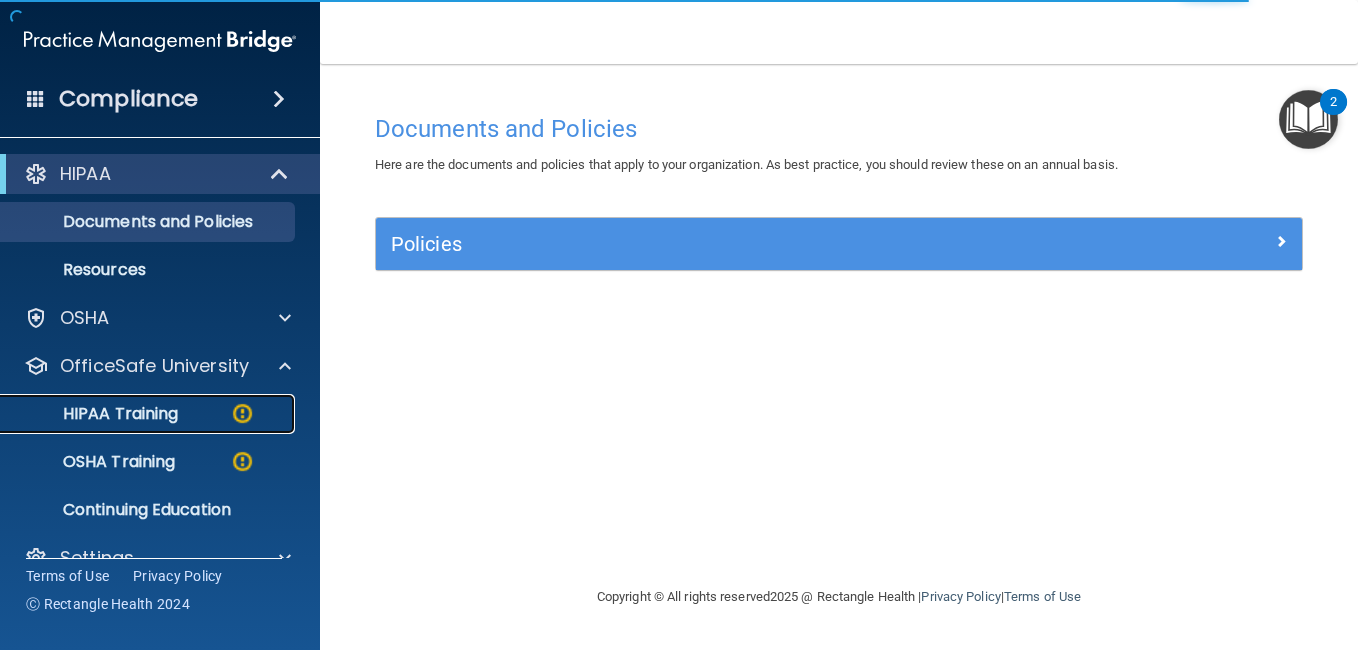 click on "HIPAA Training" at bounding box center [149, 414] 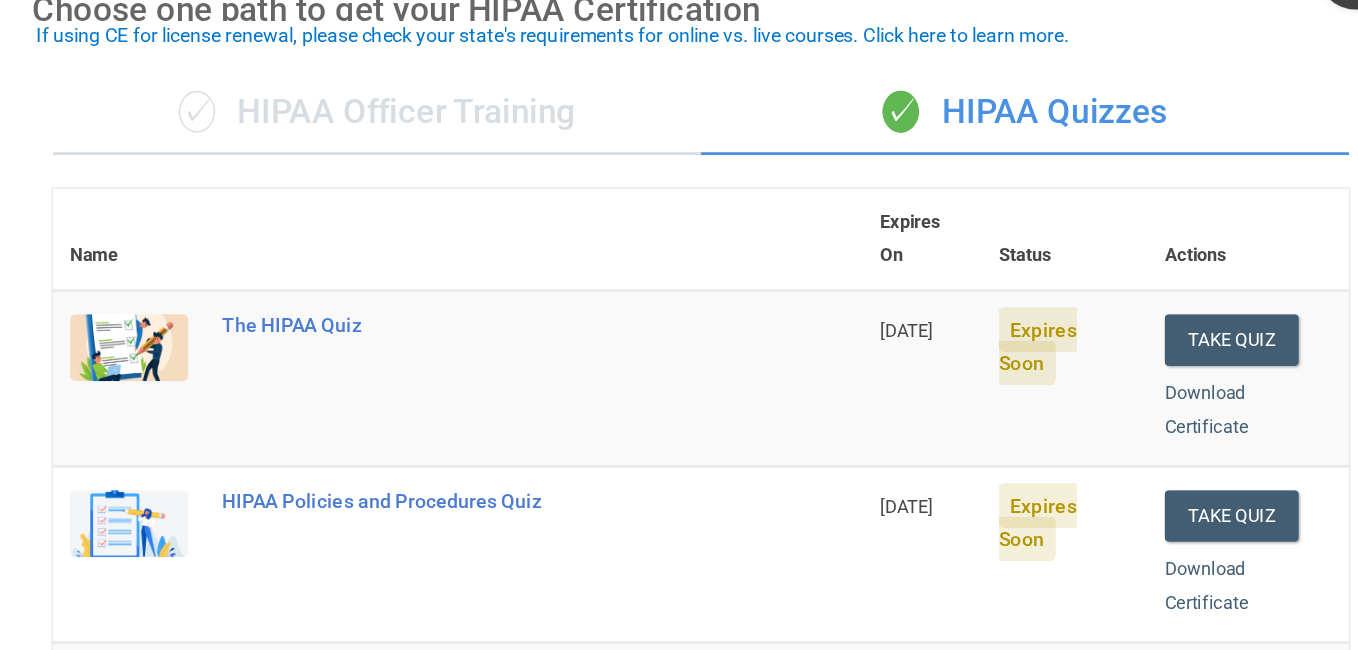 scroll, scrollTop: 25, scrollLeft: 0, axis: vertical 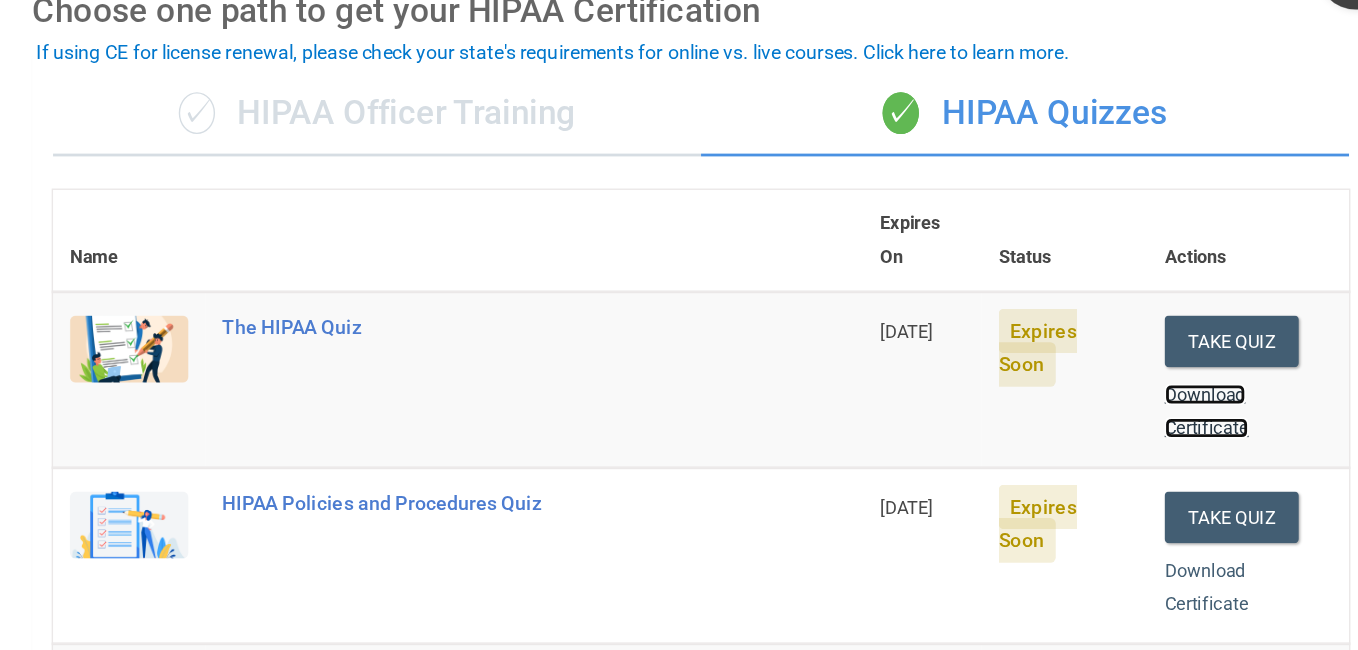 click on "Download Certificate" at bounding box center (1201, 436) 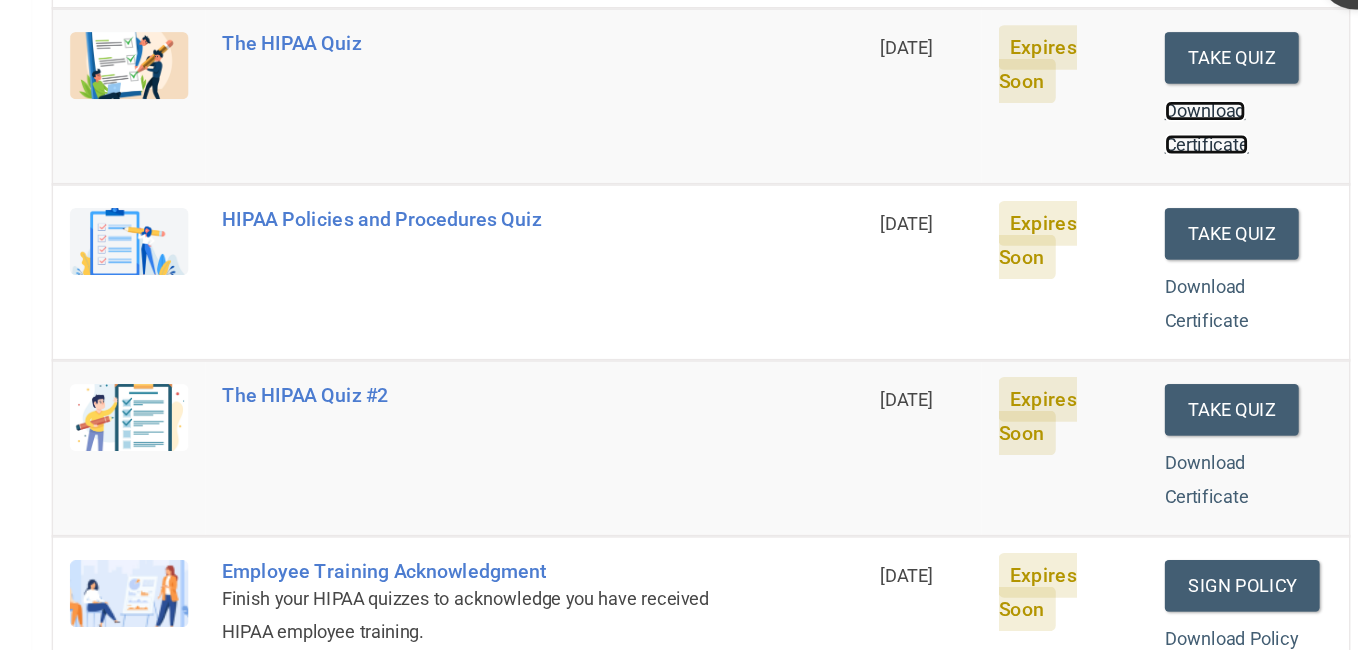 scroll, scrollTop: 235, scrollLeft: 0, axis: vertical 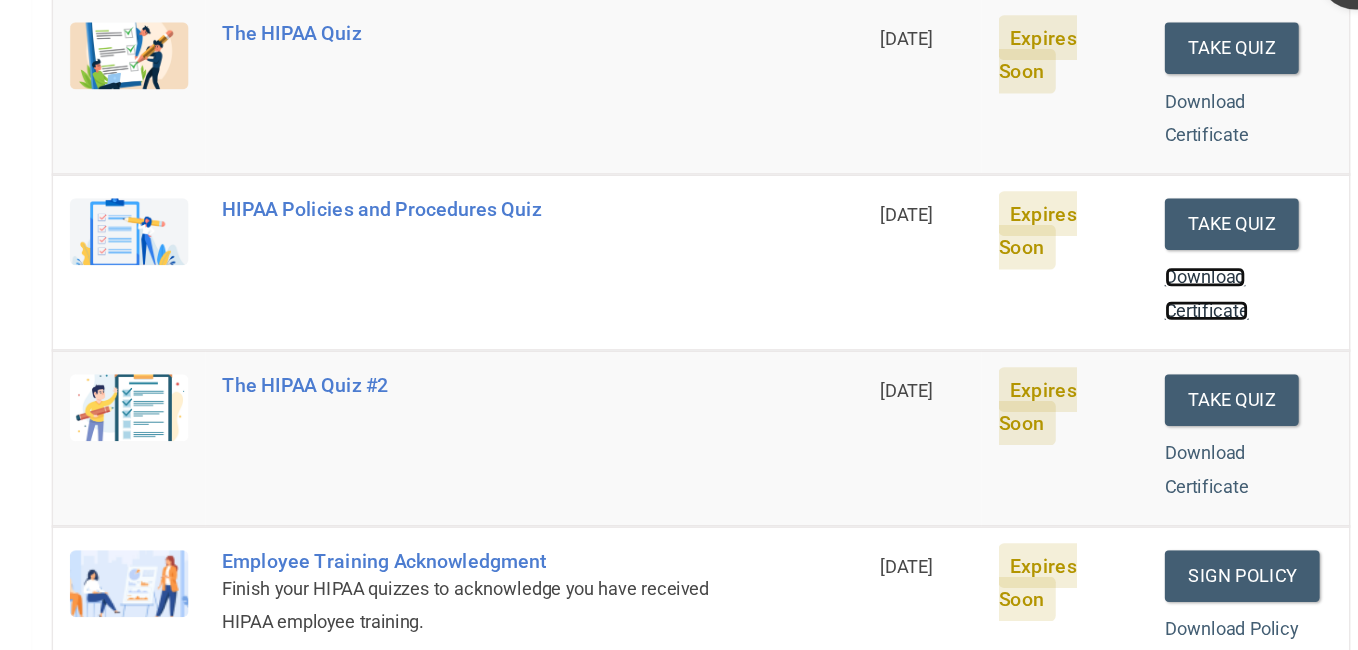 click on "Download Certificate" at bounding box center (1201, 352) 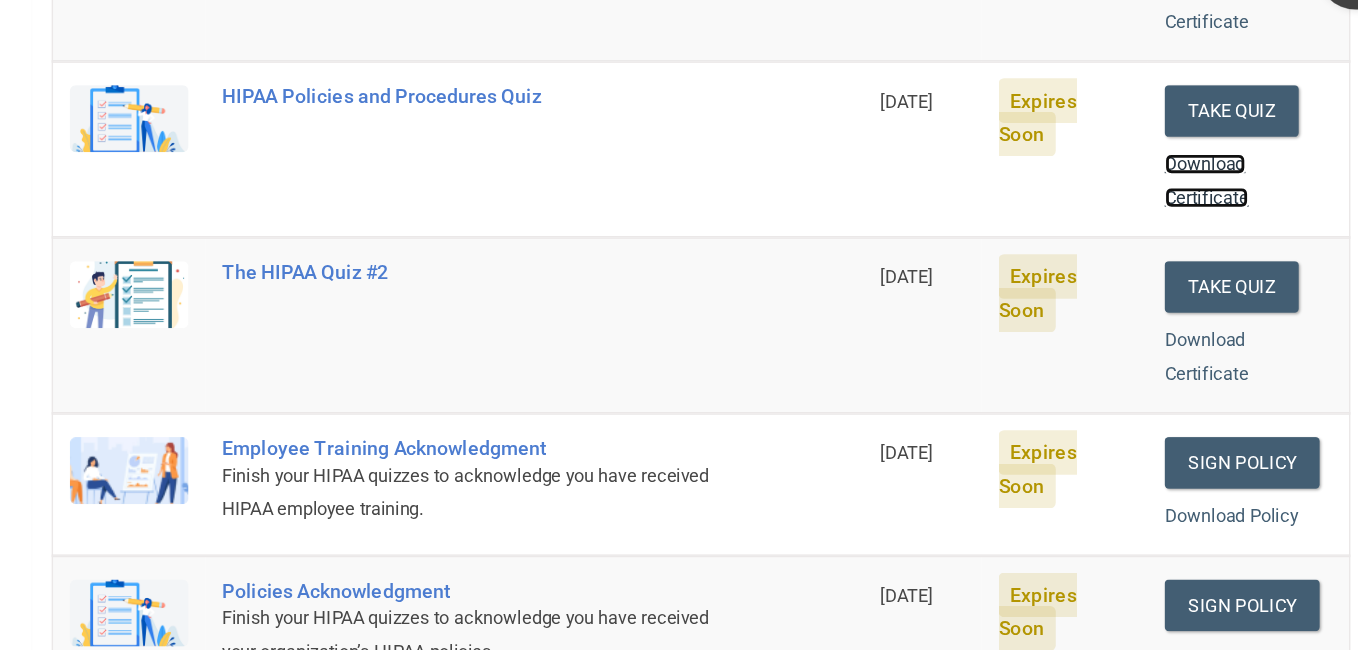 scroll, scrollTop: 335, scrollLeft: 0, axis: vertical 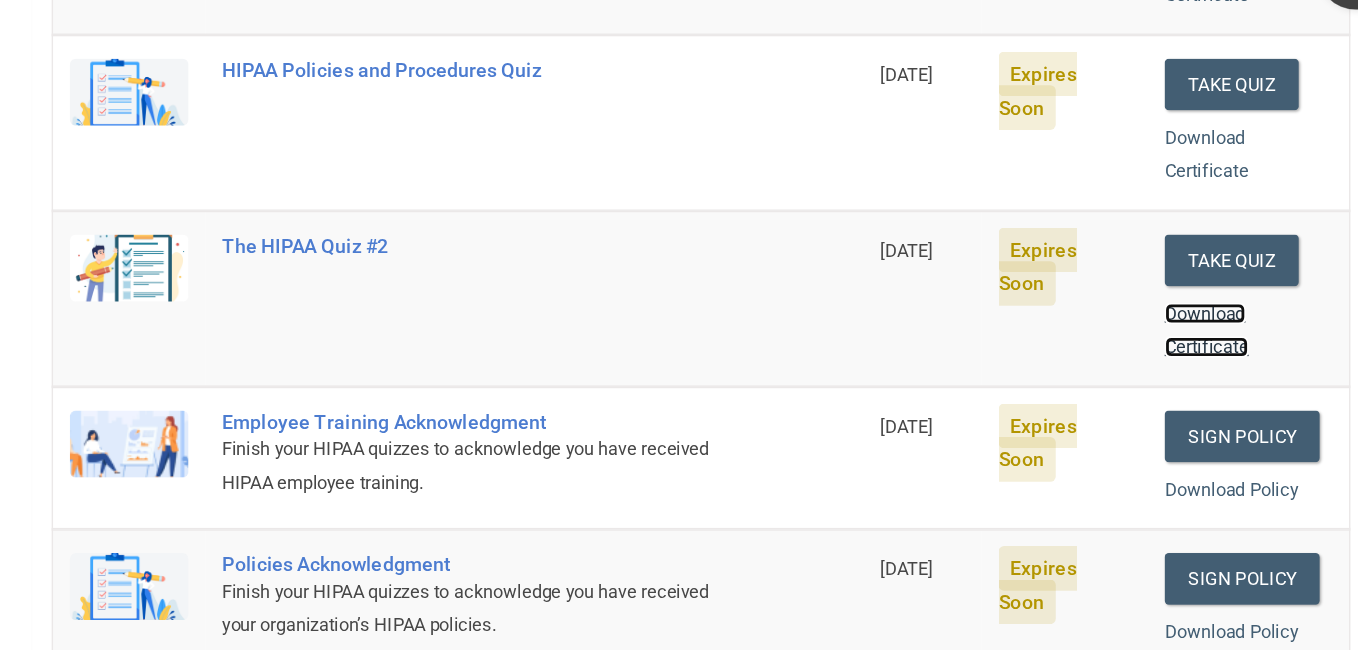 click on "Download Certificate" at bounding box center (1201, 378) 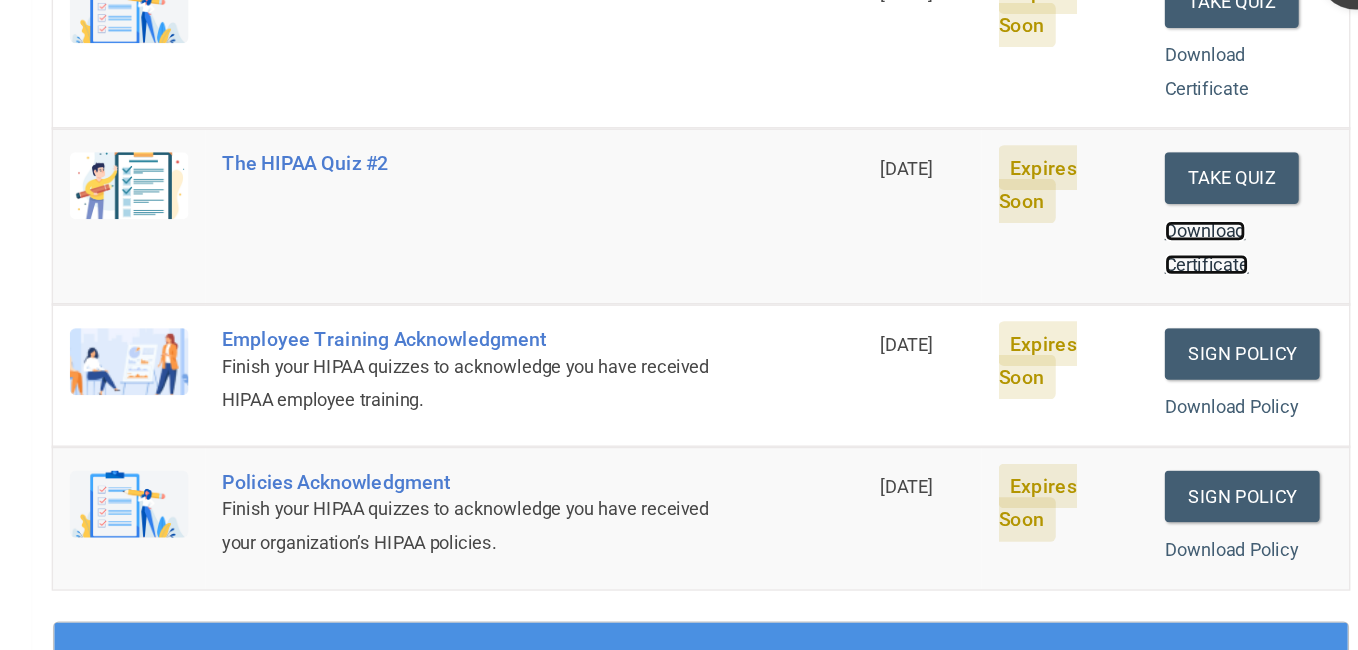 scroll, scrollTop: 396, scrollLeft: 0, axis: vertical 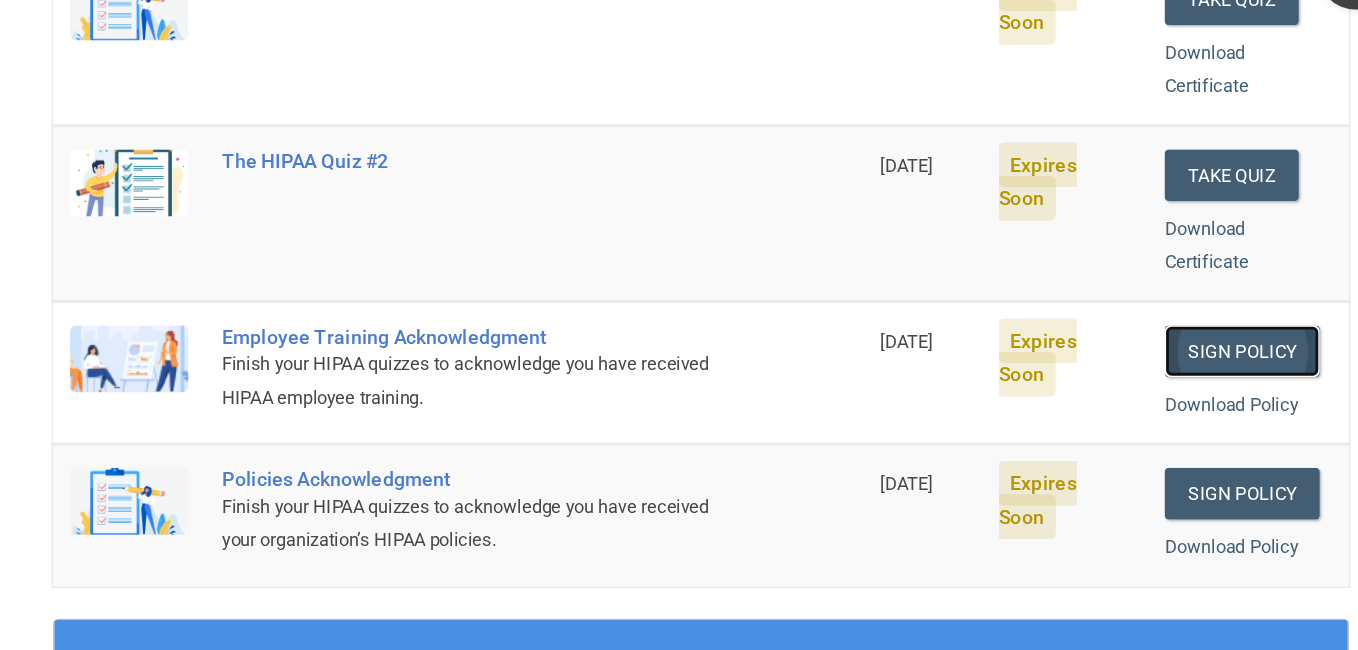 click on "Sign Policy" at bounding box center [1226, 393] 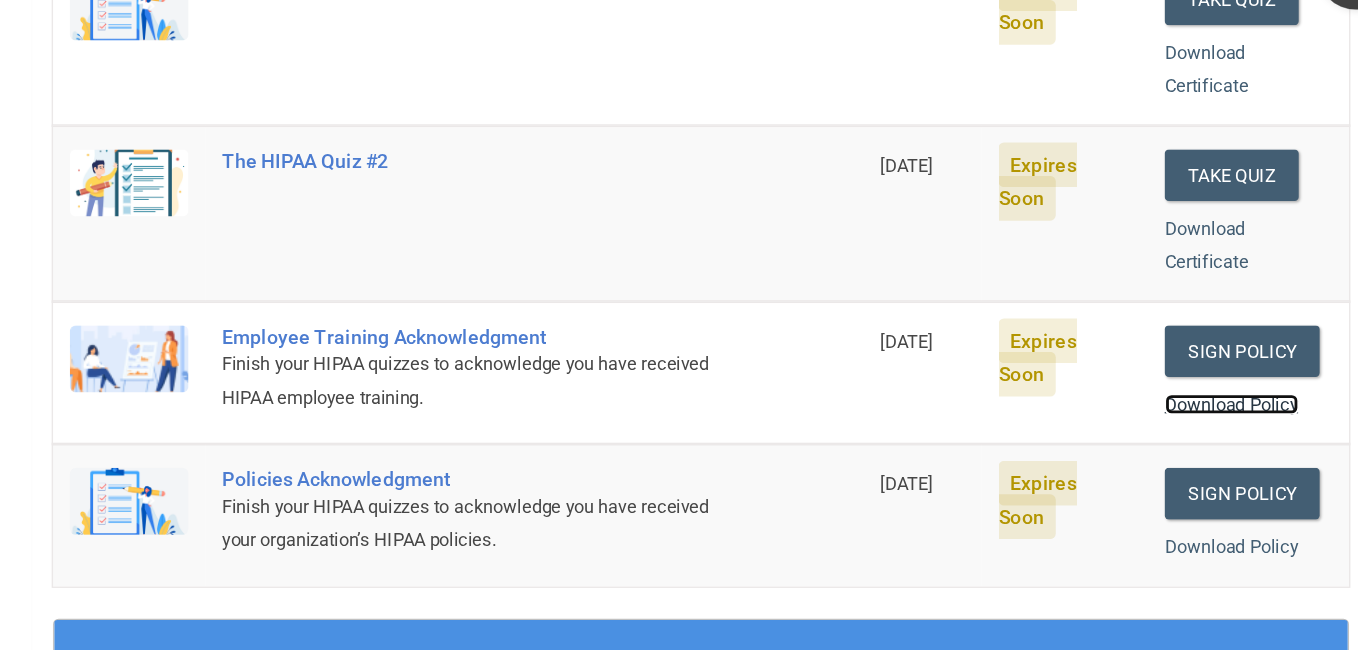 click on "Download Policy" at bounding box center (1219, 431) 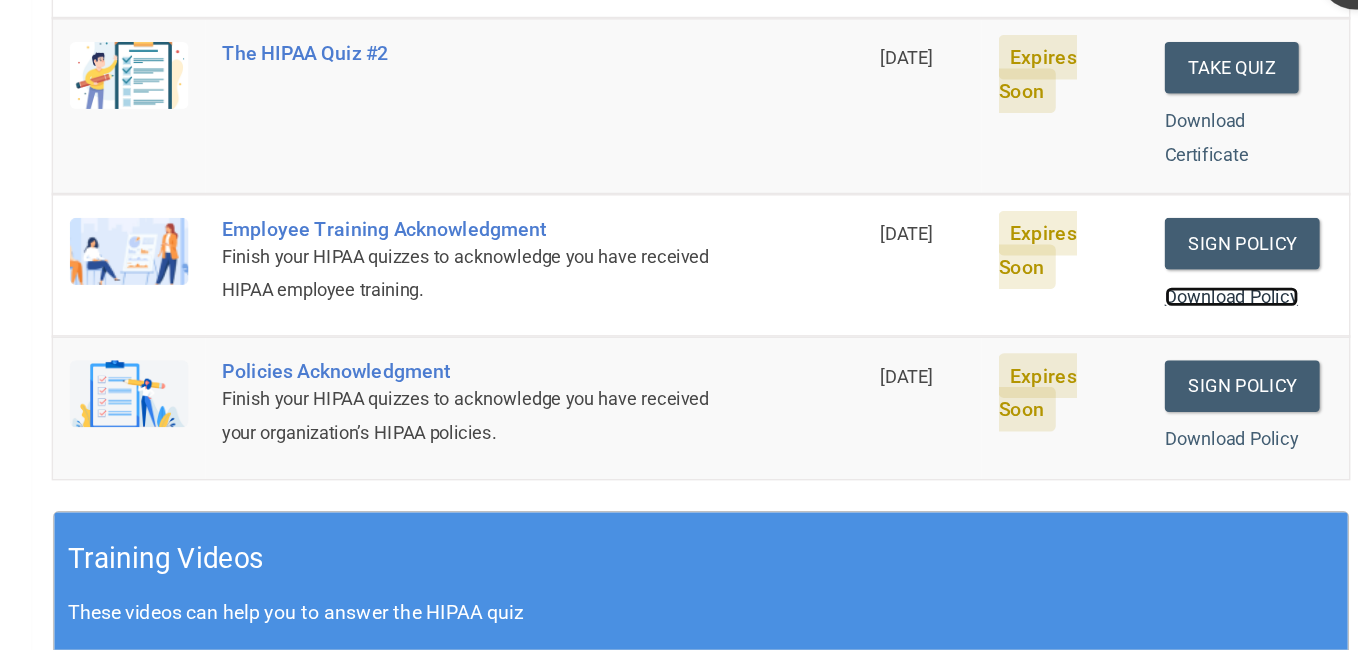 scroll, scrollTop: 474, scrollLeft: 0, axis: vertical 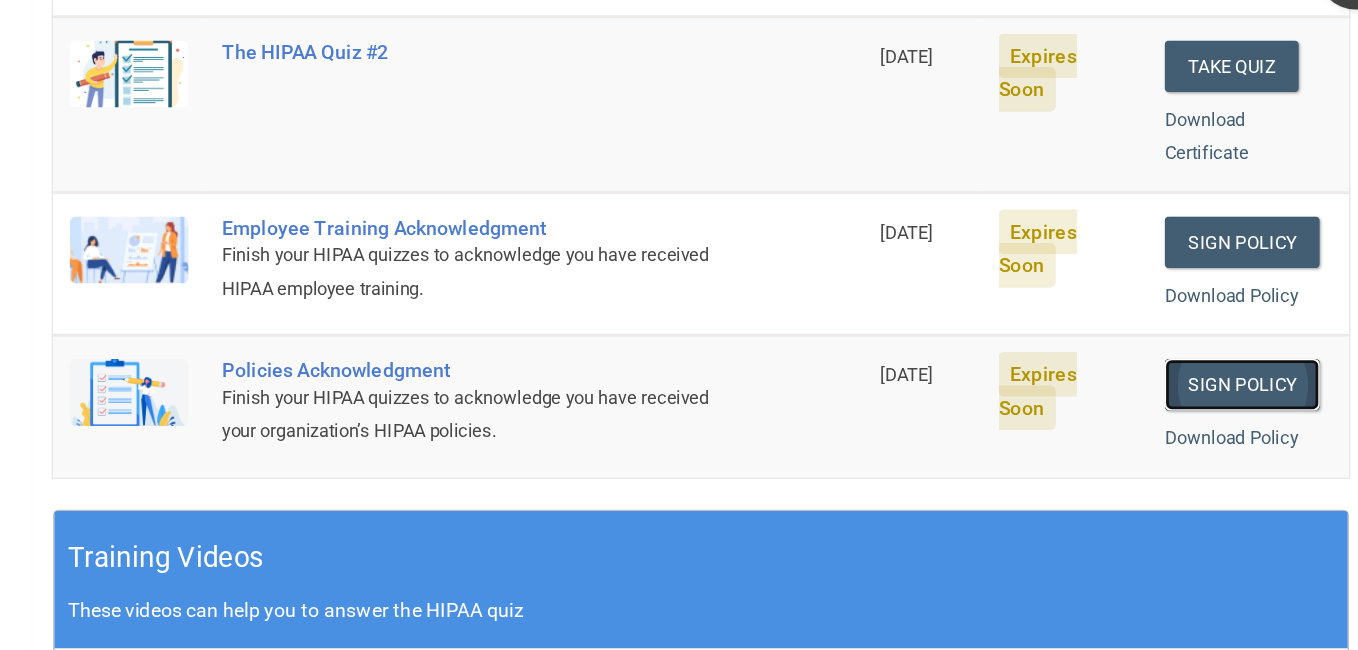click on "Sign Policy" at bounding box center (1226, 417) 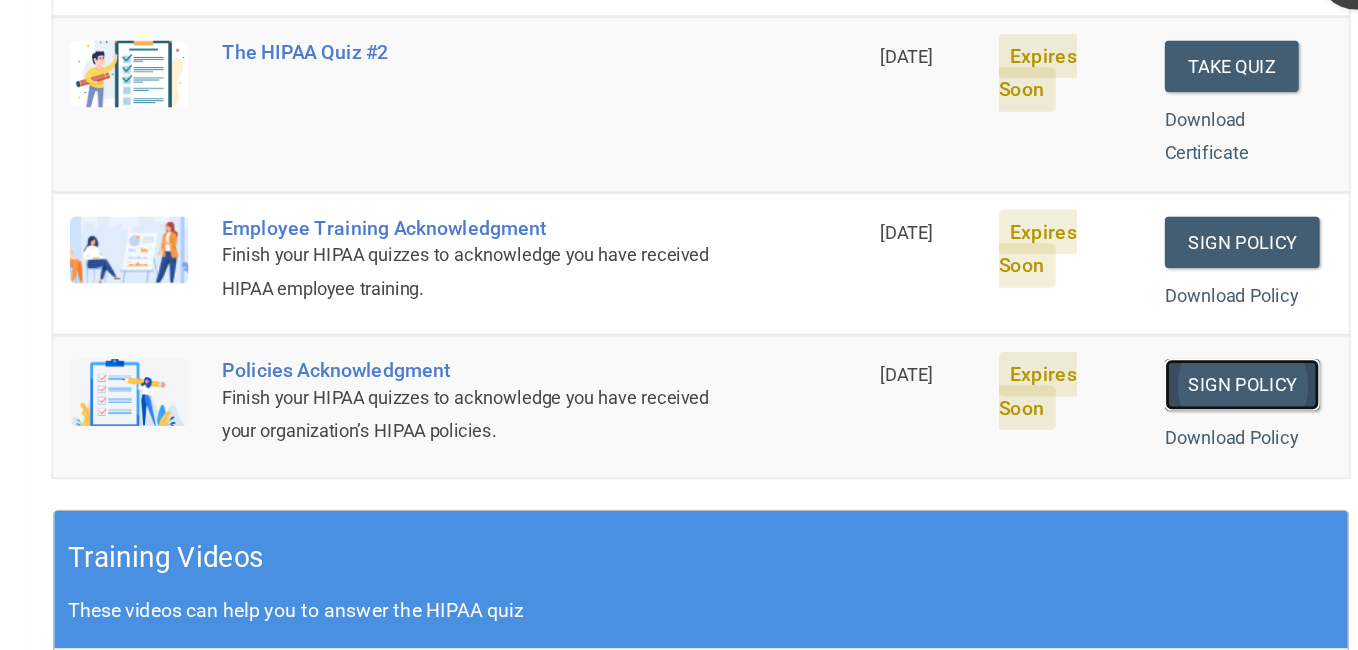 click on "Sign Policy" at bounding box center [1226, 417] 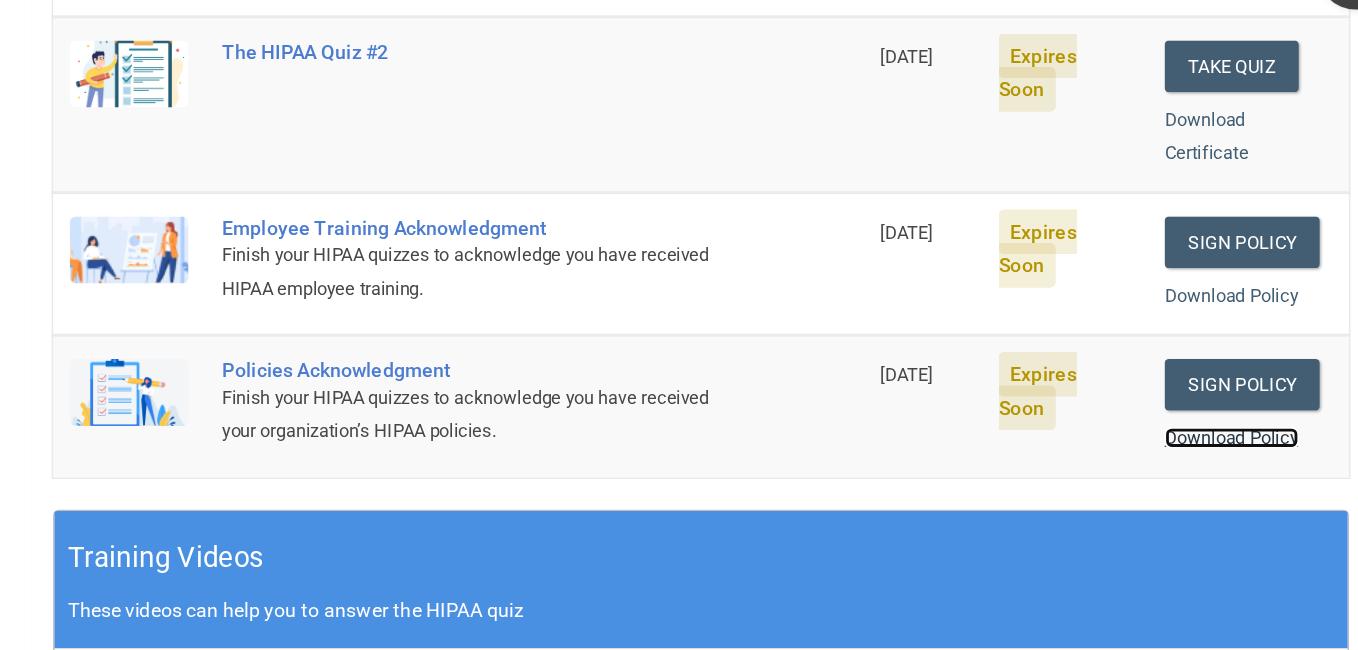 click on "Download Policy" at bounding box center (1219, 455) 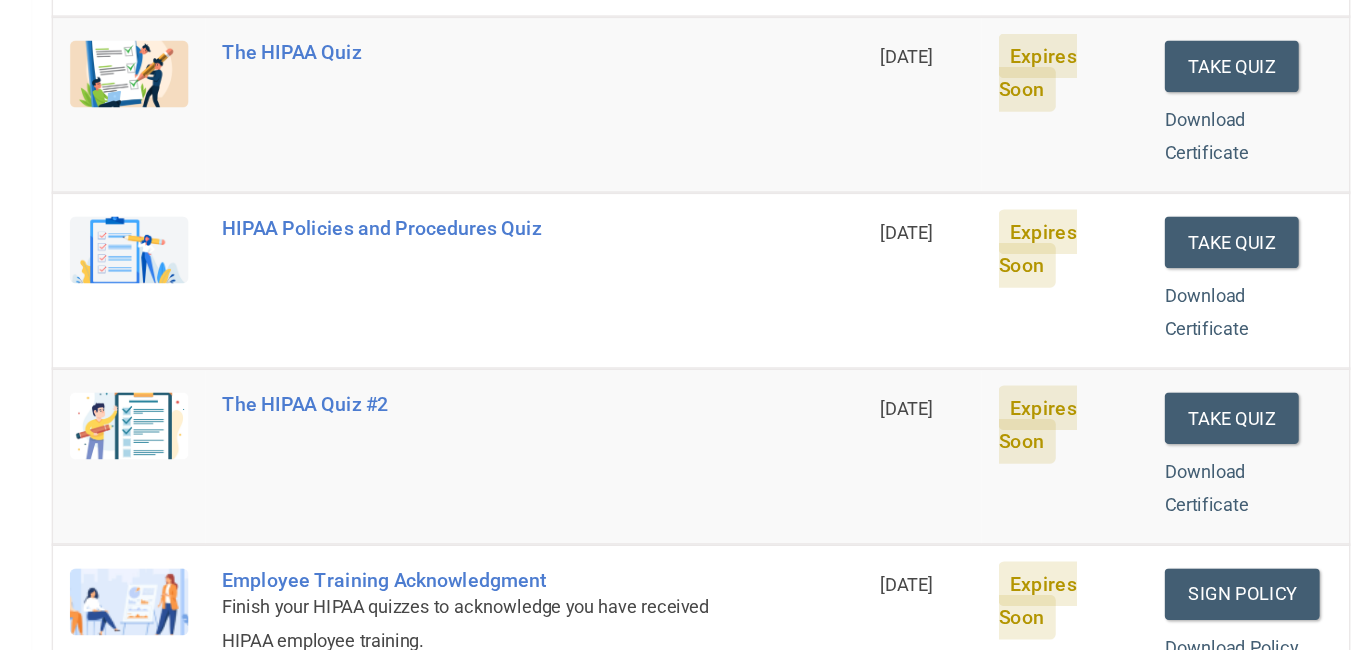 scroll, scrollTop: 0, scrollLeft: 0, axis: both 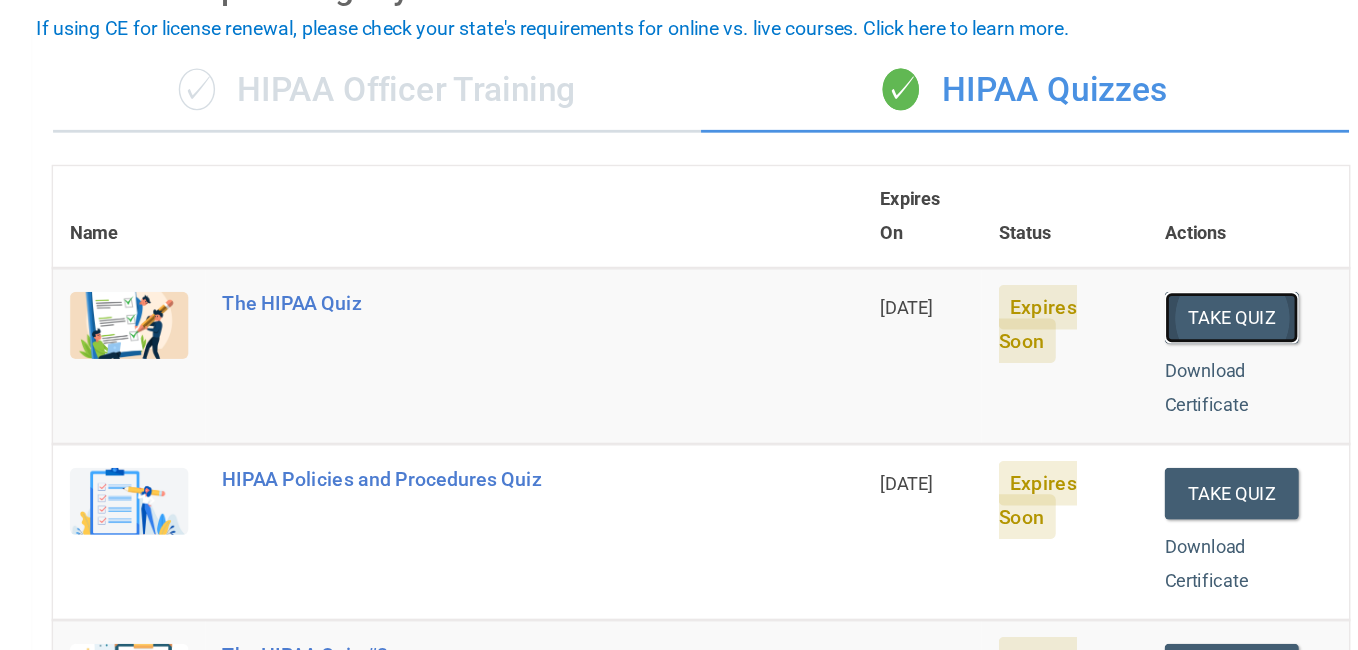 click on "Take Quiz" at bounding box center [1219, 411] 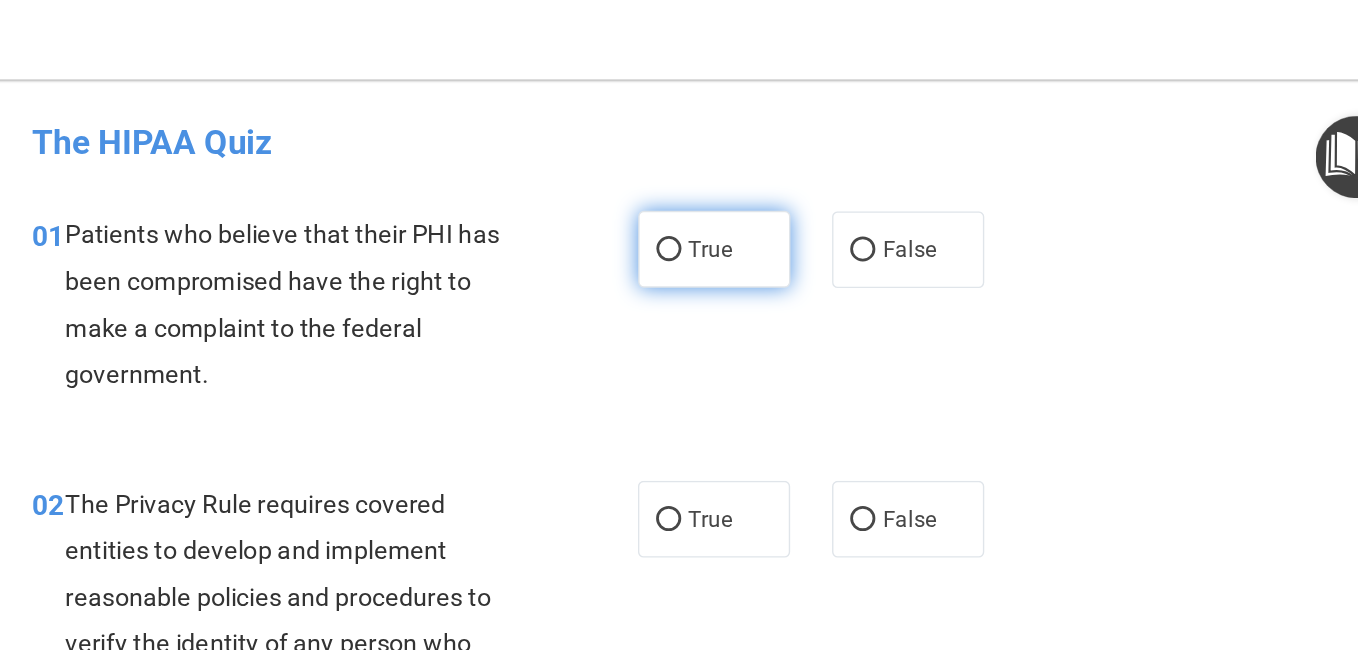 click on "True" at bounding box center [816, 186] 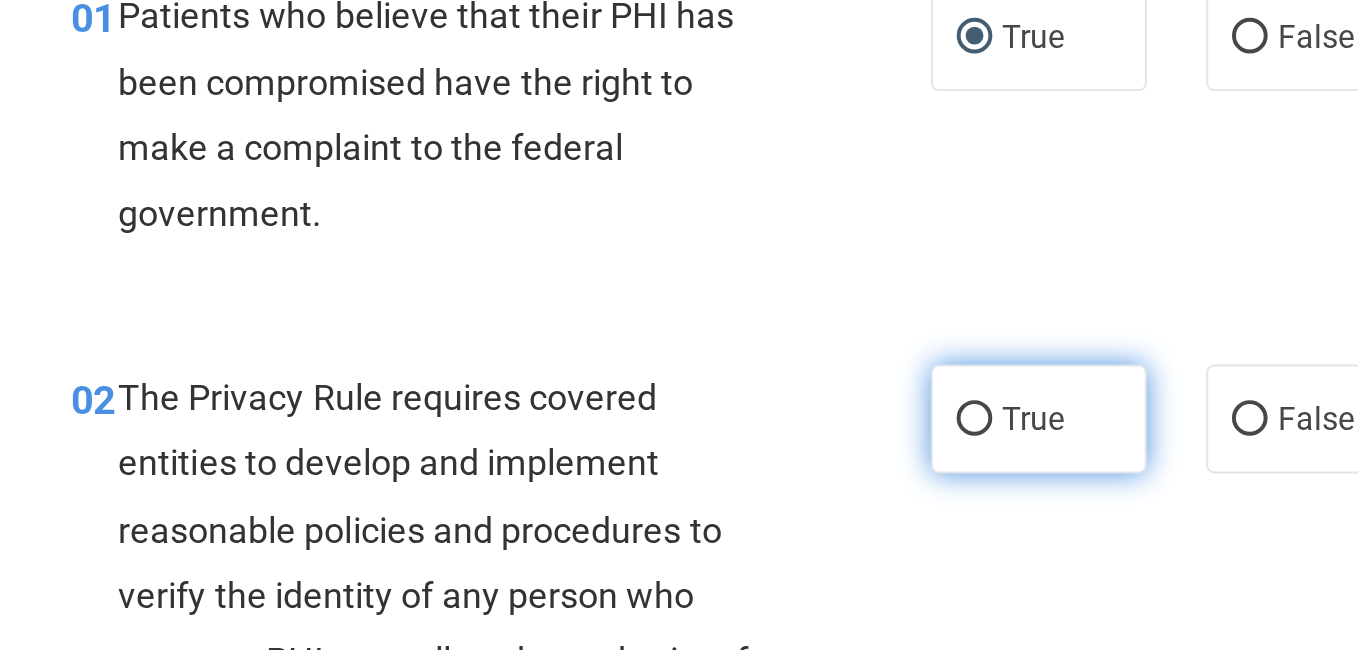 click on "True" at bounding box center [816, 379] 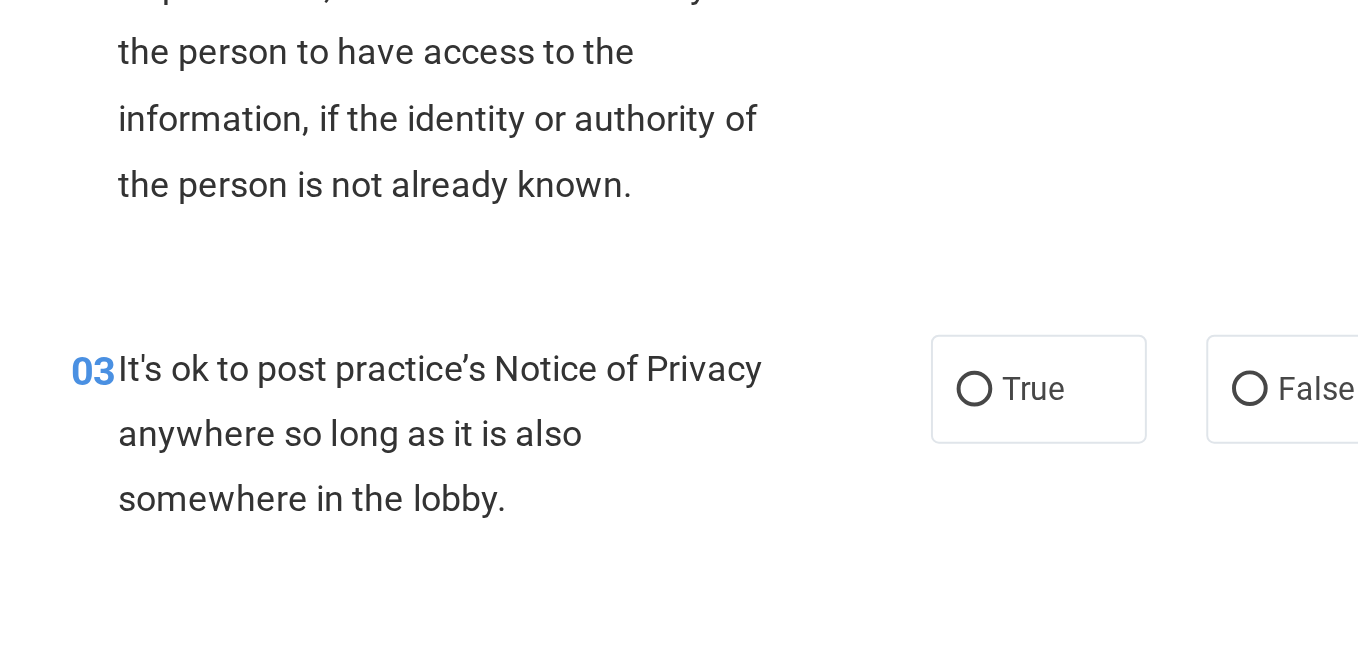 scroll, scrollTop: 342, scrollLeft: 0, axis: vertical 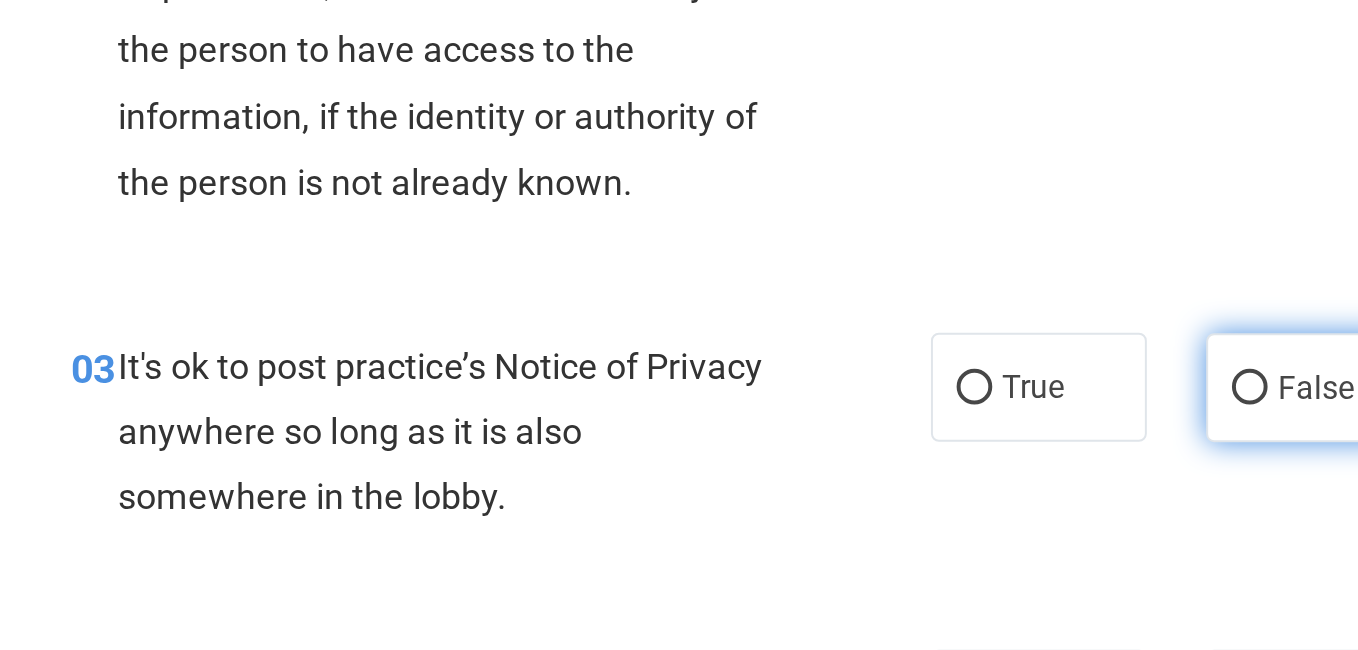 click on "False" at bounding box center [955, 363] 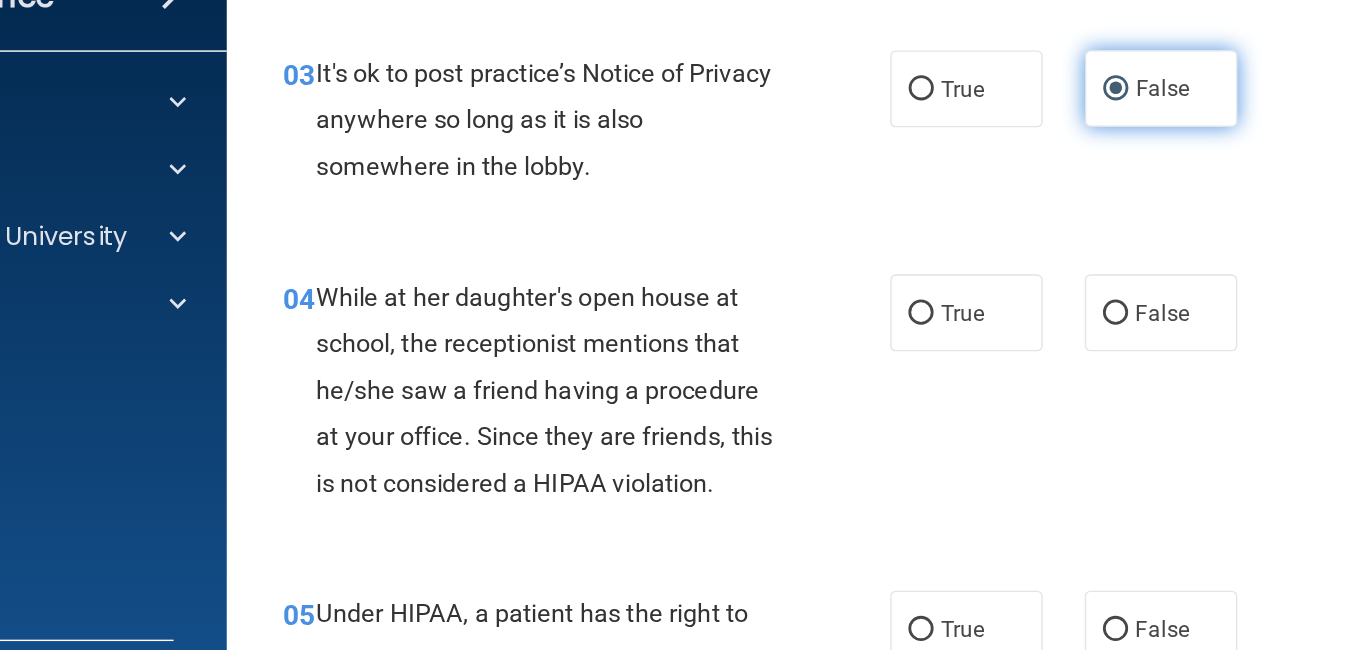 scroll, scrollTop: 541, scrollLeft: 0, axis: vertical 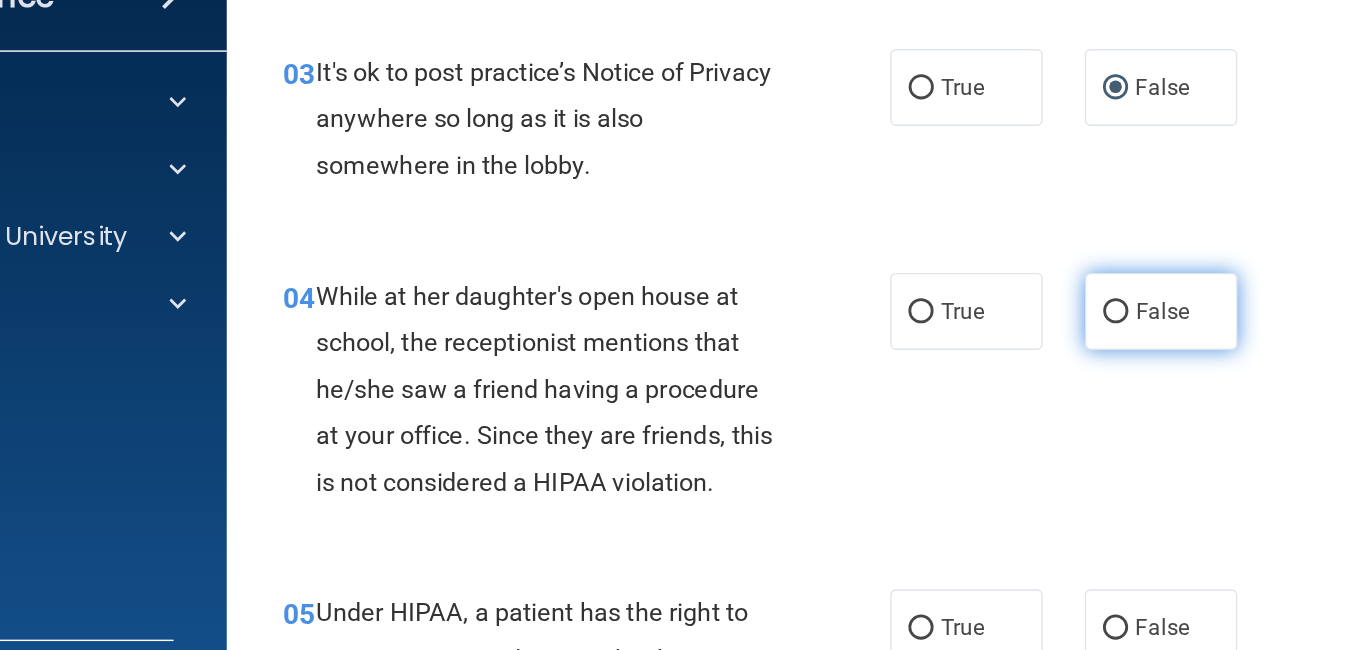click on "False" at bounding box center [955, 324] 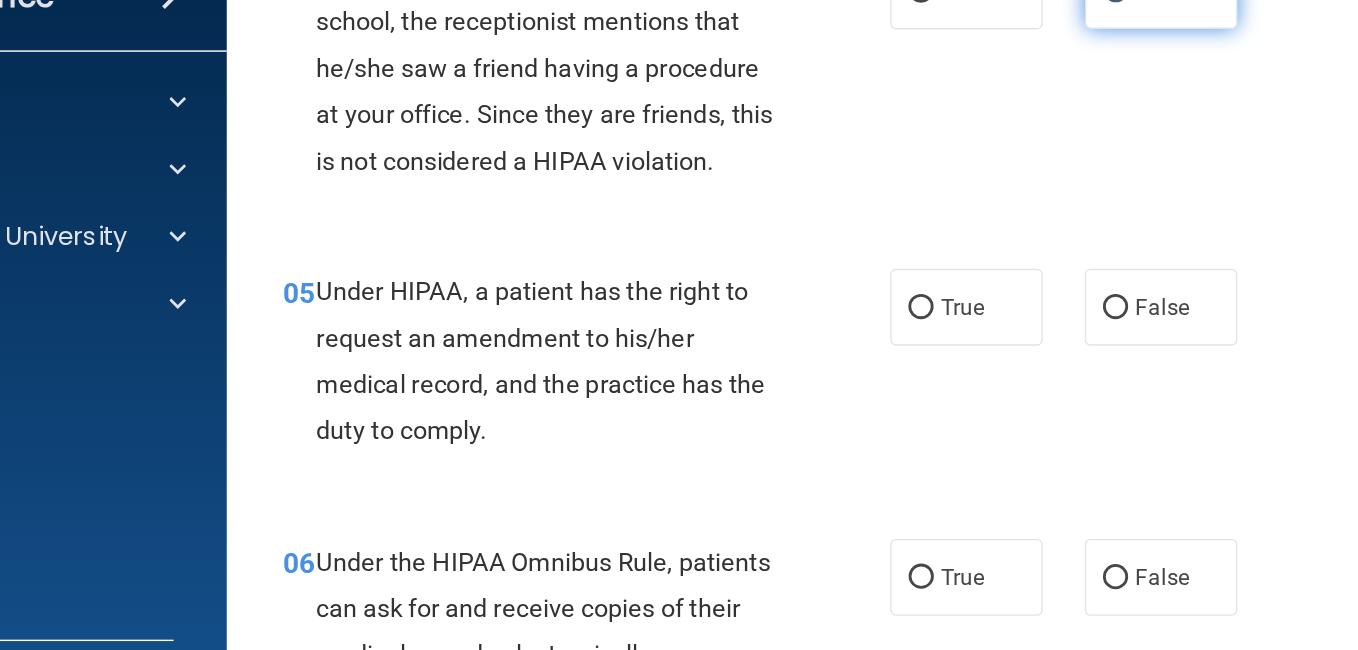 scroll, scrollTop: 773, scrollLeft: 0, axis: vertical 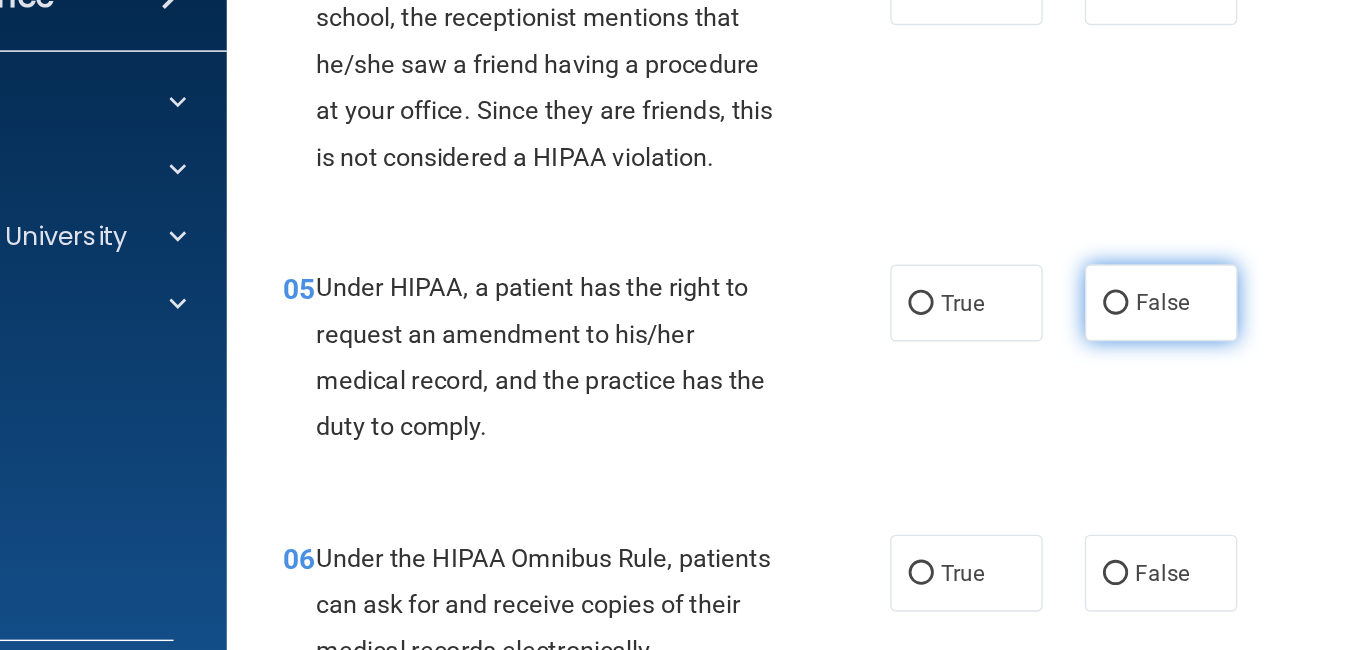 click on "False" at bounding box center (955, 318) 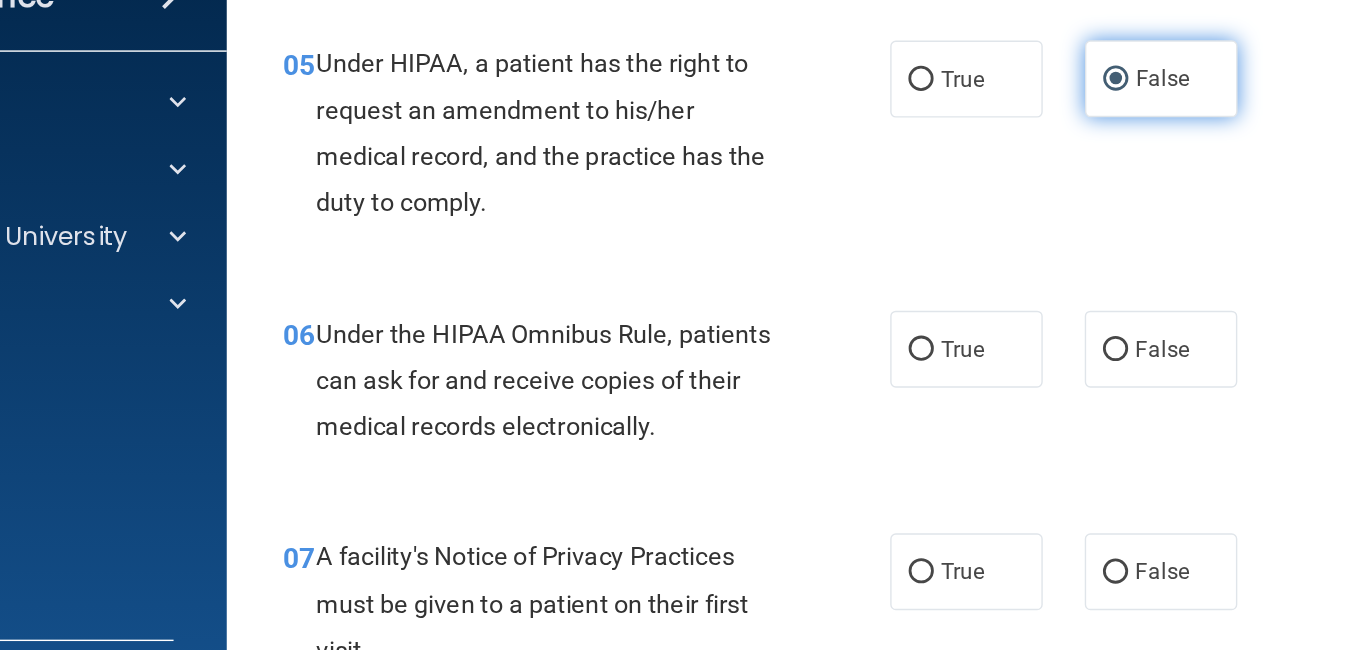 scroll, scrollTop: 935, scrollLeft: 0, axis: vertical 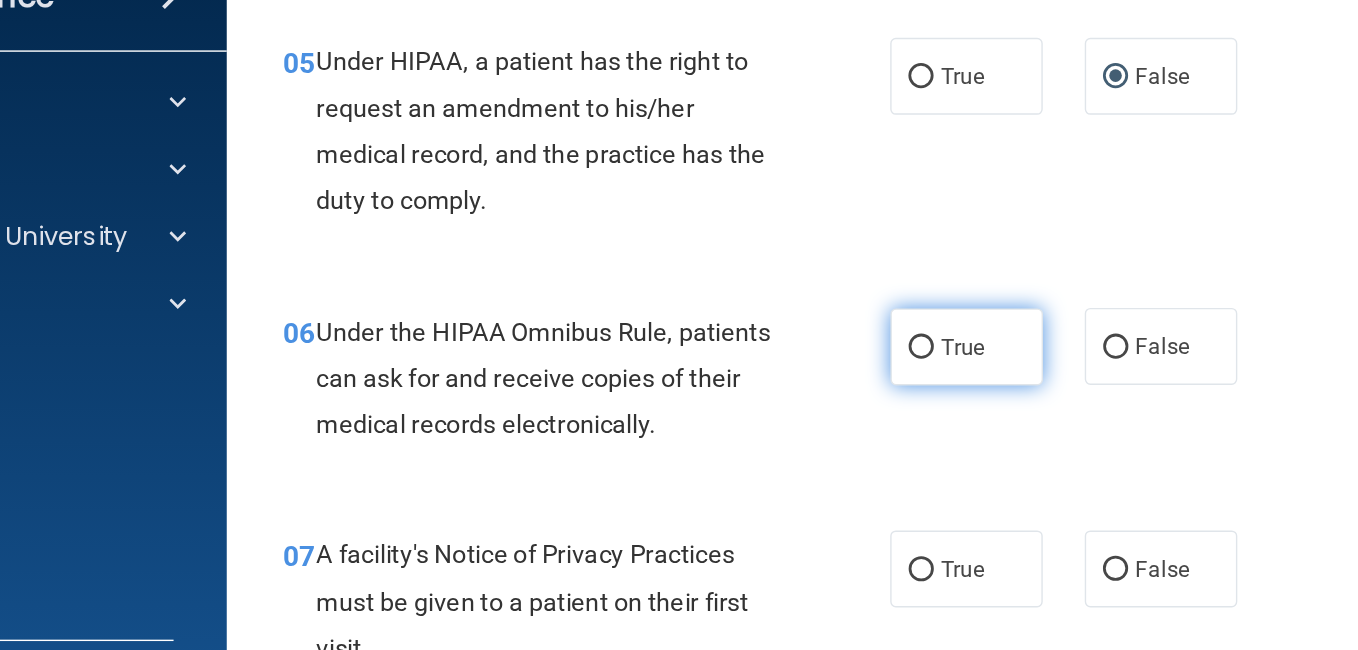 click on "True" at bounding box center (816, 349) 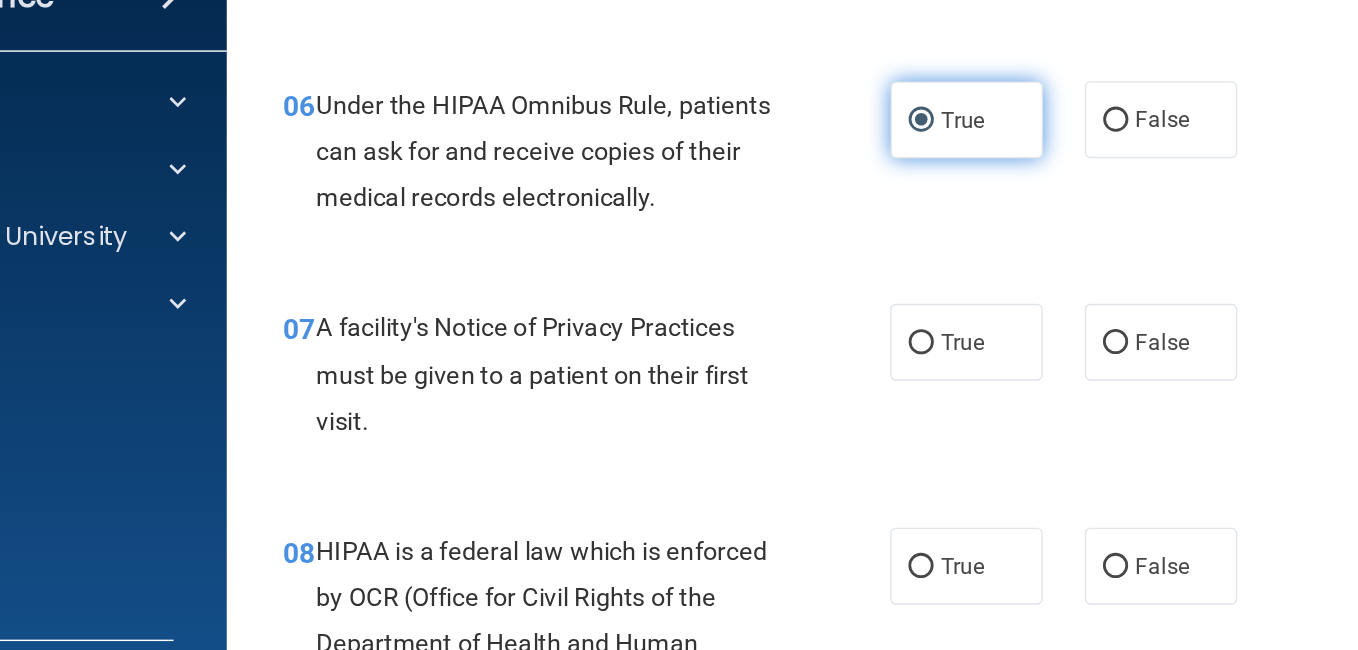 scroll, scrollTop: 1102, scrollLeft: 0, axis: vertical 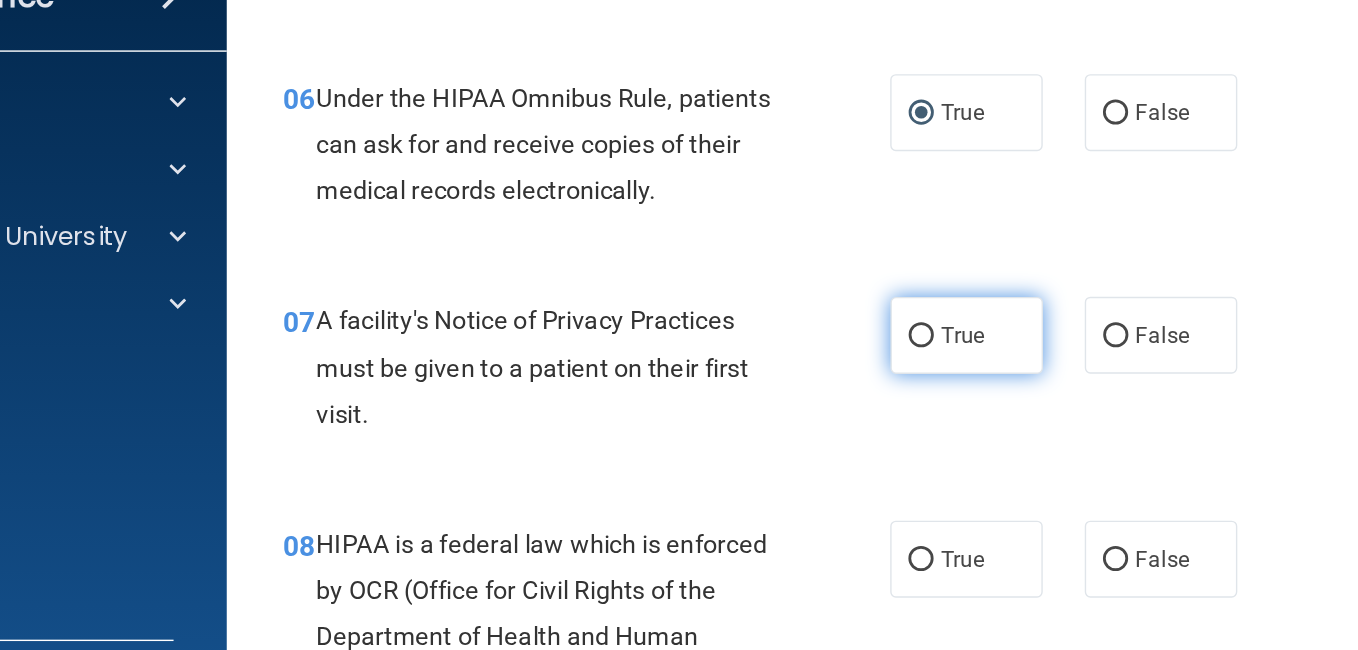 click on "True" at bounding box center [816, 341] 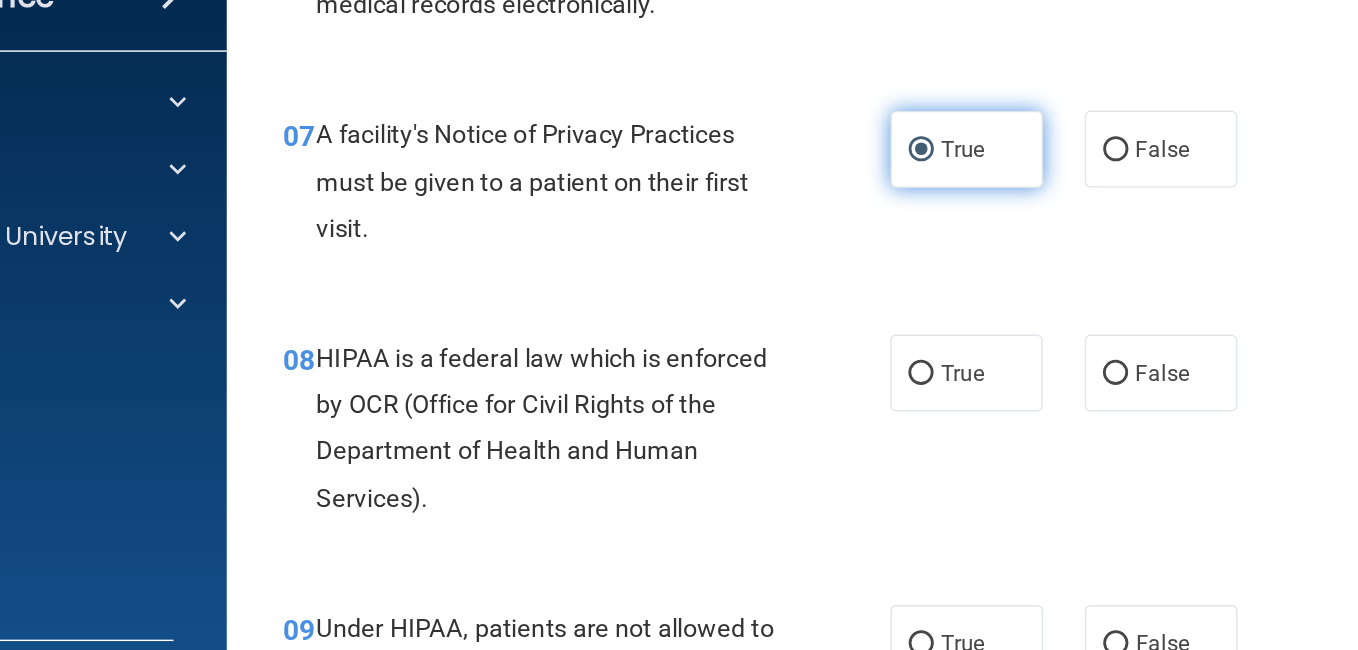 scroll, scrollTop: 1240, scrollLeft: 0, axis: vertical 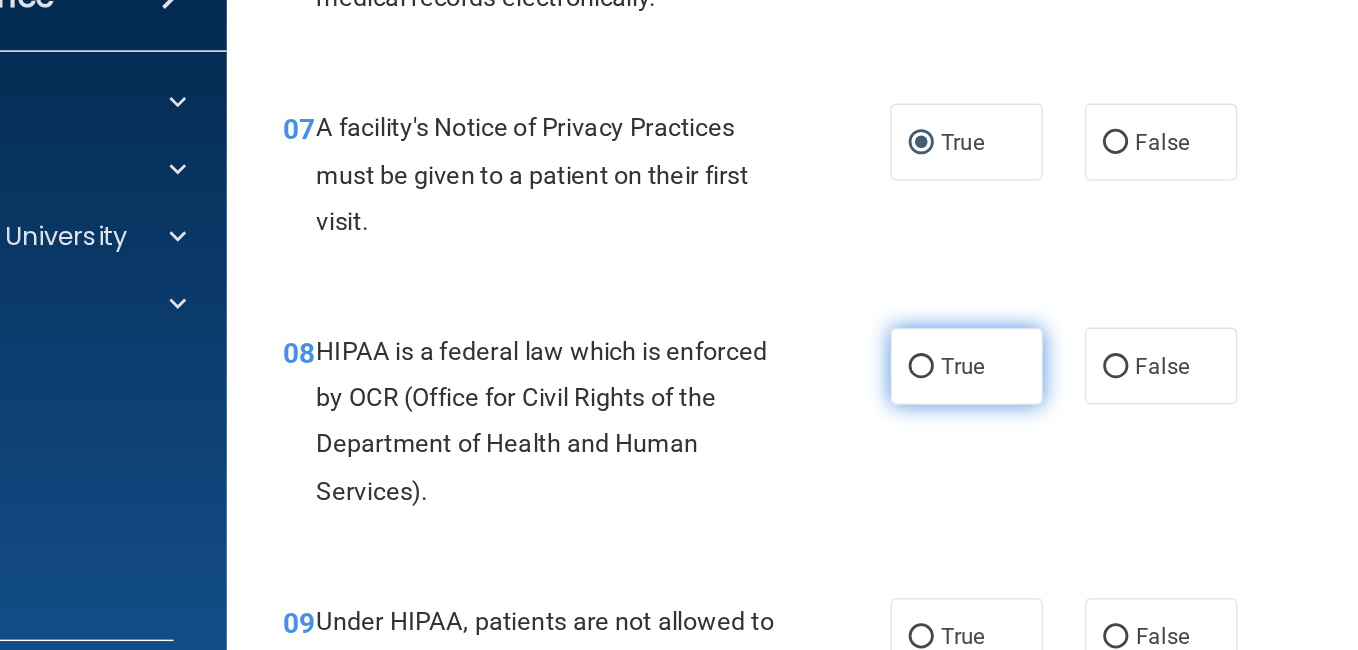 click on "True" at bounding box center (848, 362) 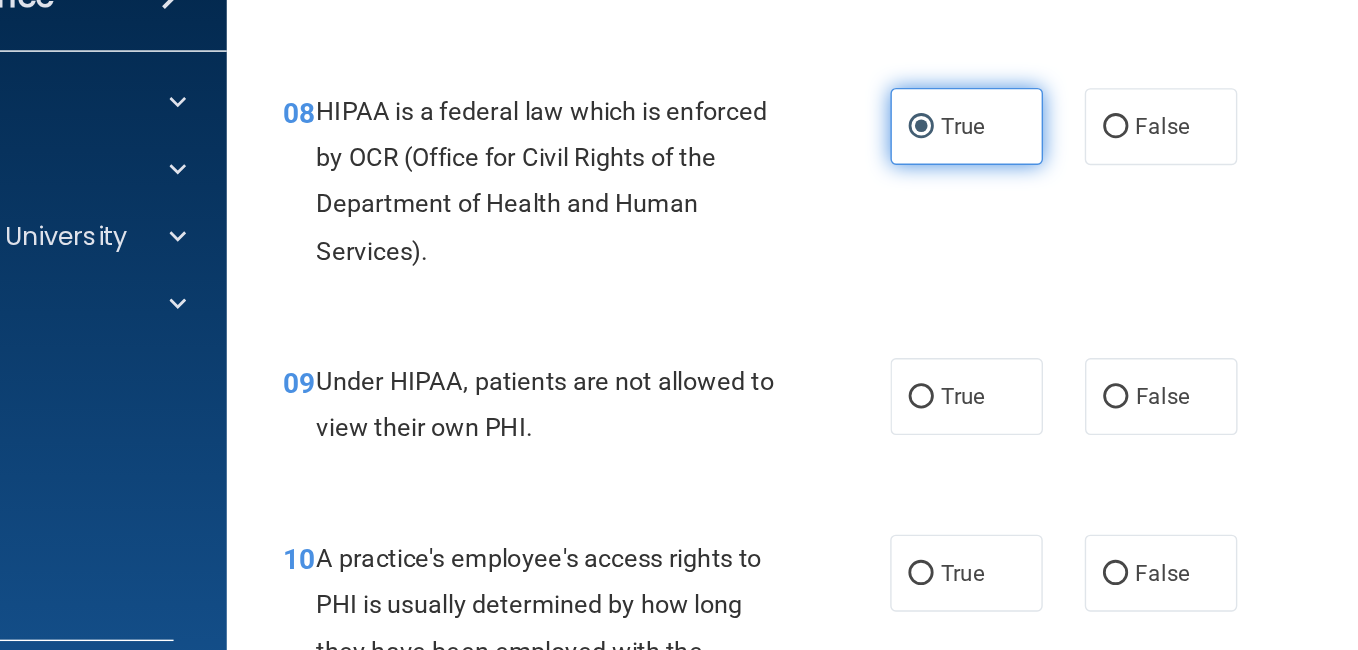 scroll, scrollTop: 1423, scrollLeft: 0, axis: vertical 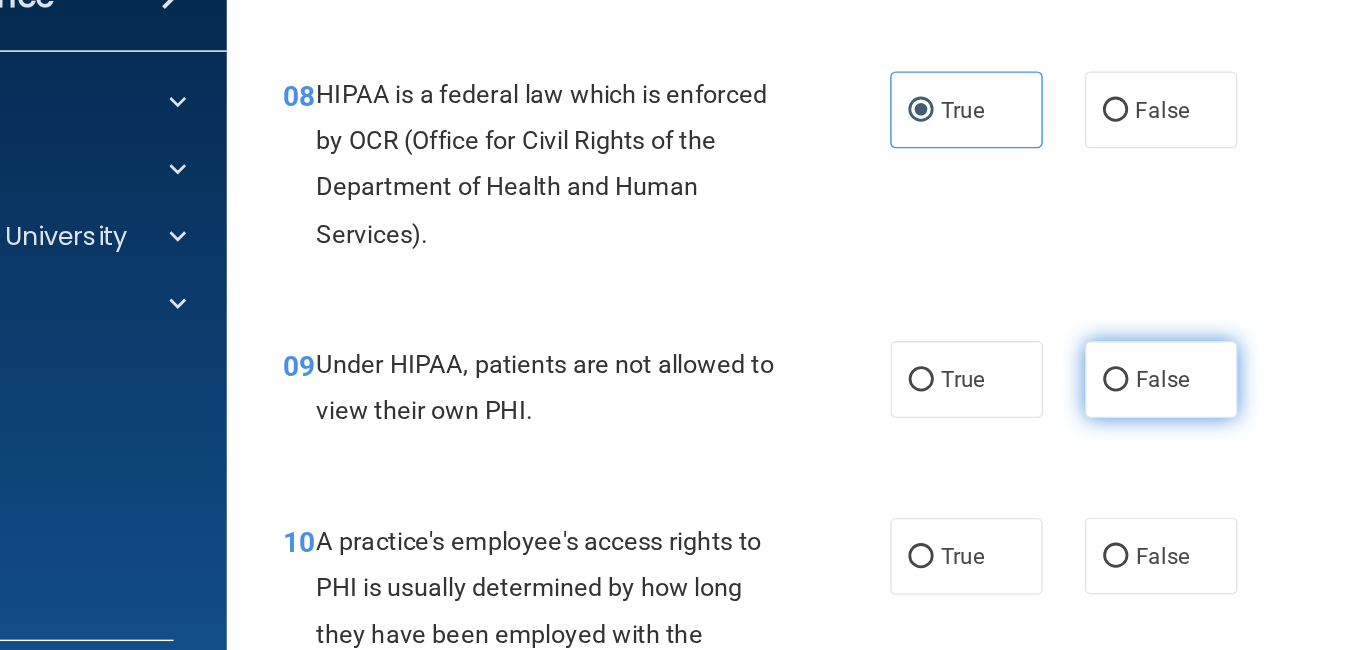 click on "False" at bounding box center [955, 373] 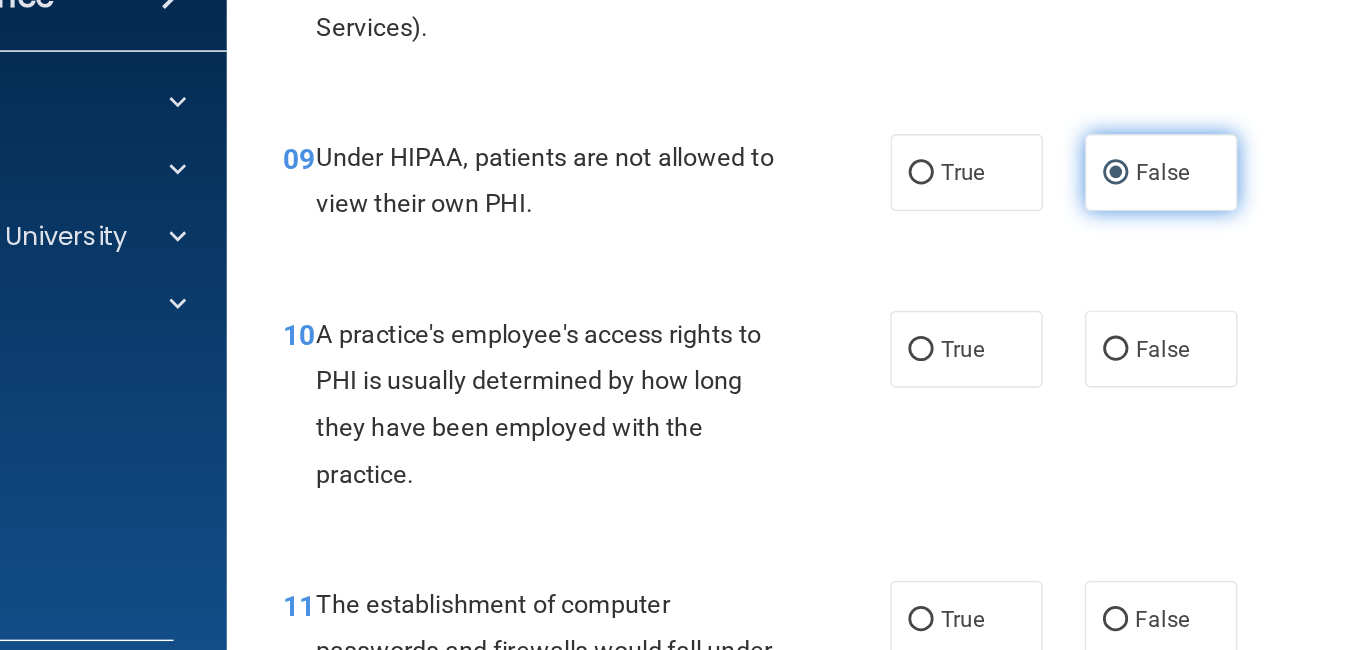 scroll, scrollTop: 1575, scrollLeft: 0, axis: vertical 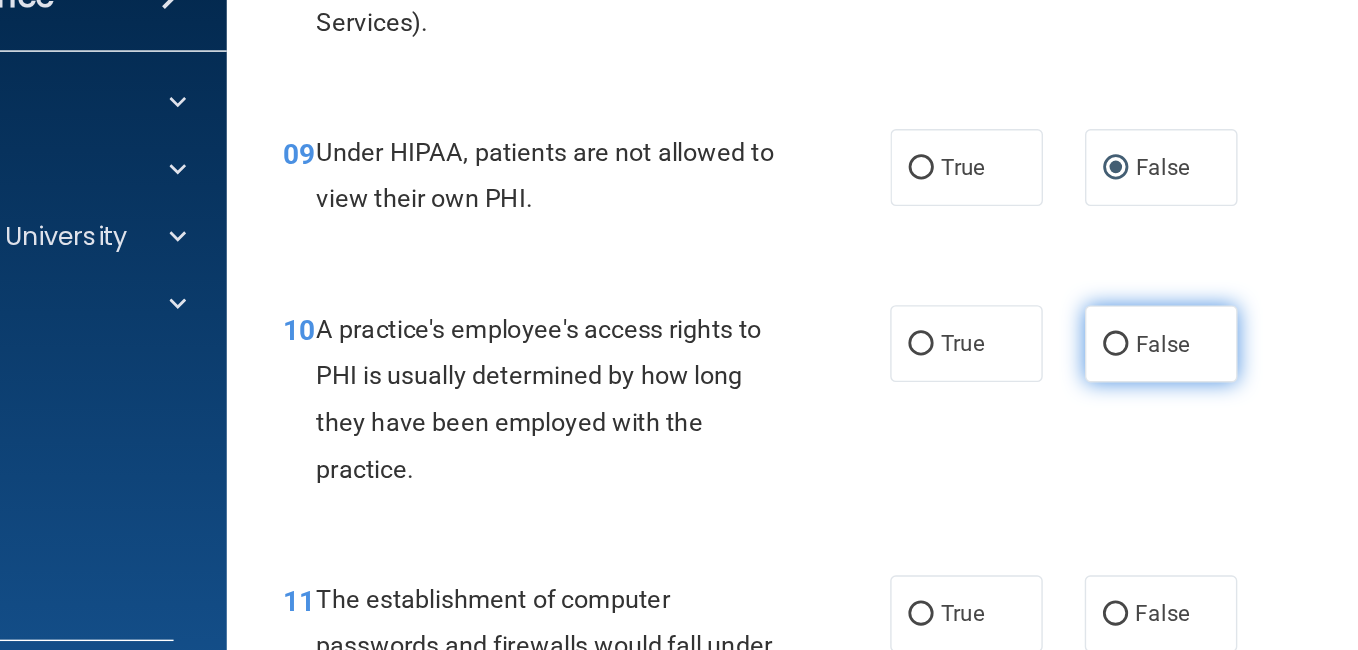 click on "False" at bounding box center [955, 347] 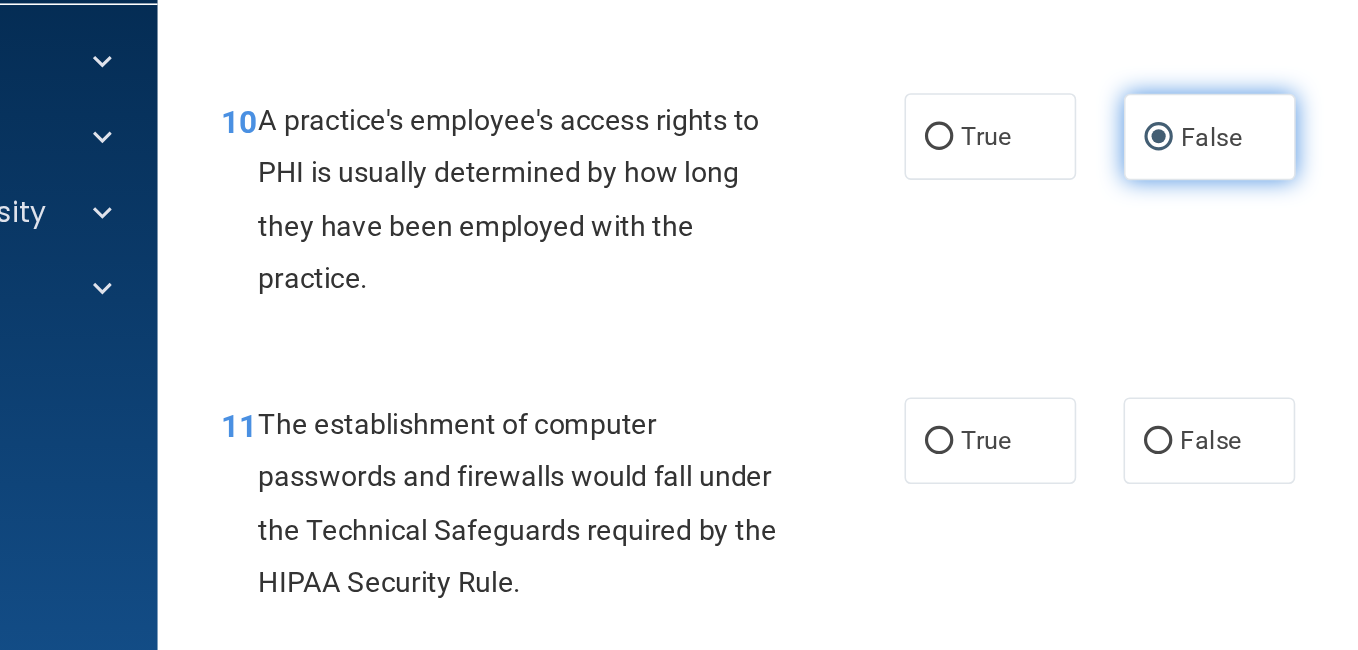 scroll, scrollTop: 1701, scrollLeft: 0, axis: vertical 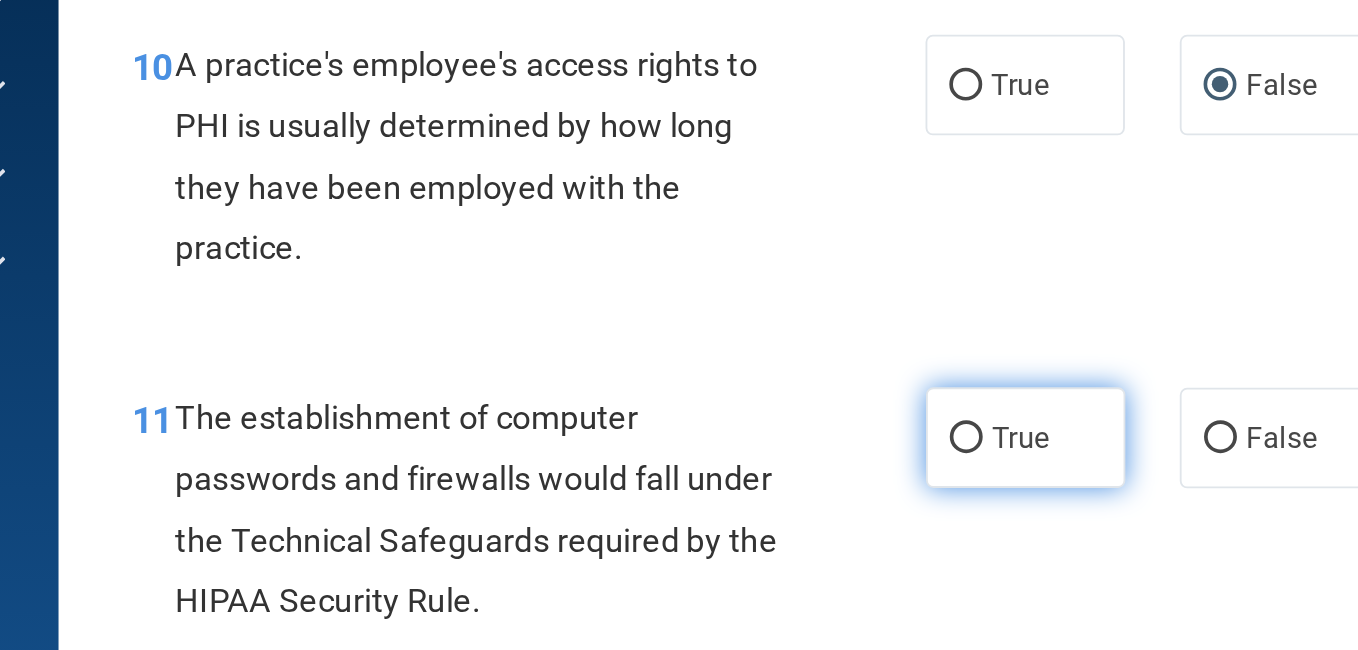 click on "True" at bounding box center [816, 414] 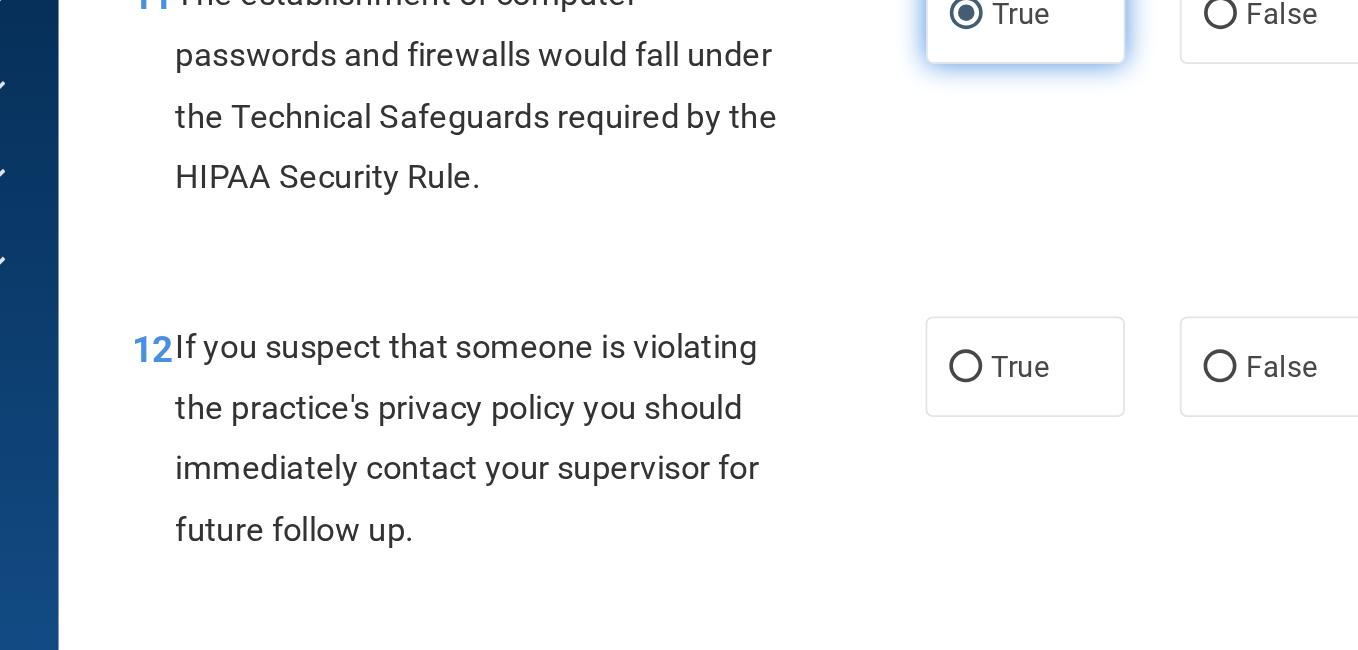 scroll, scrollTop: 1934, scrollLeft: 0, axis: vertical 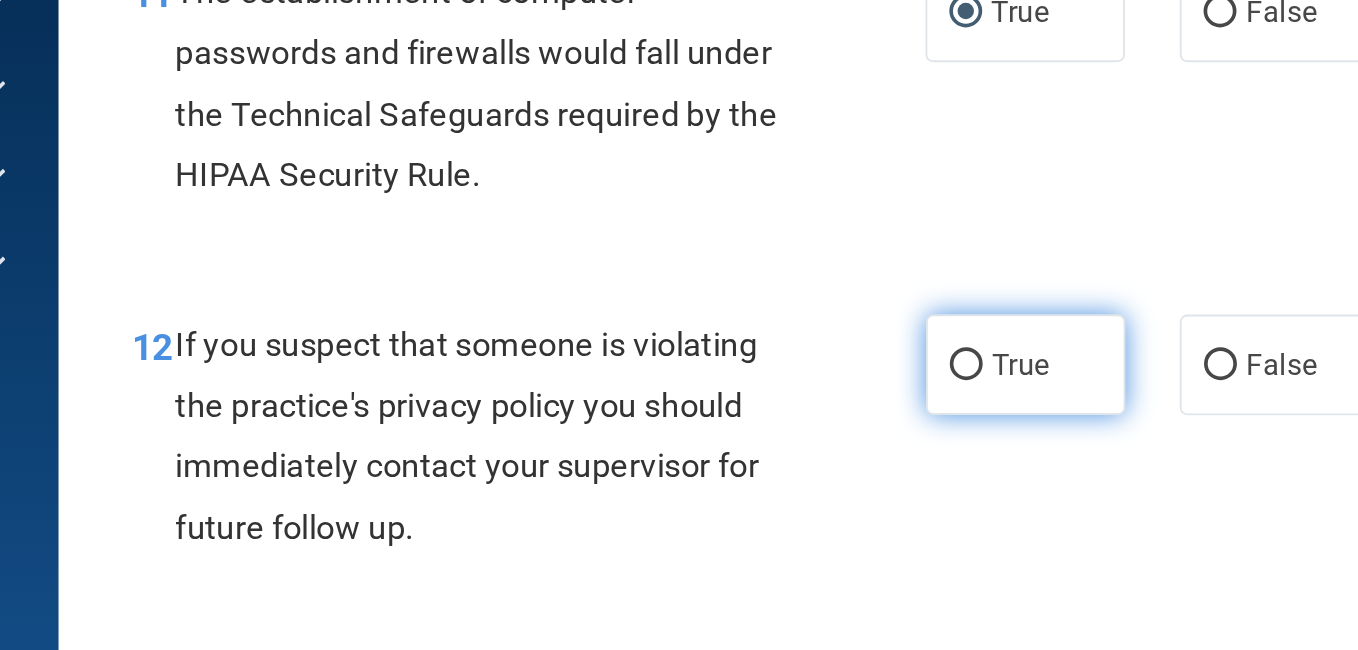 click on "True" at bounding box center (816, 374) 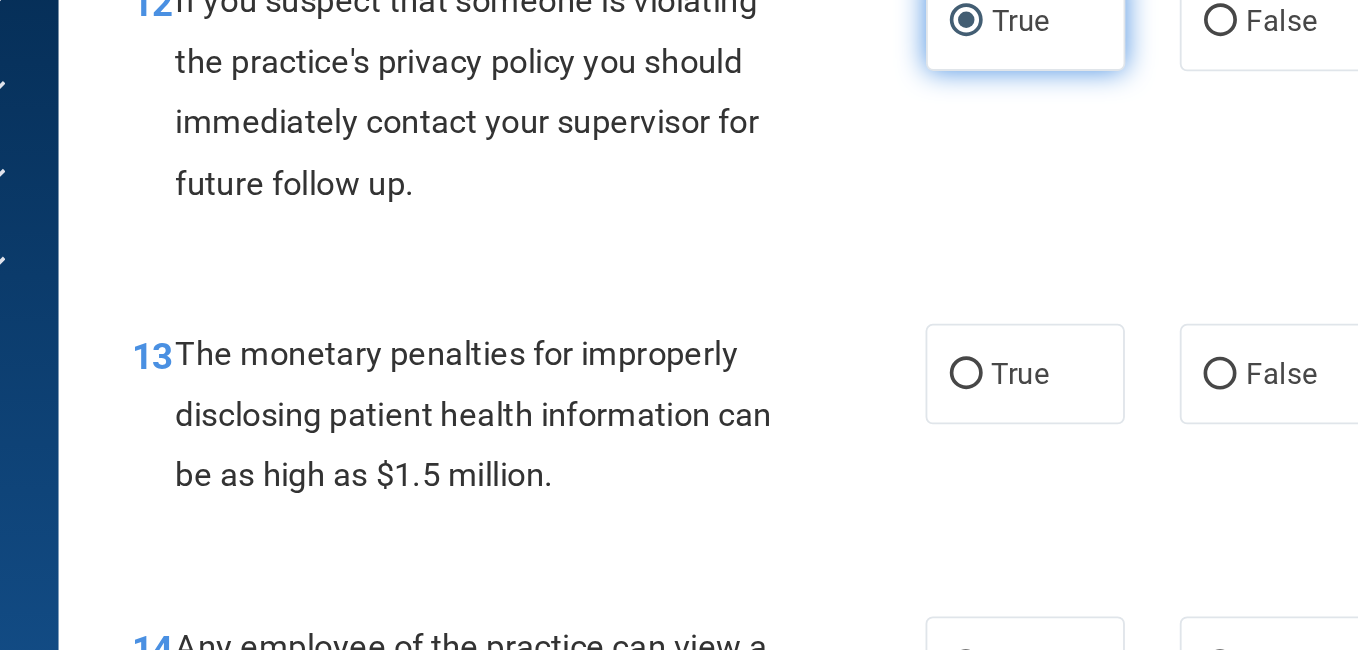 scroll, scrollTop: 2127, scrollLeft: 0, axis: vertical 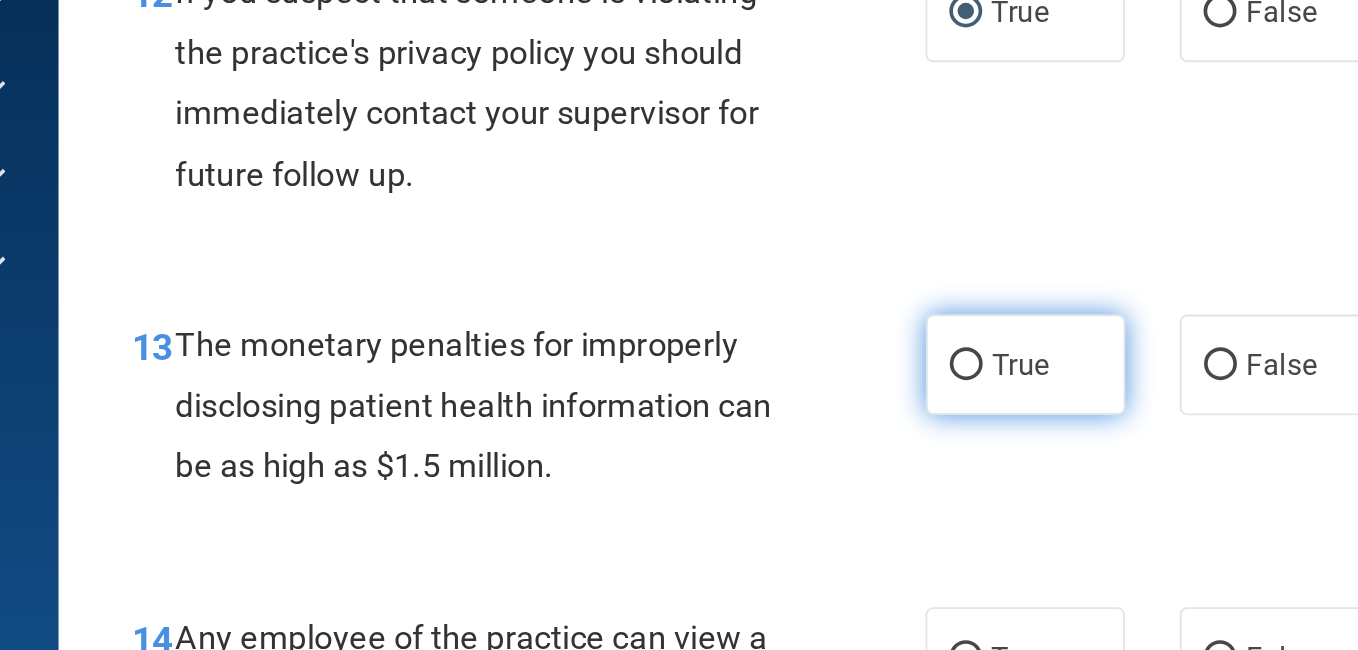 click on "True" at bounding box center (845, 373) 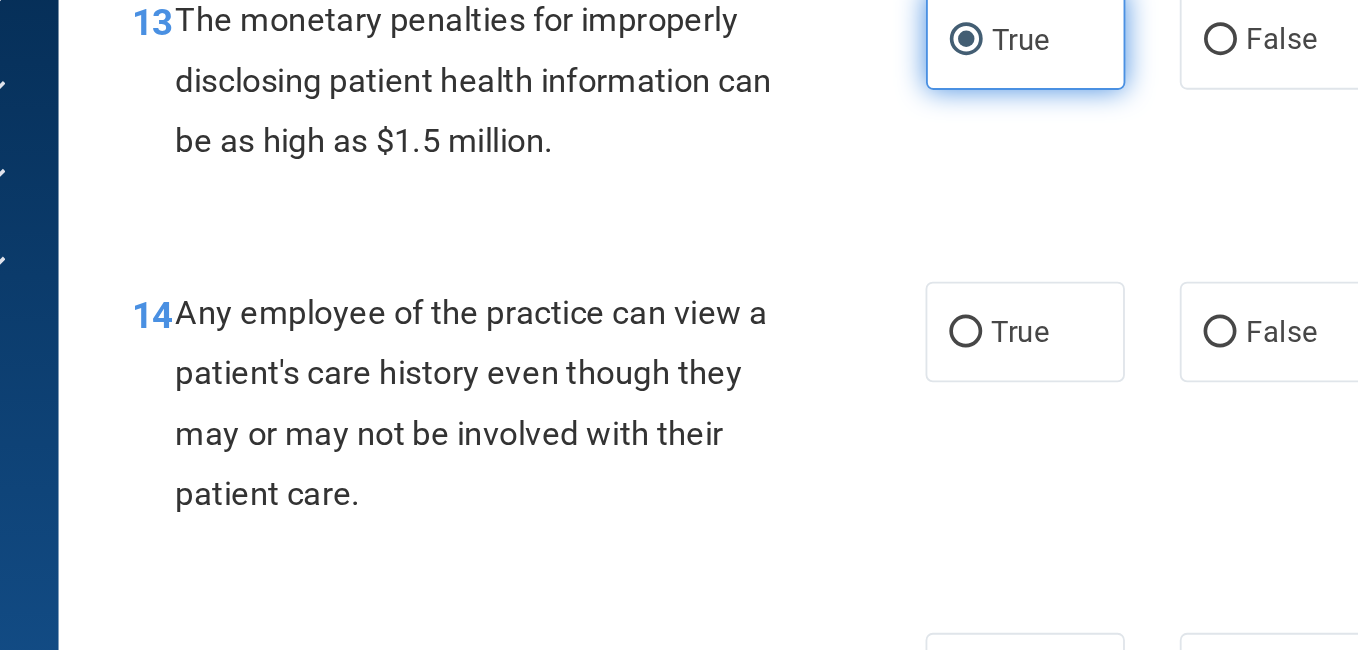 scroll, scrollTop: 2309, scrollLeft: 0, axis: vertical 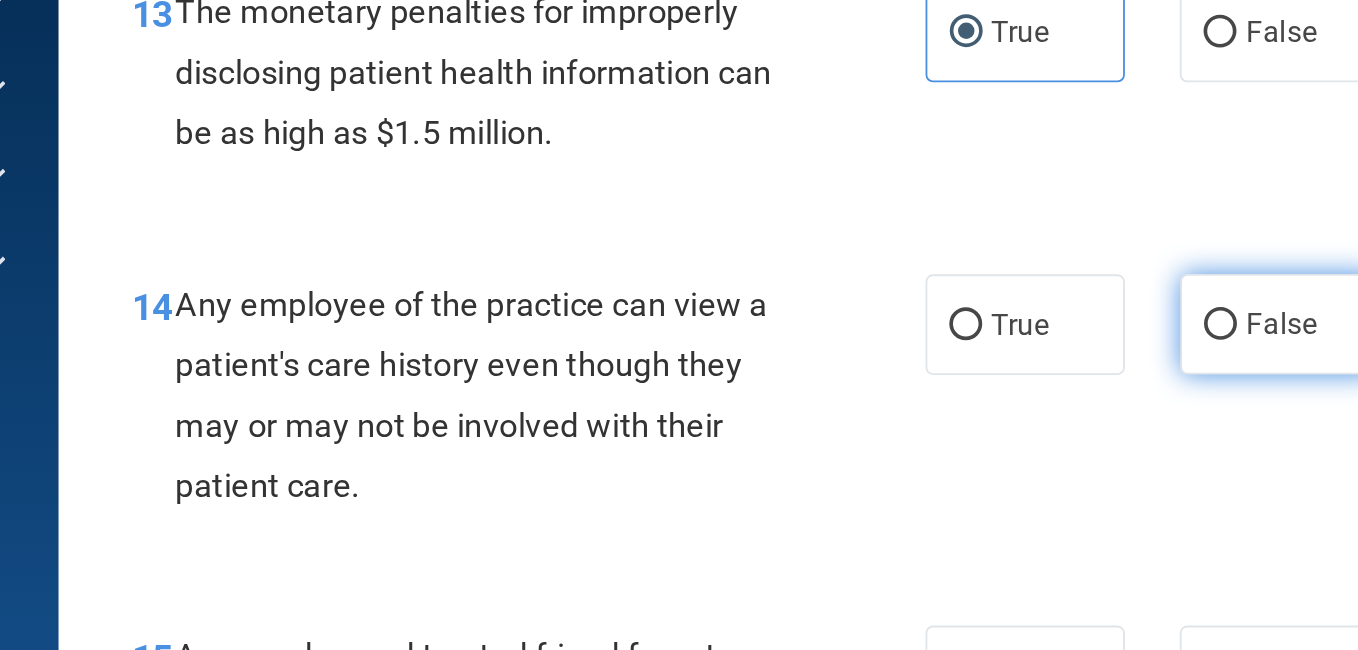 click on "False" at bounding box center [955, 352] 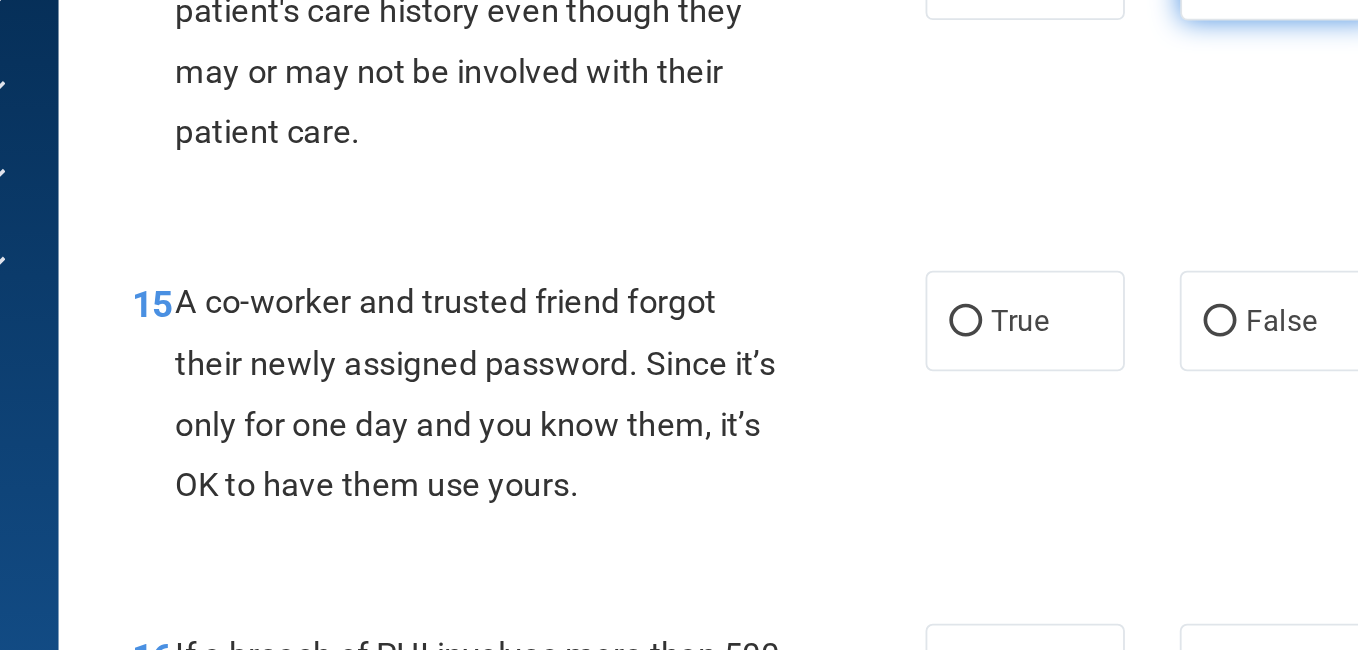 scroll, scrollTop: 2508, scrollLeft: 0, axis: vertical 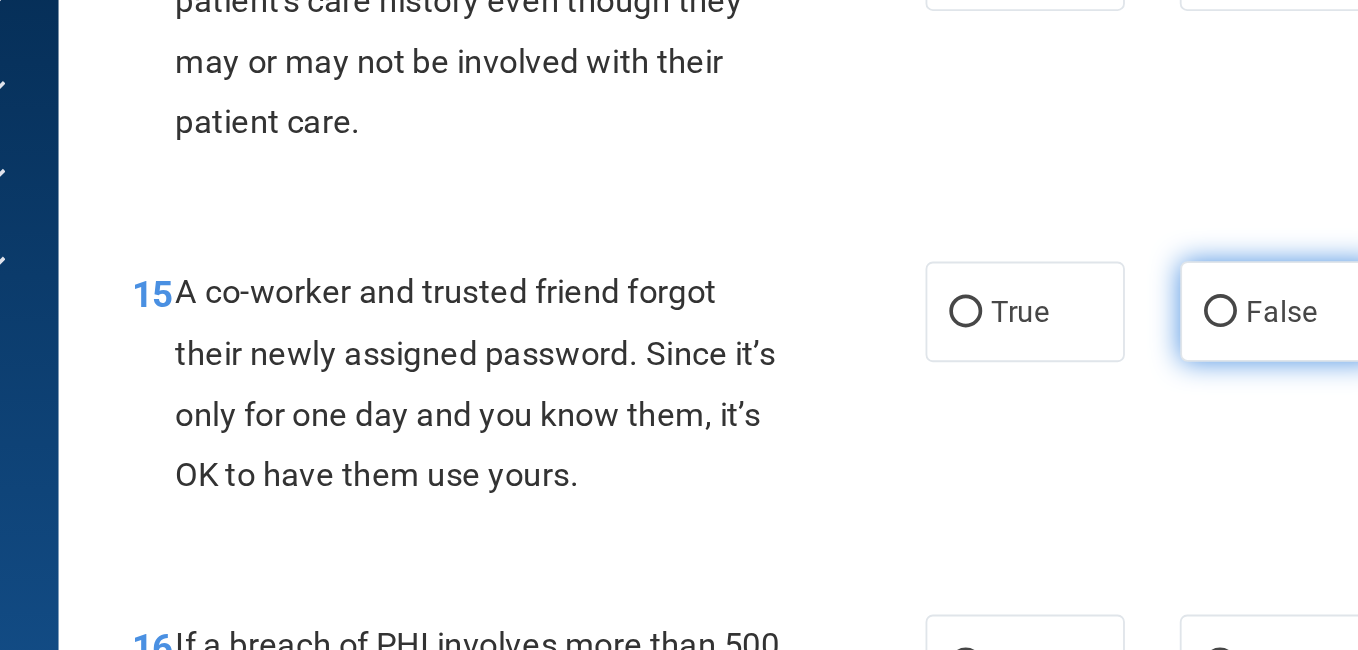click on "False" at bounding box center [955, 345] 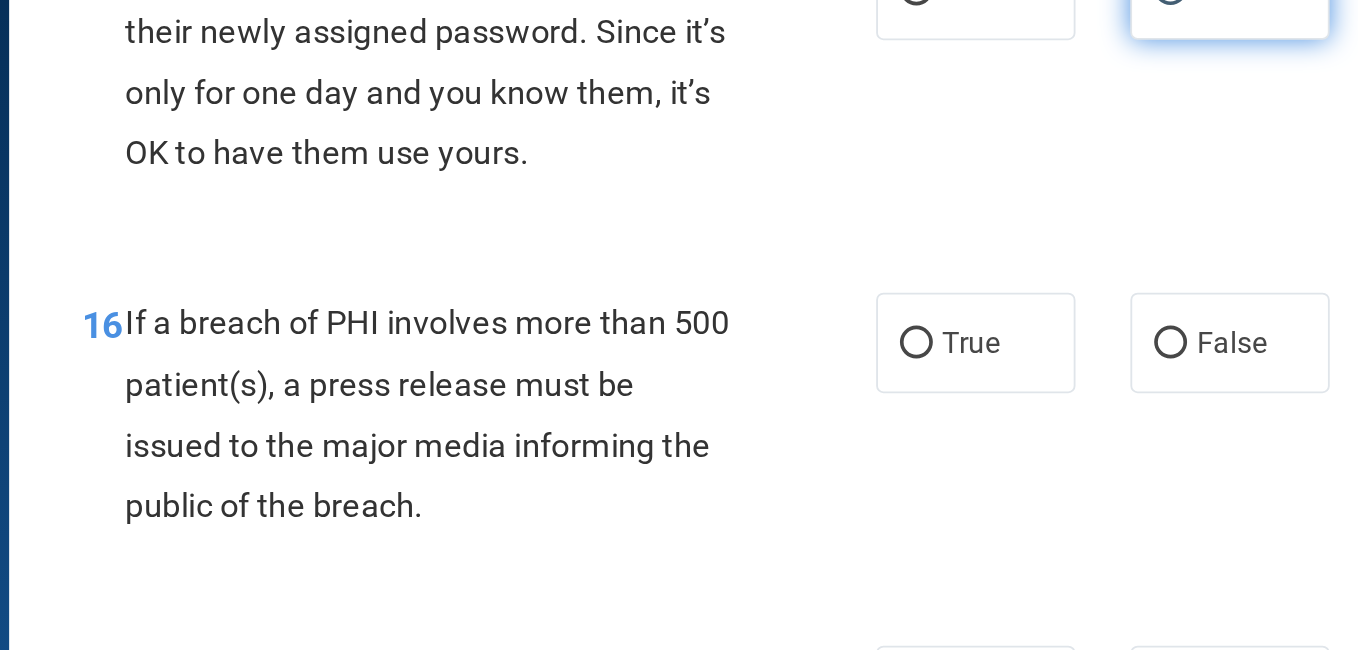 scroll, scrollTop: 2686, scrollLeft: 0, axis: vertical 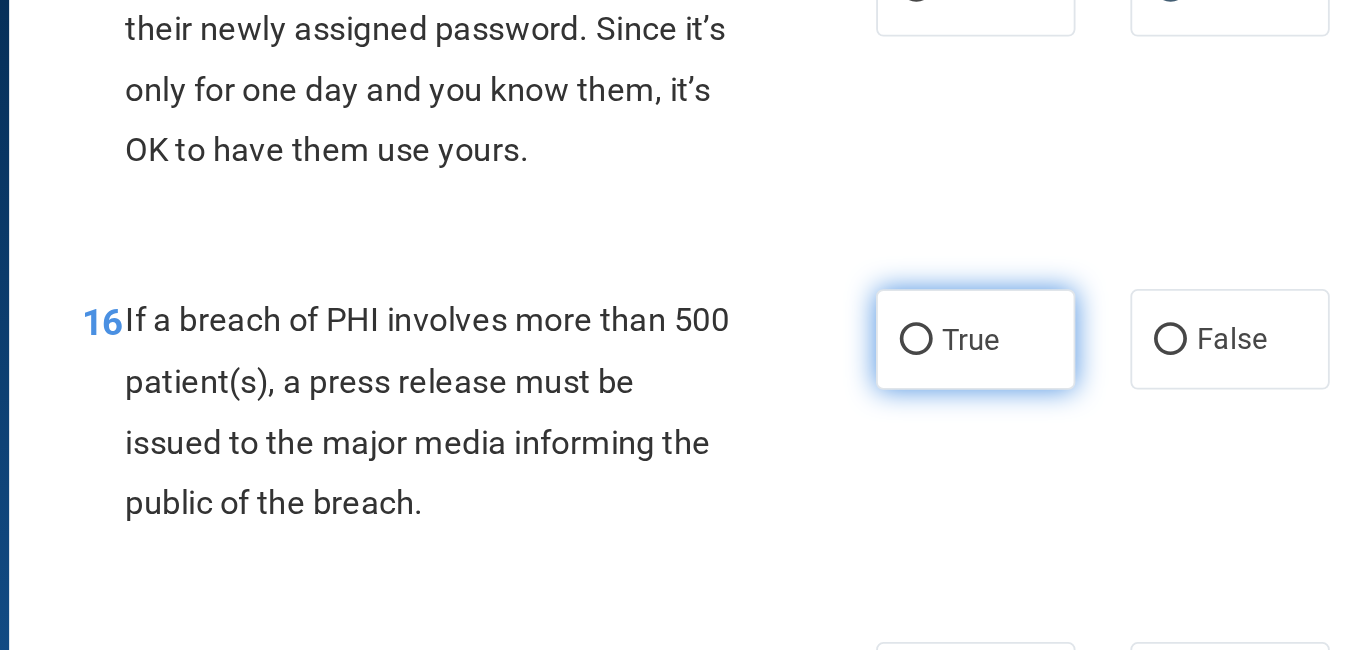 click on "True" at bounding box center (816, 360) 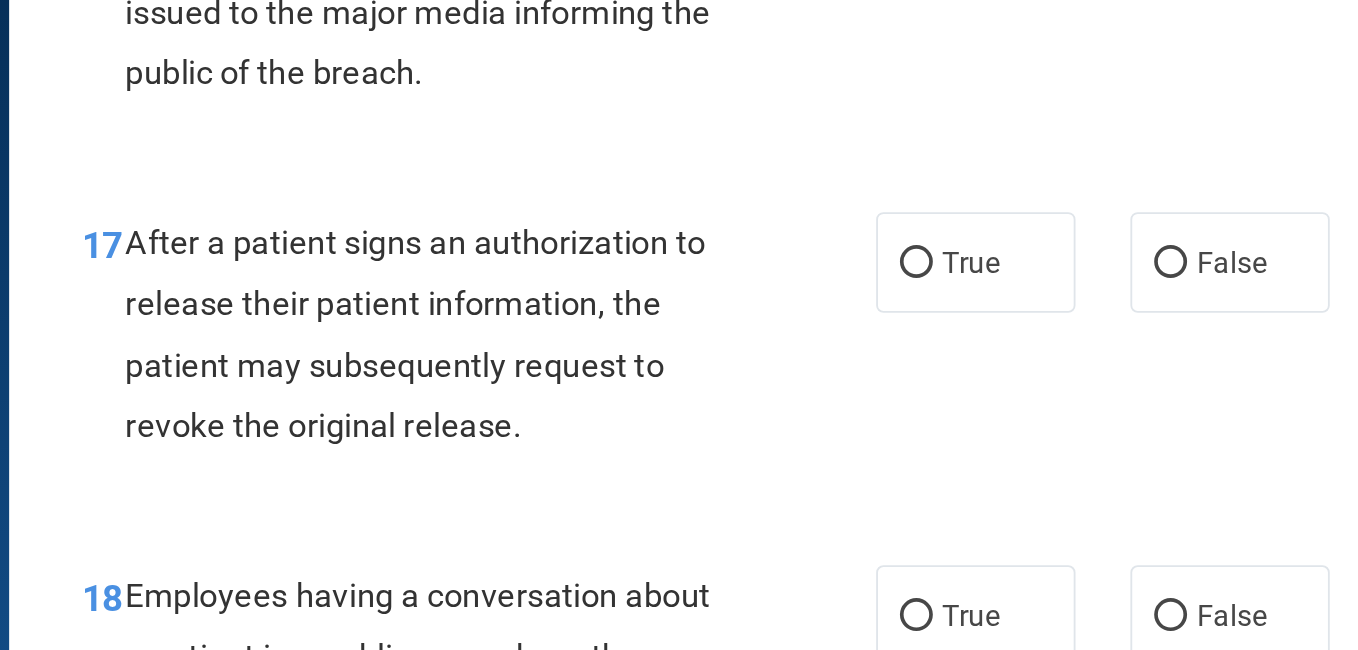 scroll, scrollTop: 2922, scrollLeft: 0, axis: vertical 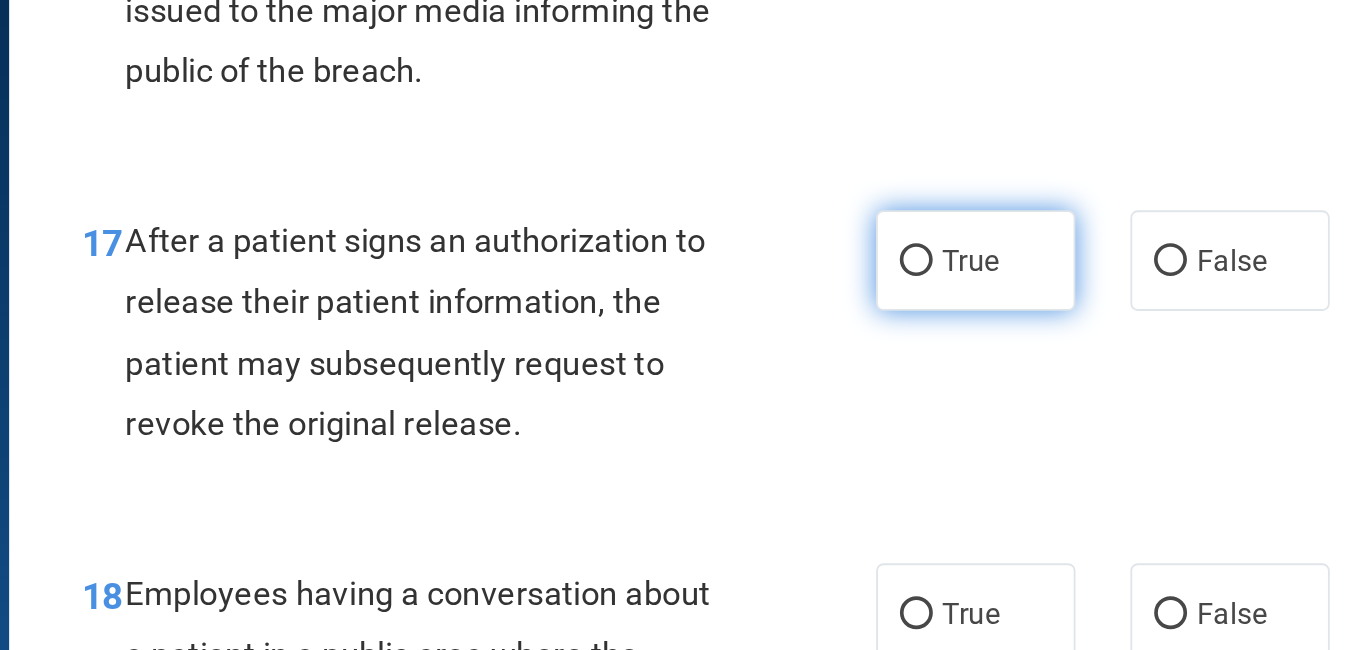 click on "True" at bounding box center [816, 317] 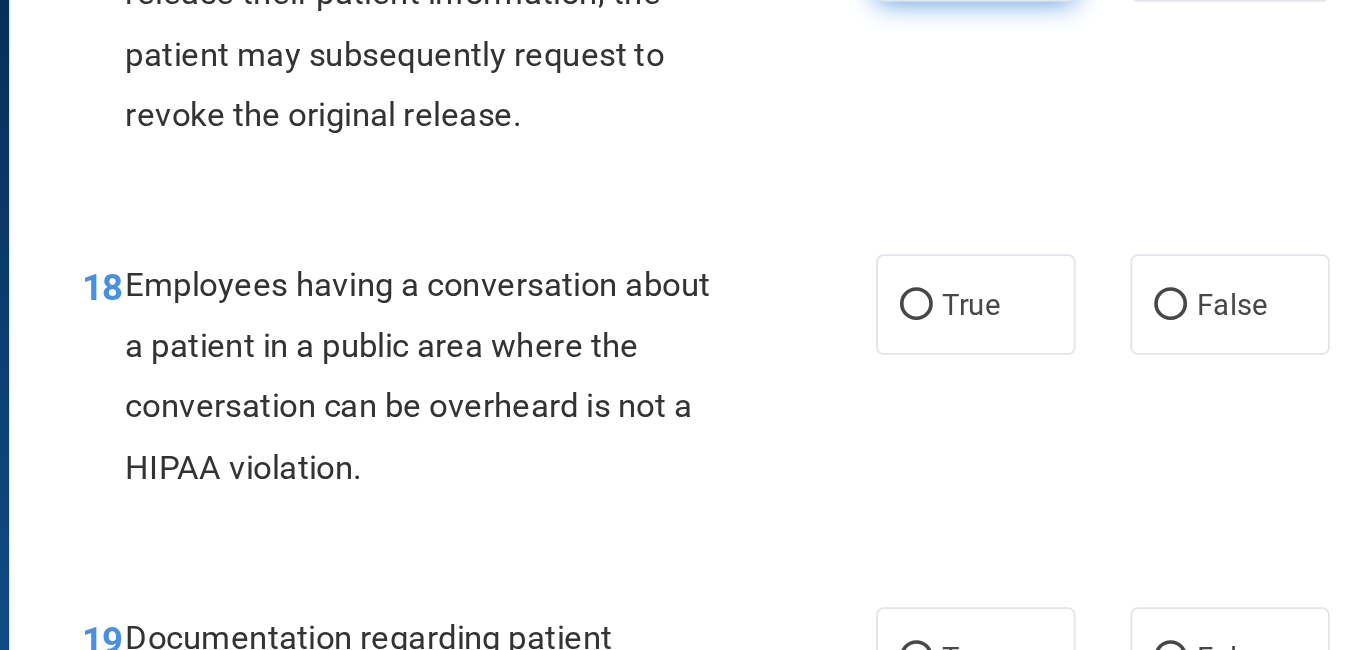 scroll, scrollTop: 3092, scrollLeft: 0, axis: vertical 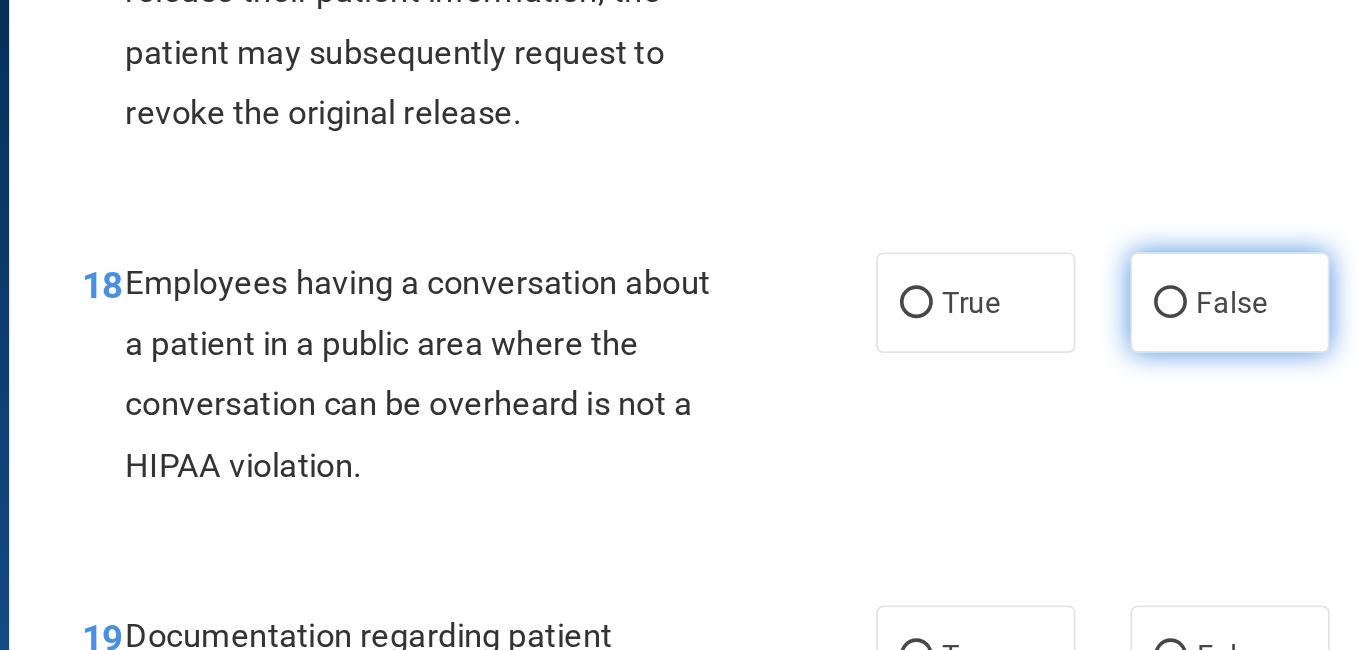 click on "False" at bounding box center [955, 340] 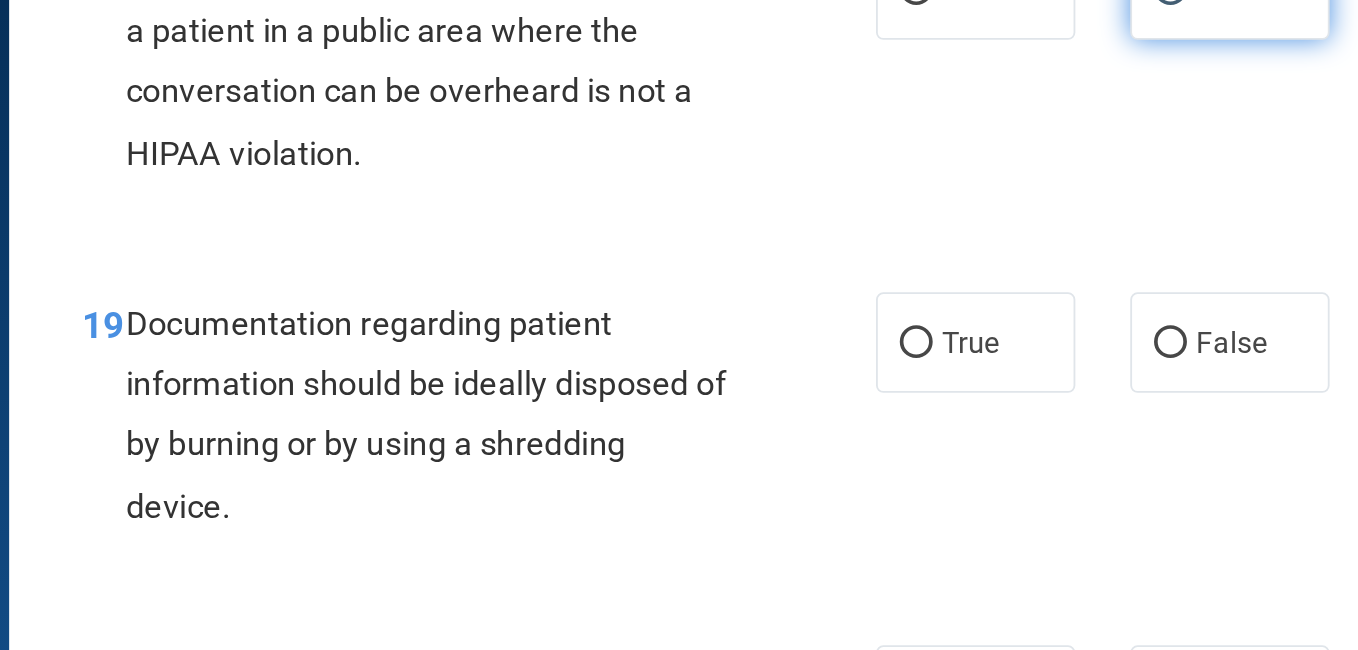 scroll, scrollTop: 3264, scrollLeft: 0, axis: vertical 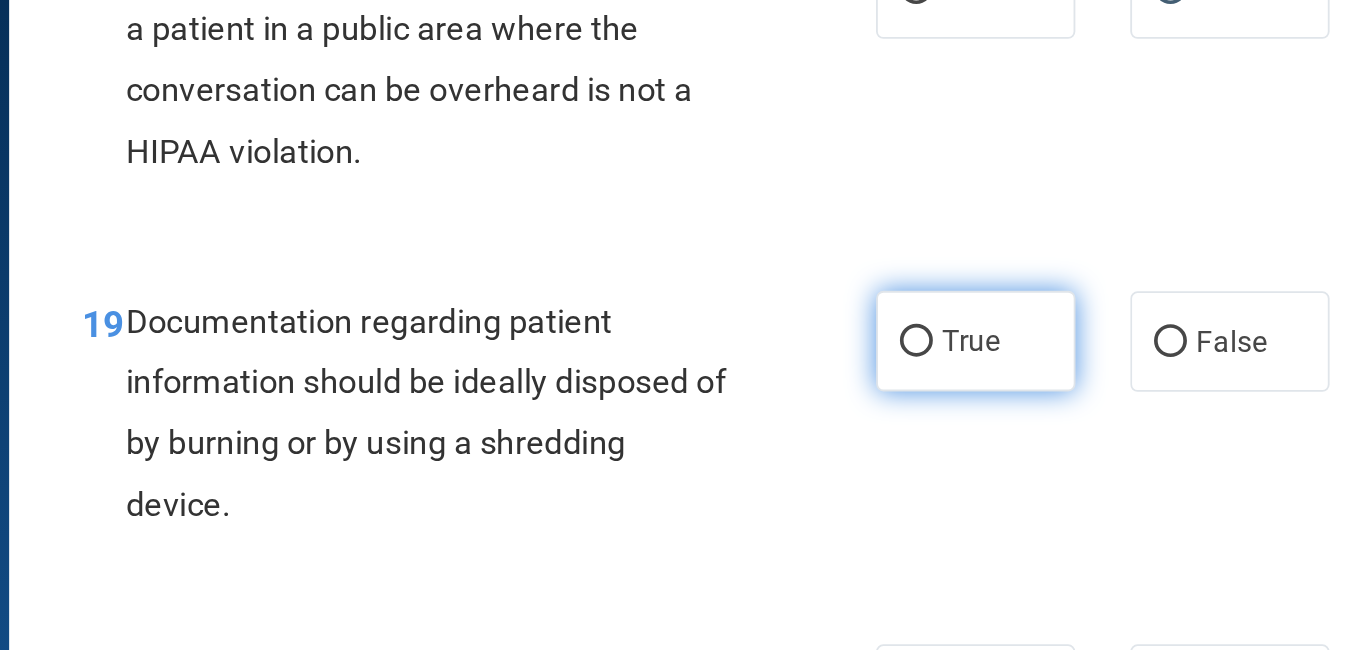 click on "True" at bounding box center [816, 361] 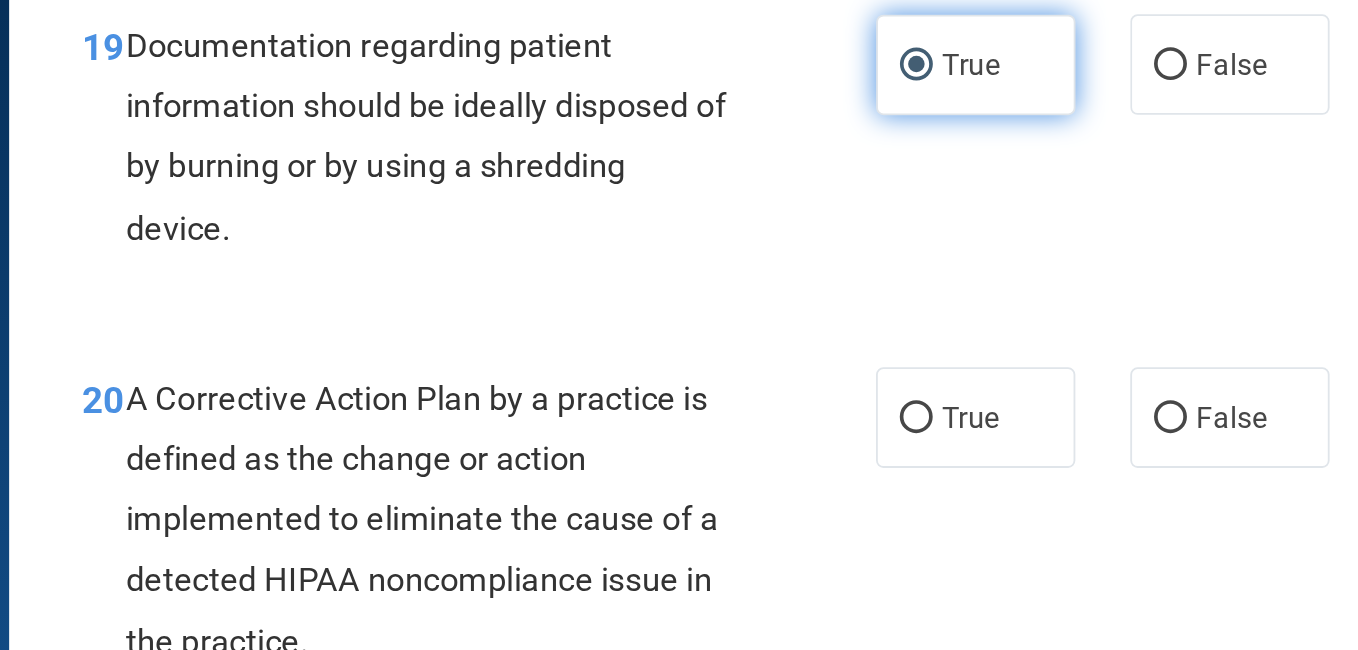 scroll, scrollTop: 3421, scrollLeft: 0, axis: vertical 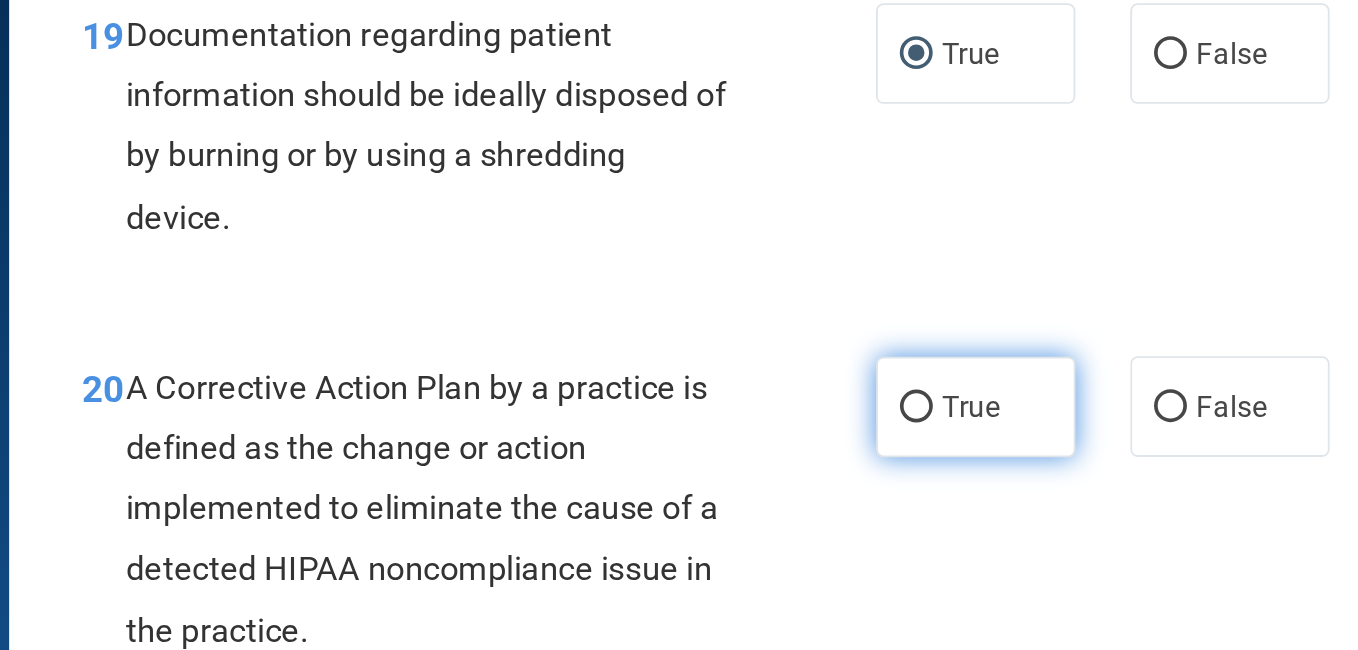 click on "True" at bounding box center [816, 397] 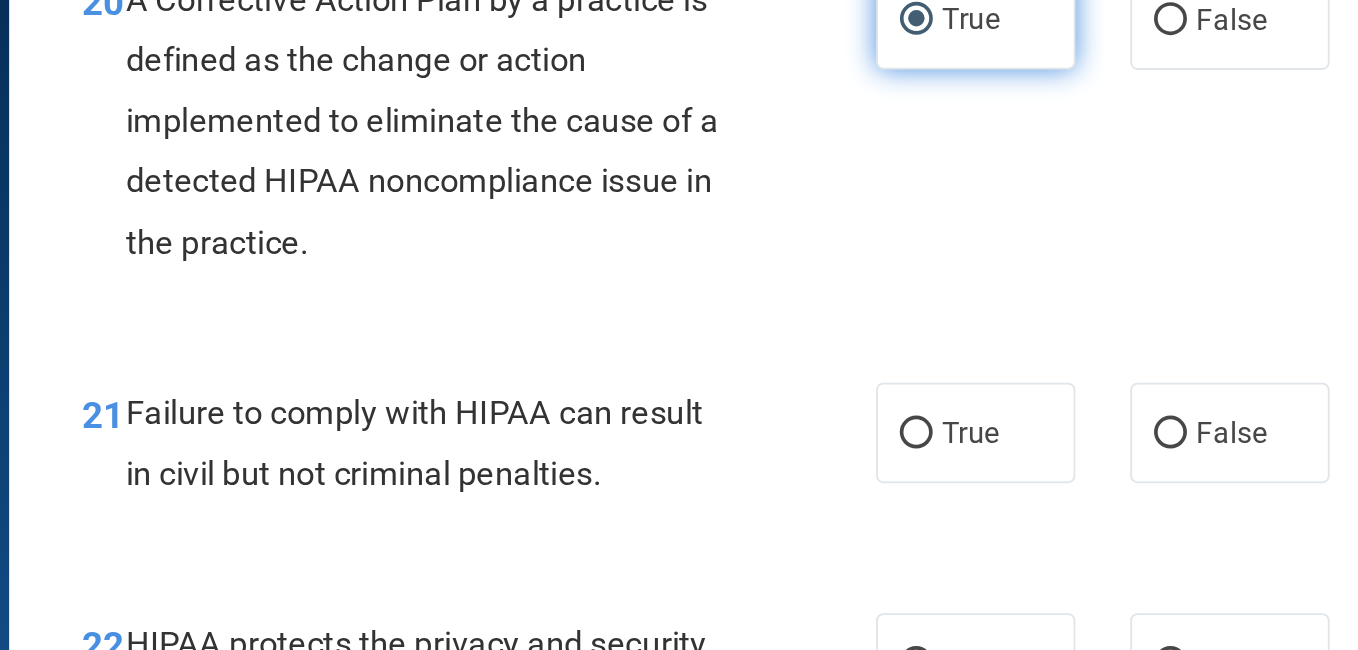 scroll, scrollTop: 3650, scrollLeft: 0, axis: vertical 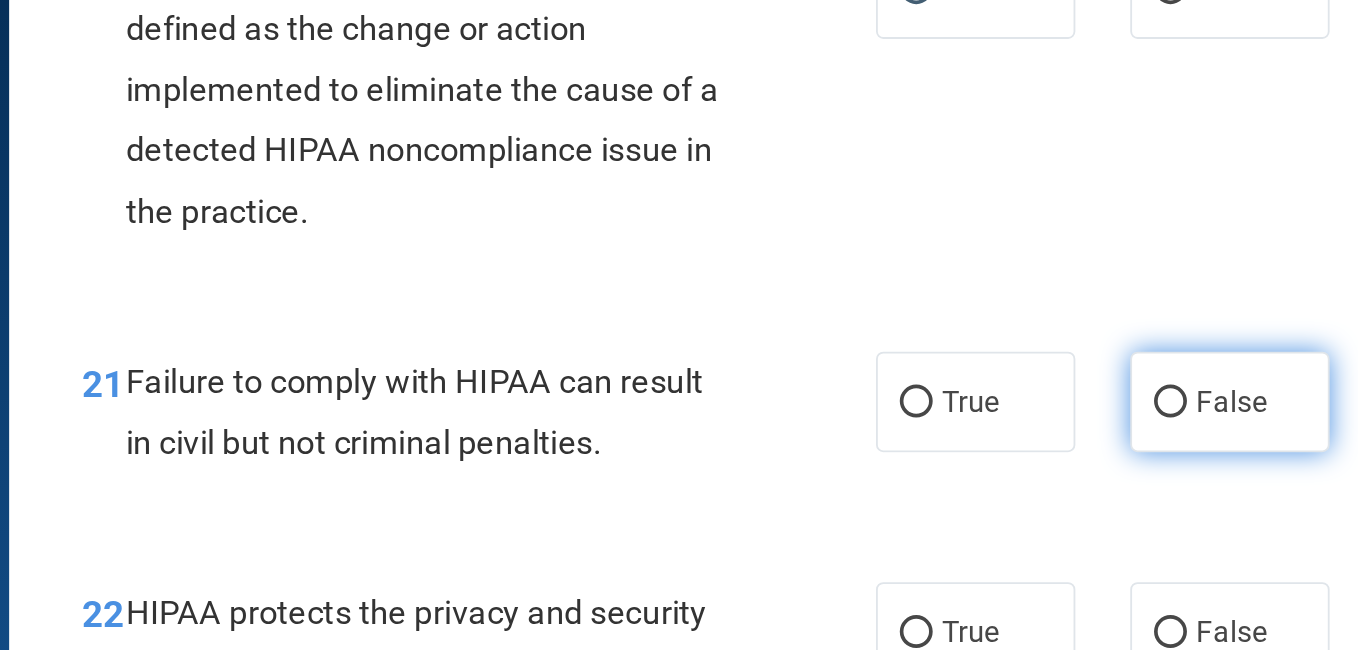 click on "False" at bounding box center [955, 394] 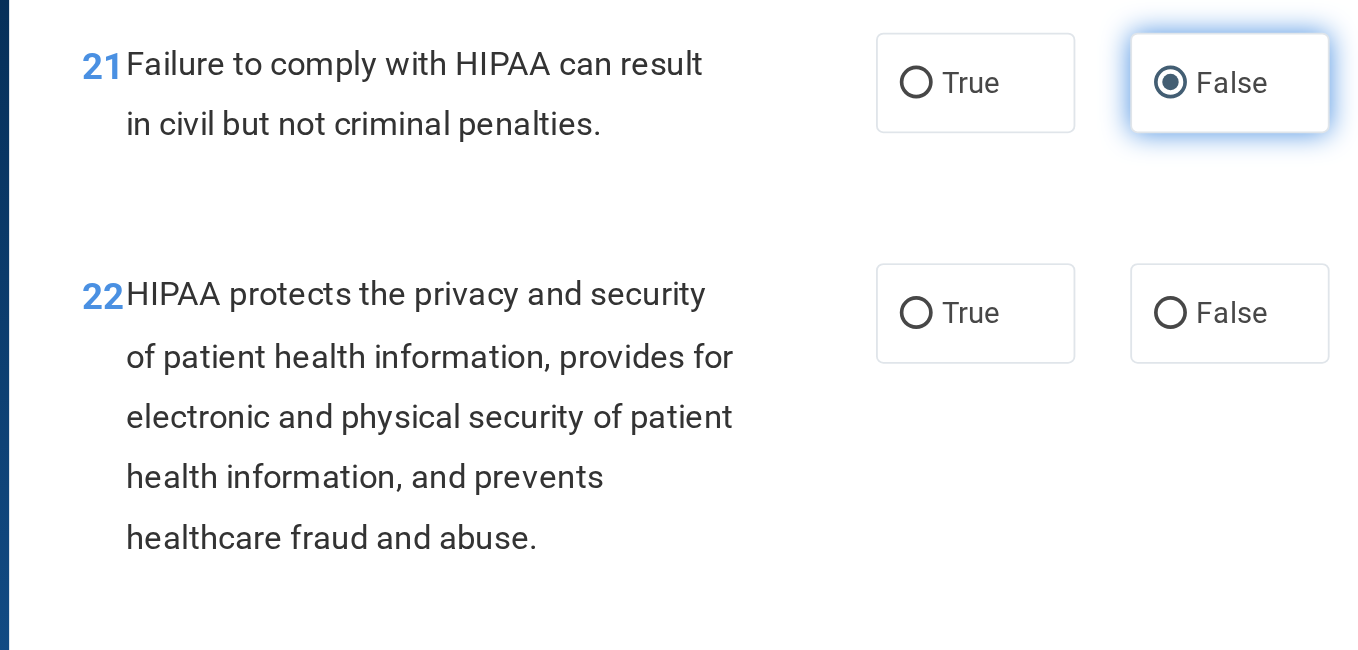 scroll, scrollTop: 3826, scrollLeft: 0, axis: vertical 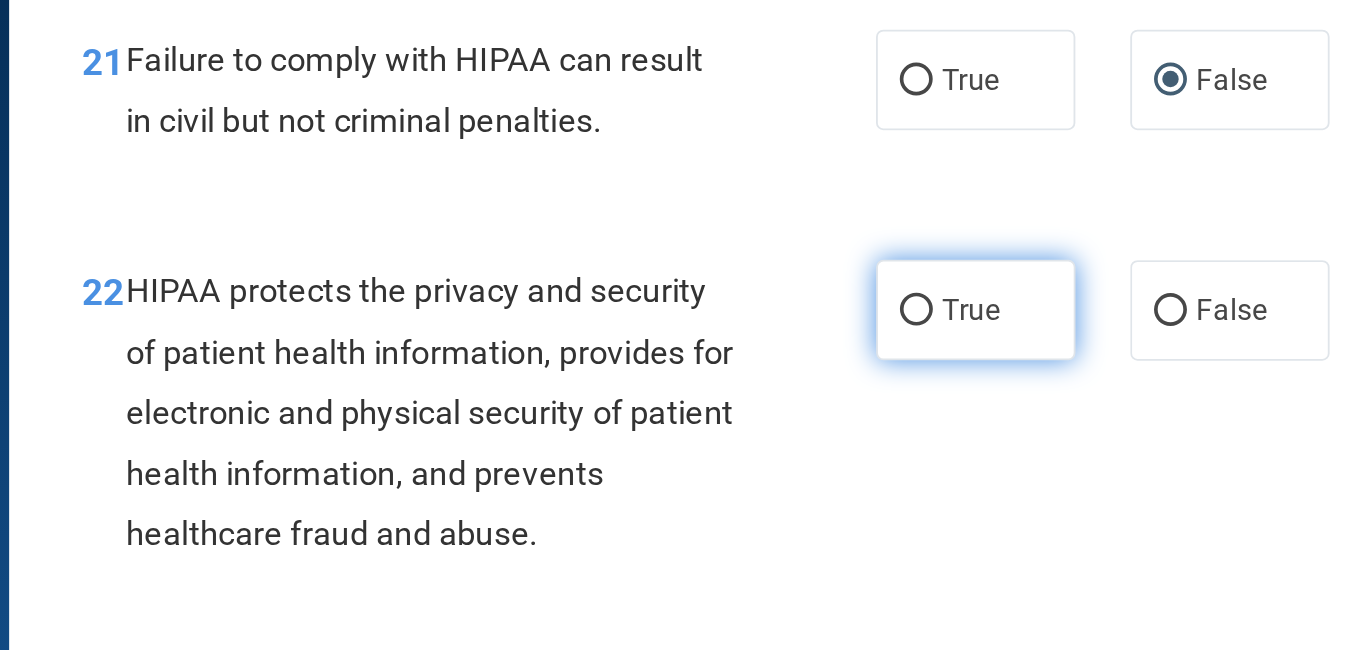 click on "True" at bounding box center (816, 344) 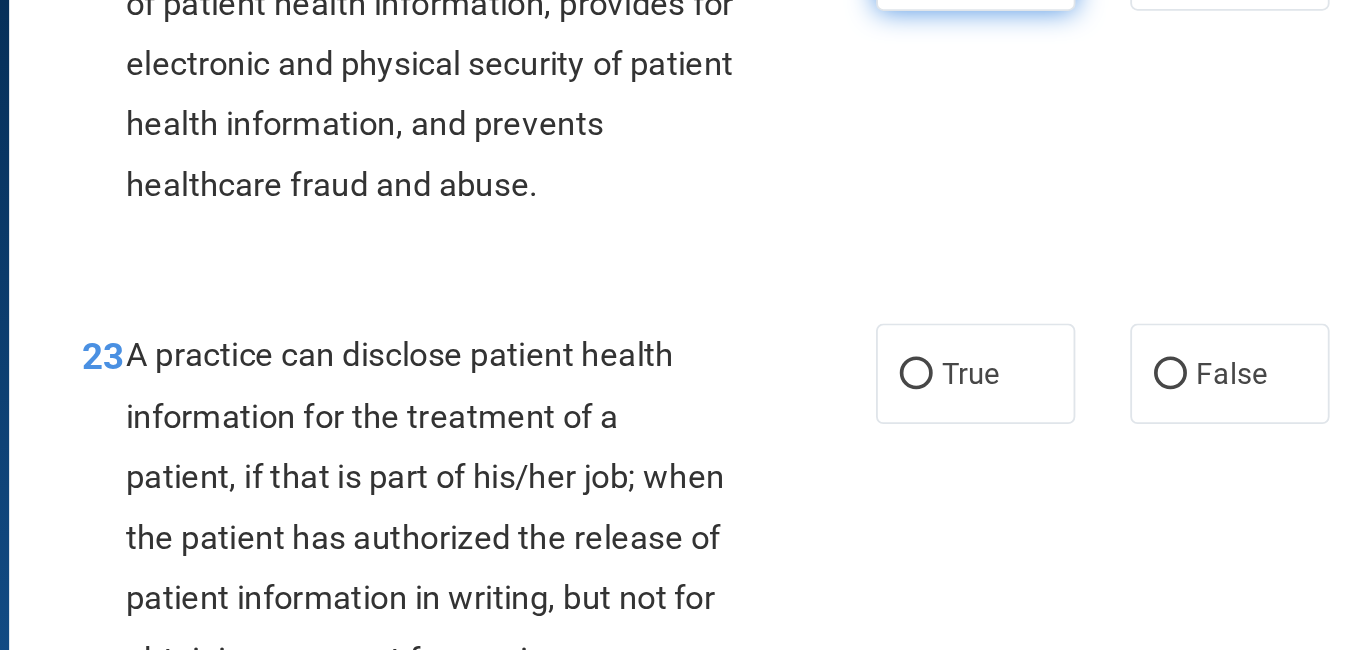 scroll, scrollTop: 4018, scrollLeft: 0, axis: vertical 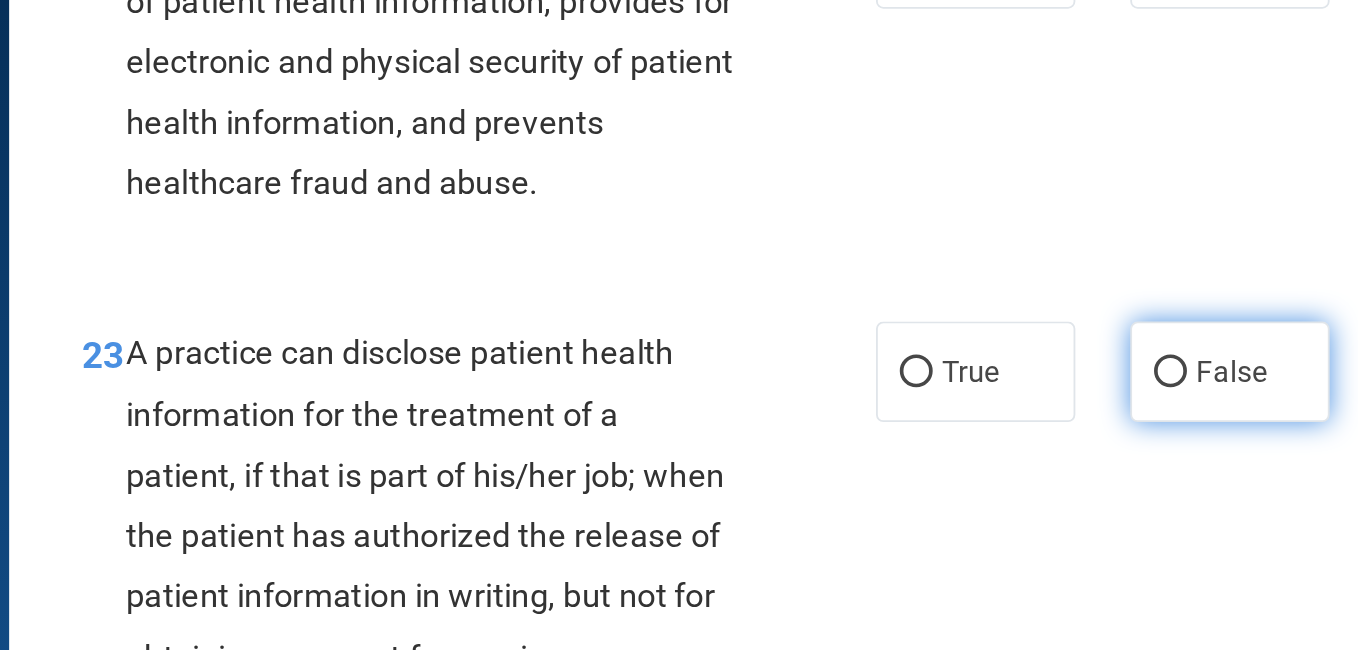 click on "False" at bounding box center [955, 378] 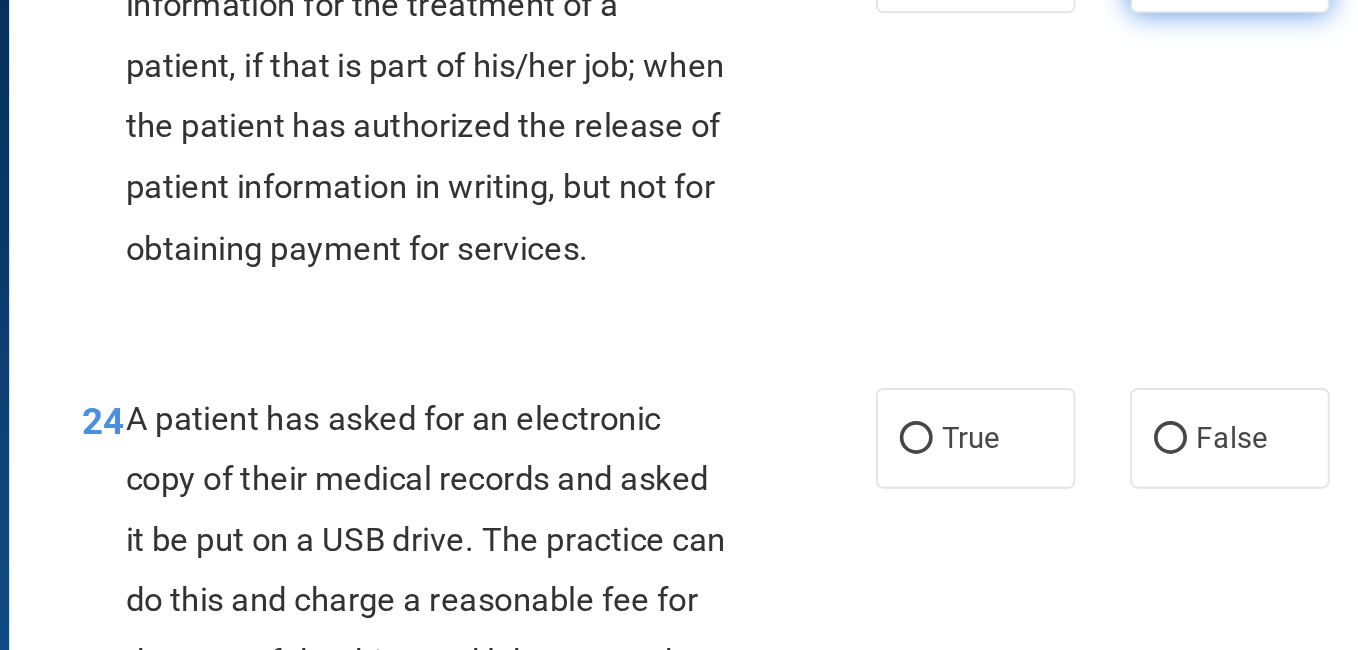 scroll, scrollTop: 4245, scrollLeft: 0, axis: vertical 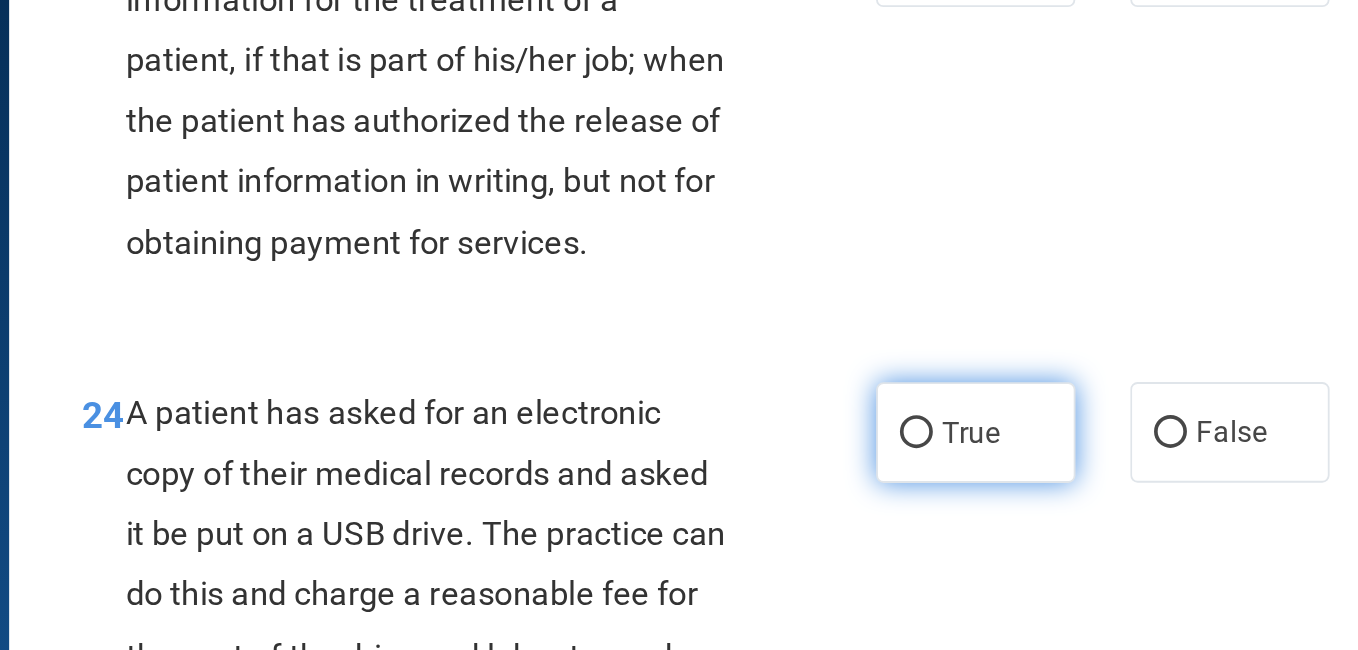 click on "True" at bounding box center [816, 411] 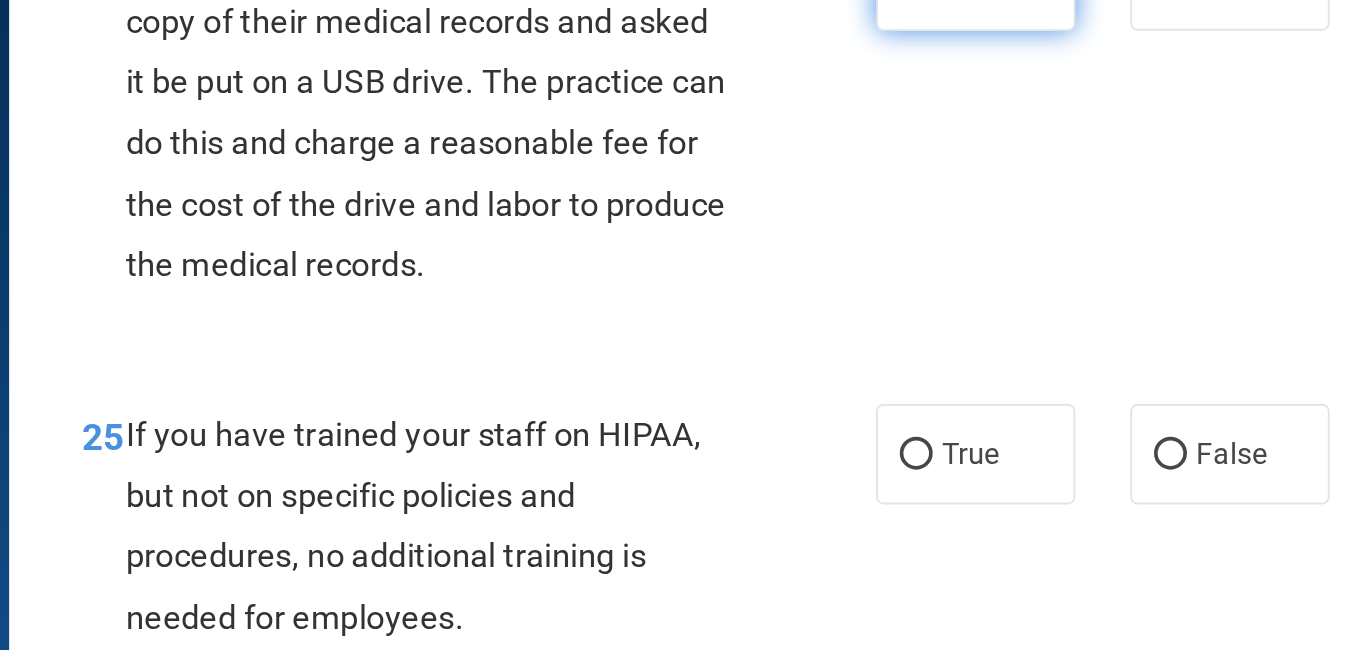 scroll, scrollTop: 4508, scrollLeft: 0, axis: vertical 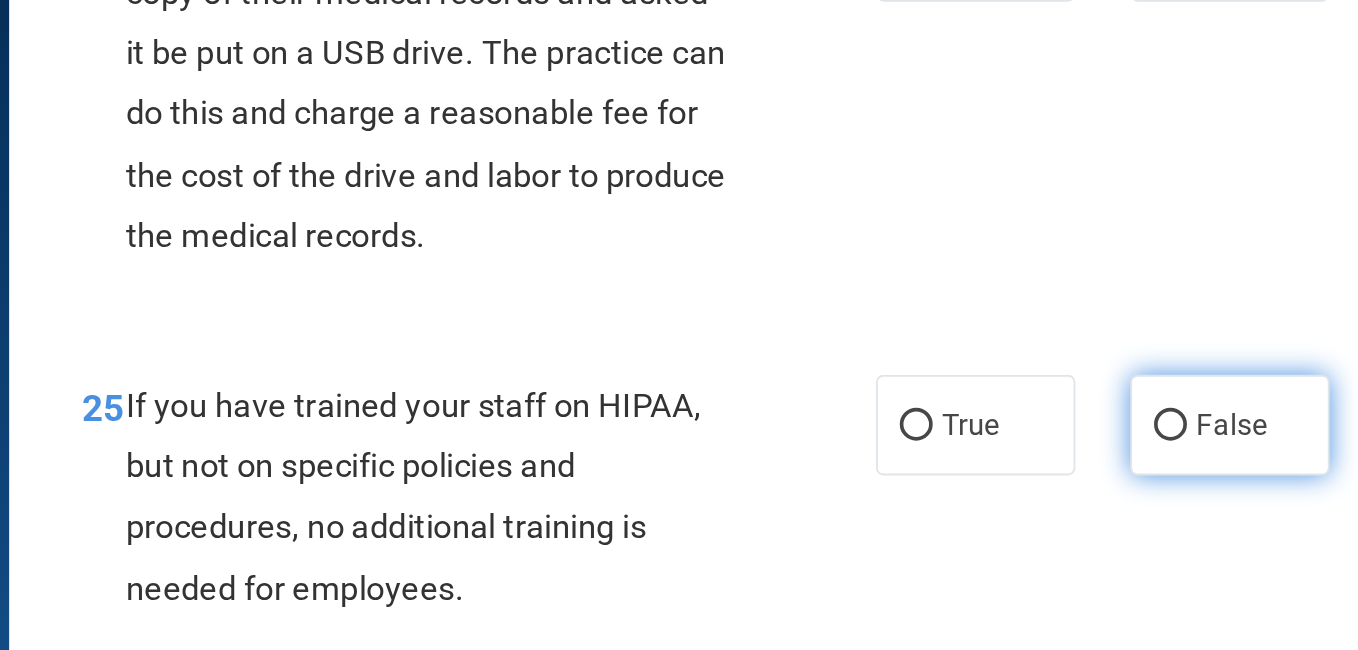click on "False" at bounding box center (955, 407) 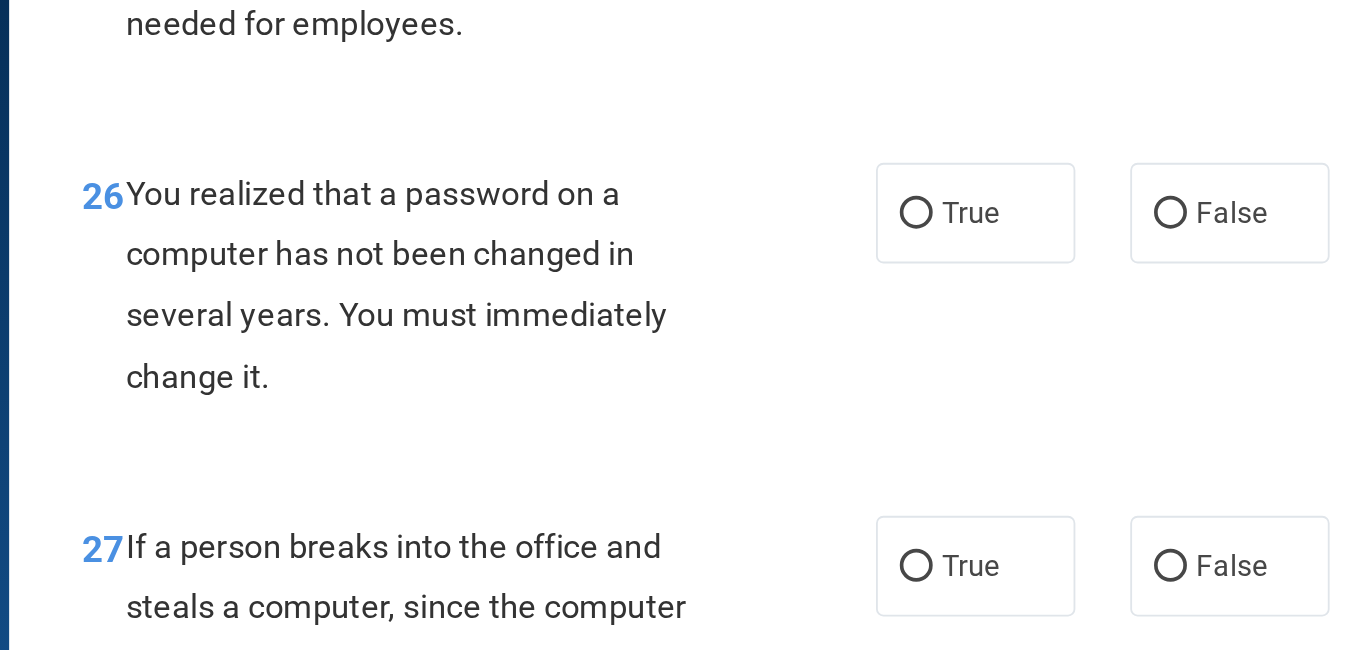 scroll, scrollTop: 4819, scrollLeft: 0, axis: vertical 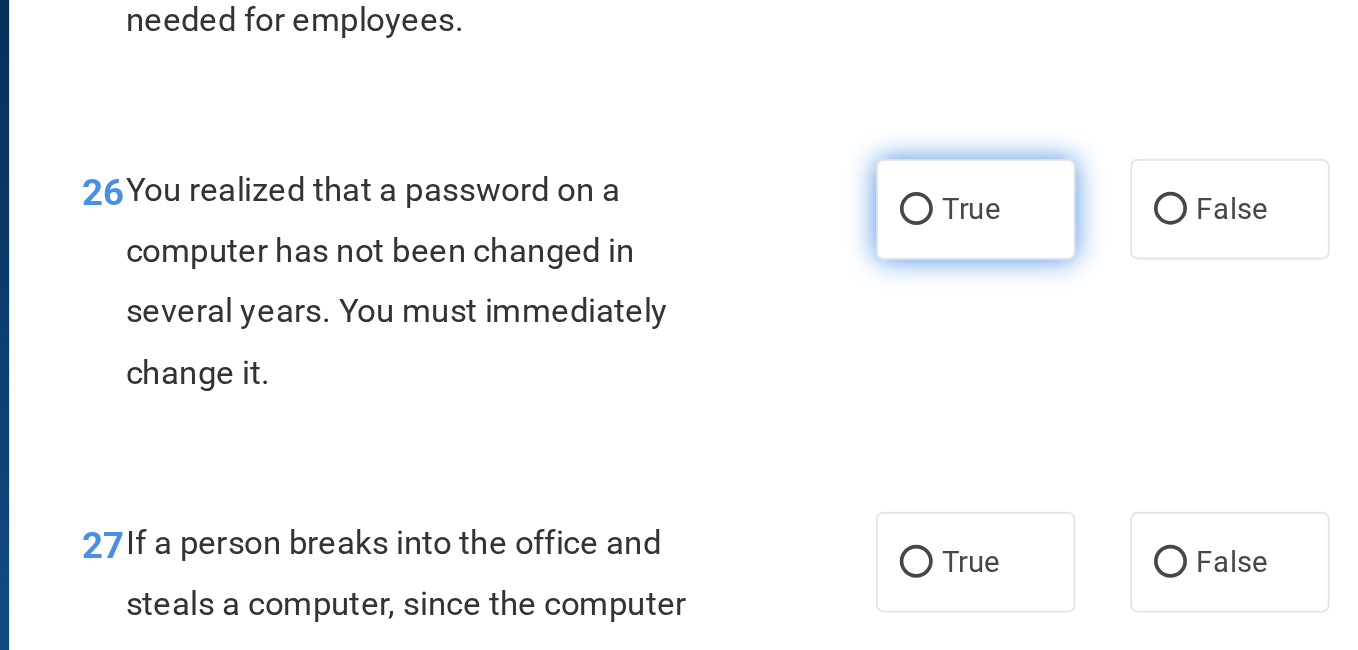 click on "True" at bounding box center (816, 289) 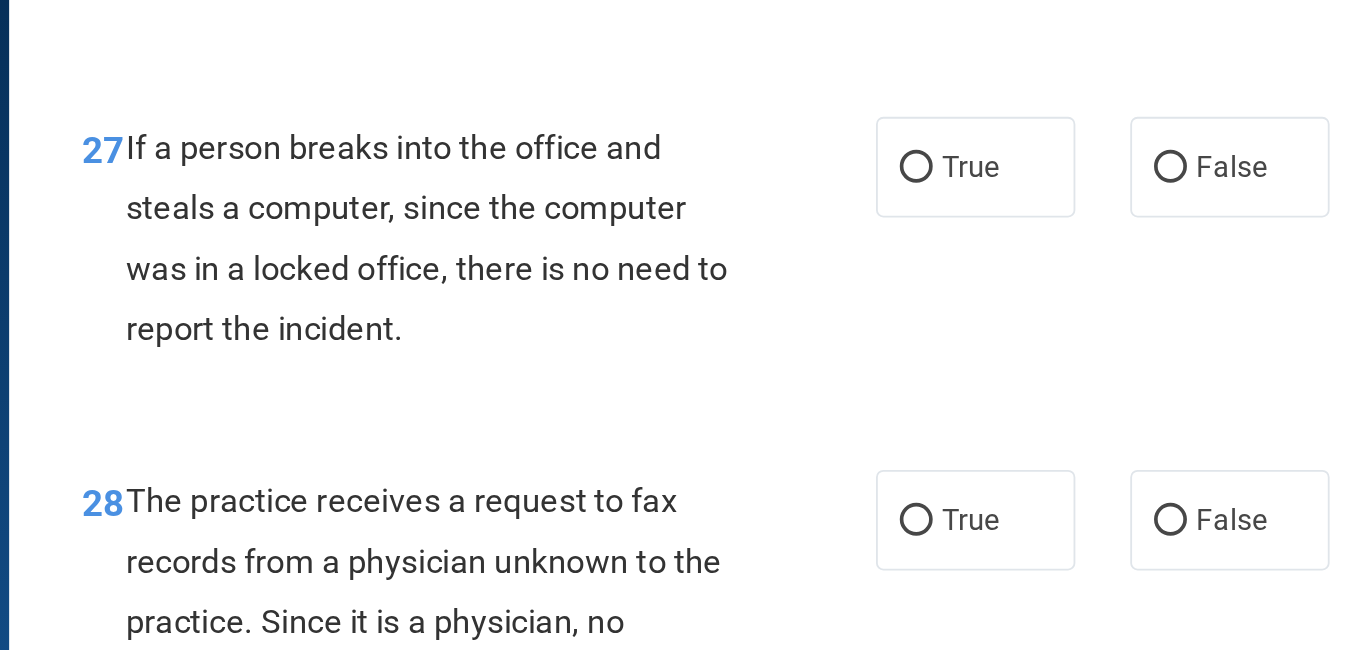 scroll, scrollTop: 5038, scrollLeft: 0, axis: vertical 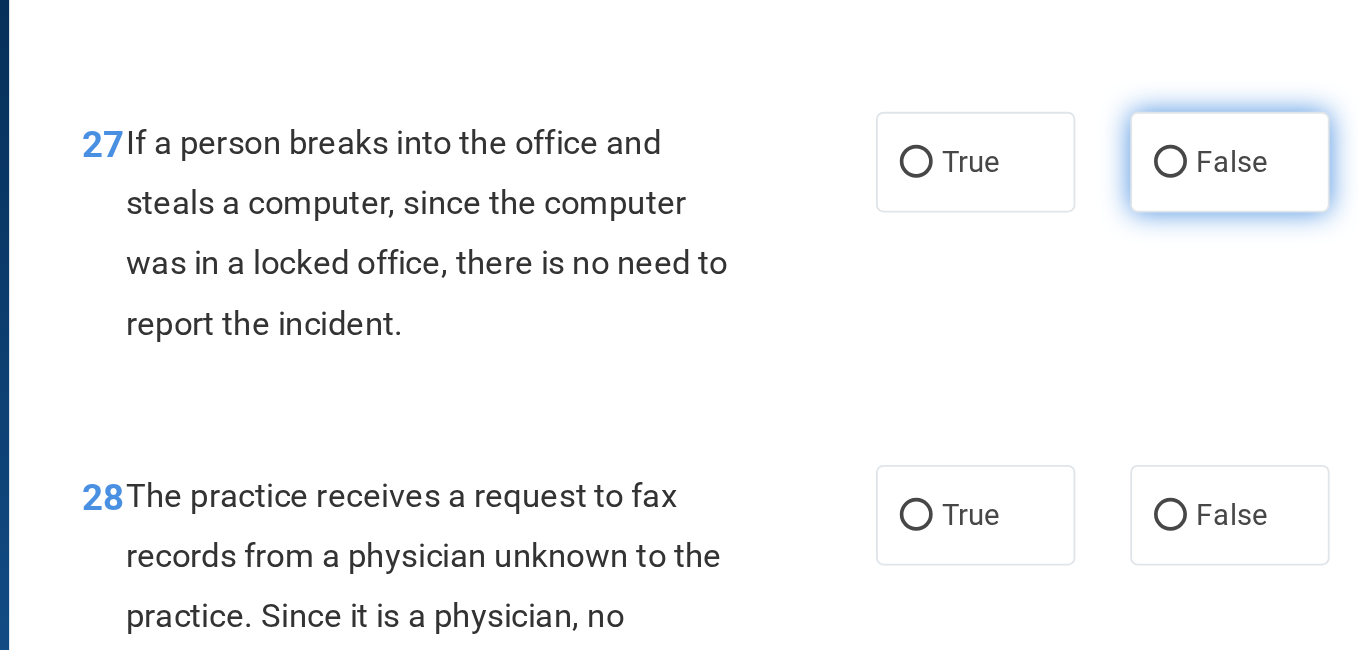 click on "False" at bounding box center [955, 263] 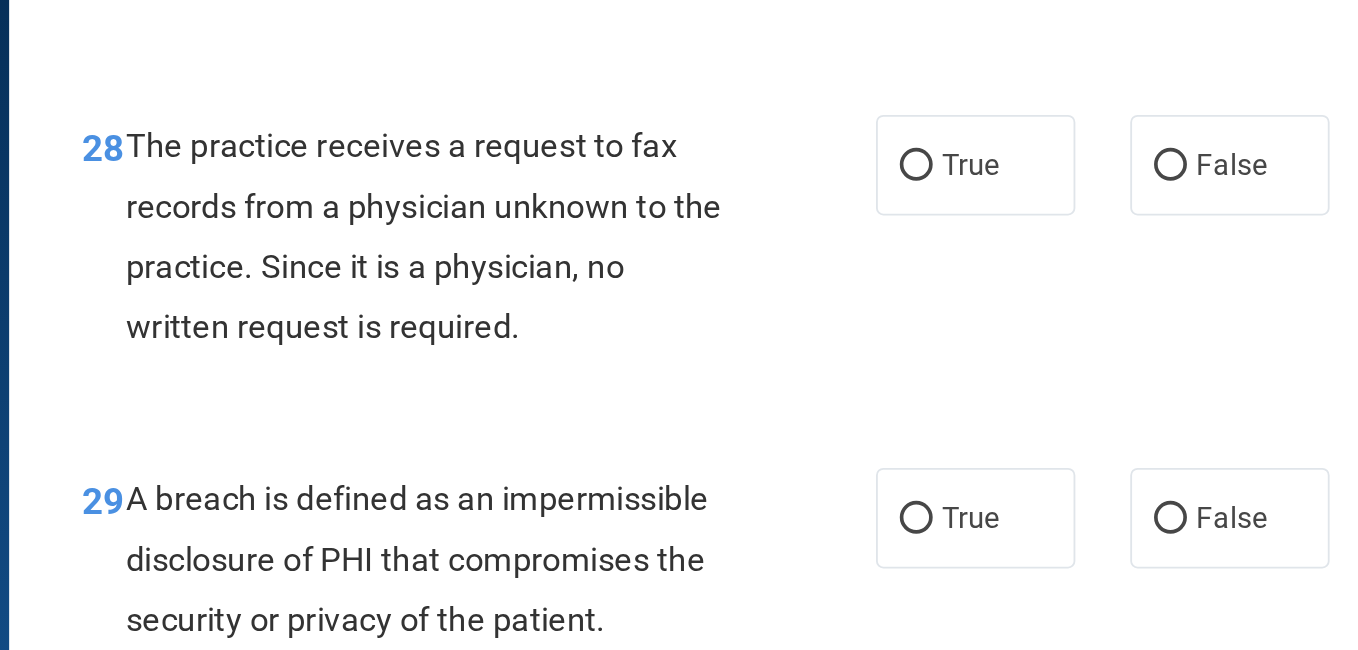 scroll, scrollTop: 5230, scrollLeft: 0, axis: vertical 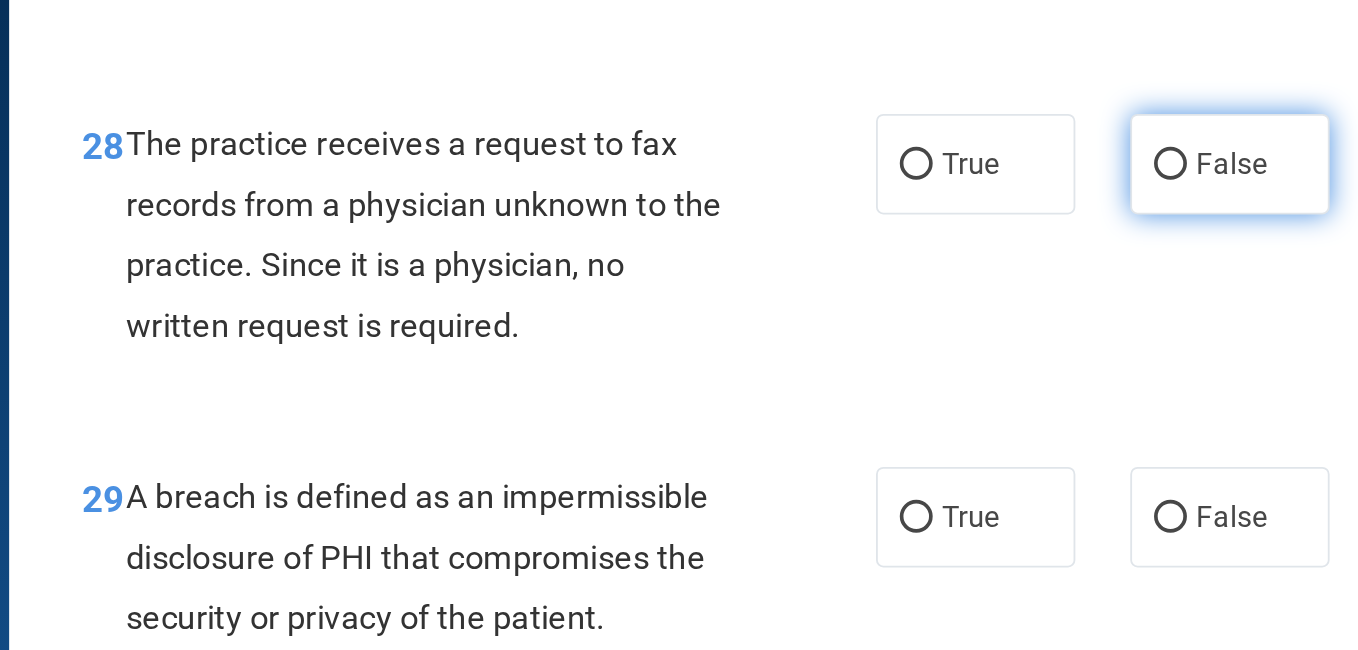 click on "False" at bounding box center [955, 264] 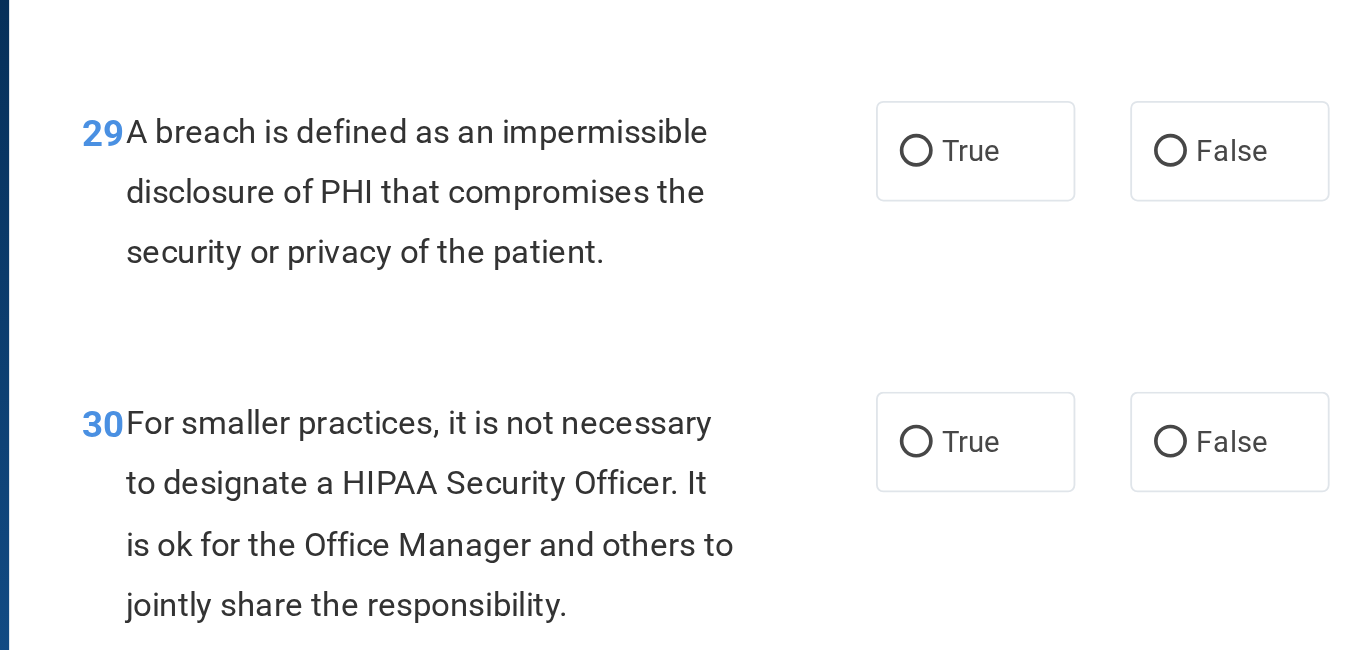scroll, scrollTop: 5432, scrollLeft: 0, axis: vertical 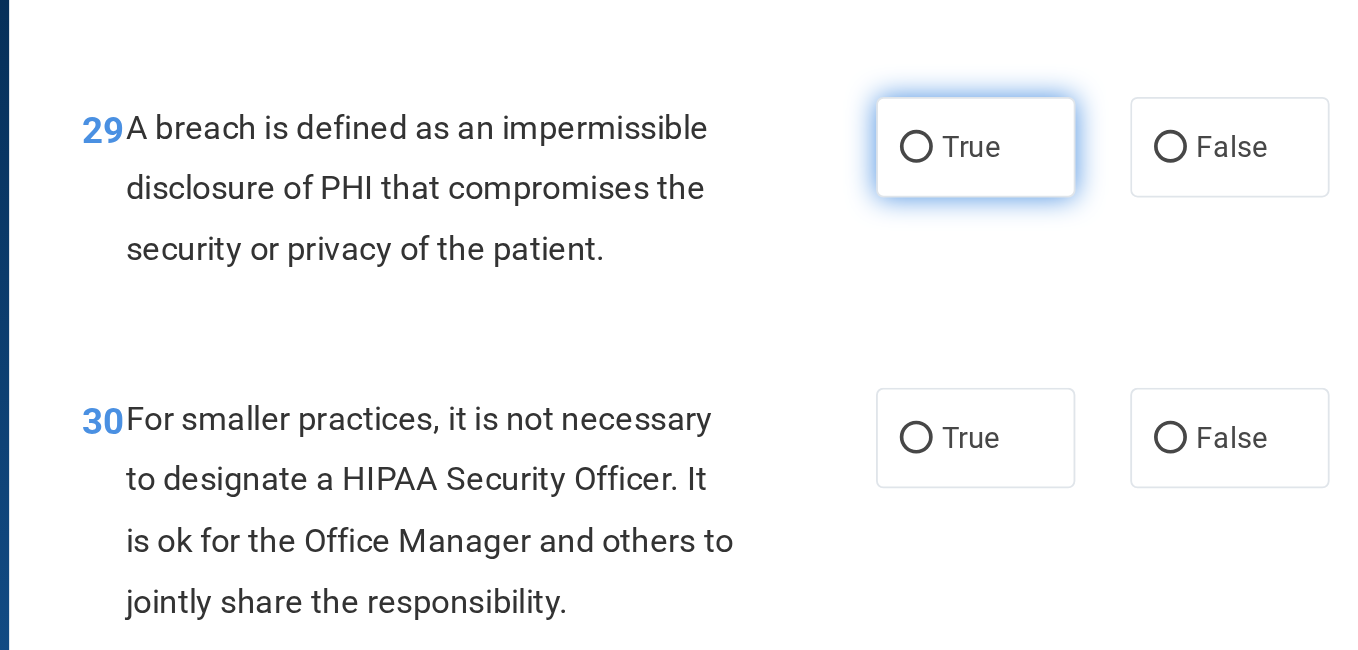 click on "True" at bounding box center [816, 255] 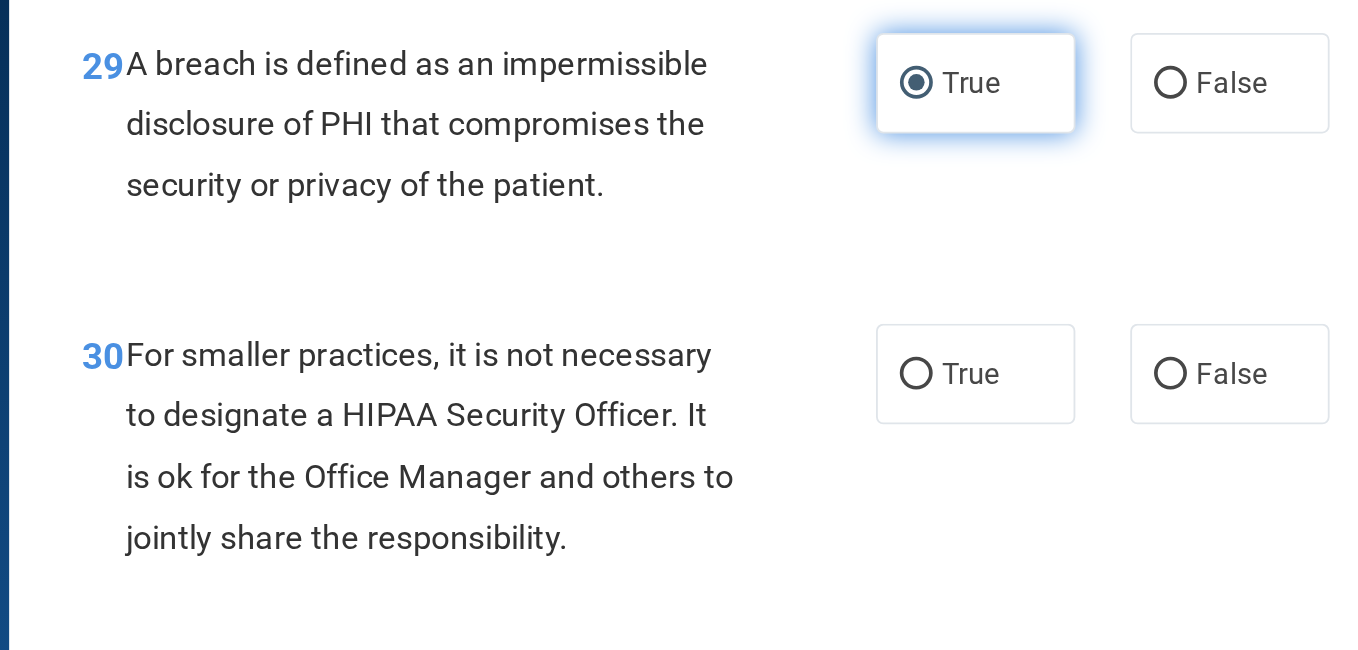 scroll, scrollTop: 5500, scrollLeft: 0, axis: vertical 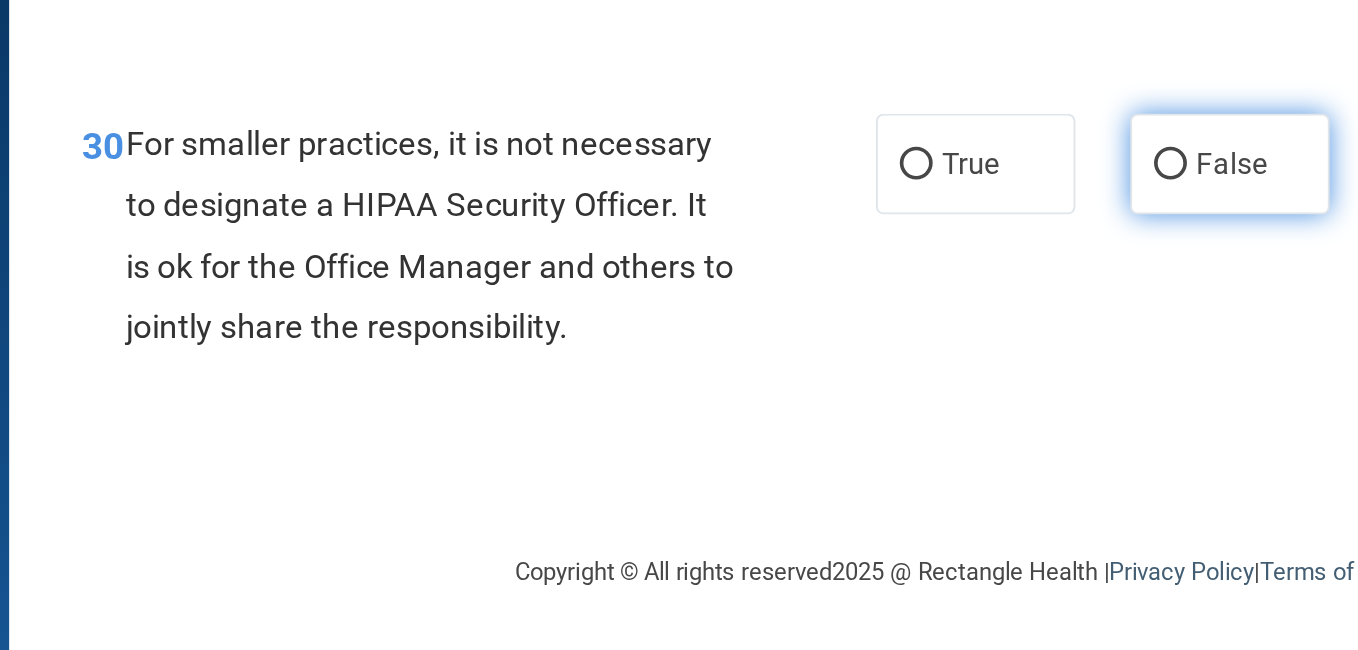 click on "False" at bounding box center (955, 379) 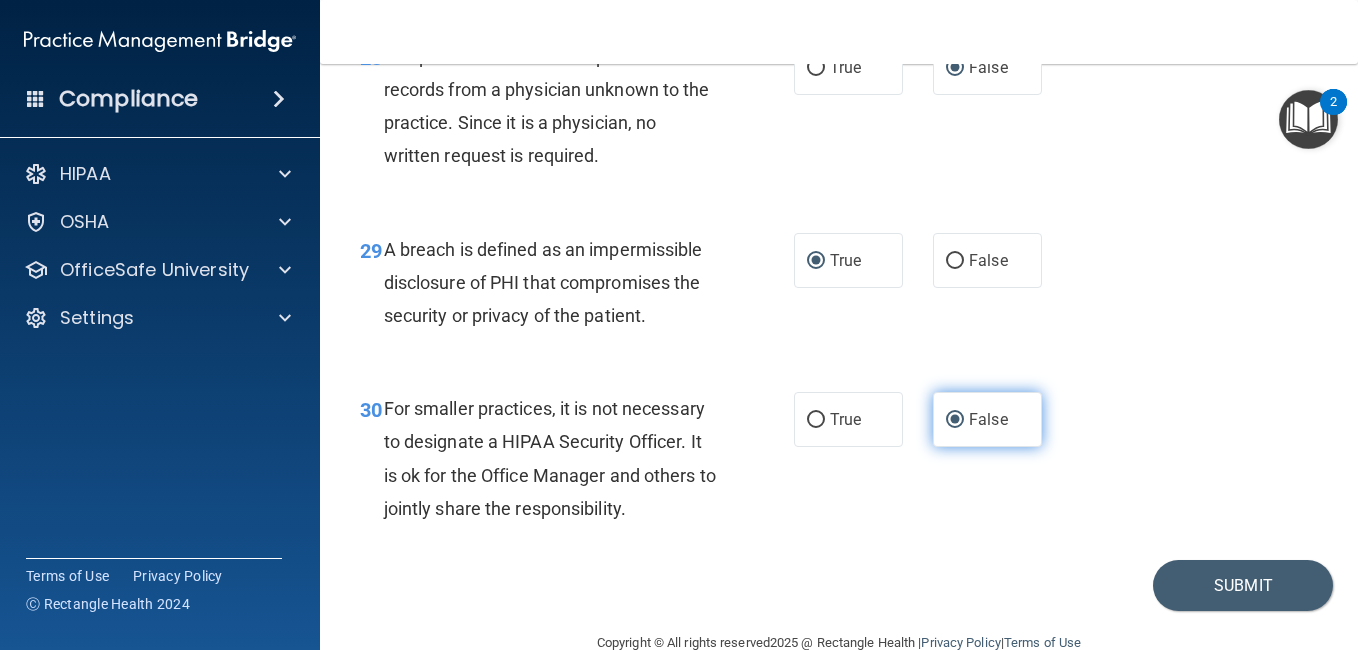 scroll, scrollTop: 5500, scrollLeft: 0, axis: vertical 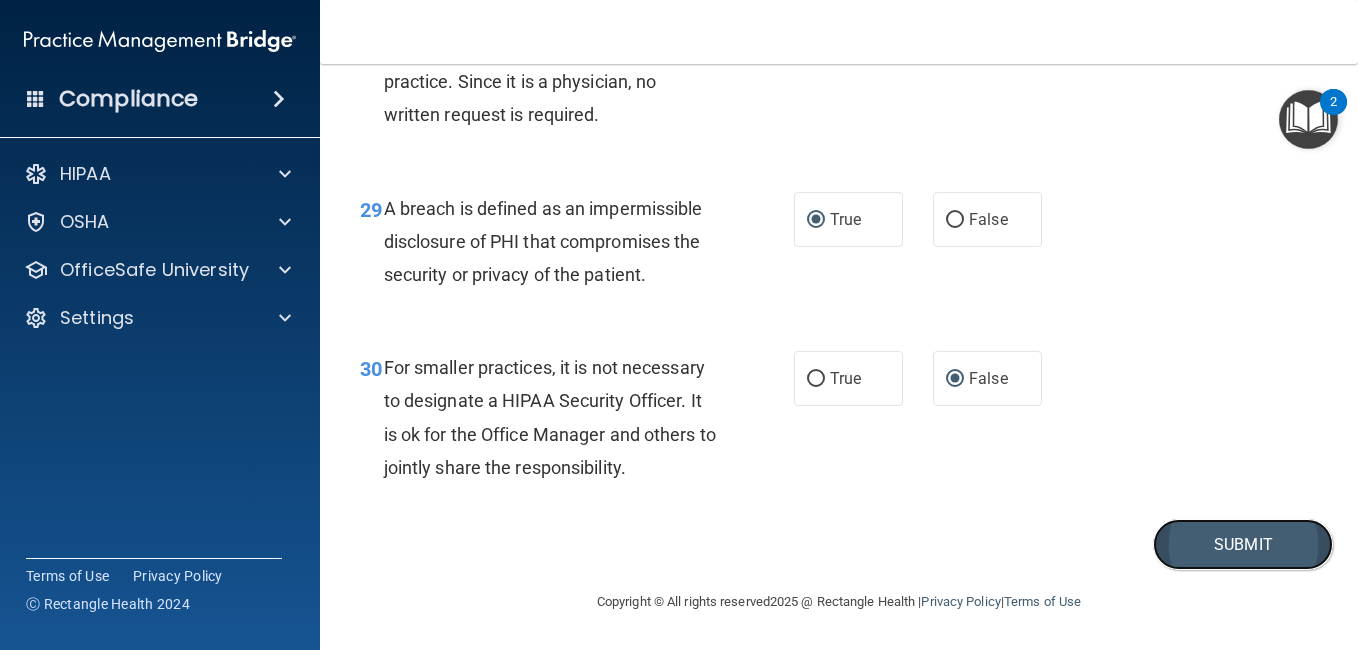 click on "Submit" at bounding box center (1243, 544) 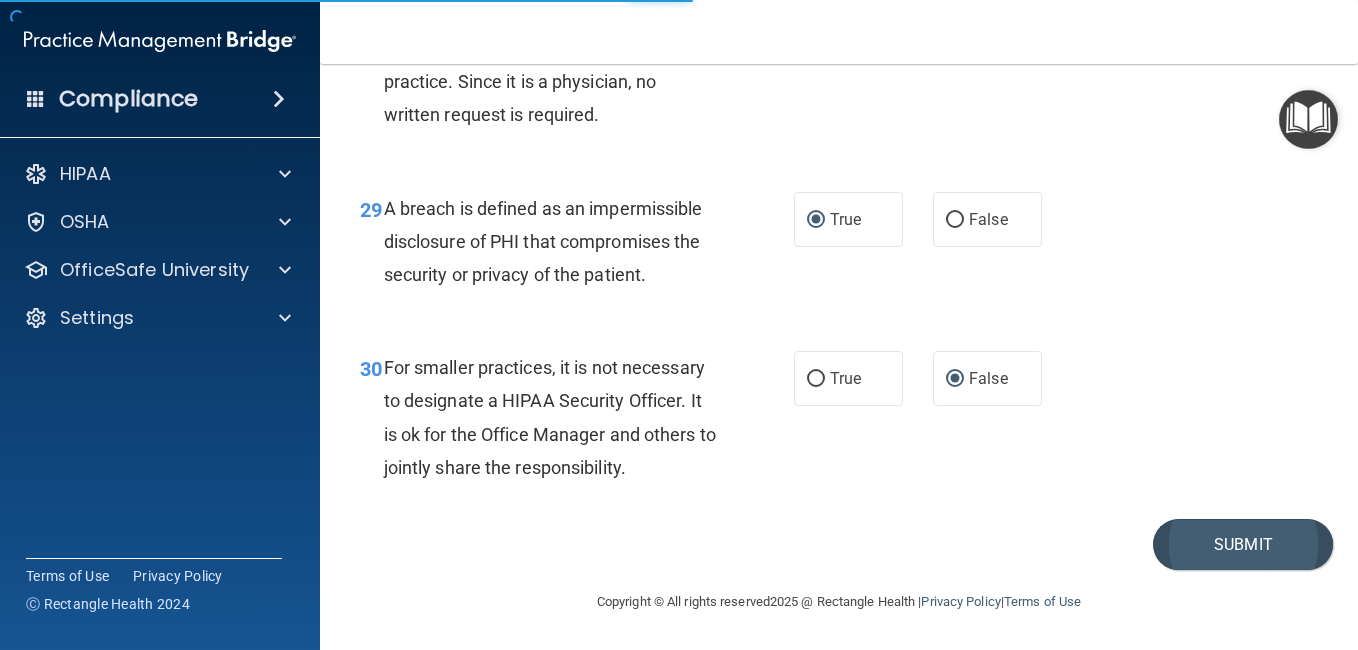 scroll, scrollTop: 0, scrollLeft: 0, axis: both 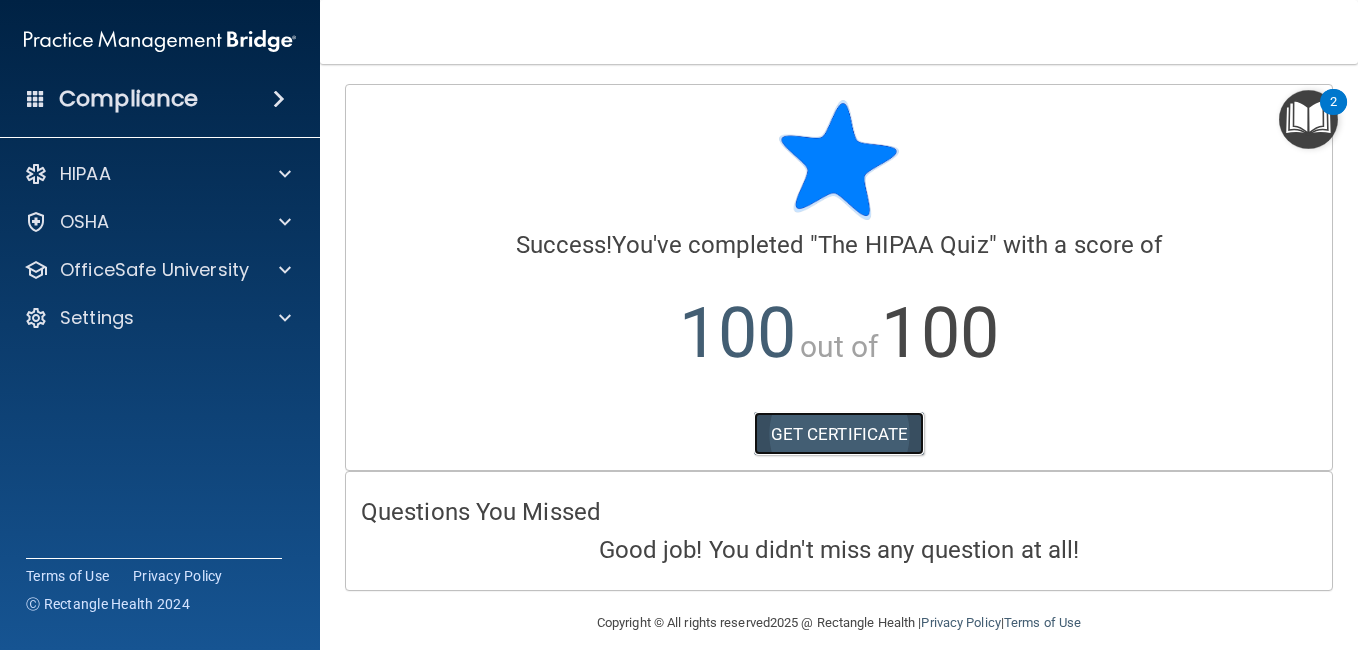click on "GET CERTIFICATE" at bounding box center [839, 434] 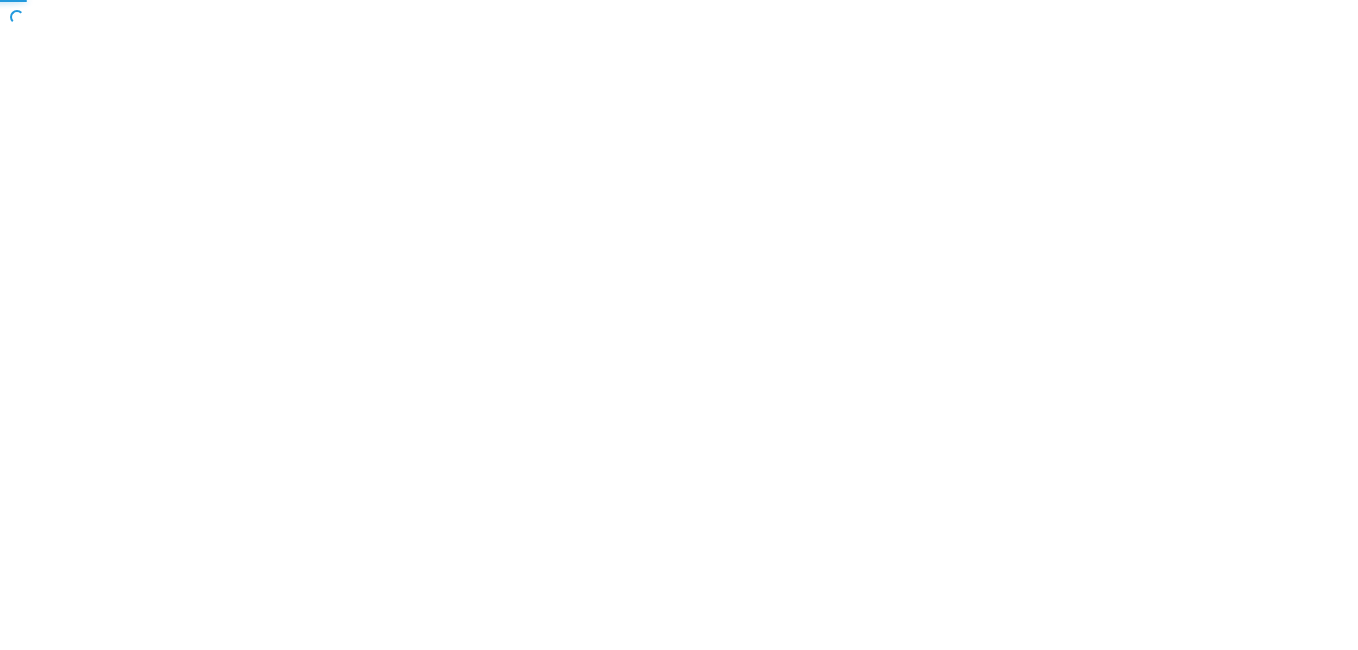scroll, scrollTop: 0, scrollLeft: 0, axis: both 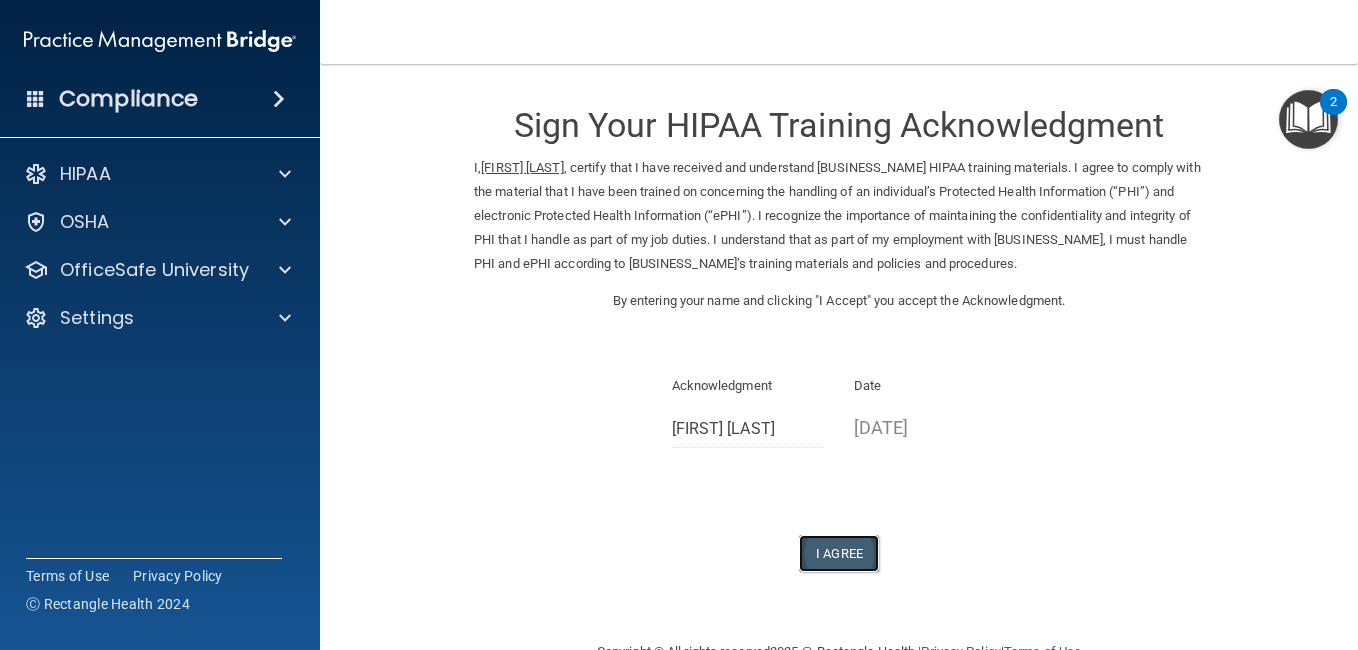 click on "I Agree" at bounding box center (839, 553) 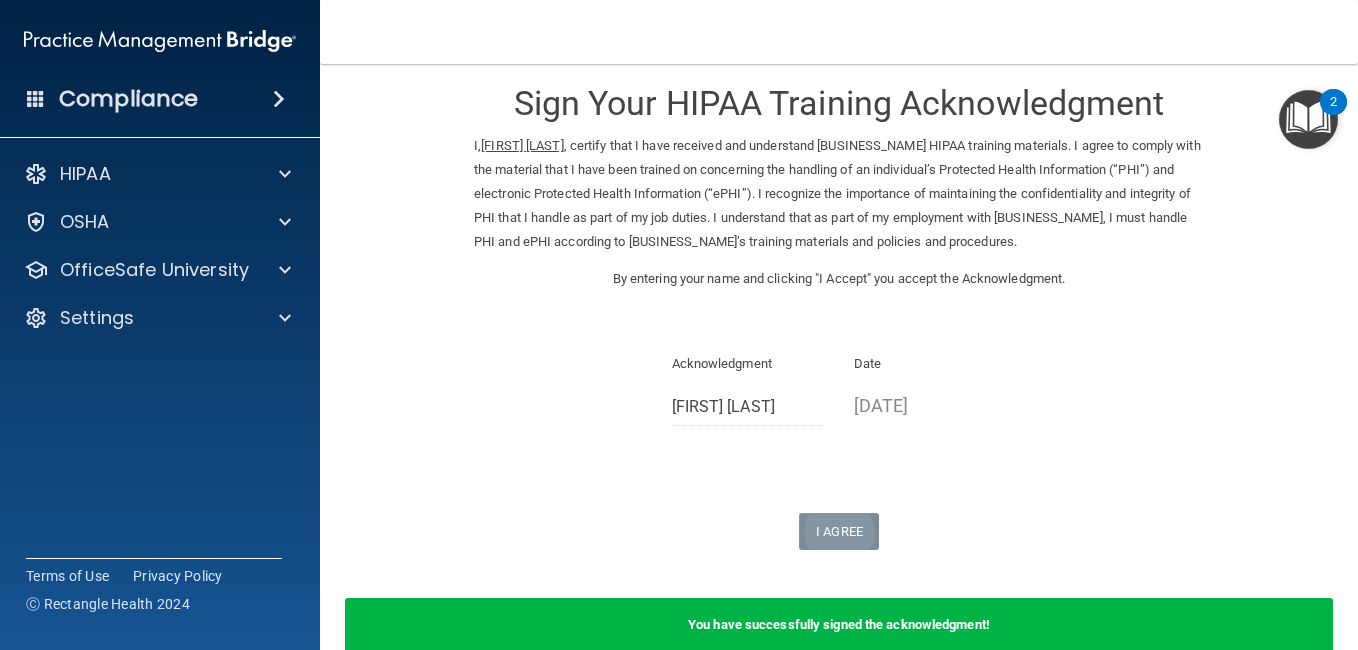 scroll, scrollTop: 0, scrollLeft: 0, axis: both 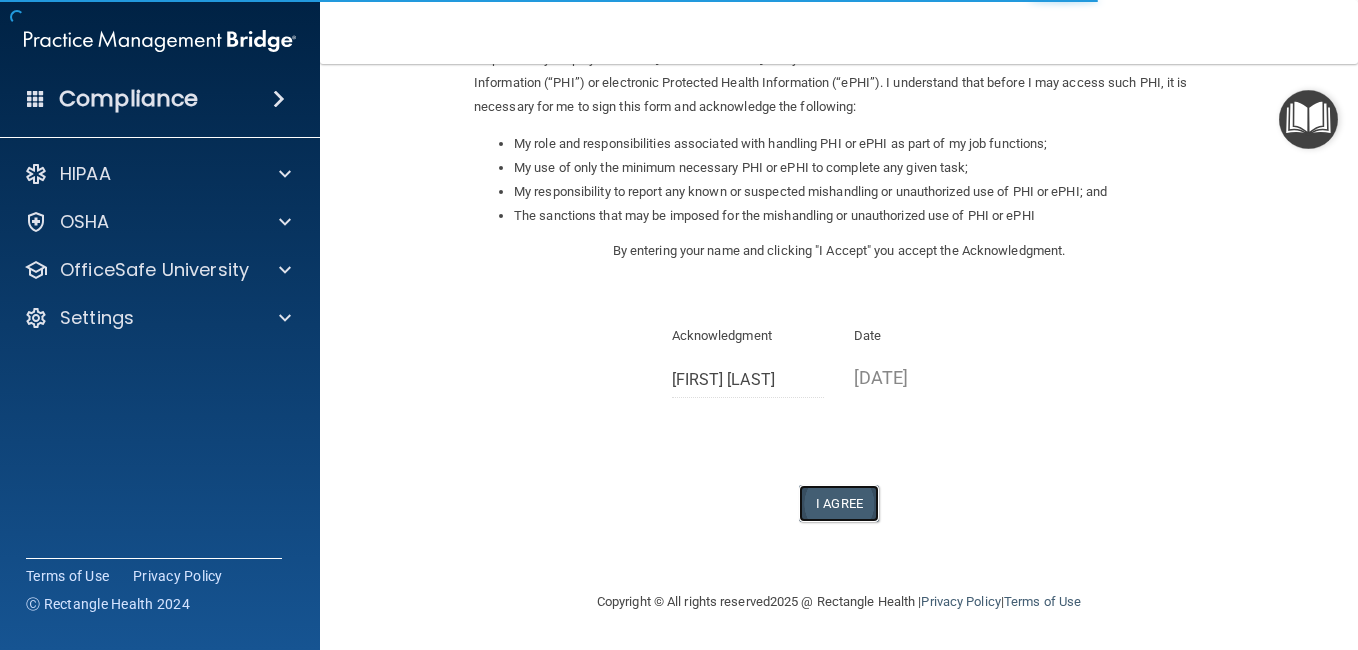 click on "I Agree" at bounding box center (839, 503) 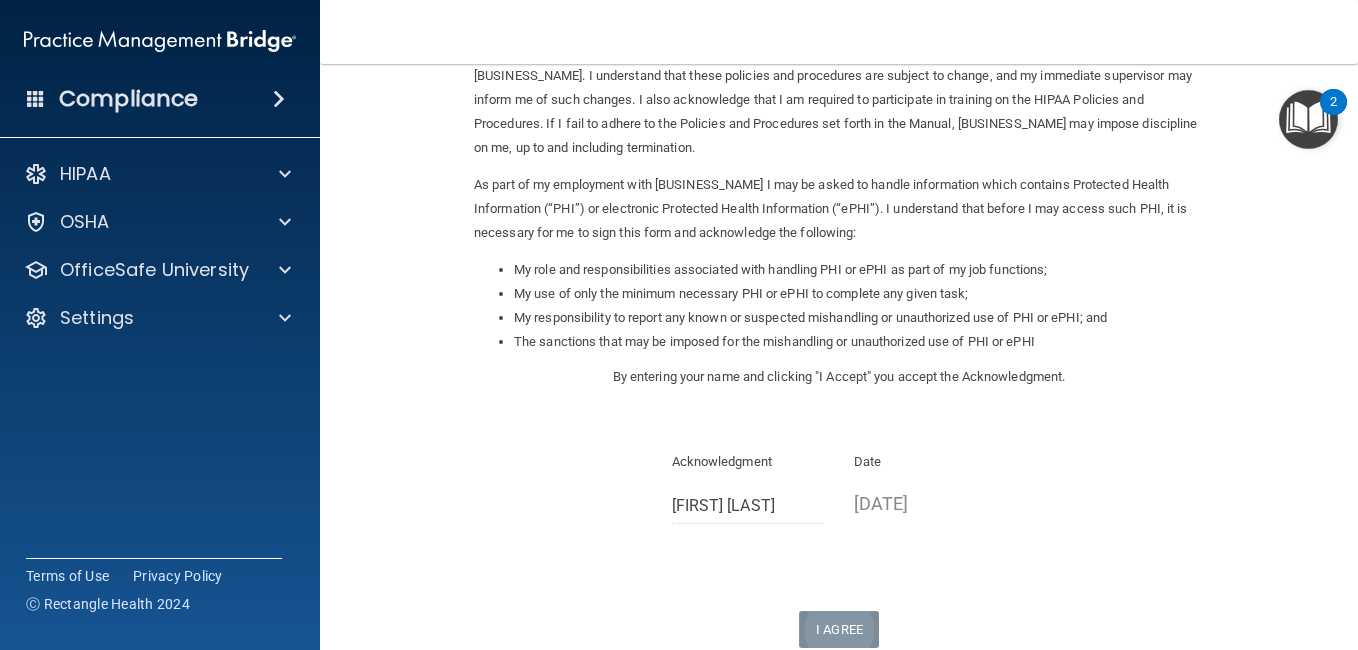 scroll, scrollTop: 0, scrollLeft: 0, axis: both 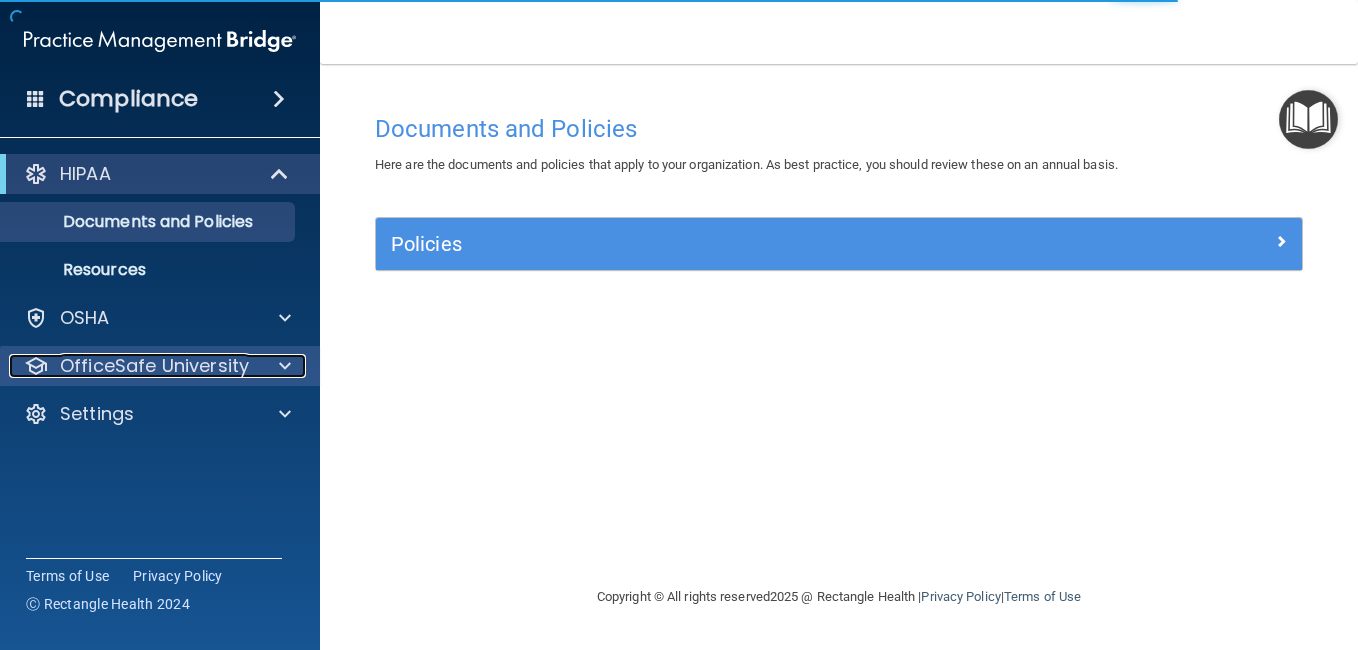 click at bounding box center [282, 366] 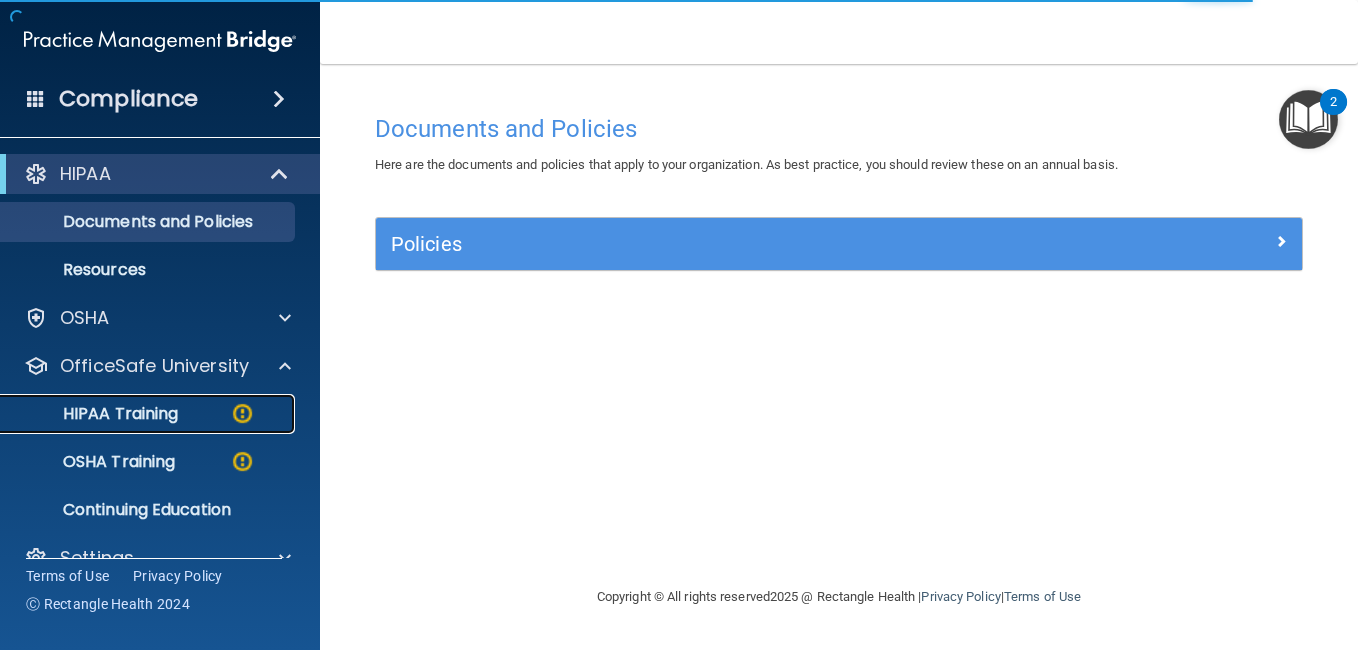 click at bounding box center [242, 413] 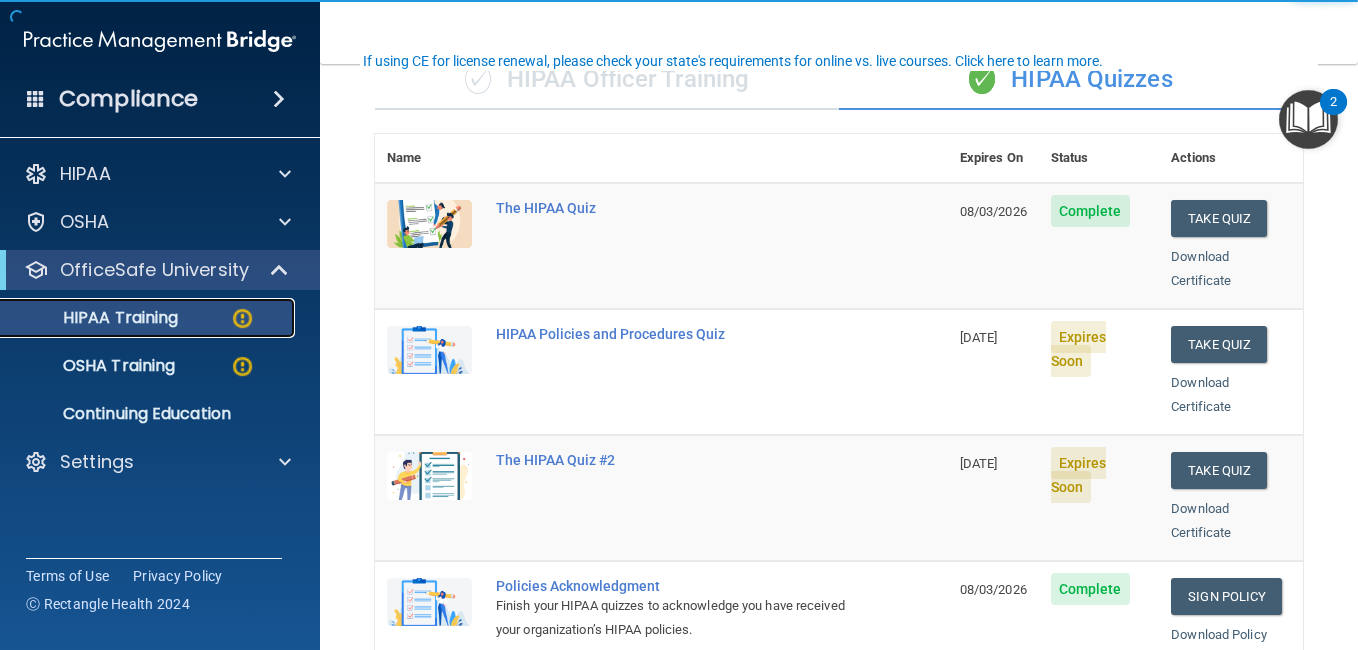 scroll, scrollTop: 173, scrollLeft: 0, axis: vertical 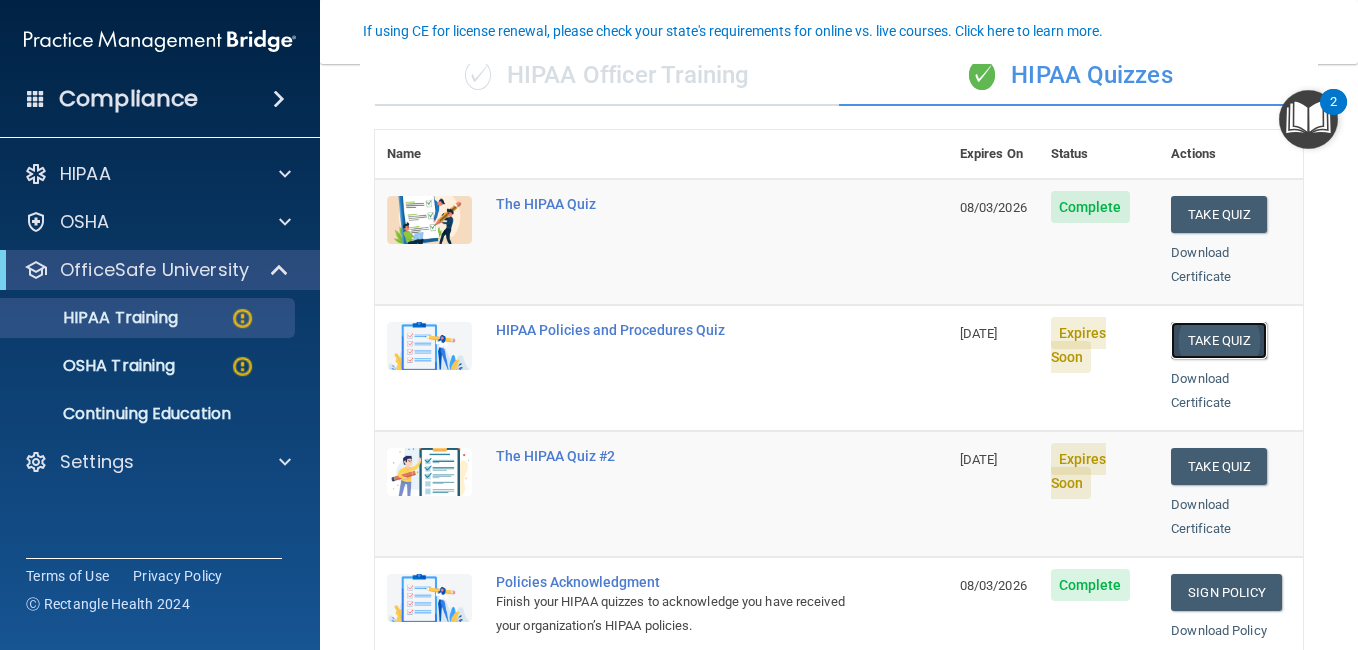 click on "Take Quiz" at bounding box center [1219, 340] 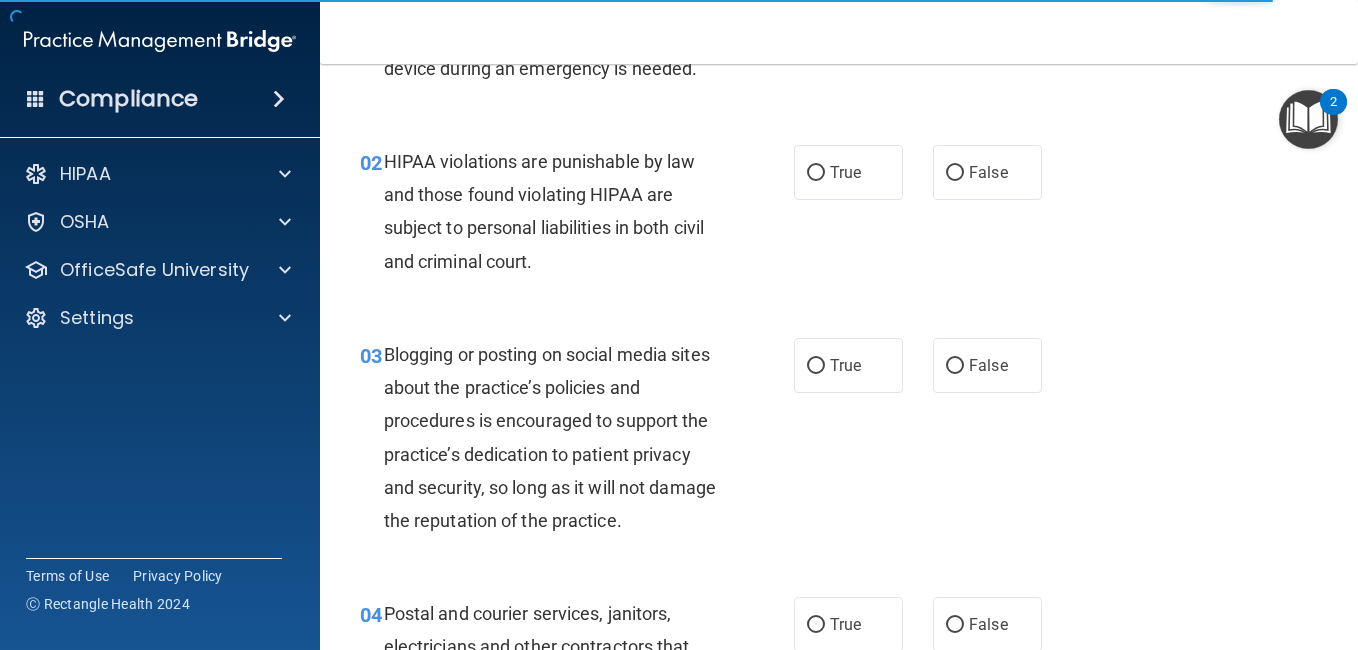scroll, scrollTop: 0, scrollLeft: 0, axis: both 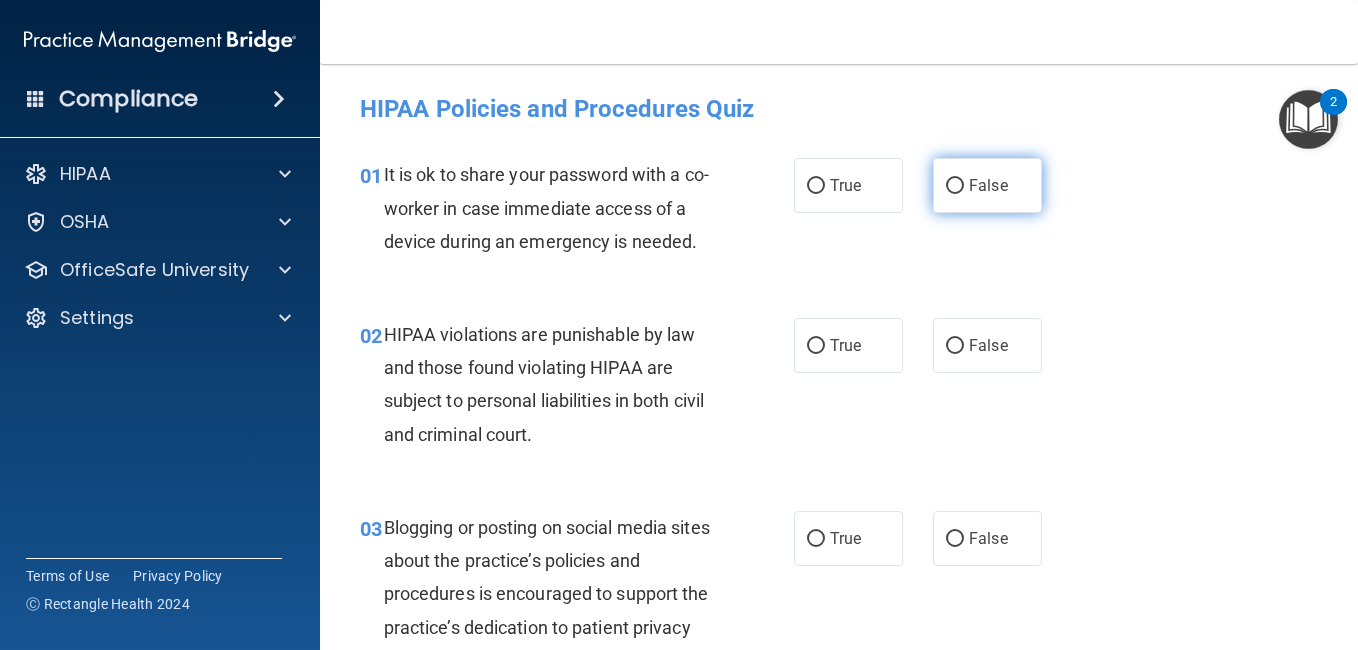 click on "False" at bounding box center (955, 186) 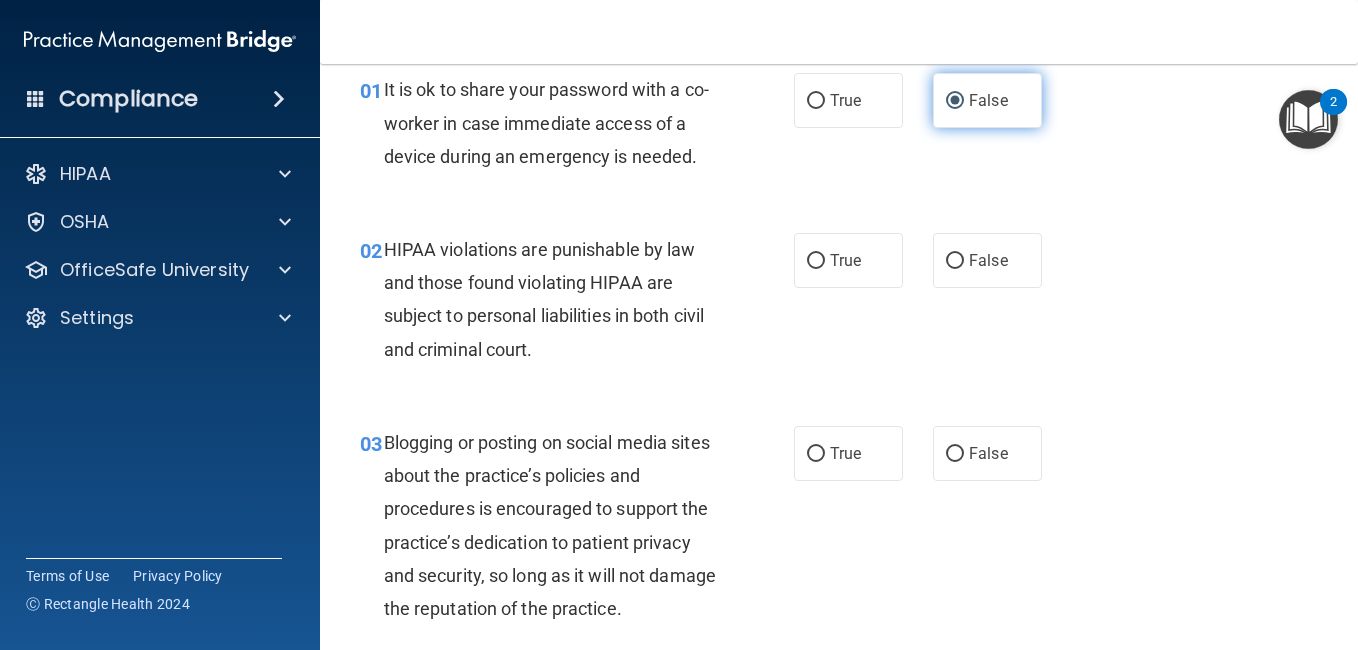 scroll, scrollTop: 86, scrollLeft: 0, axis: vertical 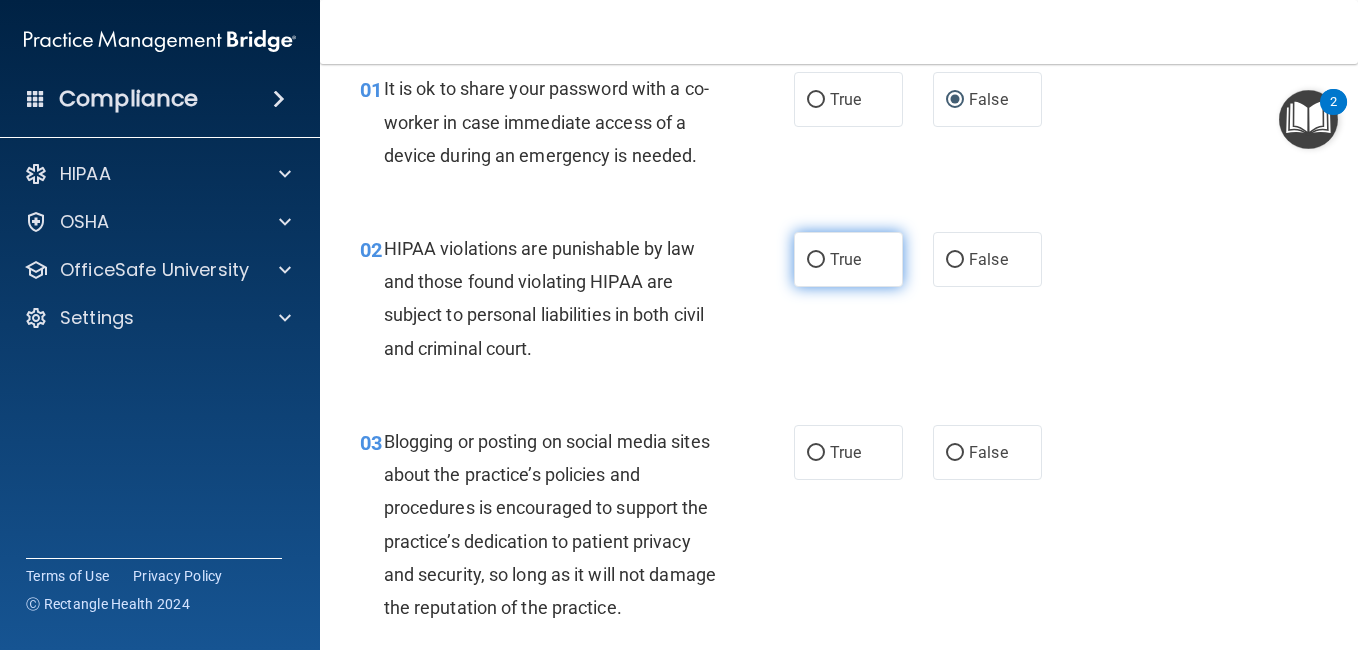 click on "True" at bounding box center (816, 260) 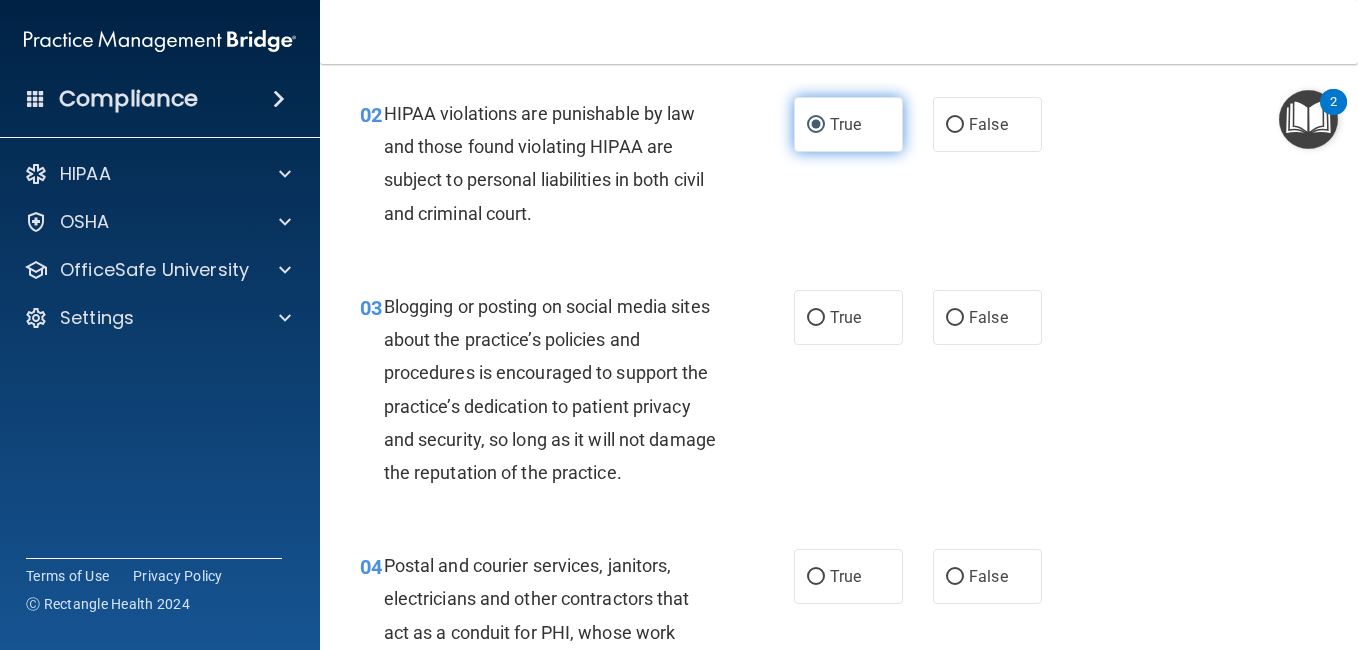 scroll, scrollTop: 227, scrollLeft: 0, axis: vertical 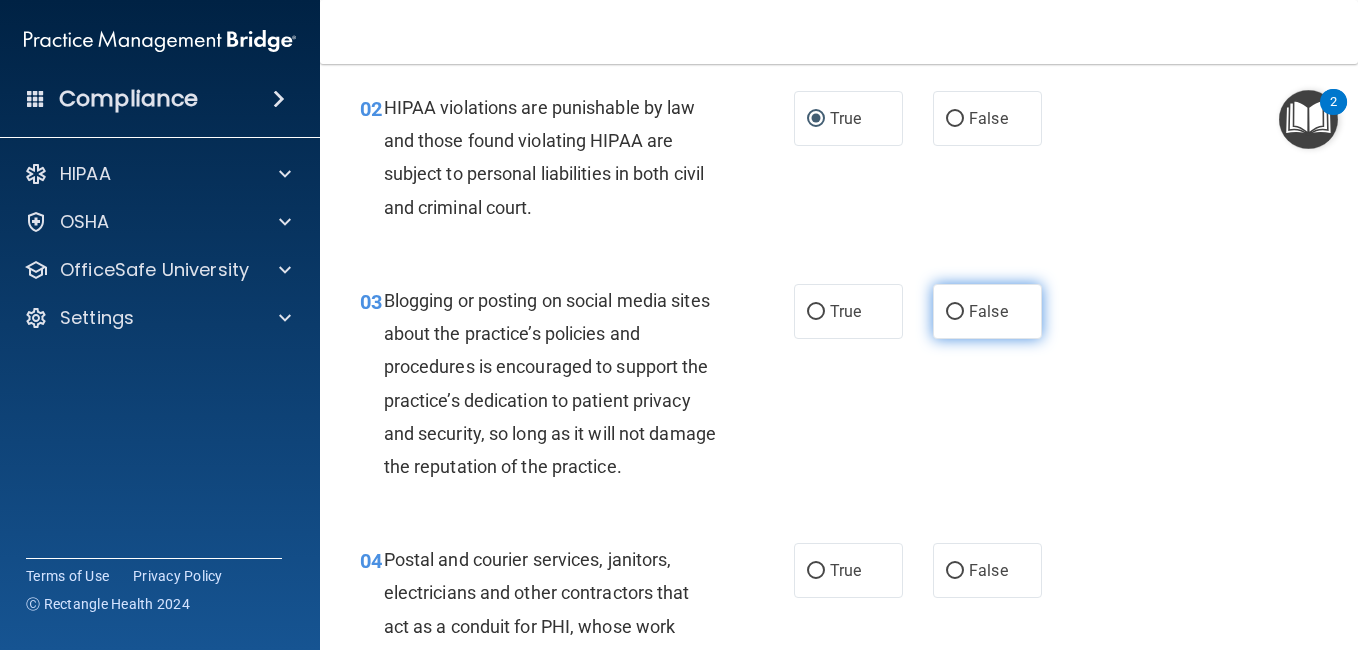 click on "False" at bounding box center (955, 312) 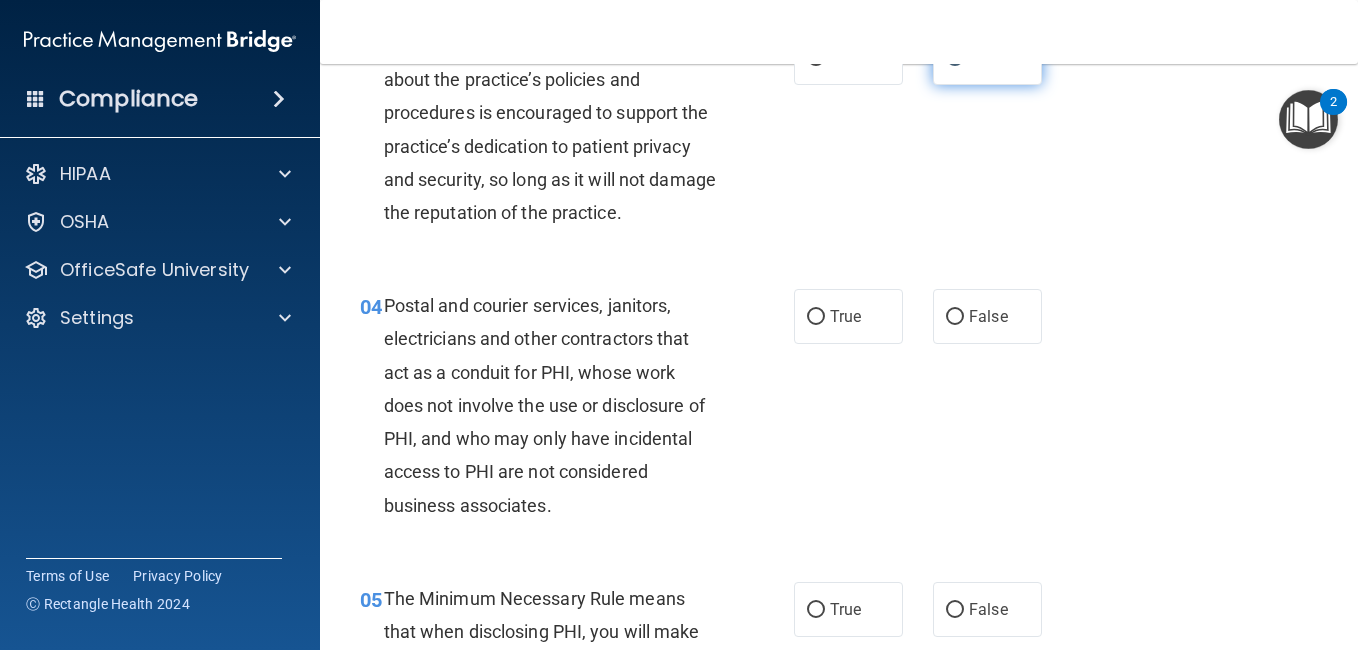 scroll, scrollTop: 483, scrollLeft: 0, axis: vertical 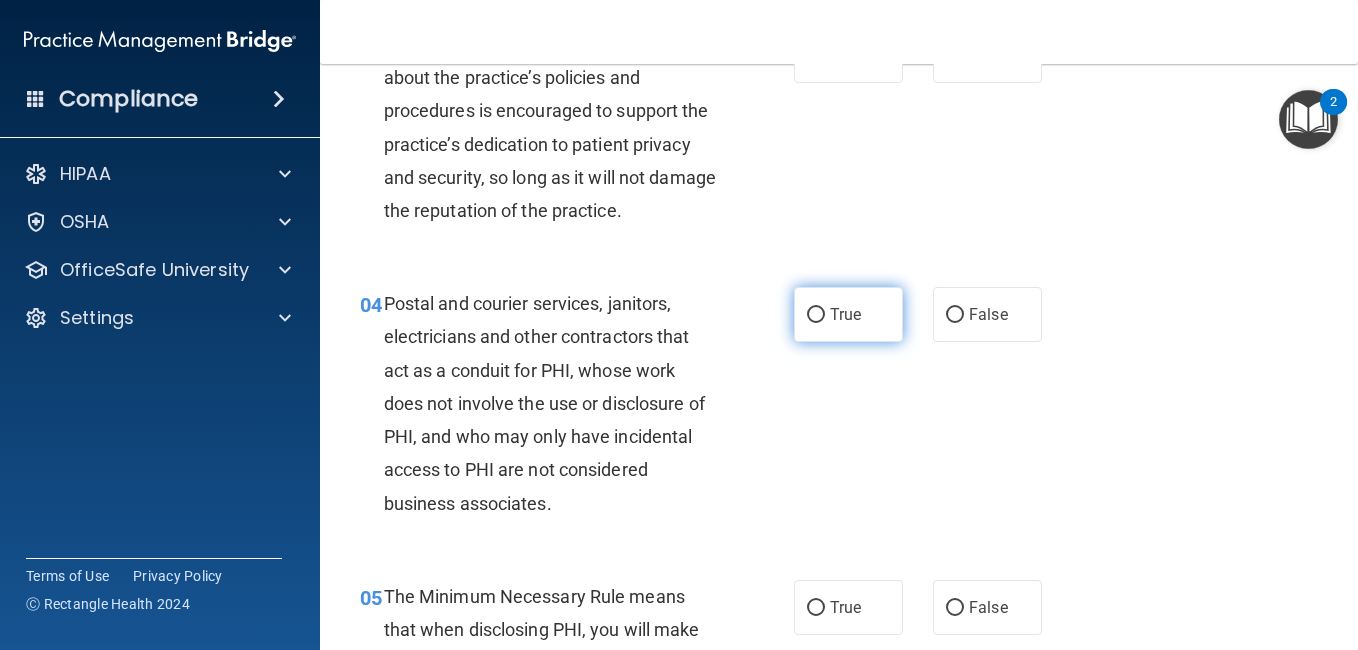 click on "True" at bounding box center (816, 315) 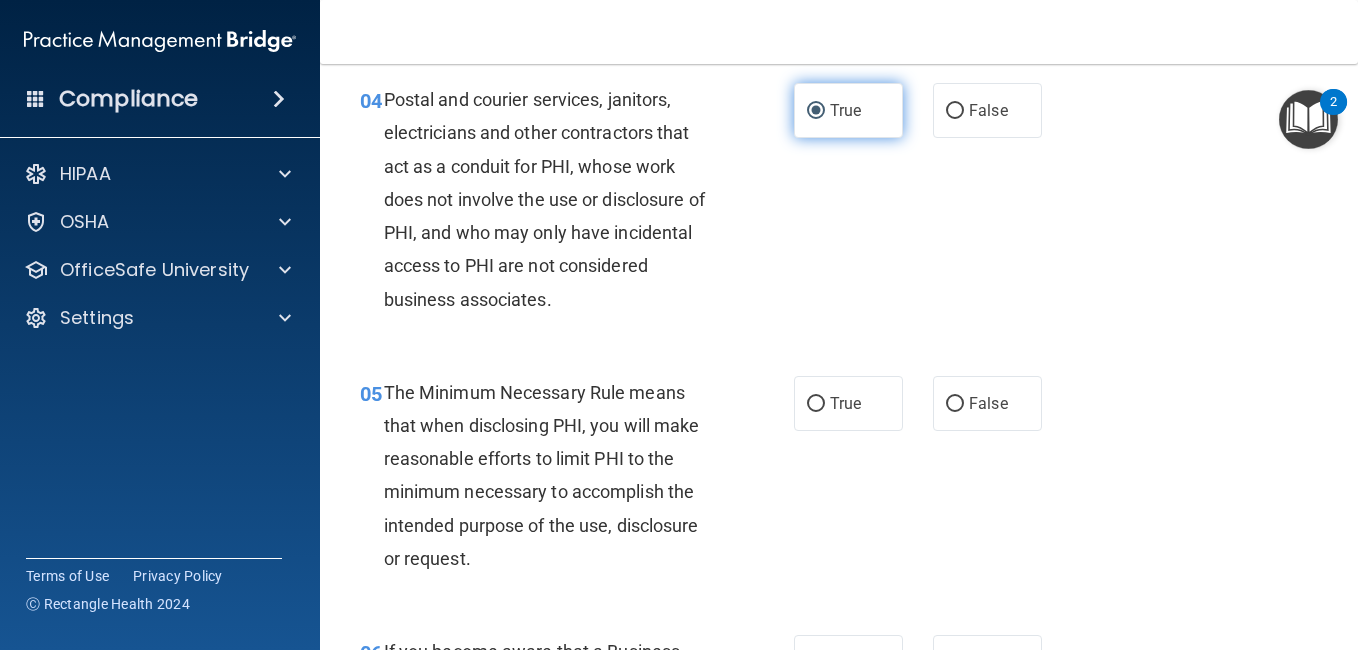 scroll, scrollTop: 688, scrollLeft: 0, axis: vertical 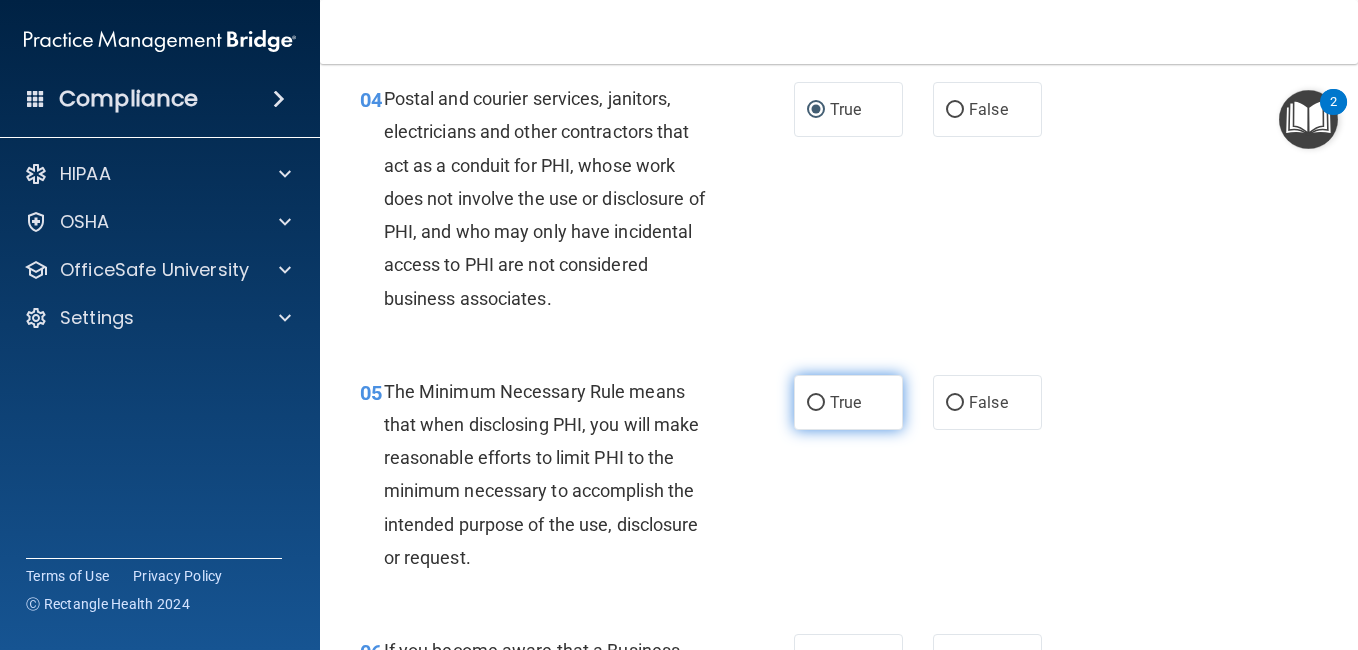 click on "True" at bounding box center [816, 403] 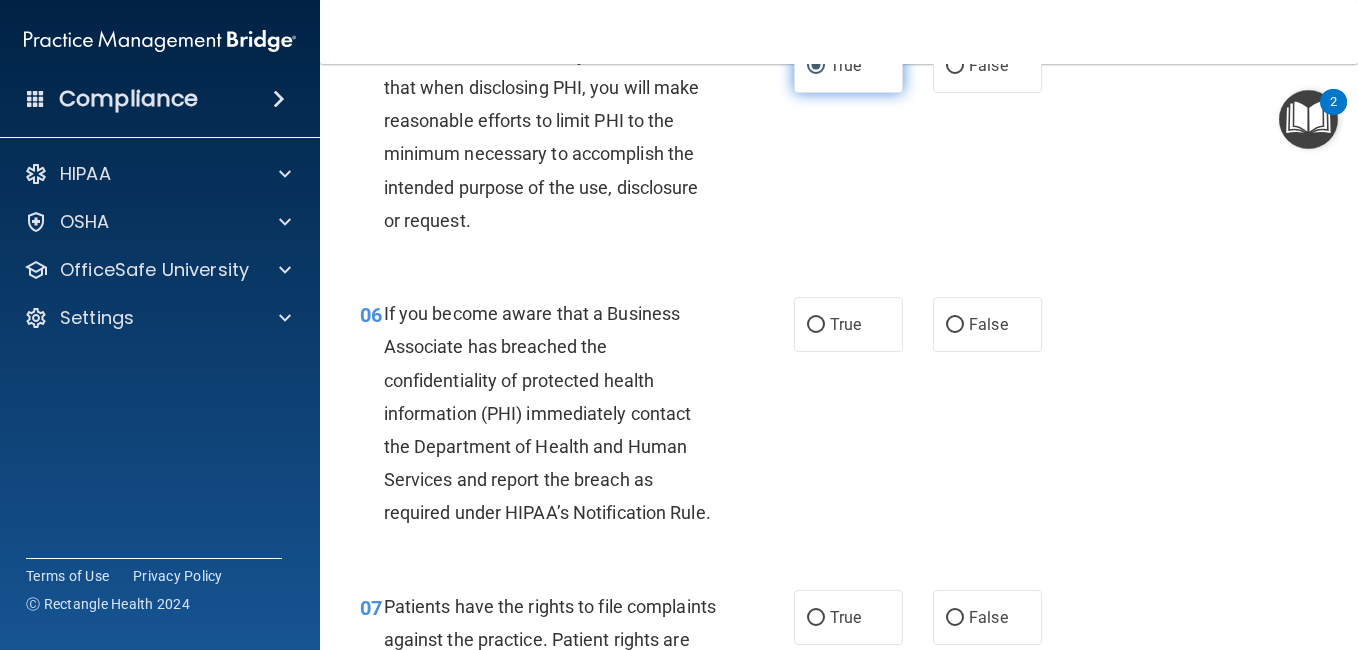 scroll, scrollTop: 1027, scrollLeft: 0, axis: vertical 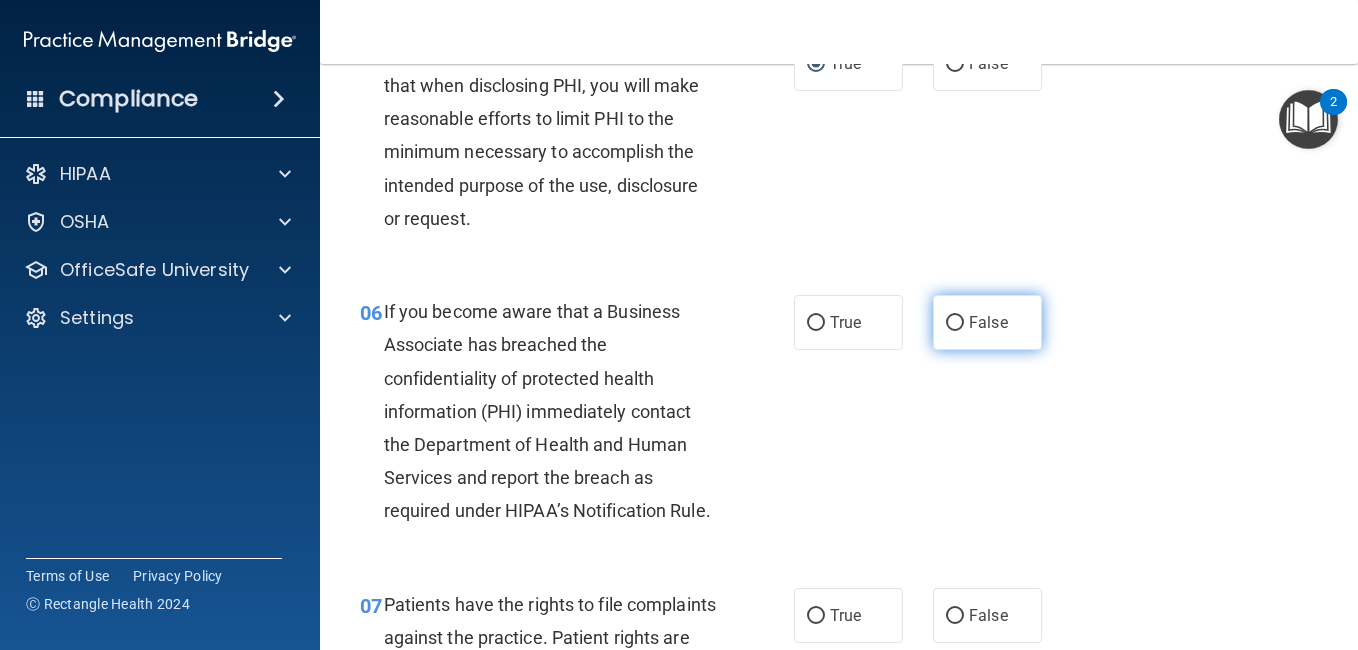click on "False" at bounding box center [955, 323] 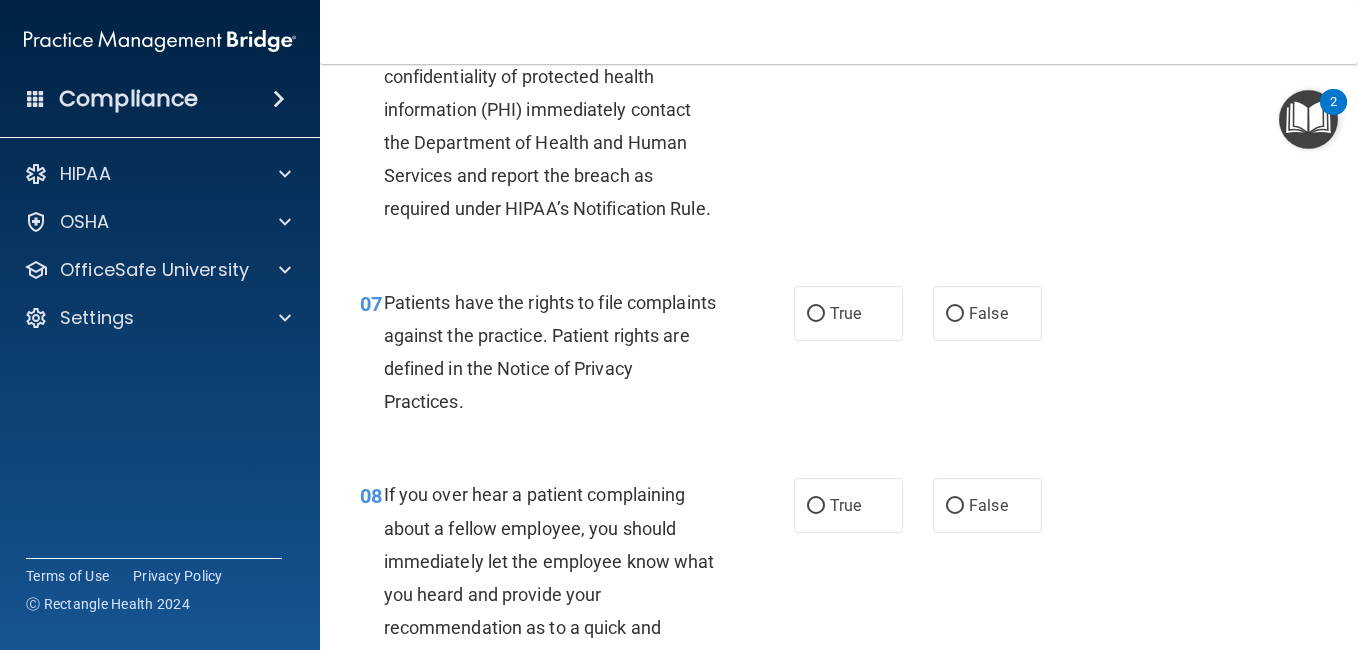 scroll, scrollTop: 1336, scrollLeft: 0, axis: vertical 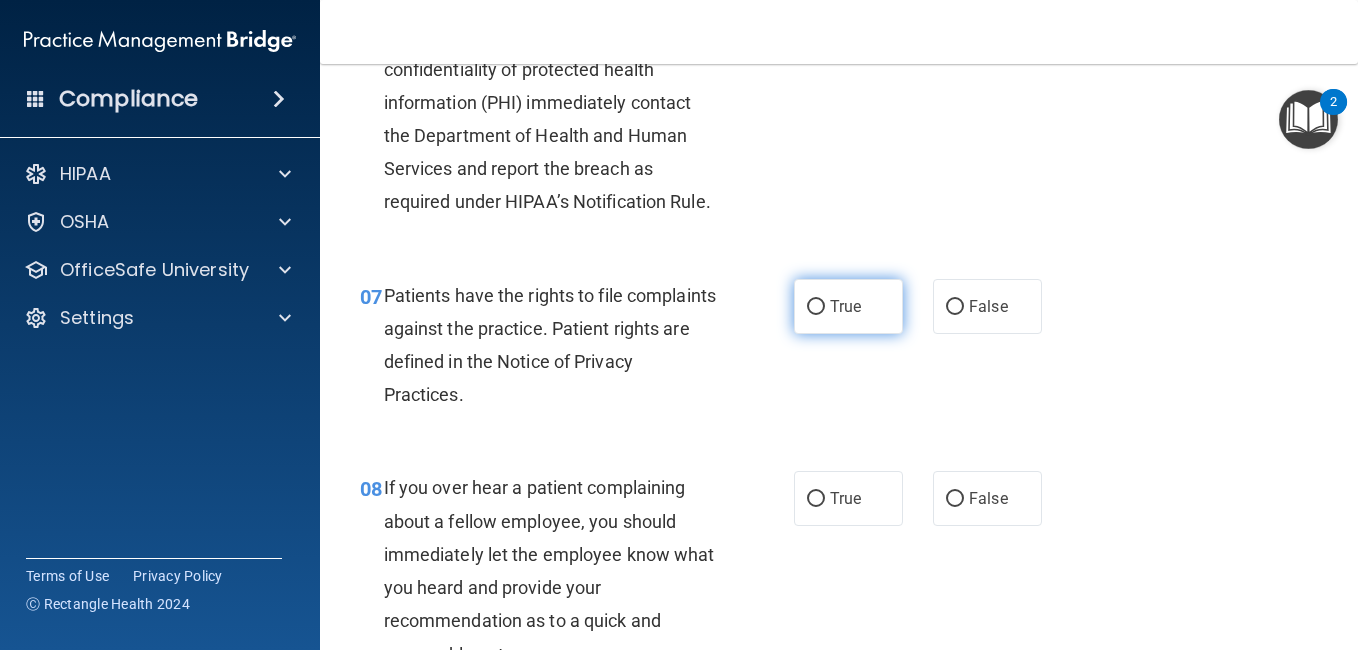 click on "True" at bounding box center (816, 307) 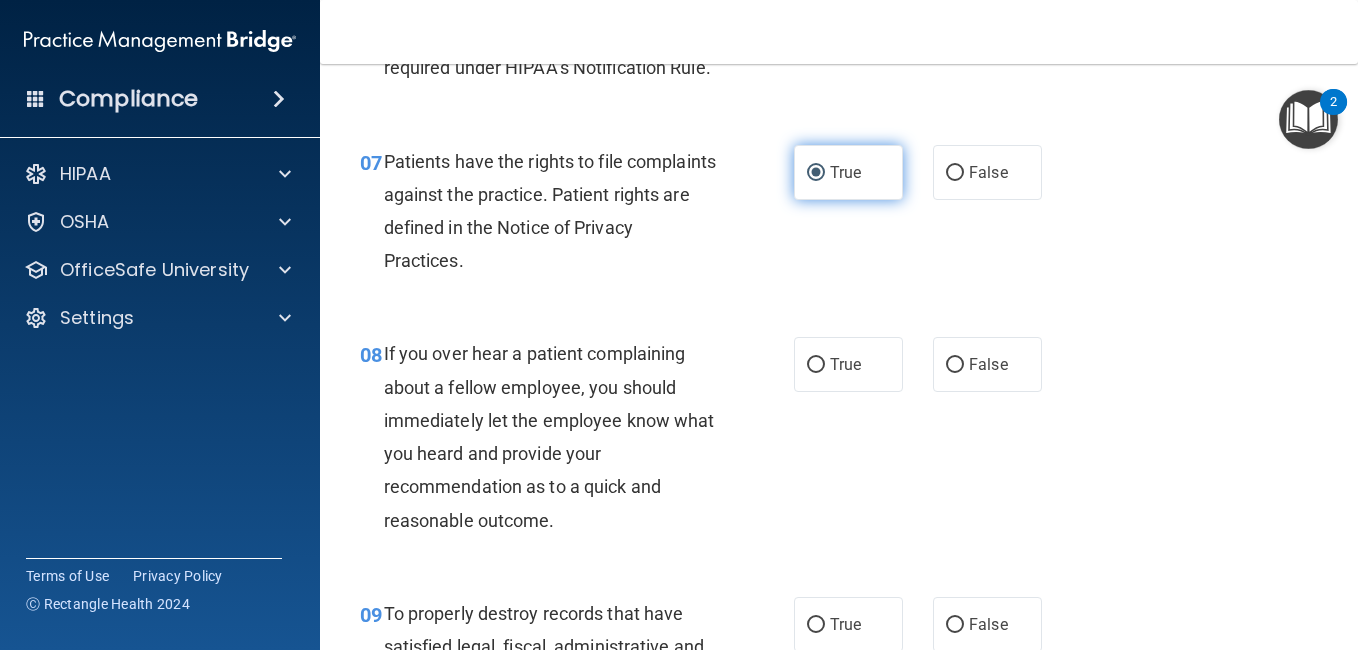 scroll, scrollTop: 1477, scrollLeft: 0, axis: vertical 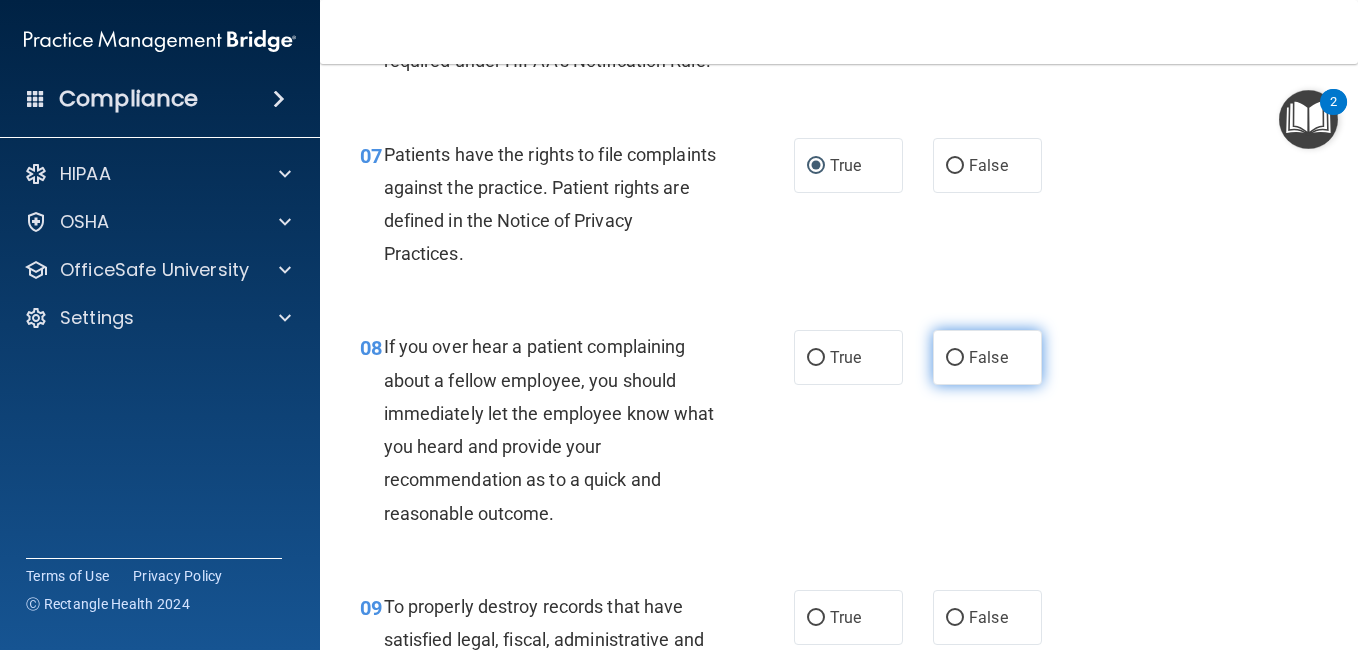 click on "False" at bounding box center (955, 358) 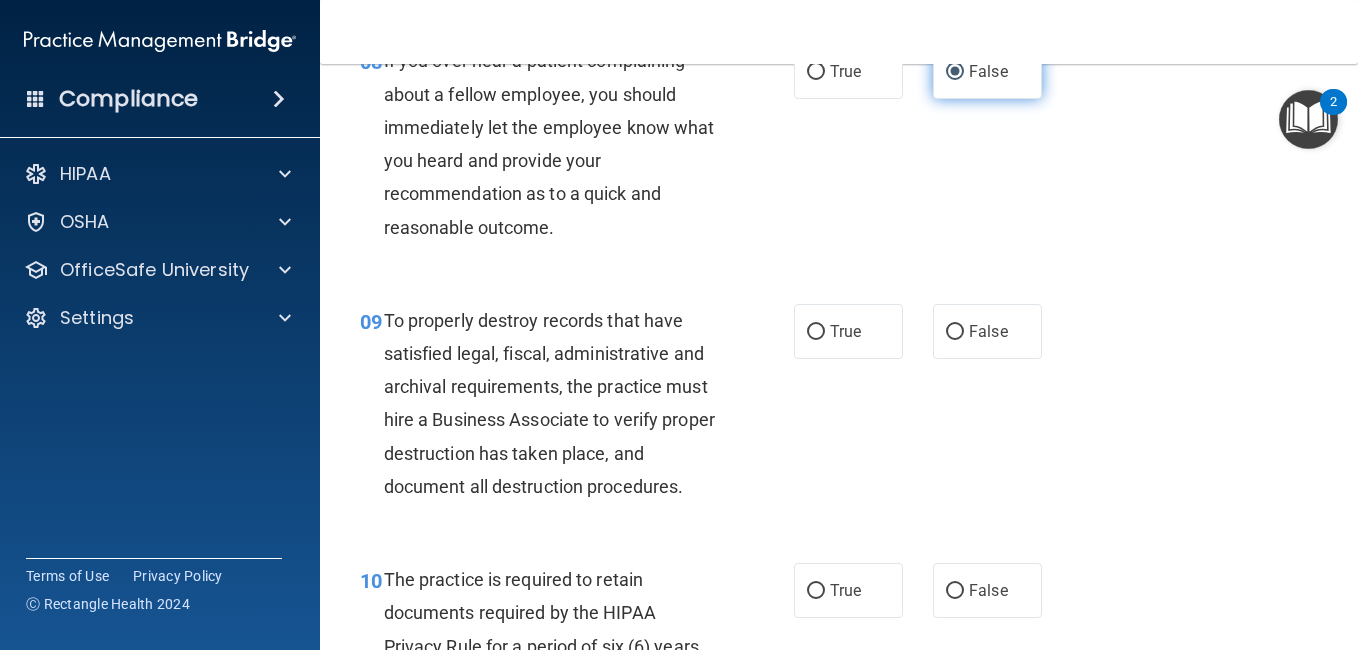 scroll, scrollTop: 1774, scrollLeft: 0, axis: vertical 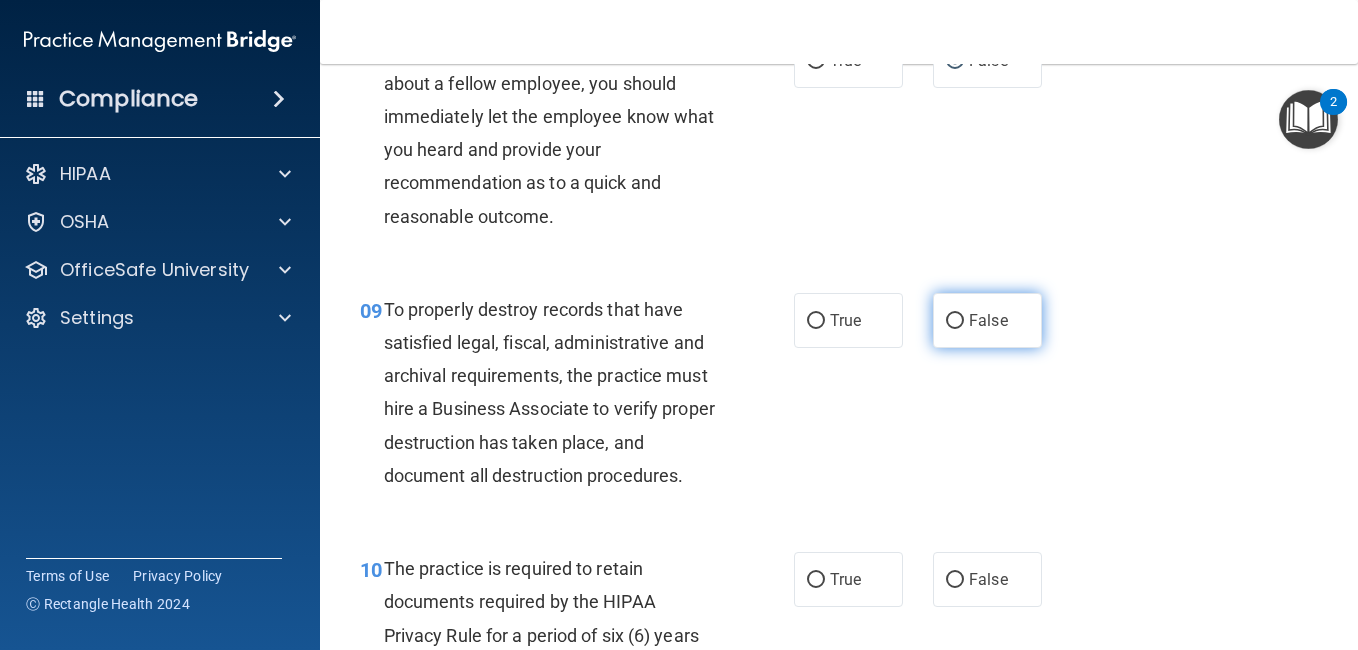 click on "False" at bounding box center (955, 321) 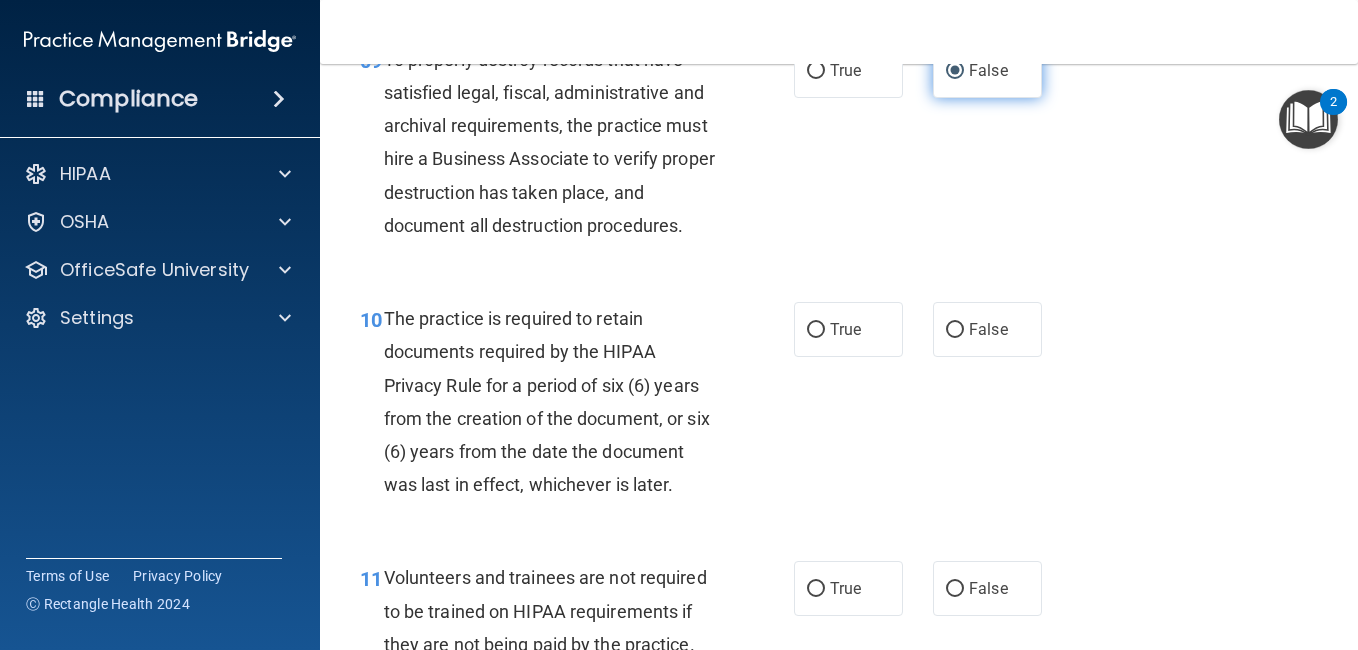 scroll, scrollTop: 2031, scrollLeft: 0, axis: vertical 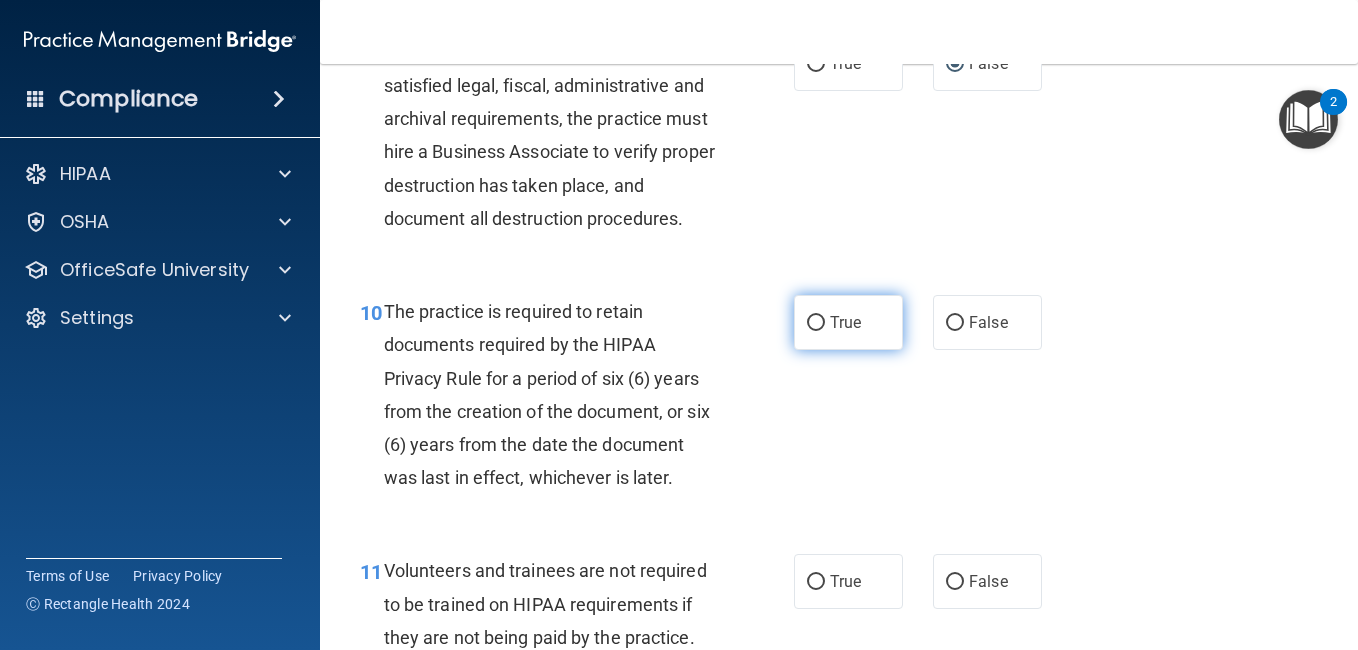 click on "True" at bounding box center (816, 323) 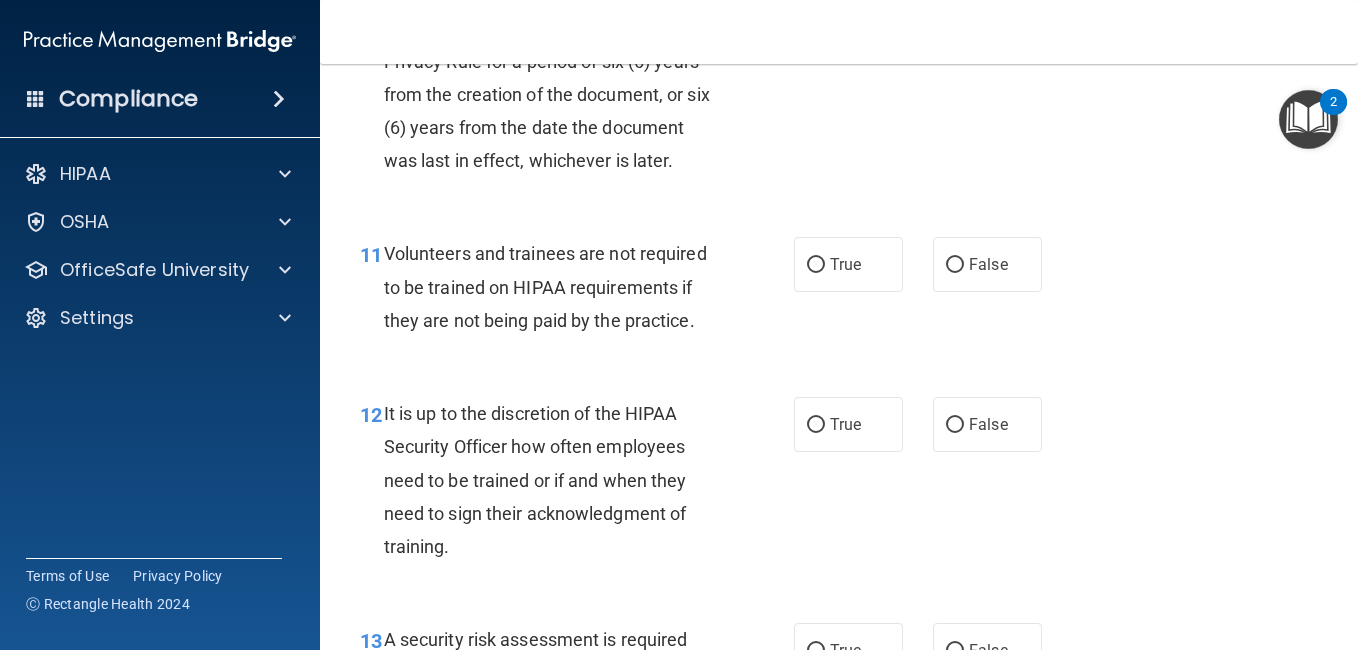 scroll, scrollTop: 2351, scrollLeft: 0, axis: vertical 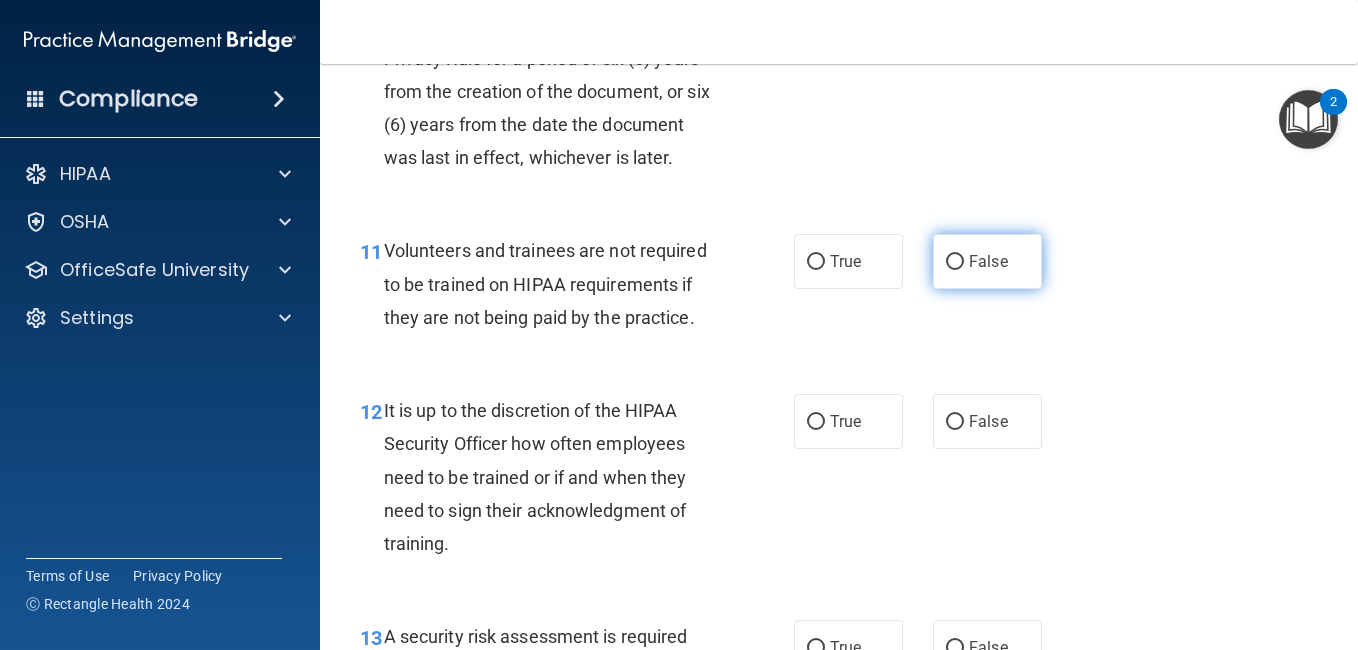 click on "False" at bounding box center [955, 262] 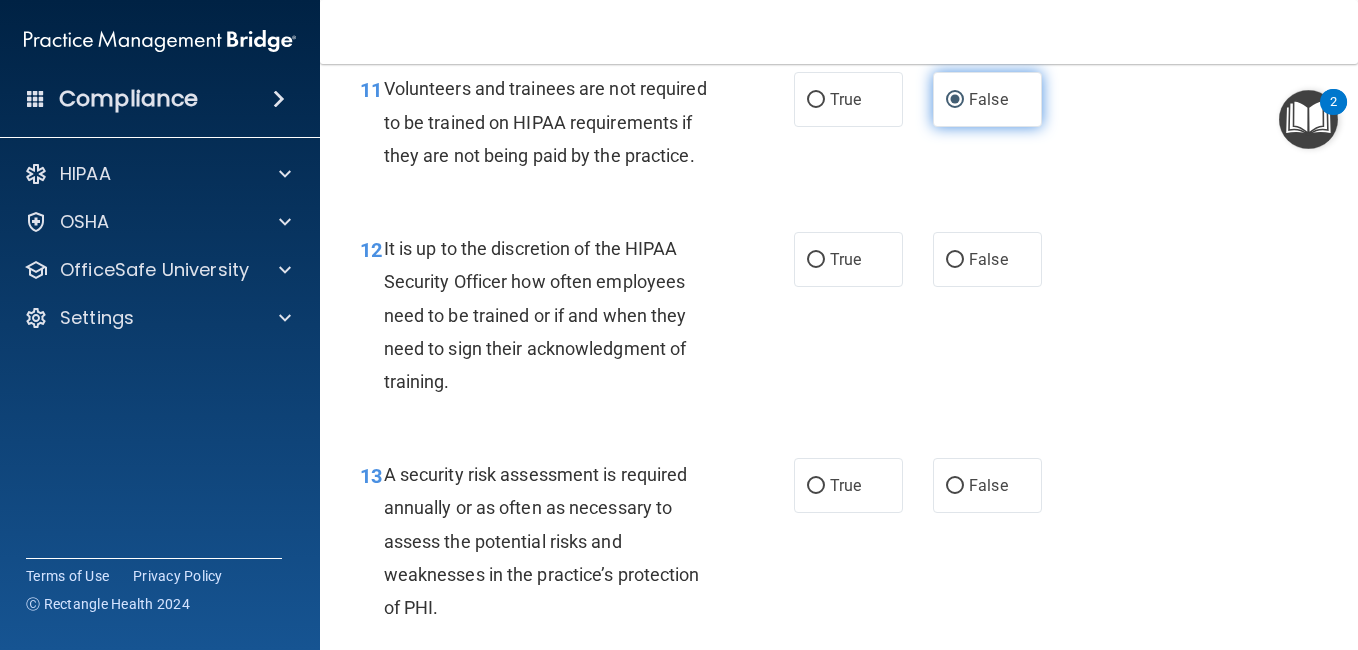 scroll, scrollTop: 2518, scrollLeft: 0, axis: vertical 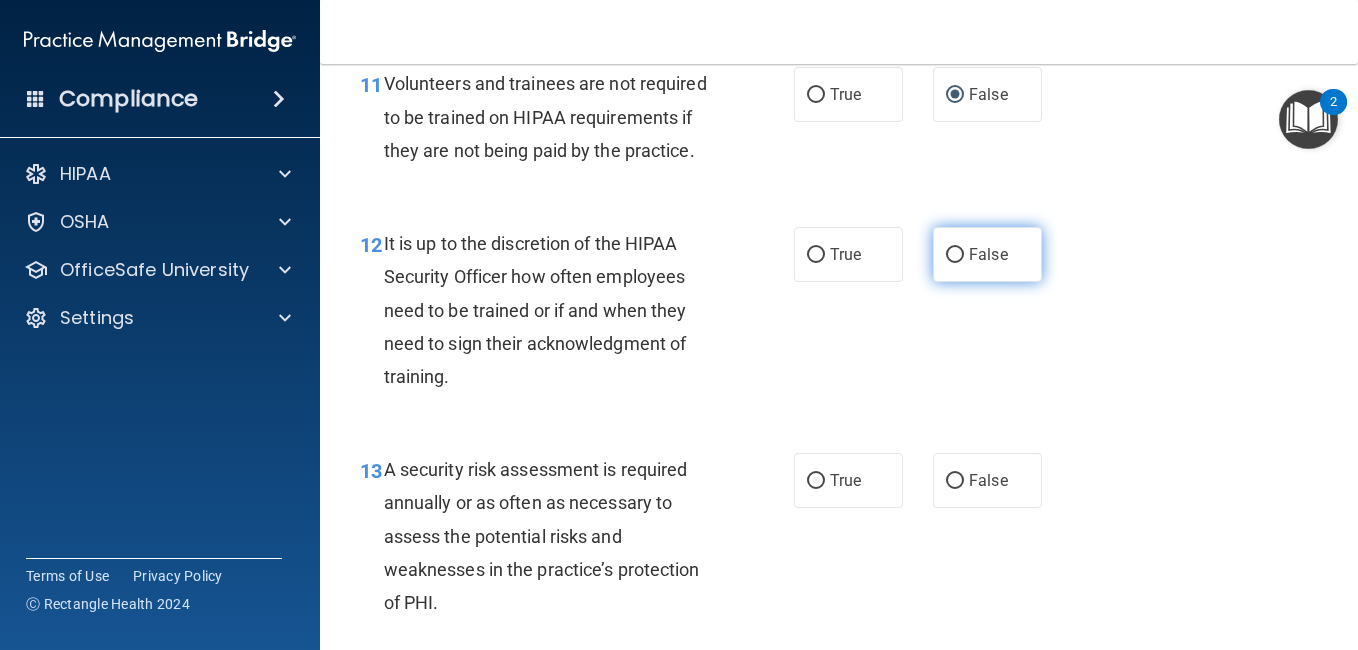 click on "False" at bounding box center [955, 255] 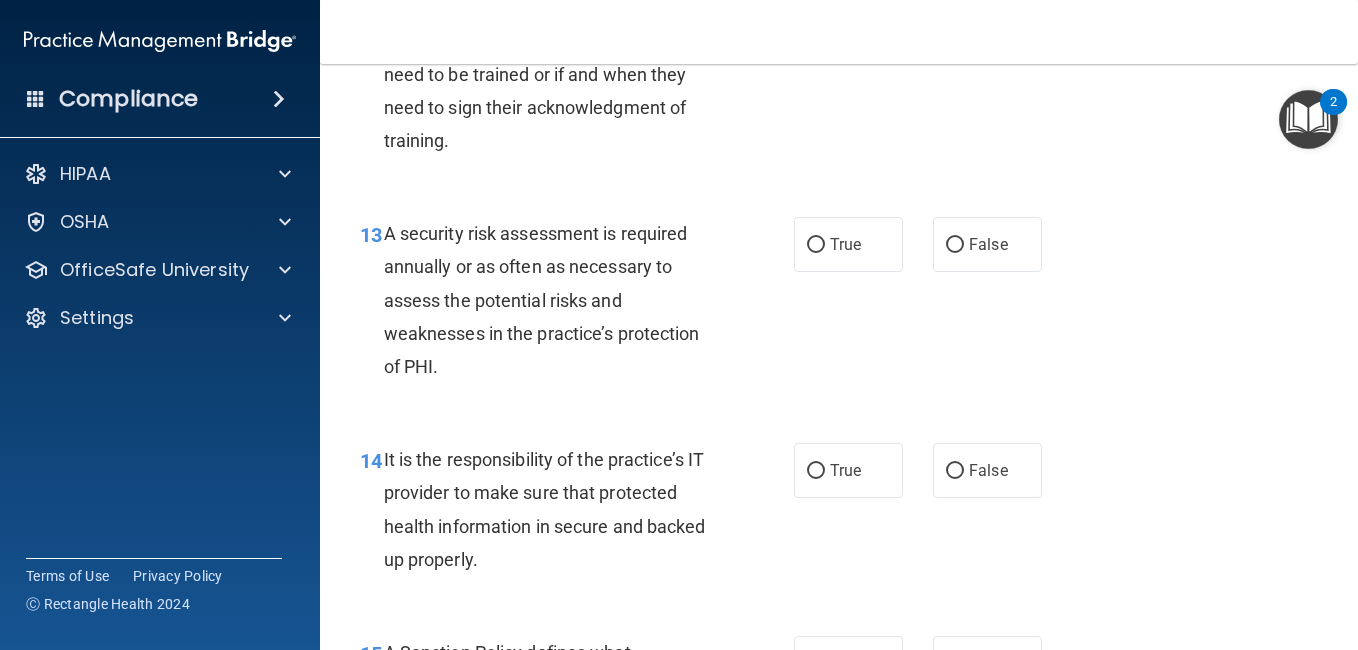 scroll, scrollTop: 2756, scrollLeft: 0, axis: vertical 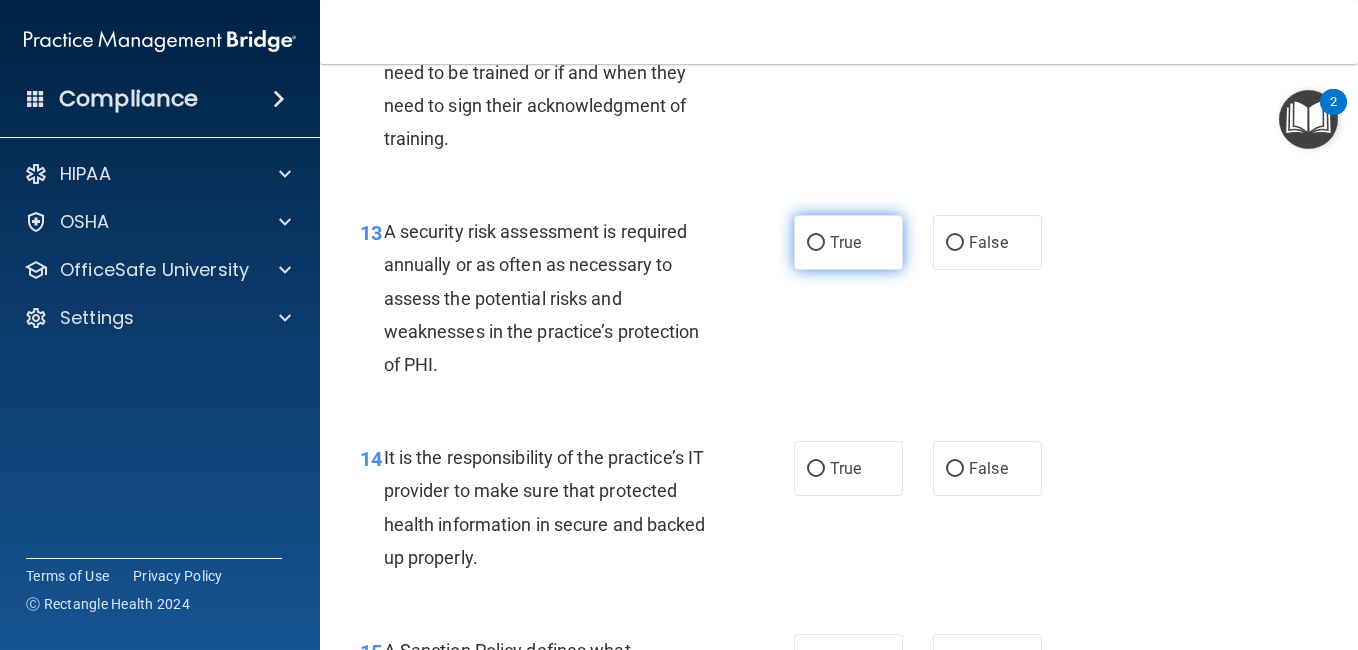 click on "True" at bounding box center [816, 243] 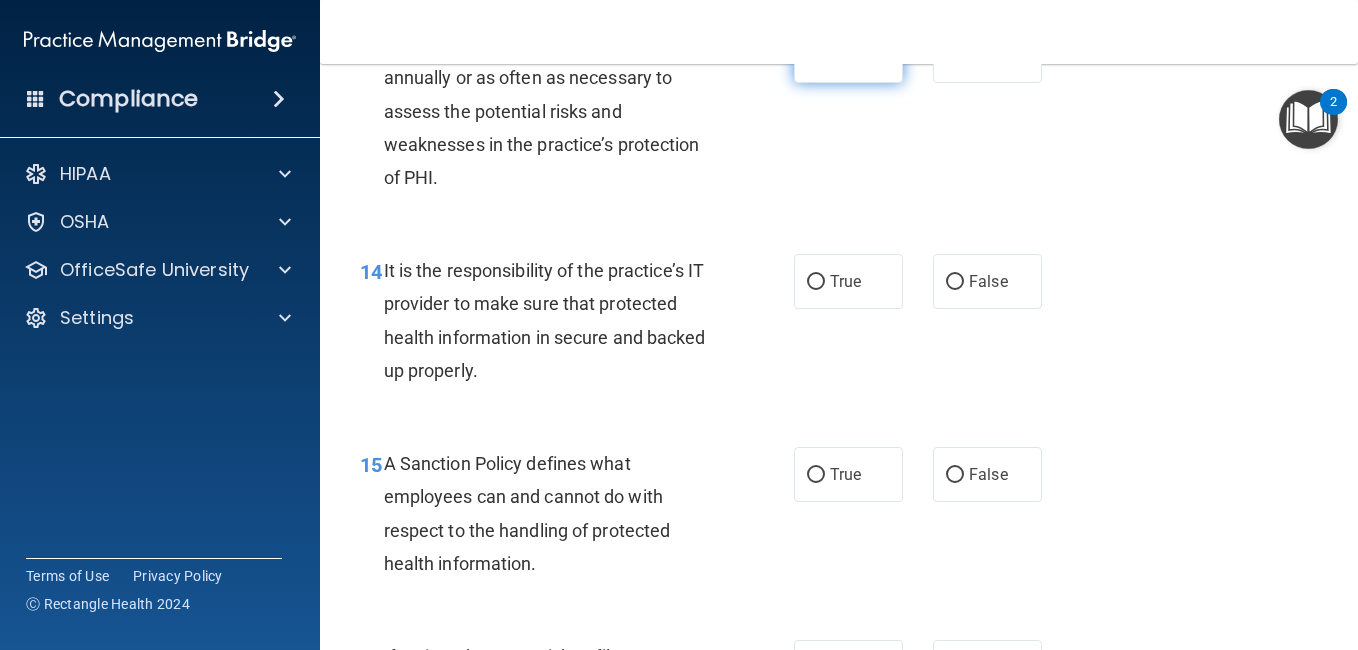scroll, scrollTop: 2944, scrollLeft: 0, axis: vertical 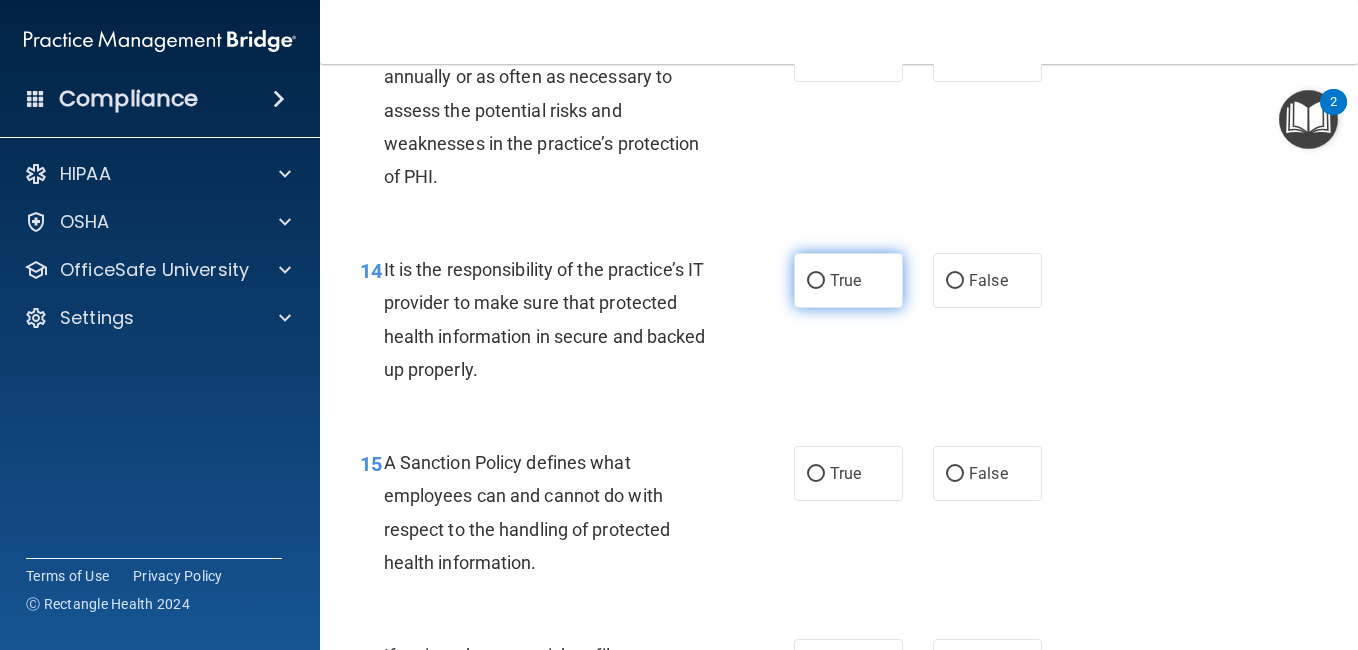 click on "True" at bounding box center (816, 281) 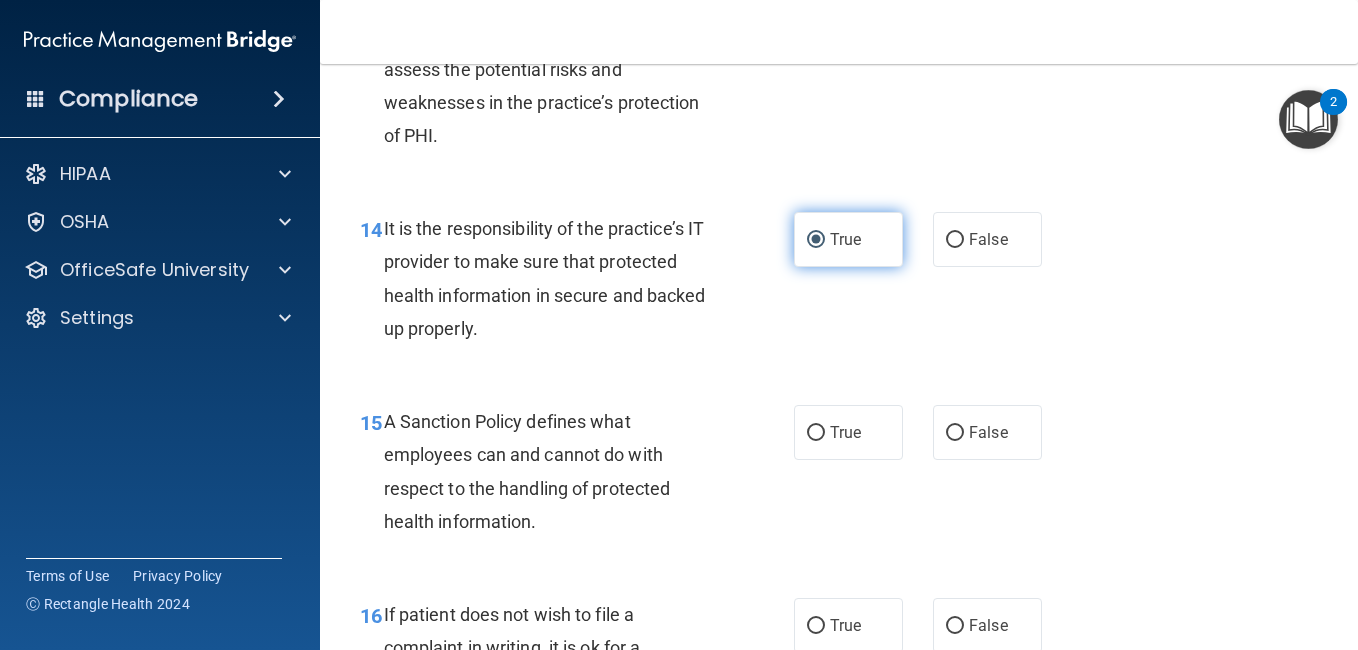 scroll, scrollTop: 2986, scrollLeft: 0, axis: vertical 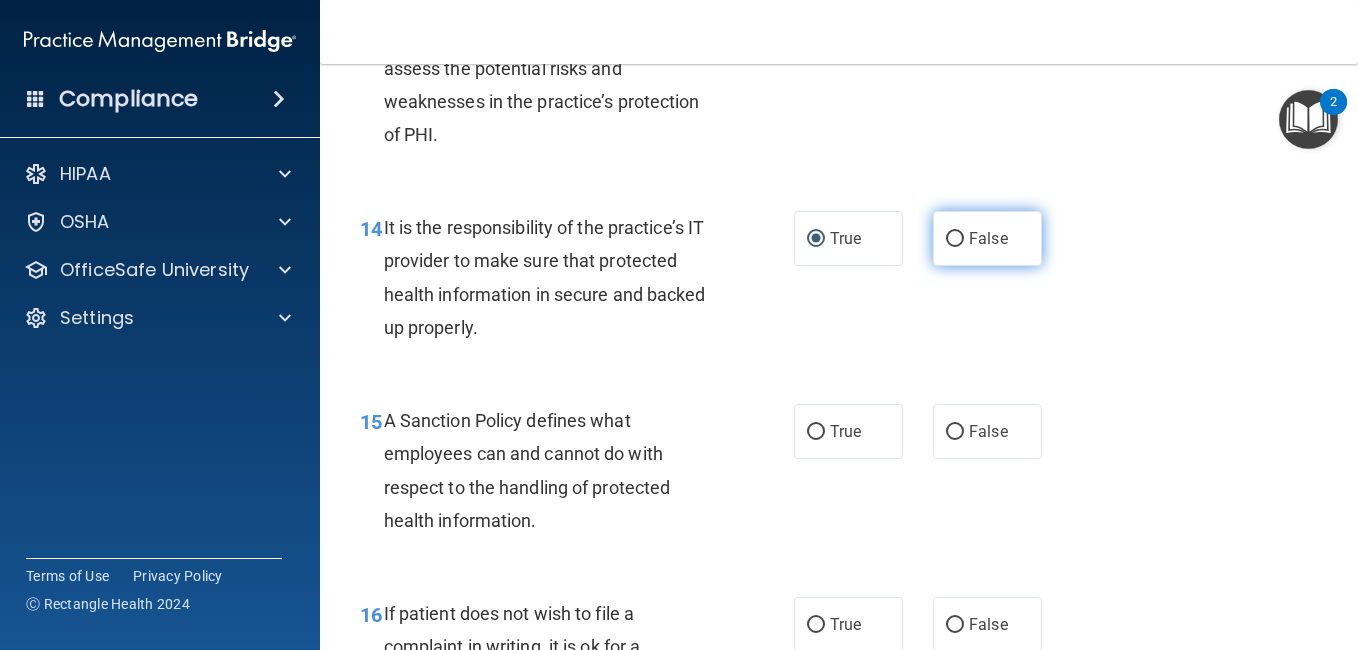 click on "False" at bounding box center [955, 239] 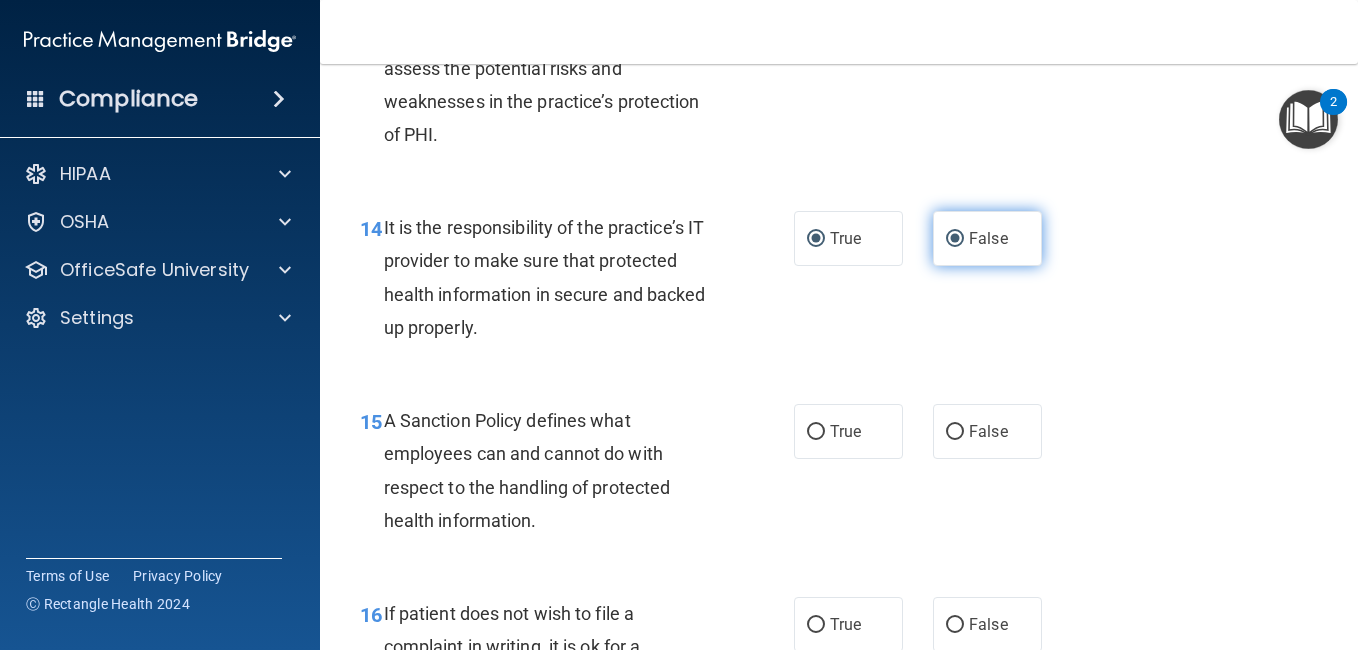 radio on "false" 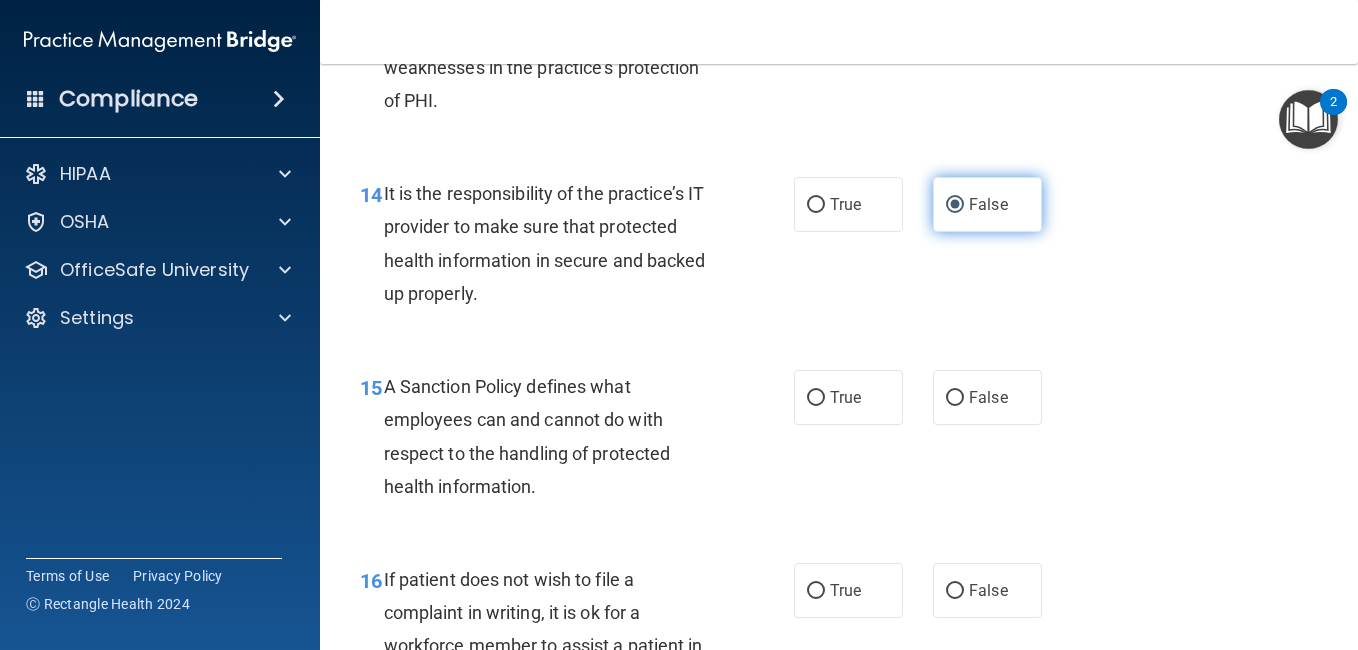 scroll, scrollTop: 3021, scrollLeft: 0, axis: vertical 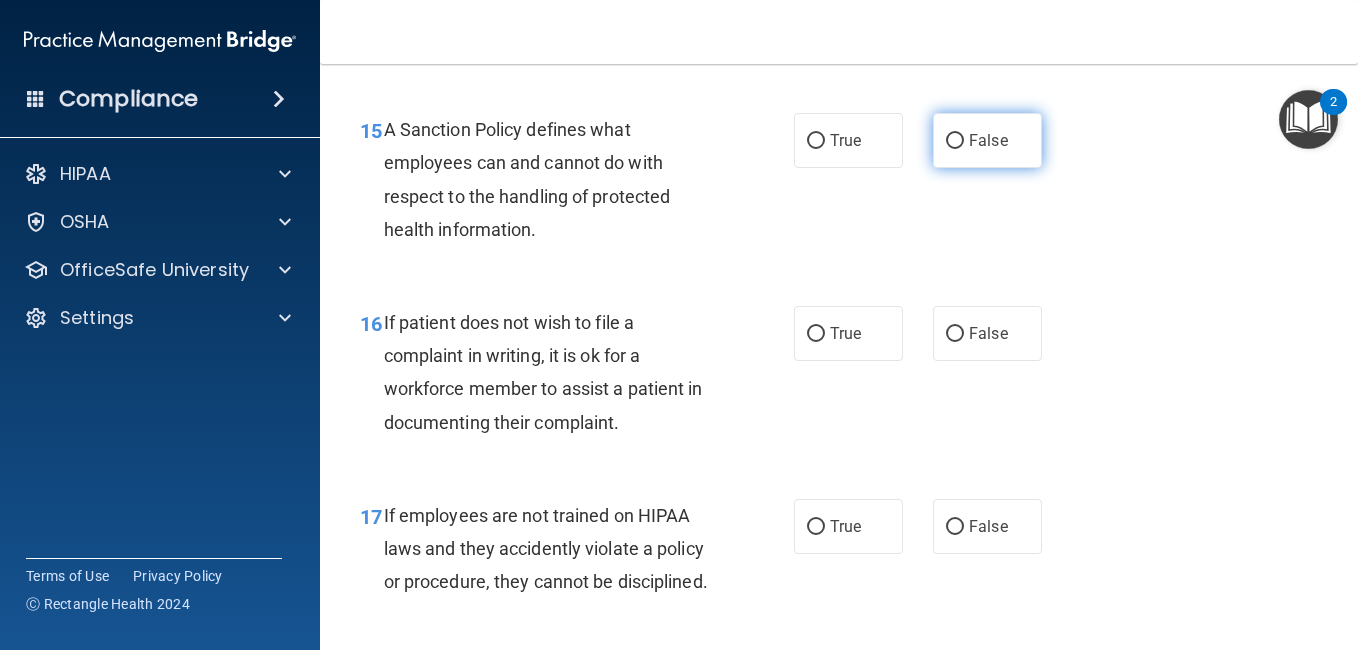 click on "False" at bounding box center [955, 141] 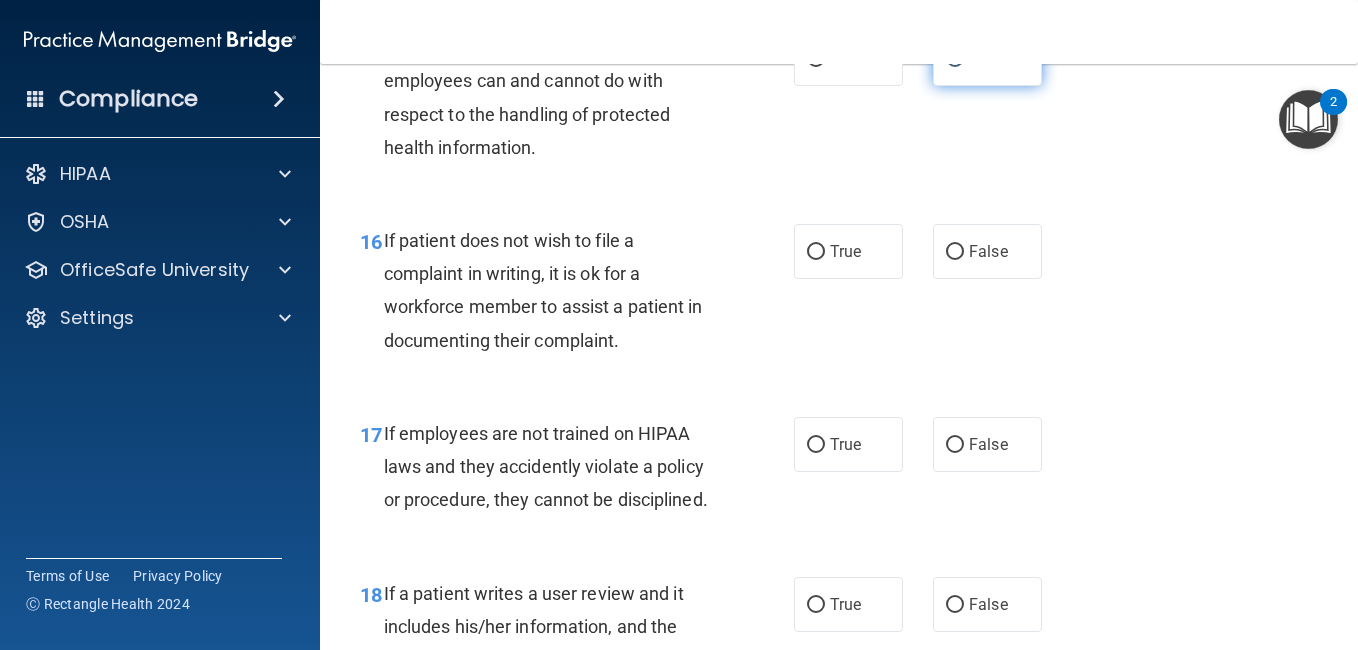 scroll, scrollTop: 3360, scrollLeft: 0, axis: vertical 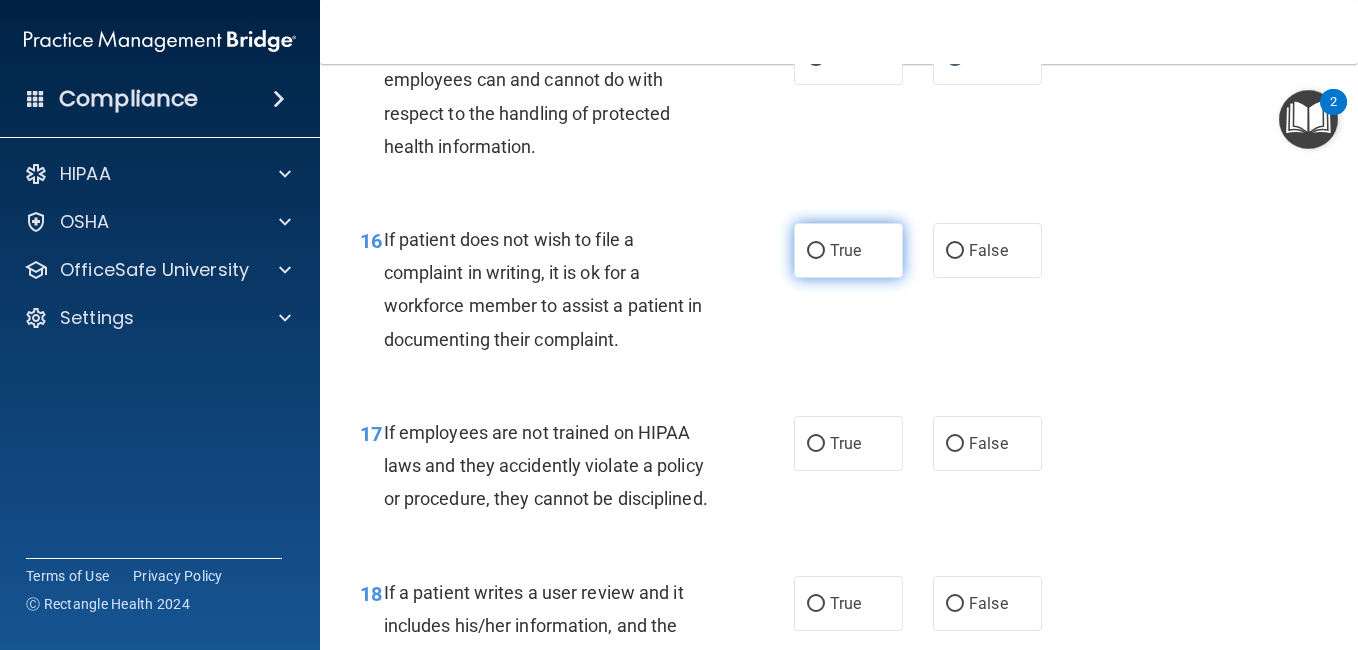 click on "True" at bounding box center (816, 251) 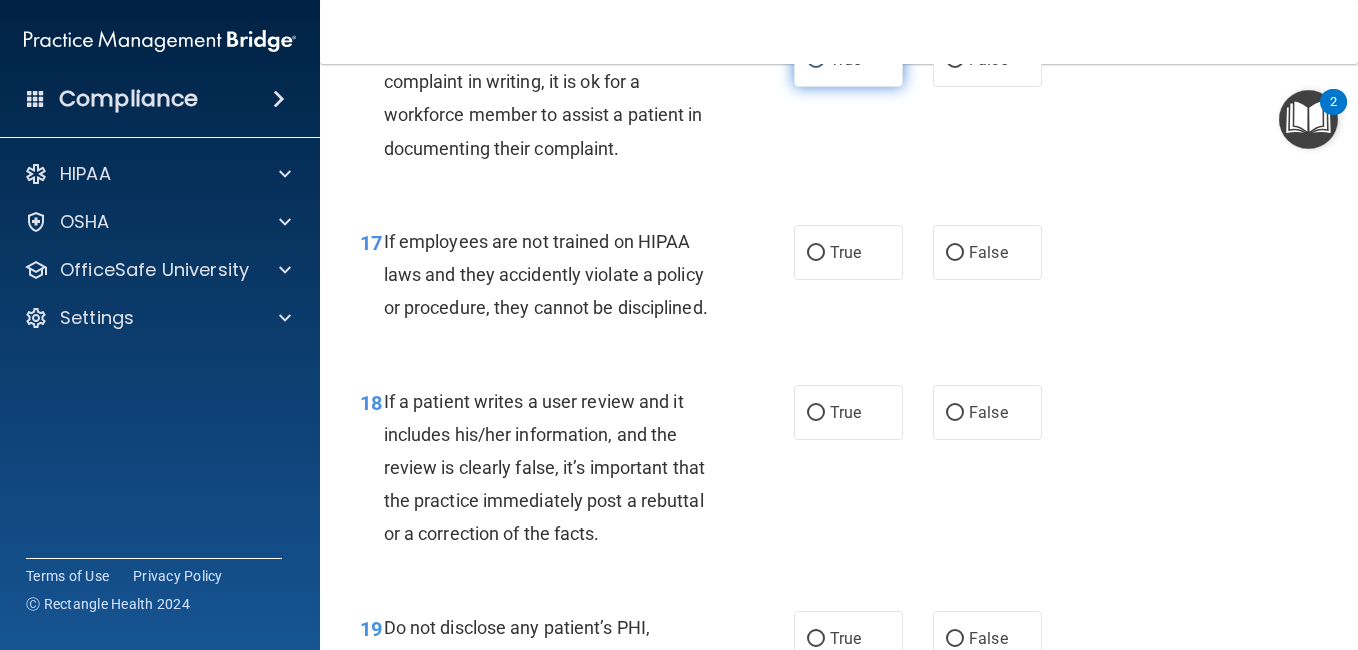 scroll, scrollTop: 3561, scrollLeft: 0, axis: vertical 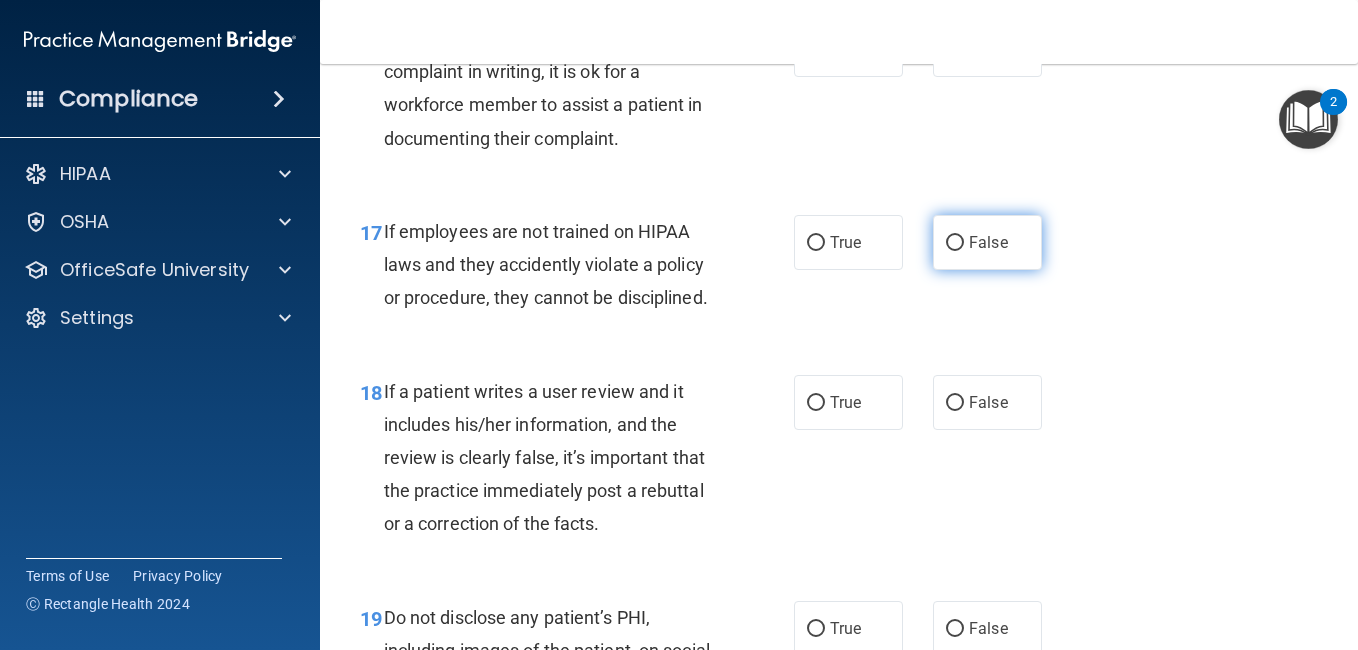 click on "False" at bounding box center (955, 243) 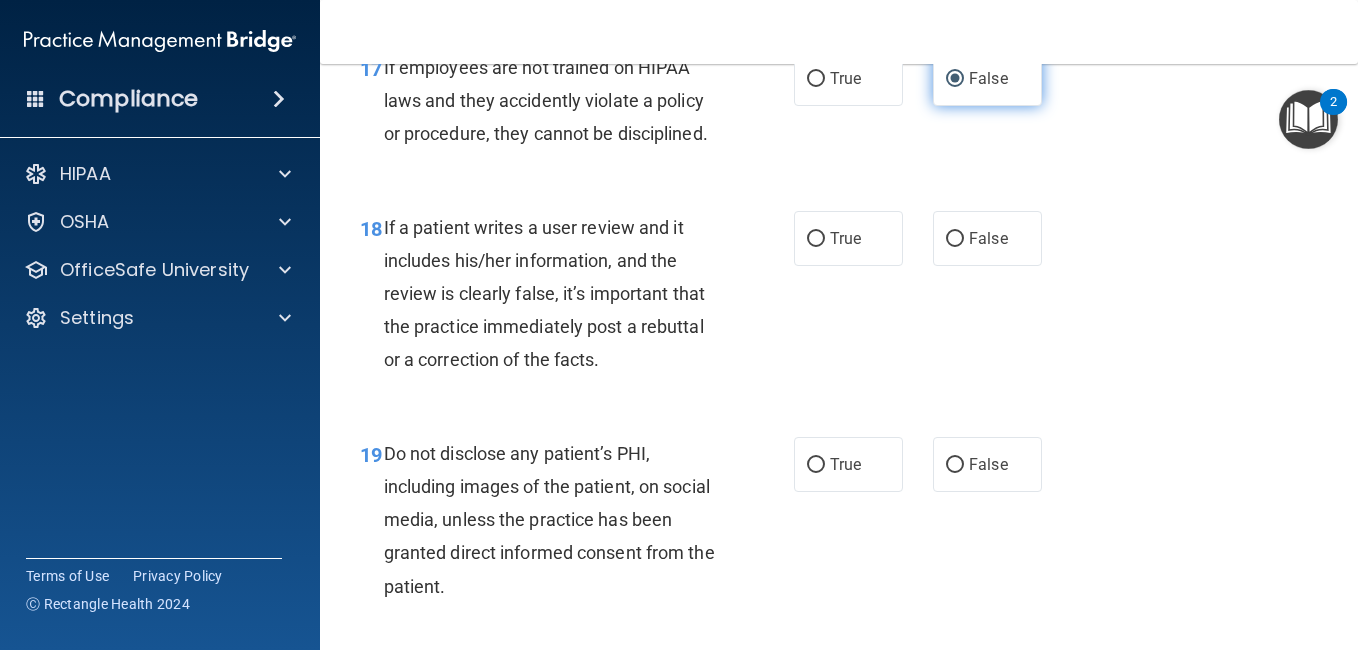 scroll, scrollTop: 3742, scrollLeft: 0, axis: vertical 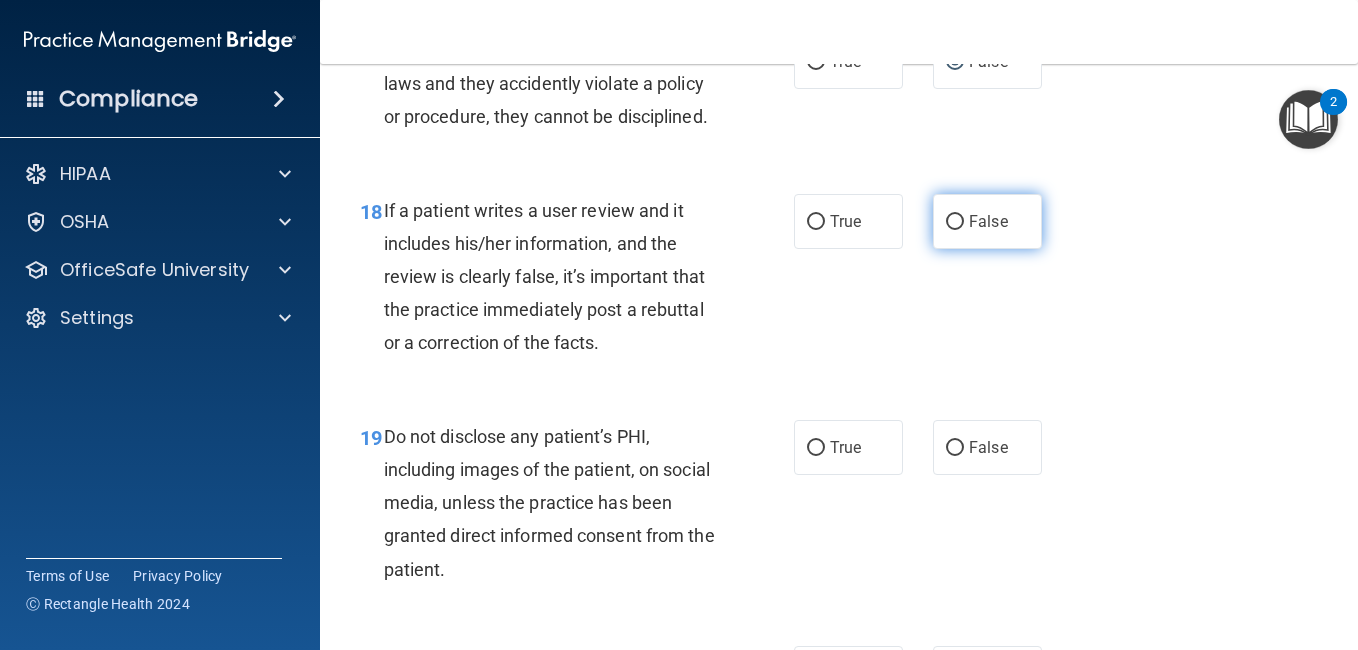 click on "False" at bounding box center [955, 222] 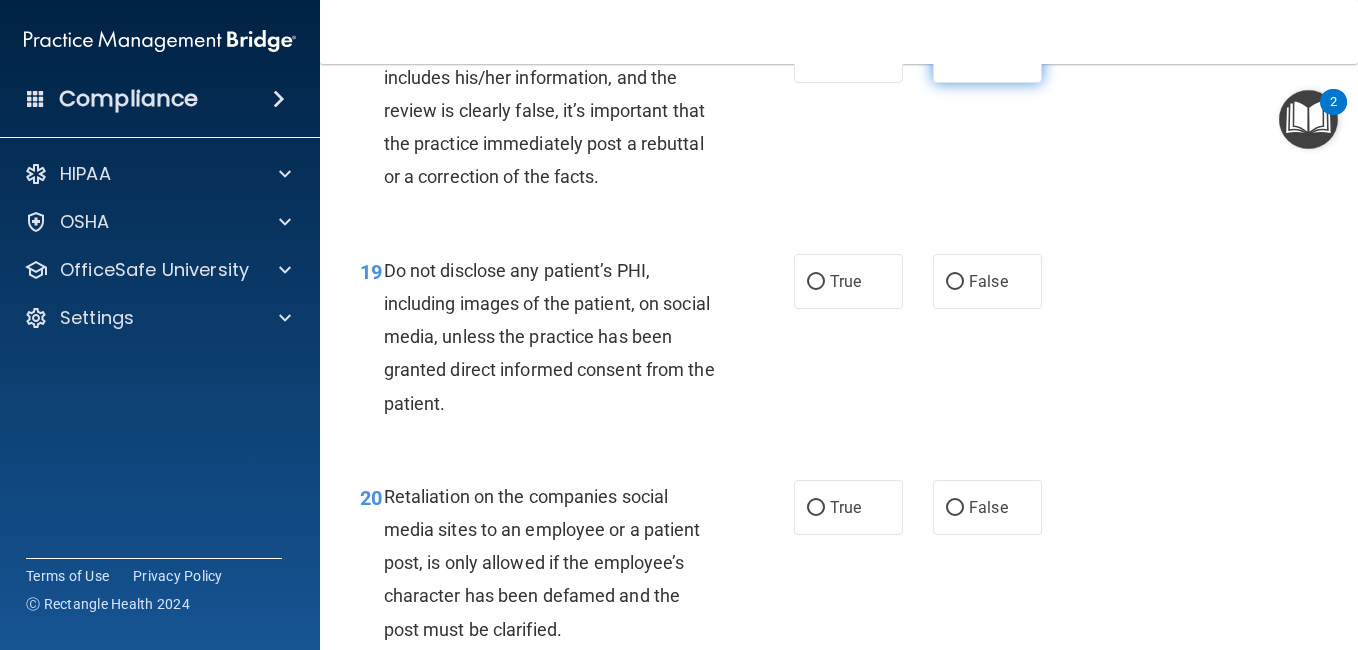 scroll, scrollTop: 3912, scrollLeft: 0, axis: vertical 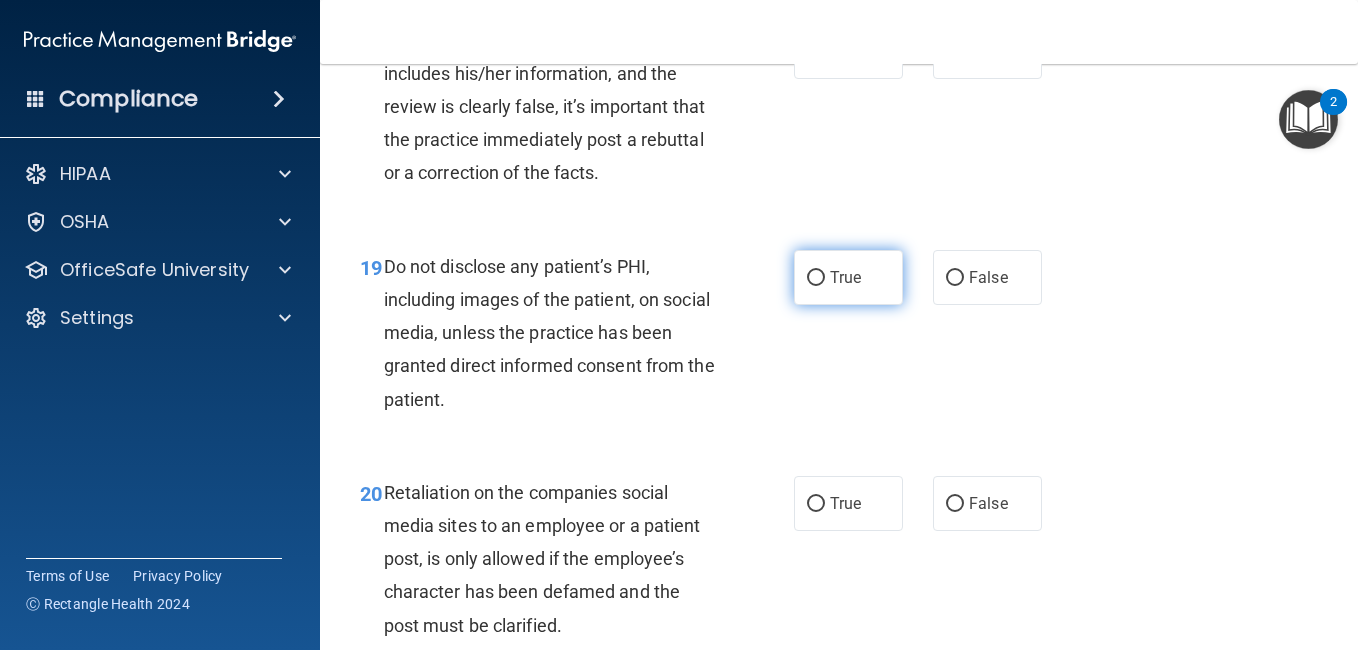 click on "True" at bounding box center [845, 277] 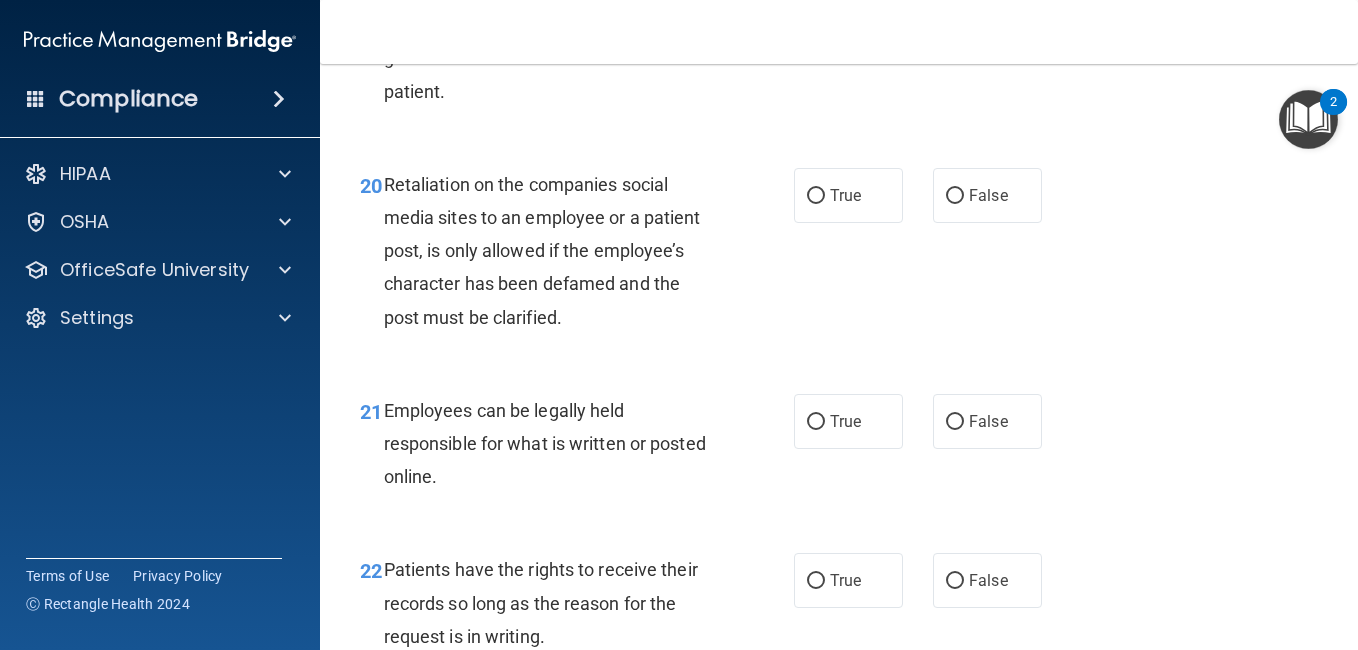 scroll, scrollTop: 4221, scrollLeft: 0, axis: vertical 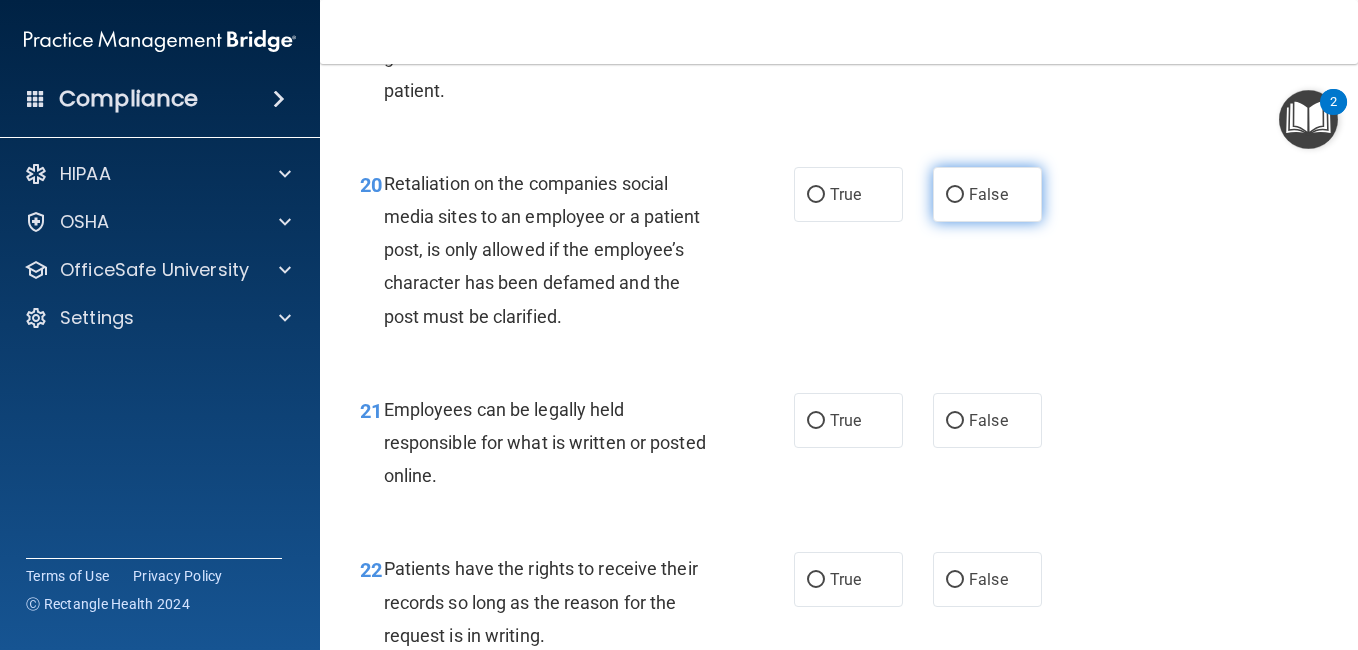 click on "False" at bounding box center (955, 195) 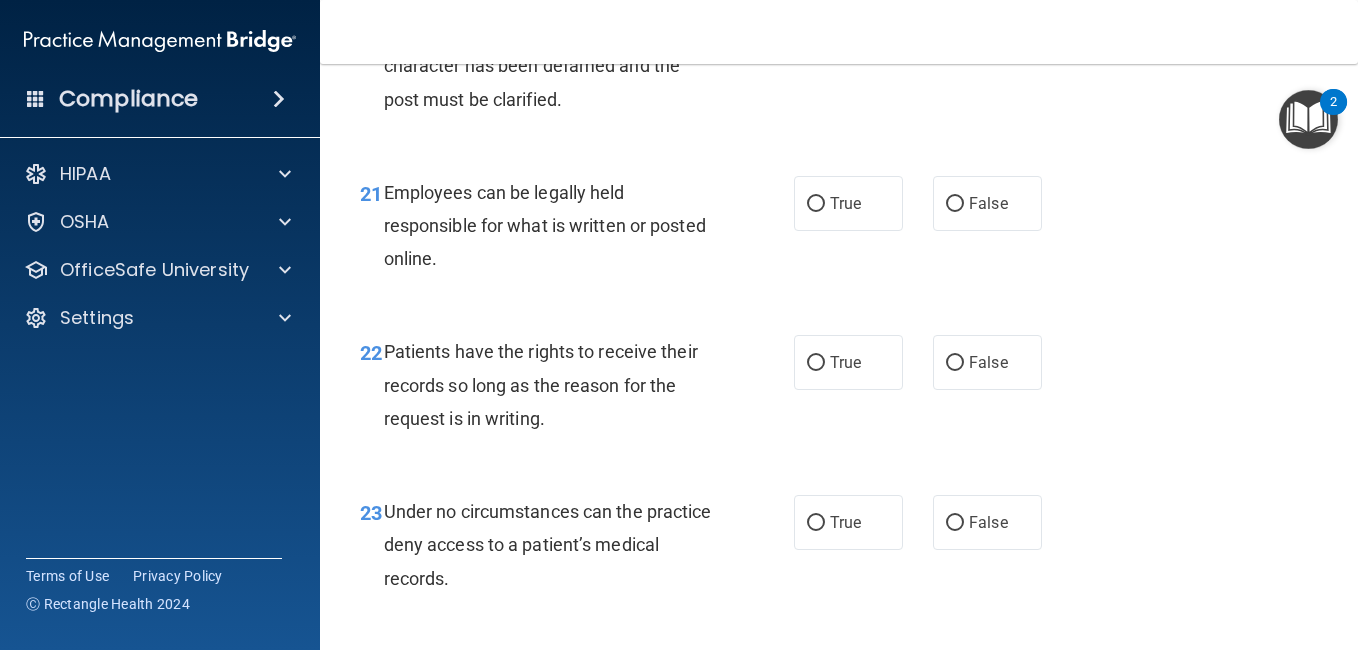 scroll, scrollTop: 4436, scrollLeft: 0, axis: vertical 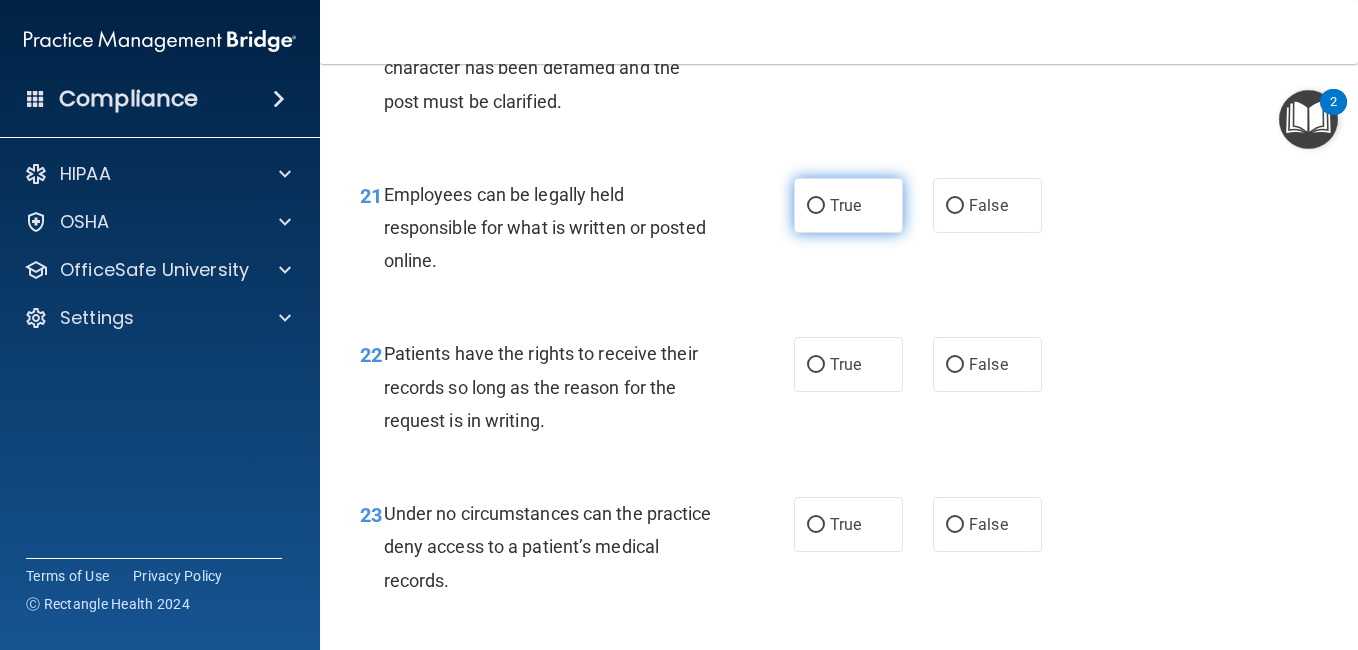 click on "True" at bounding box center [816, 206] 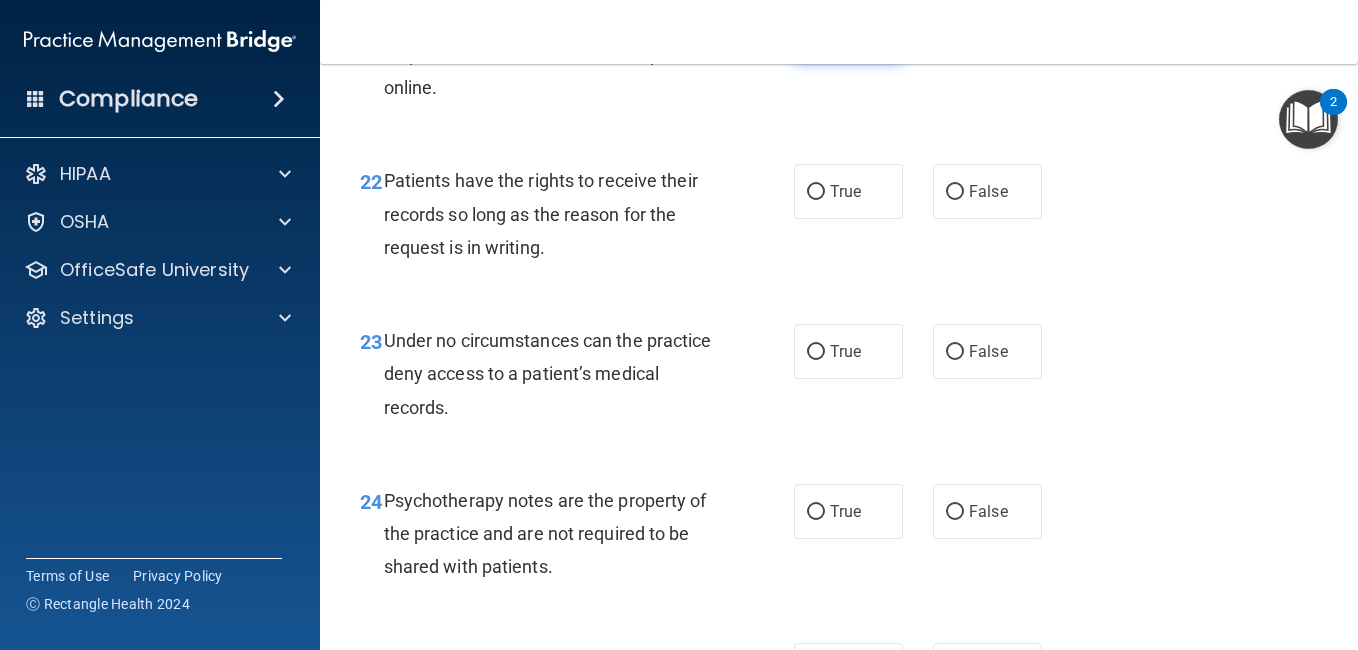 scroll, scrollTop: 4611, scrollLeft: 0, axis: vertical 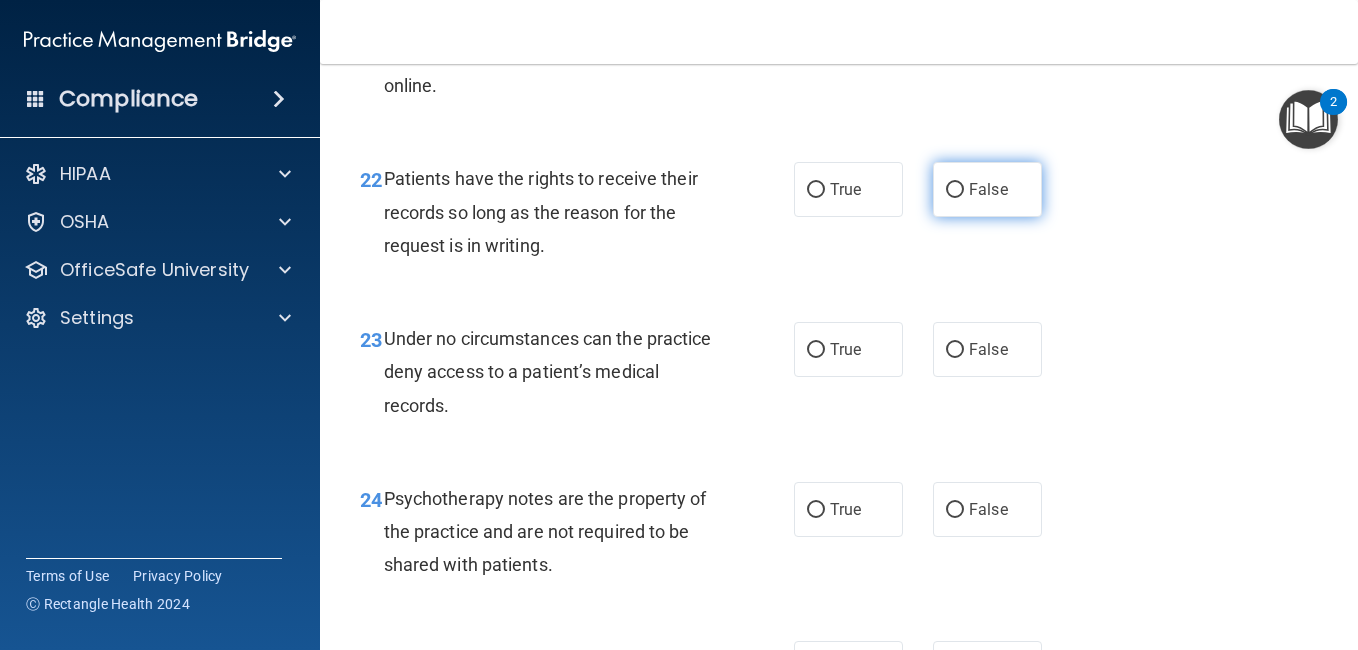 click on "False" at bounding box center (955, 190) 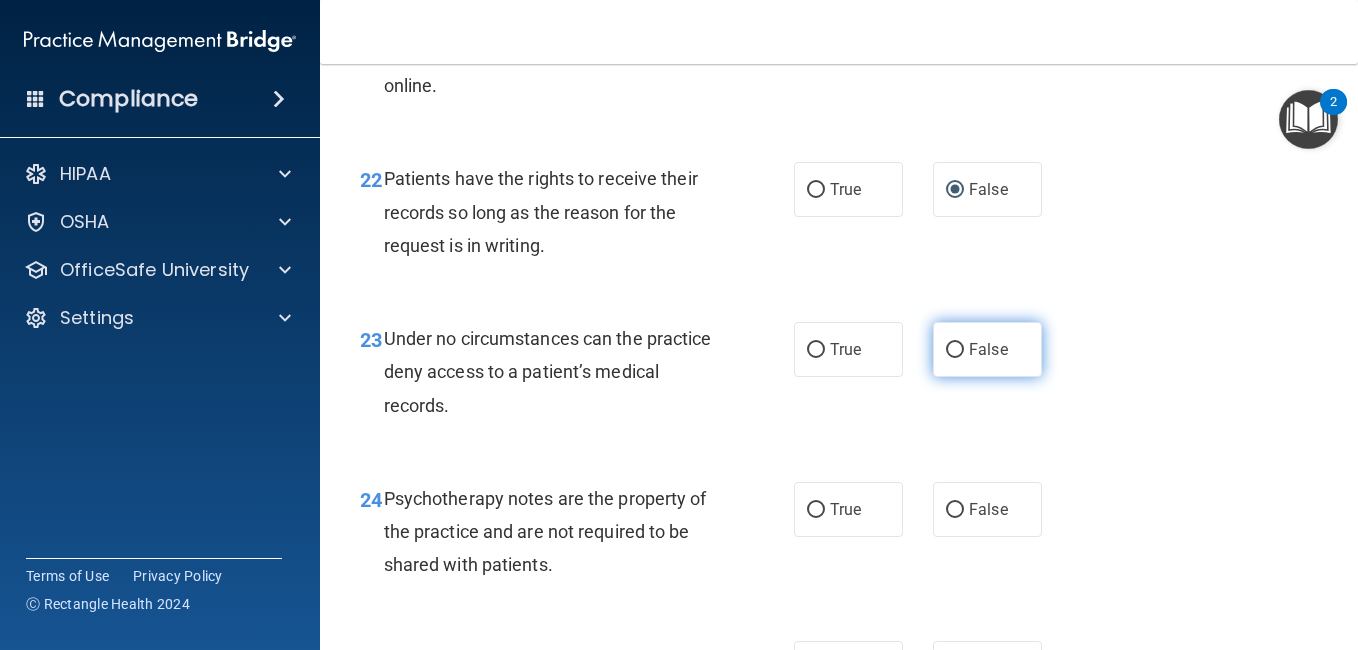 click on "False" at bounding box center [987, 349] 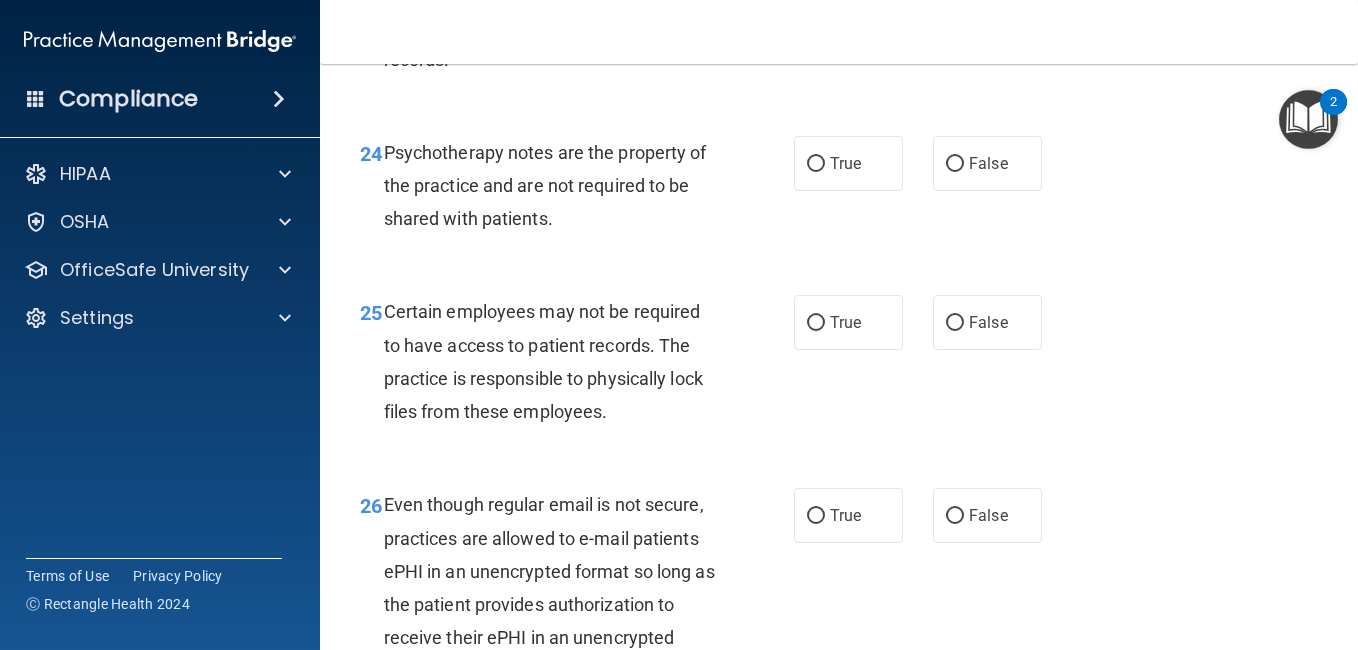 scroll, scrollTop: 4961, scrollLeft: 0, axis: vertical 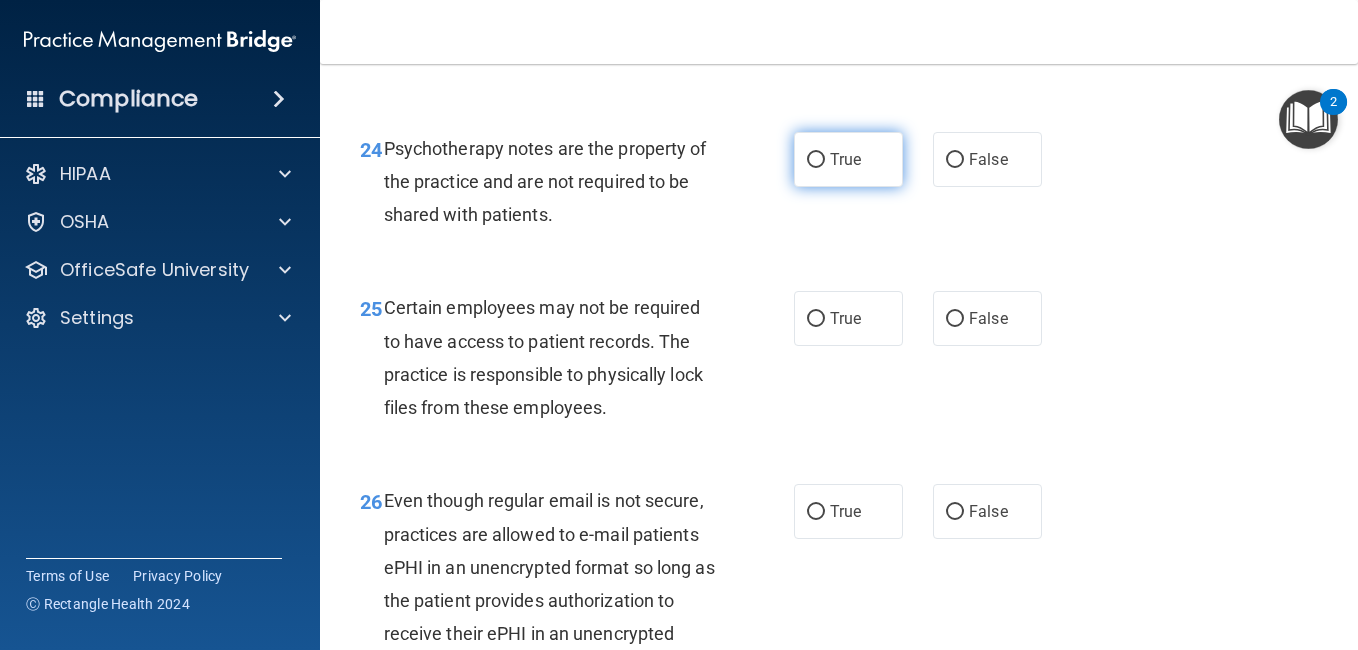 click on "True" at bounding box center (816, 160) 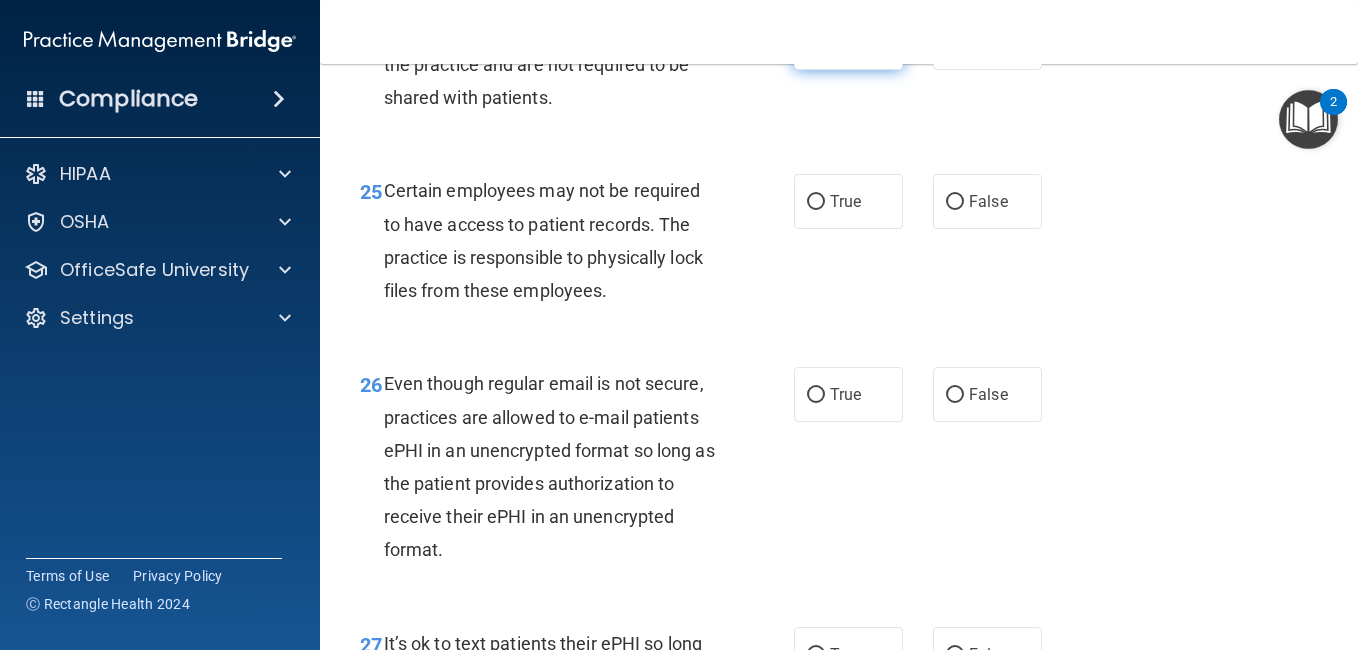 scroll, scrollTop: 5083, scrollLeft: 0, axis: vertical 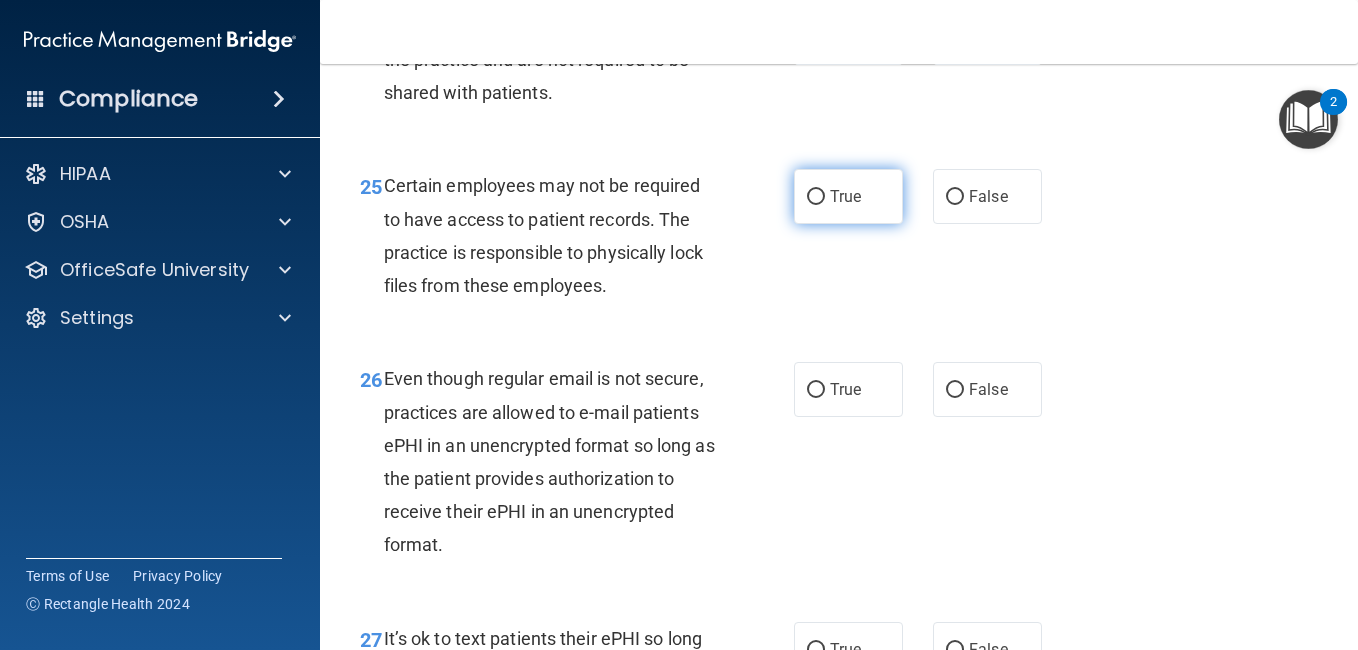 click on "True" at bounding box center (816, 197) 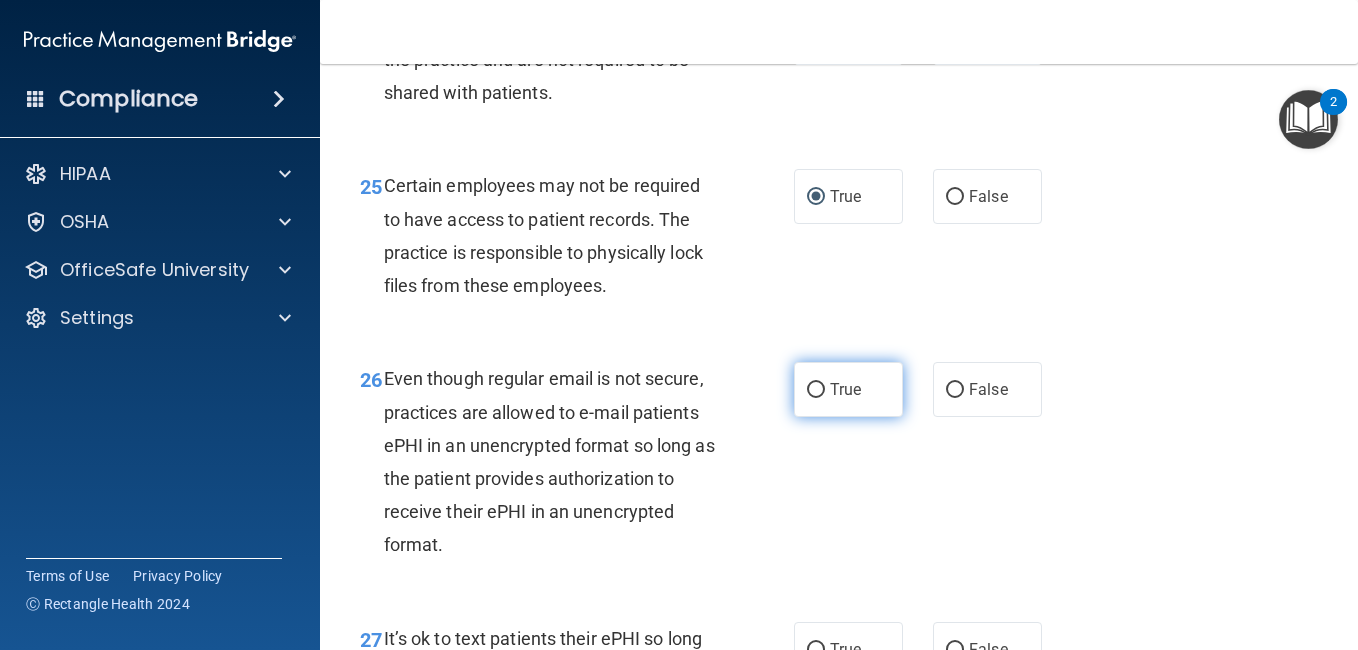 click on "True" at bounding box center (816, 390) 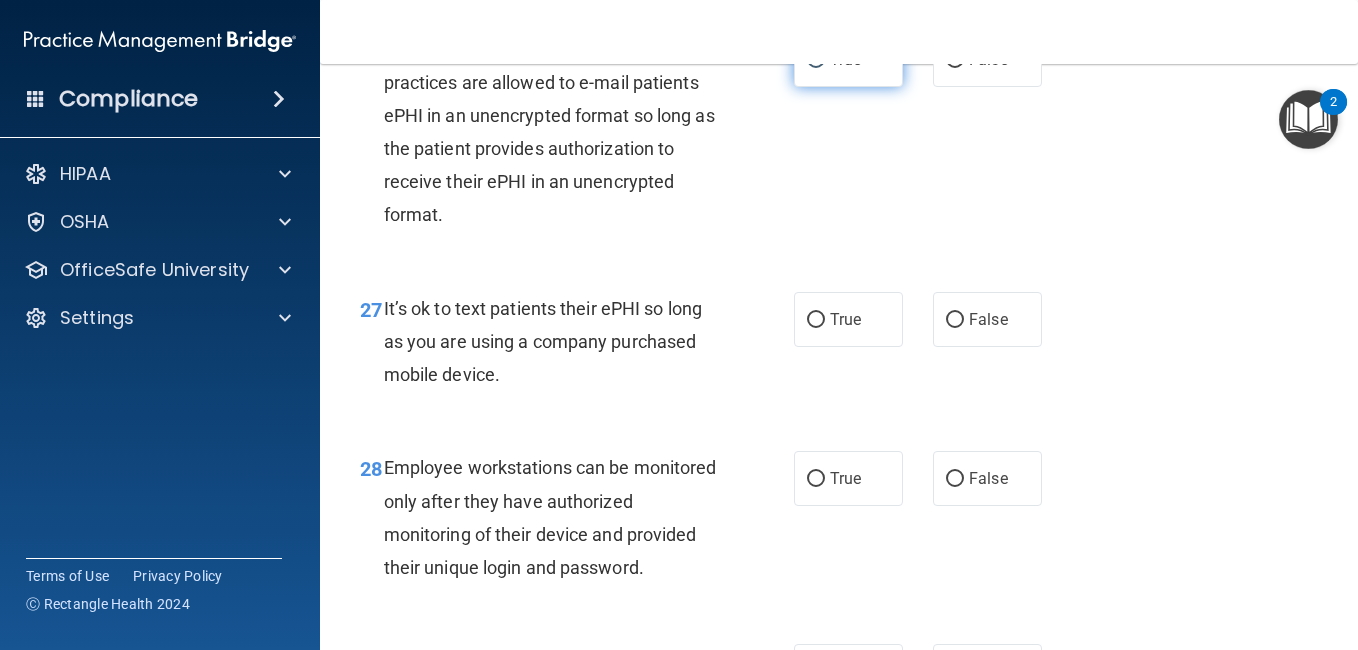 scroll, scrollTop: 5444, scrollLeft: 0, axis: vertical 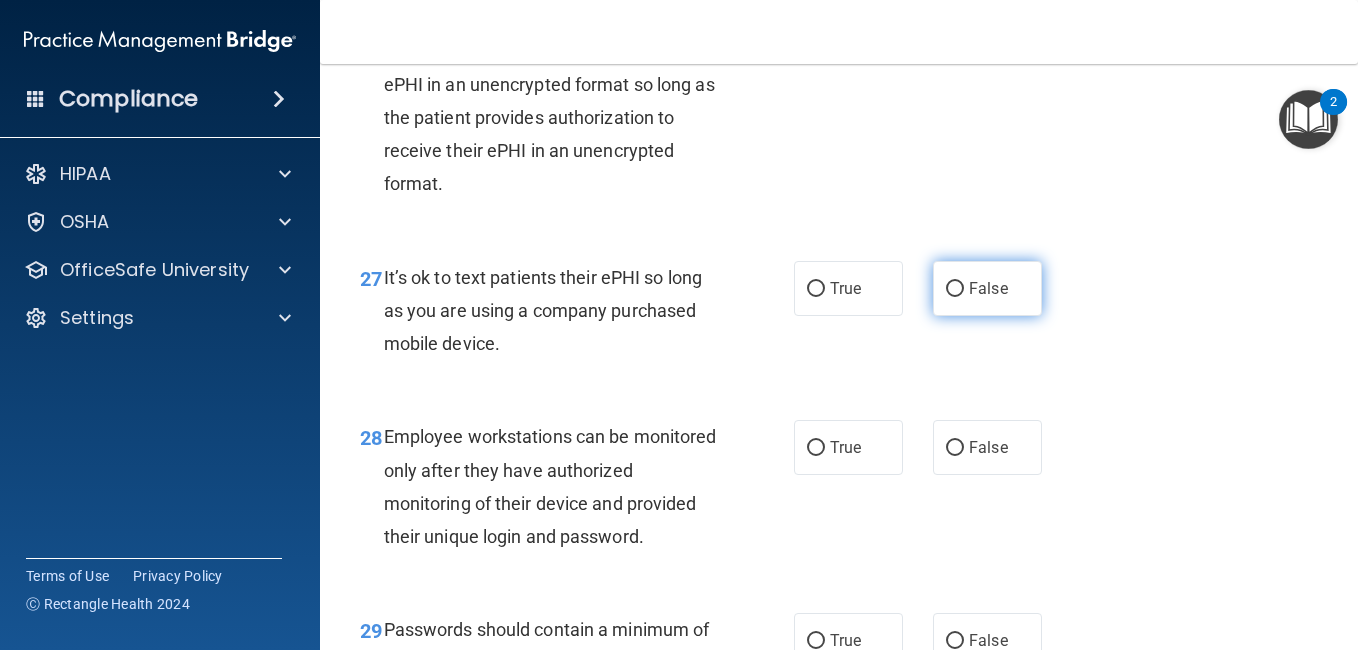 click on "False" at bounding box center (955, 289) 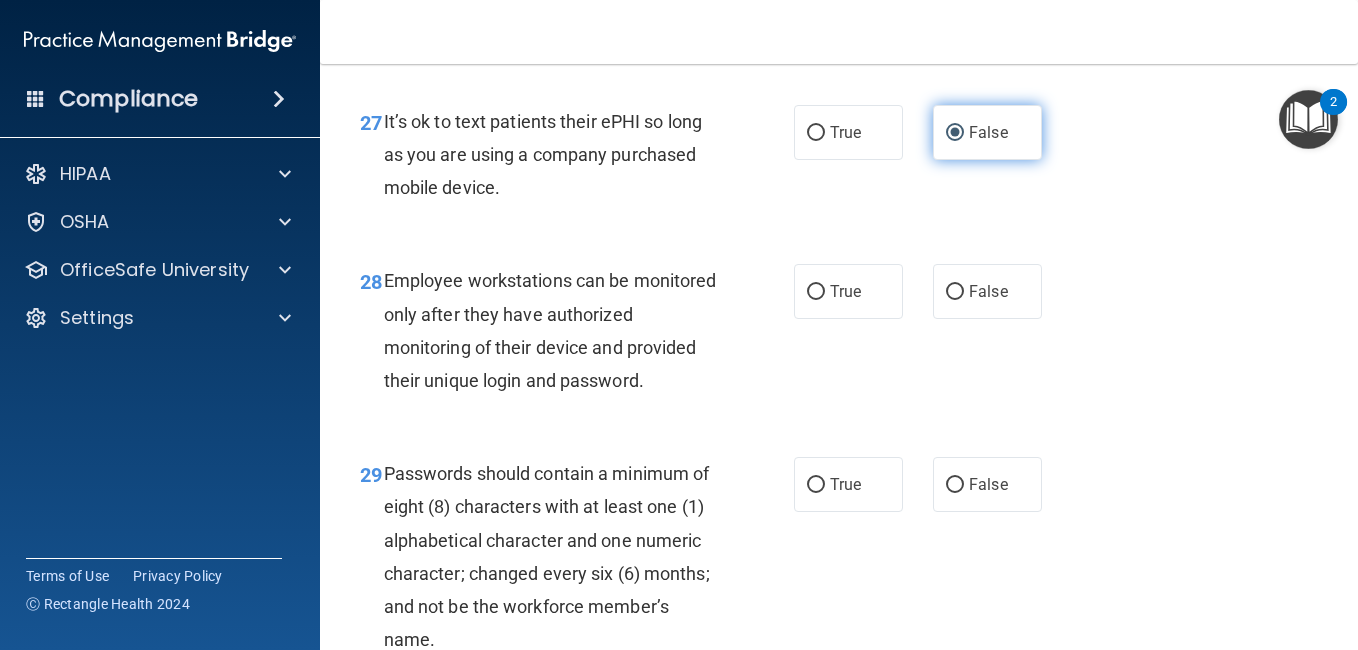 scroll, scrollTop: 5601, scrollLeft: 0, axis: vertical 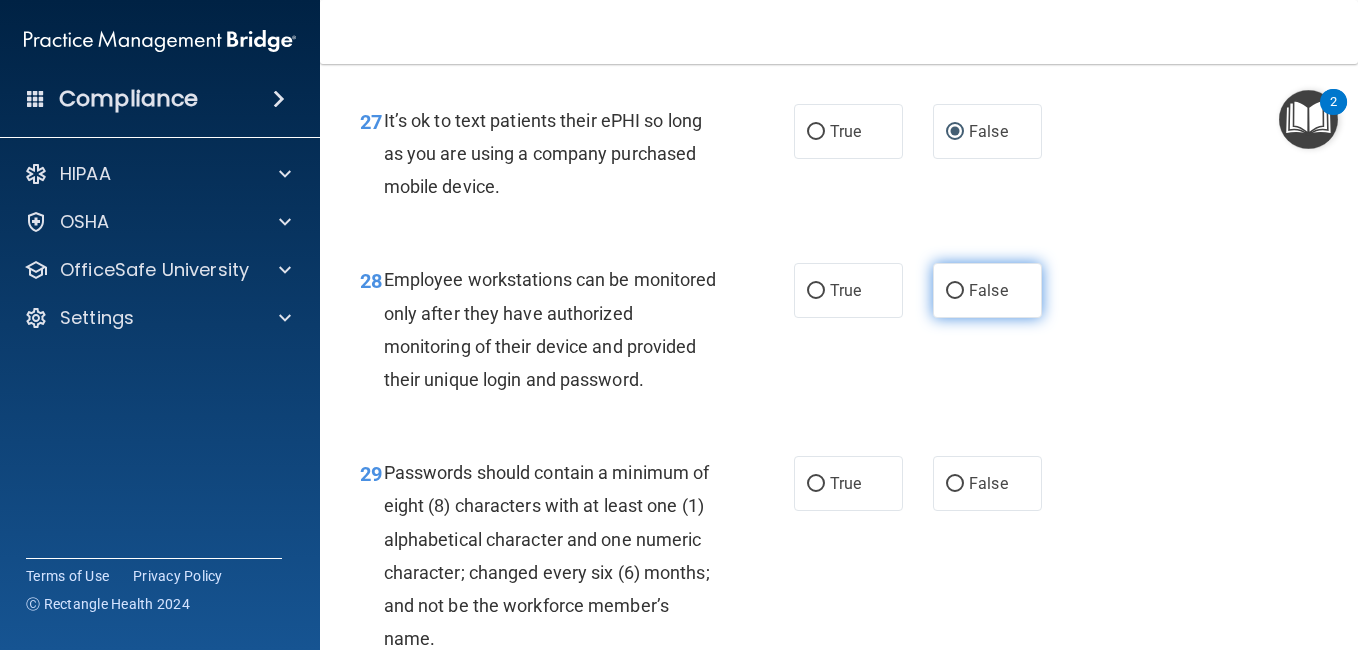click on "False" at bounding box center [955, 291] 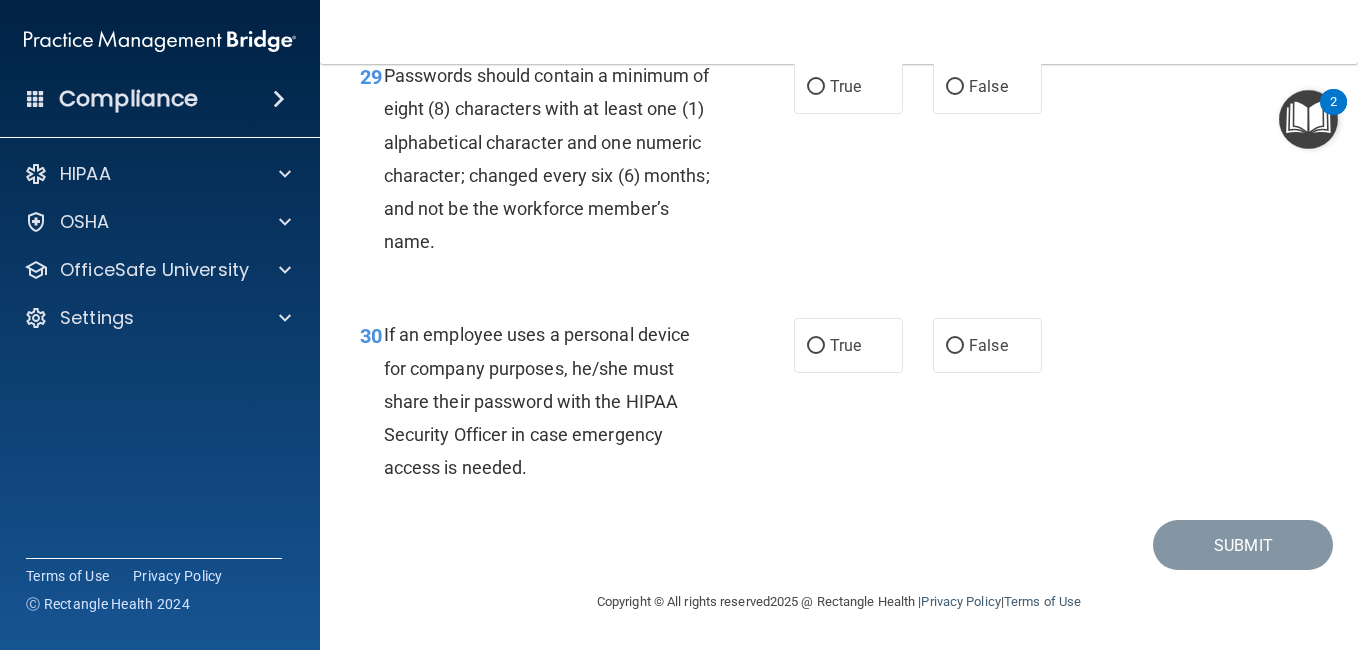 scroll, scrollTop: 6005, scrollLeft: 0, axis: vertical 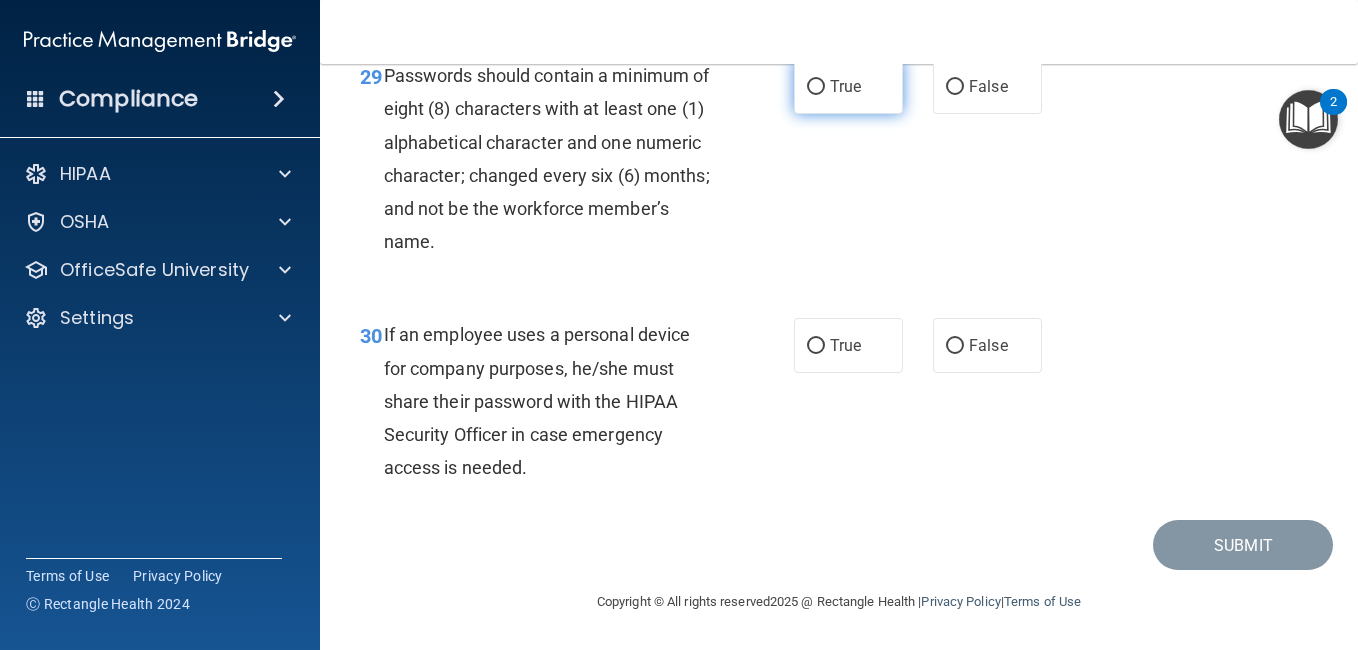 click on "True" at bounding box center [816, 87] 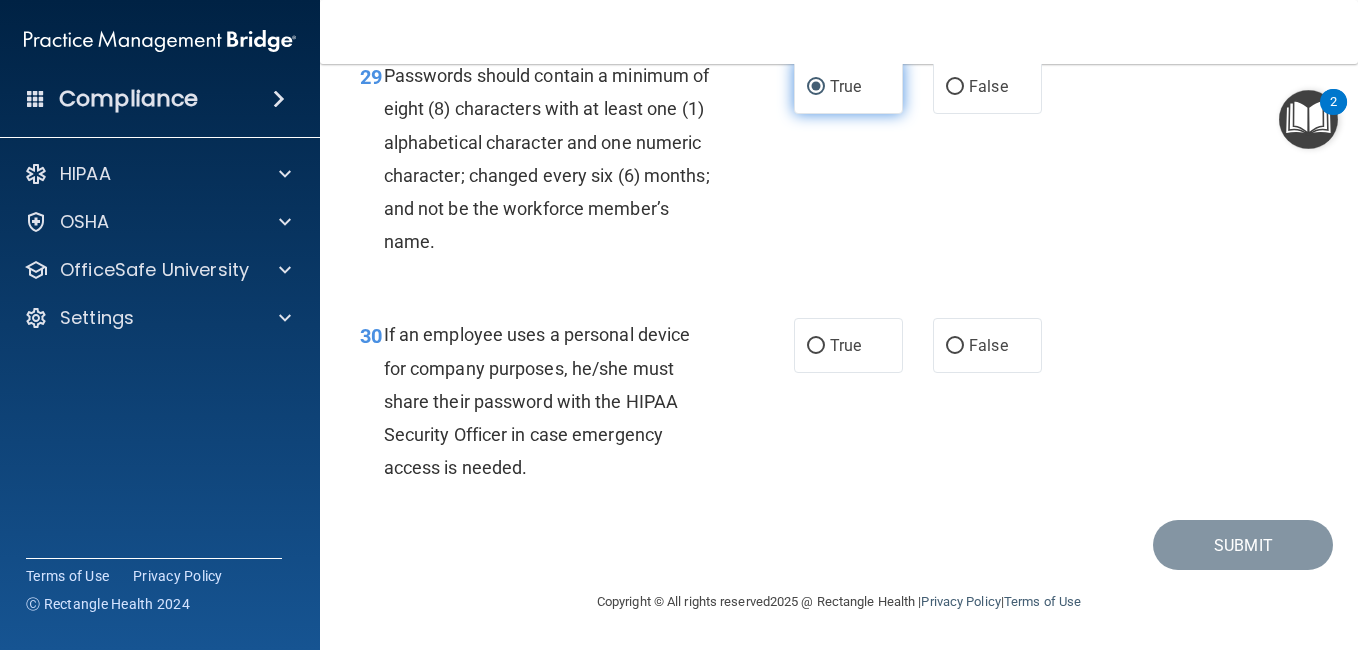 scroll, scrollTop: 6164, scrollLeft: 0, axis: vertical 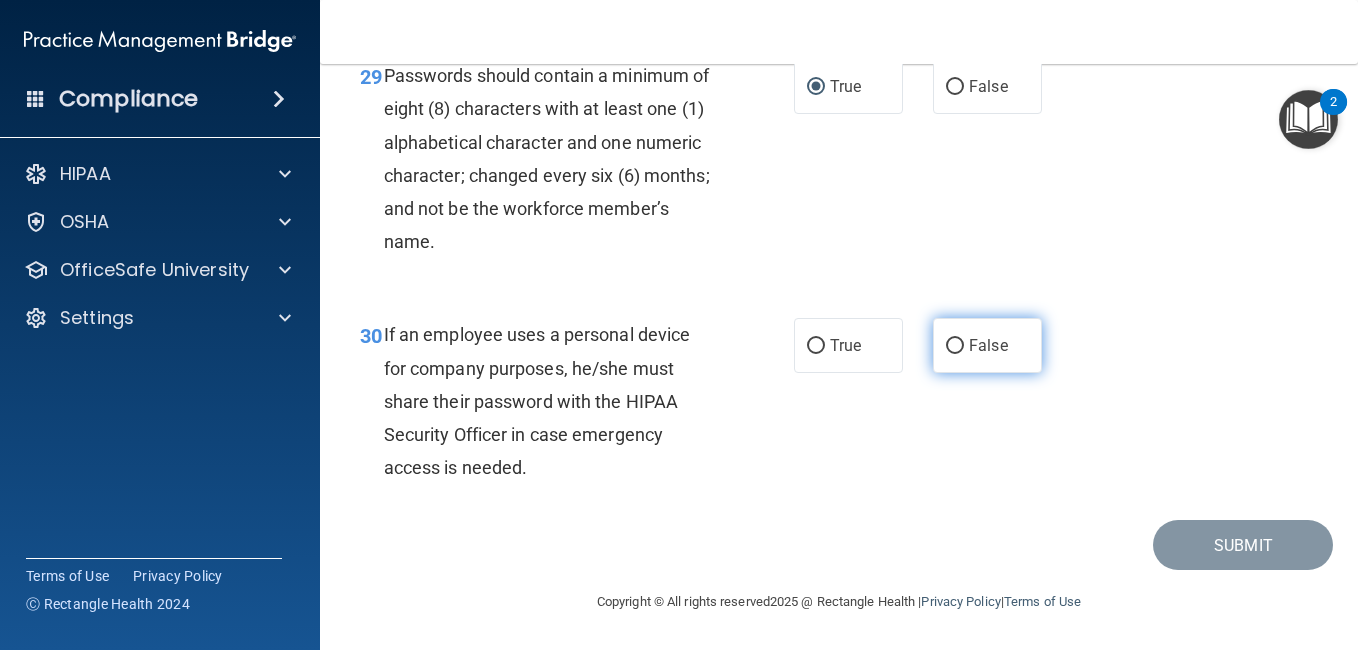 click on "False" at bounding box center (955, 346) 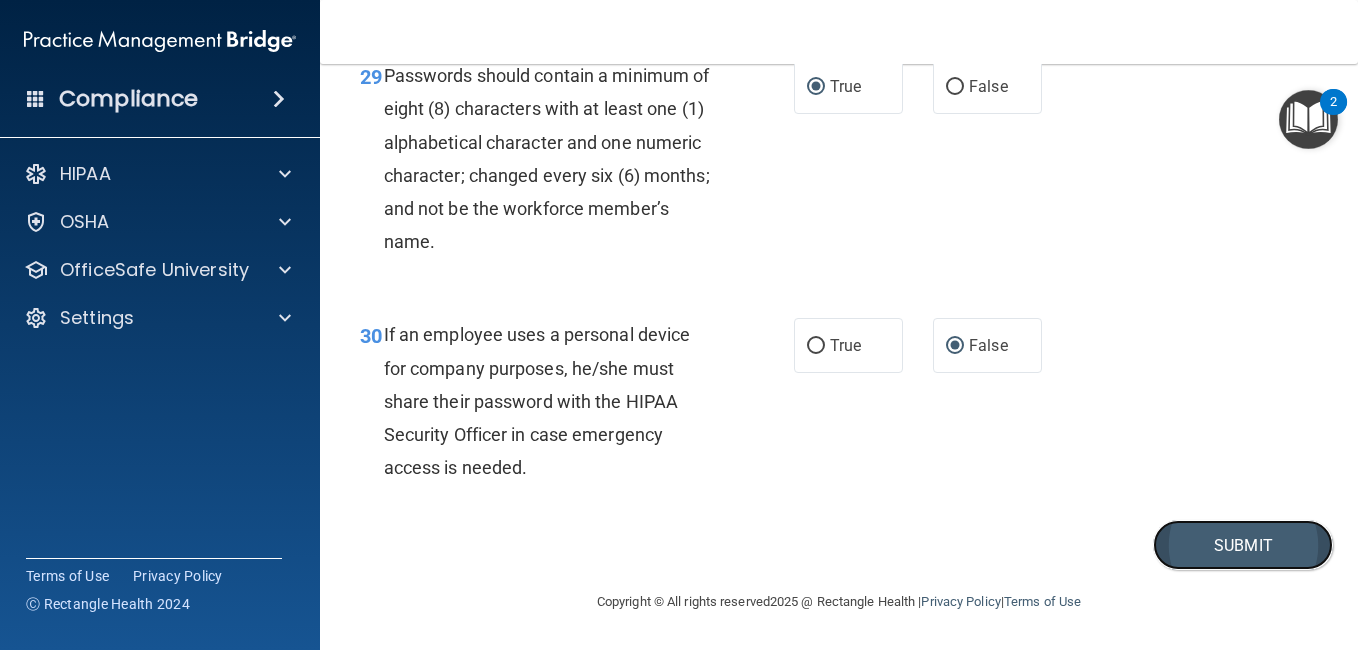 click on "Submit" at bounding box center (1243, 545) 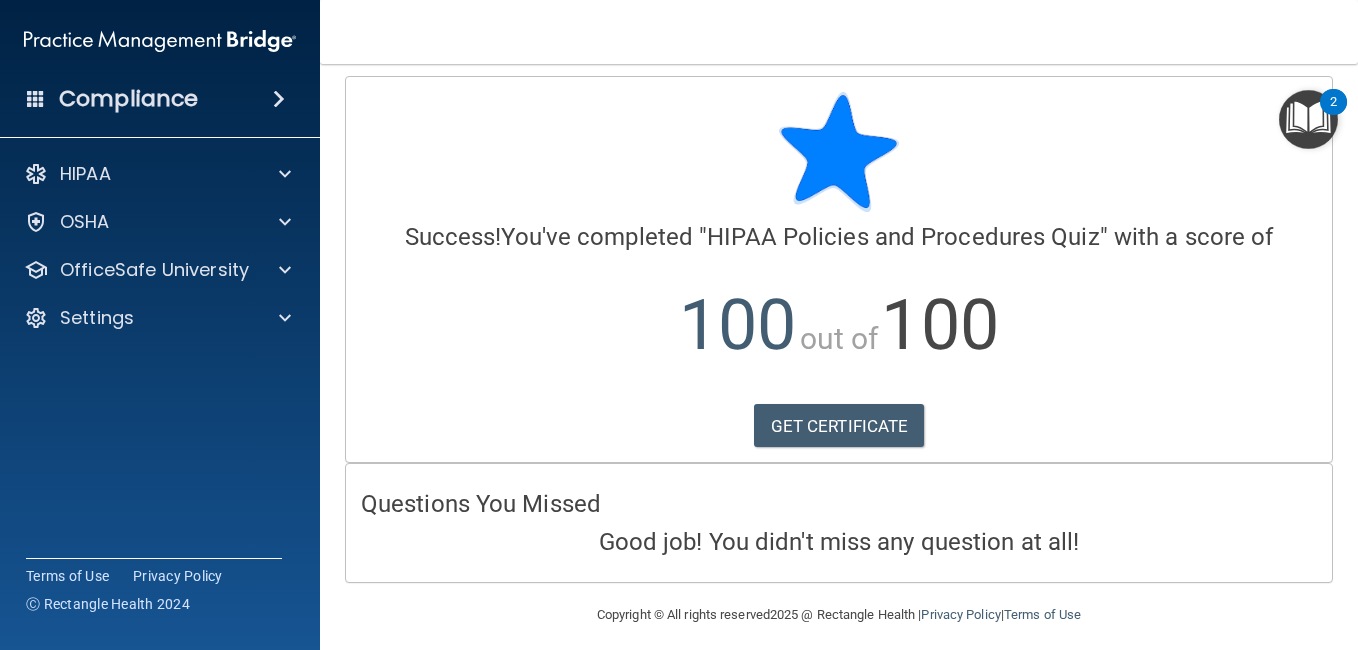 scroll, scrollTop: 0, scrollLeft: 0, axis: both 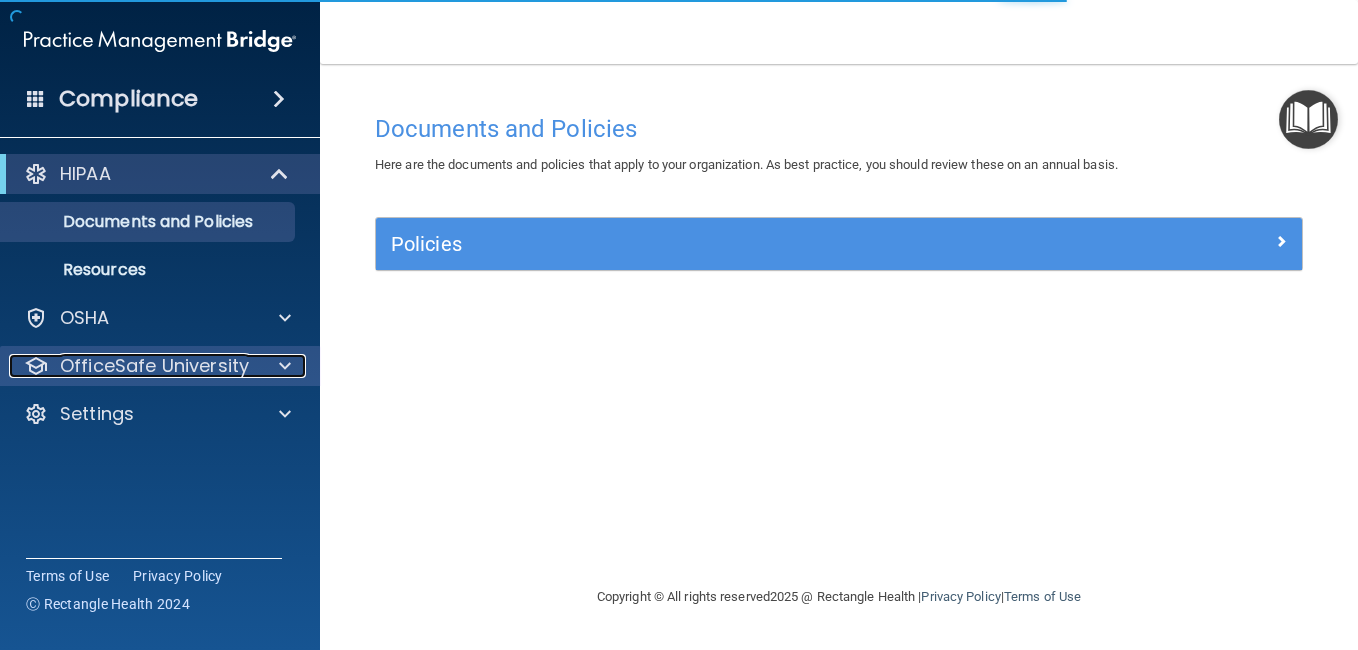 click at bounding box center [285, 366] 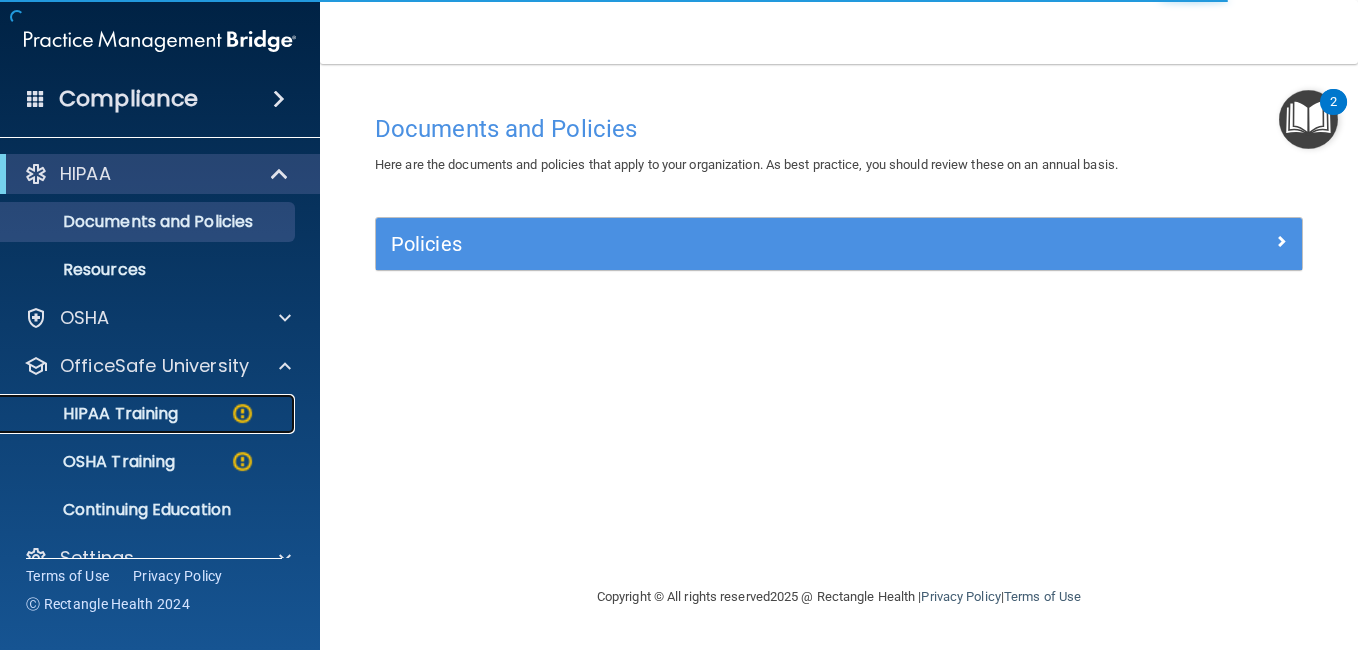 click at bounding box center (242, 413) 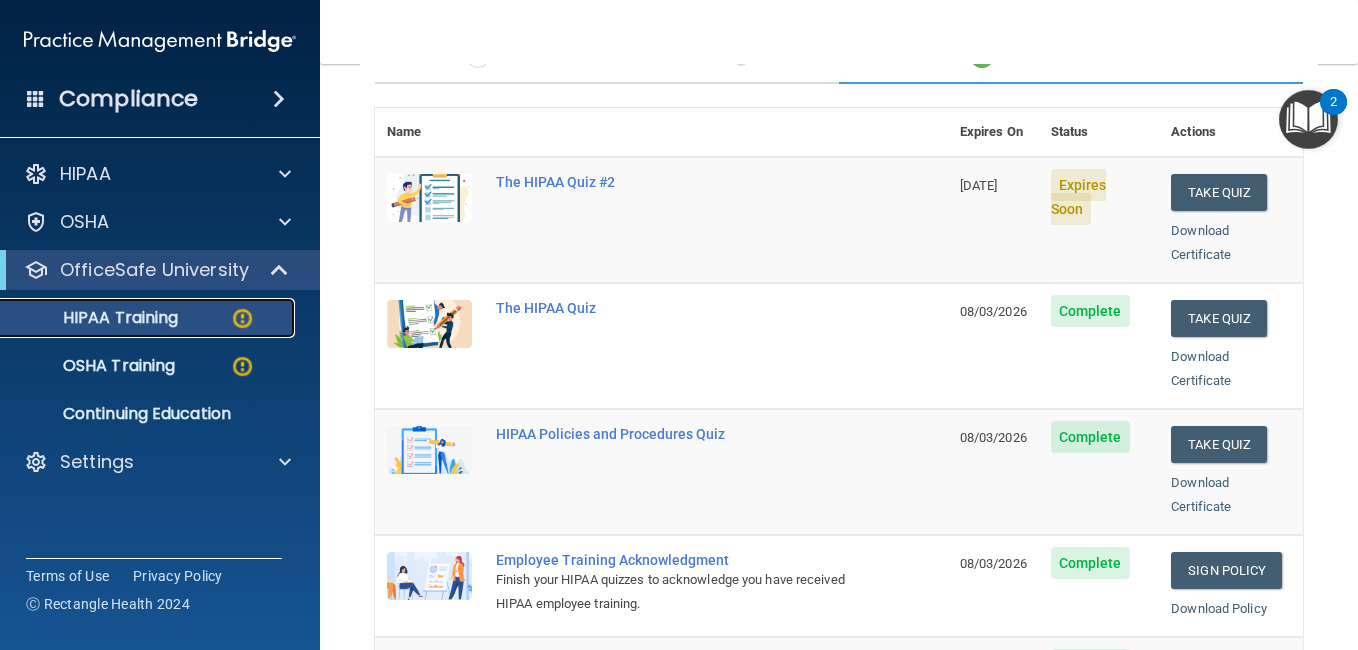 scroll, scrollTop: 185, scrollLeft: 0, axis: vertical 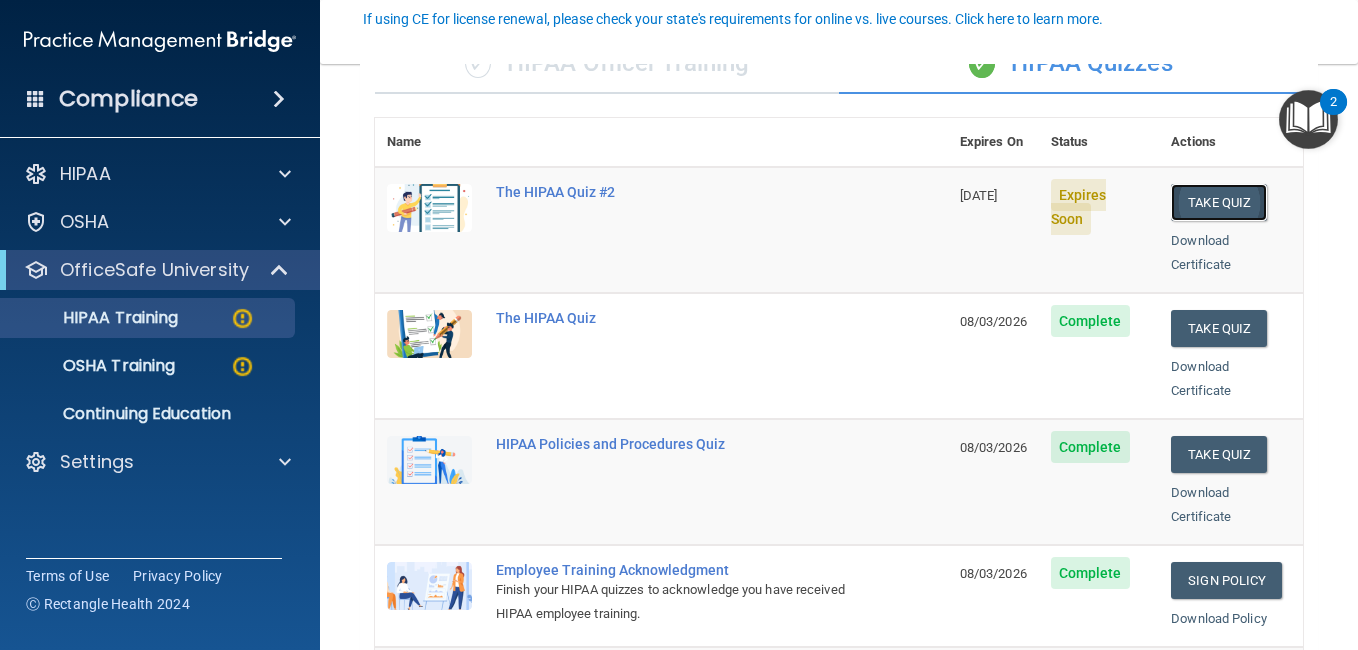 click on "Take Quiz" at bounding box center [1219, 202] 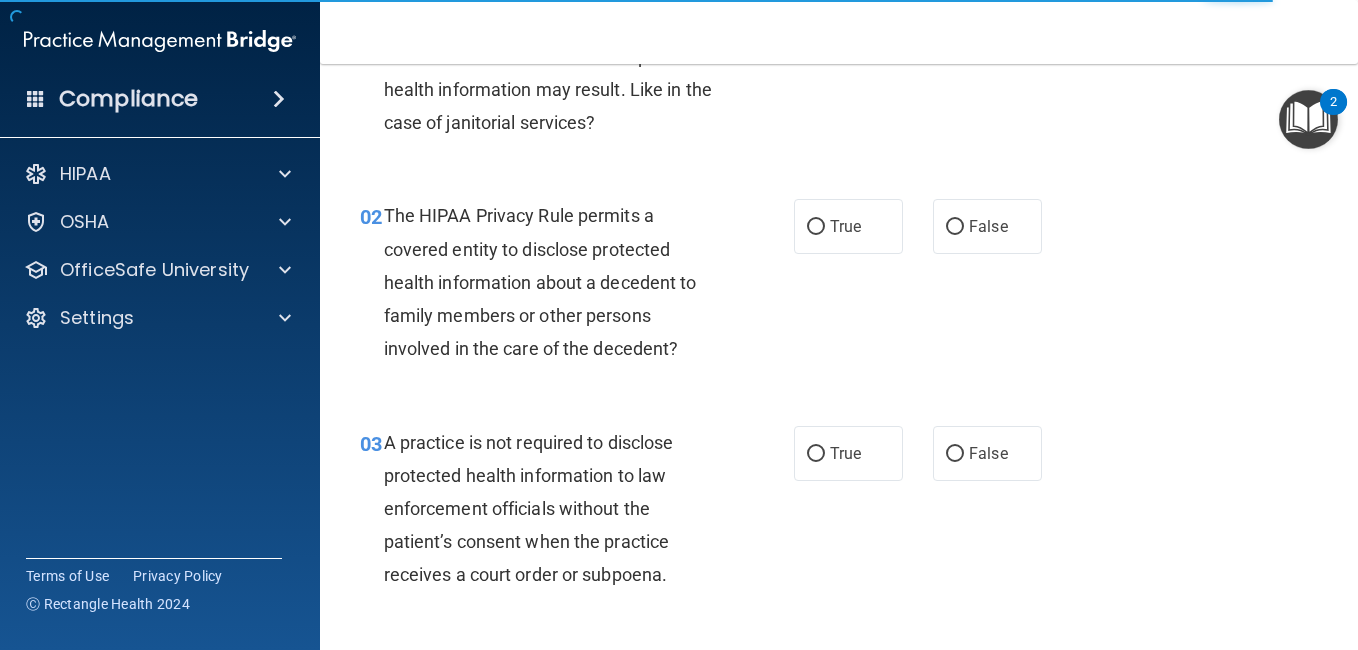 scroll, scrollTop: 0, scrollLeft: 0, axis: both 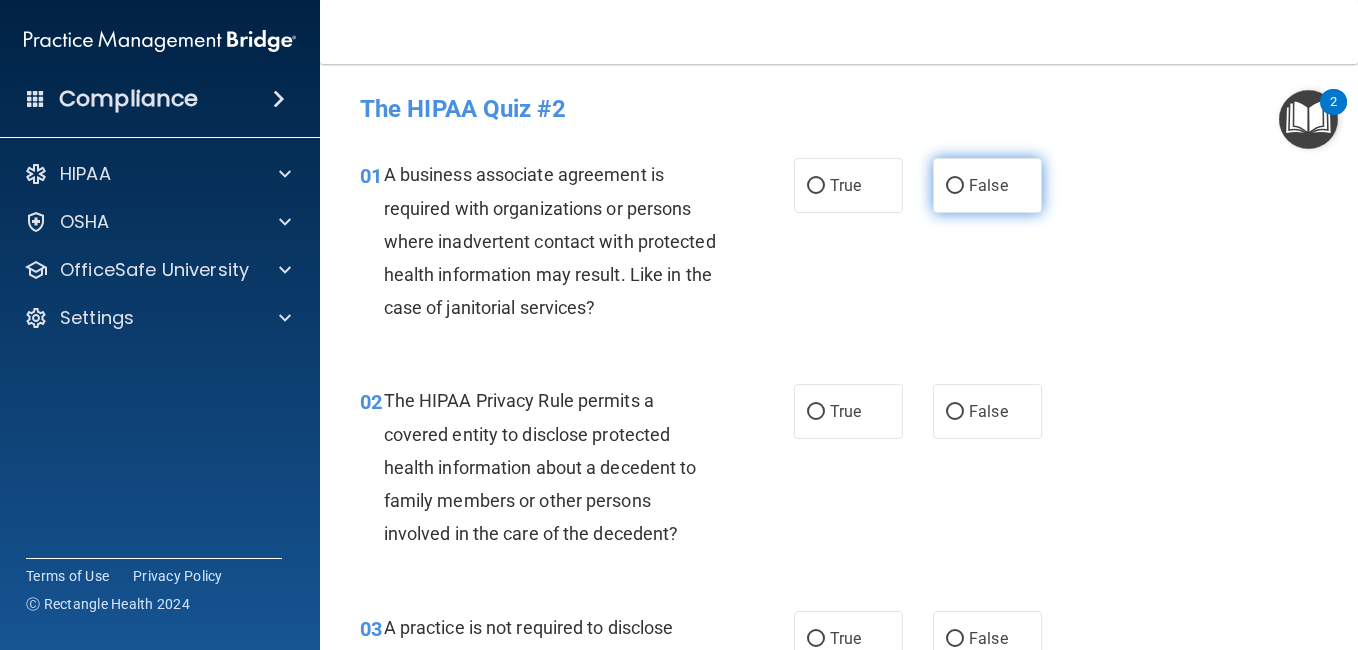click on "False" at bounding box center [955, 186] 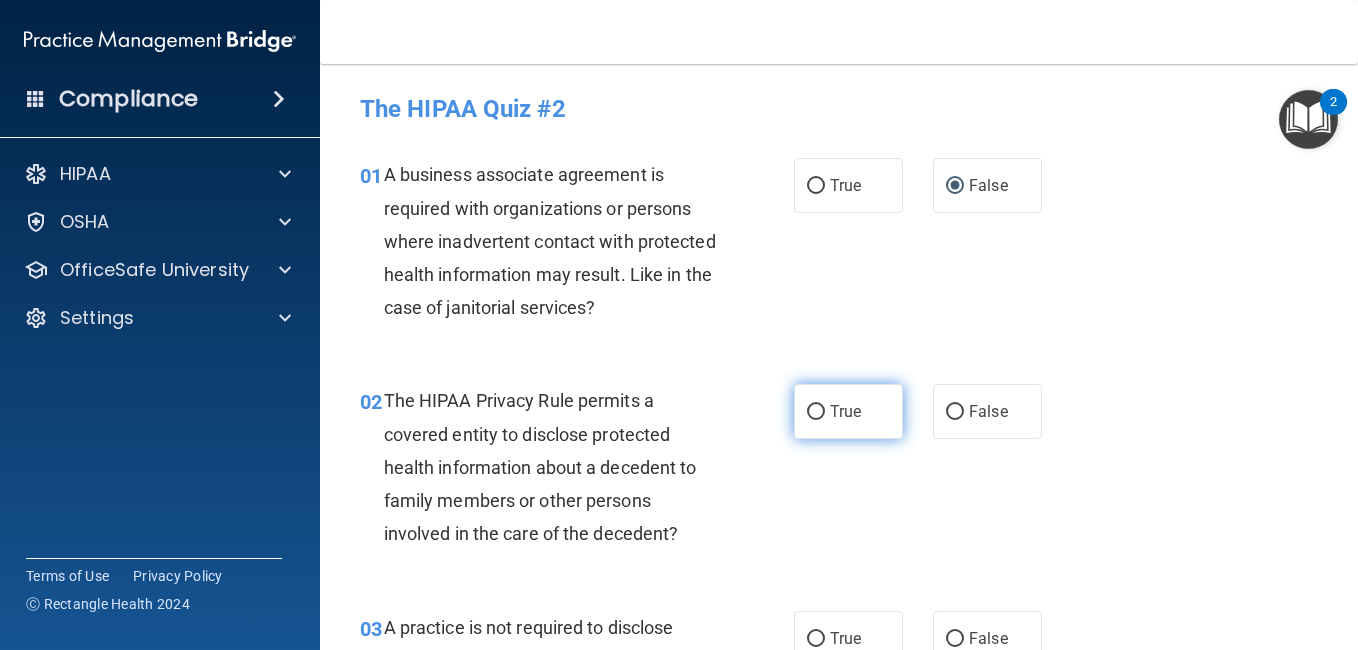 click on "True" at bounding box center [816, 412] 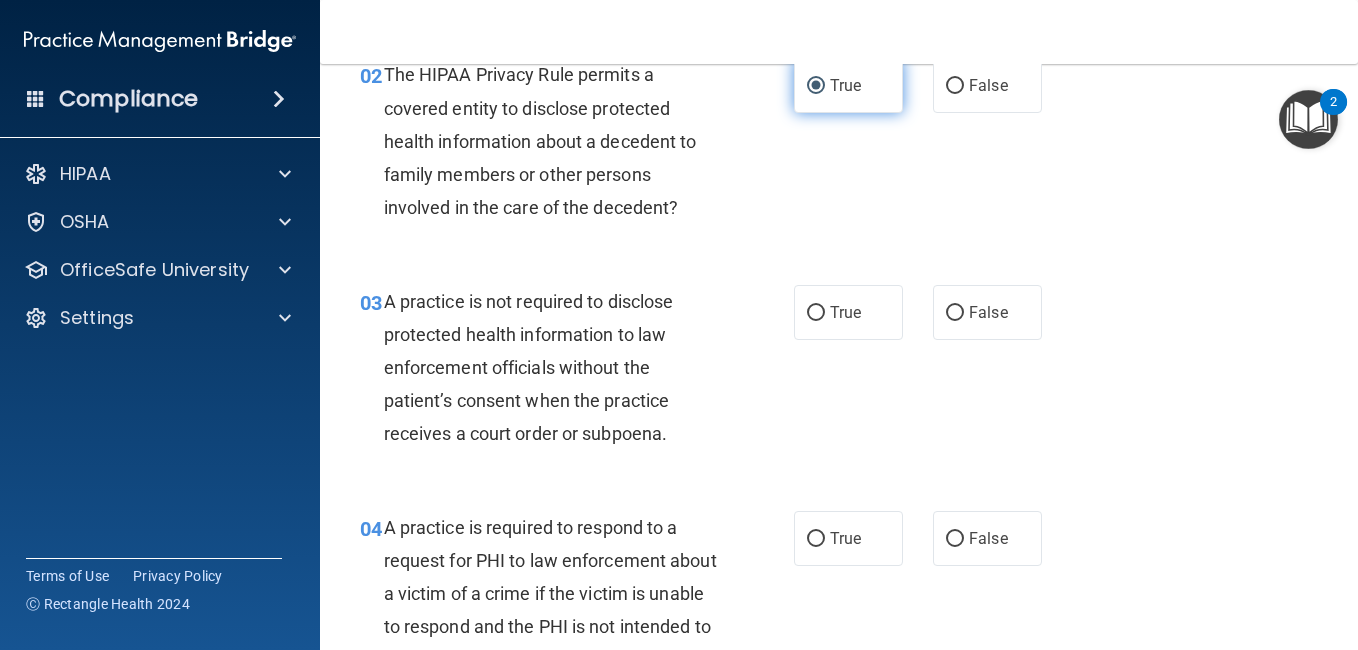 scroll, scrollTop: 330, scrollLeft: 0, axis: vertical 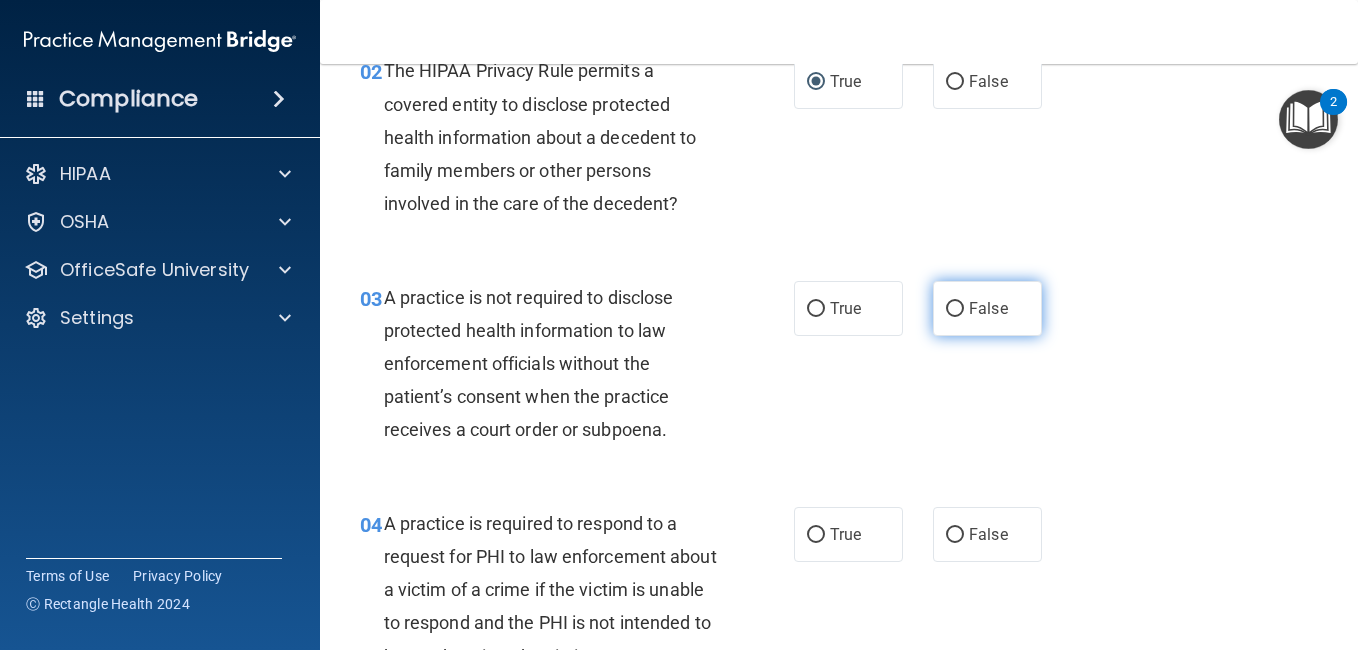 click on "False" at bounding box center [955, 309] 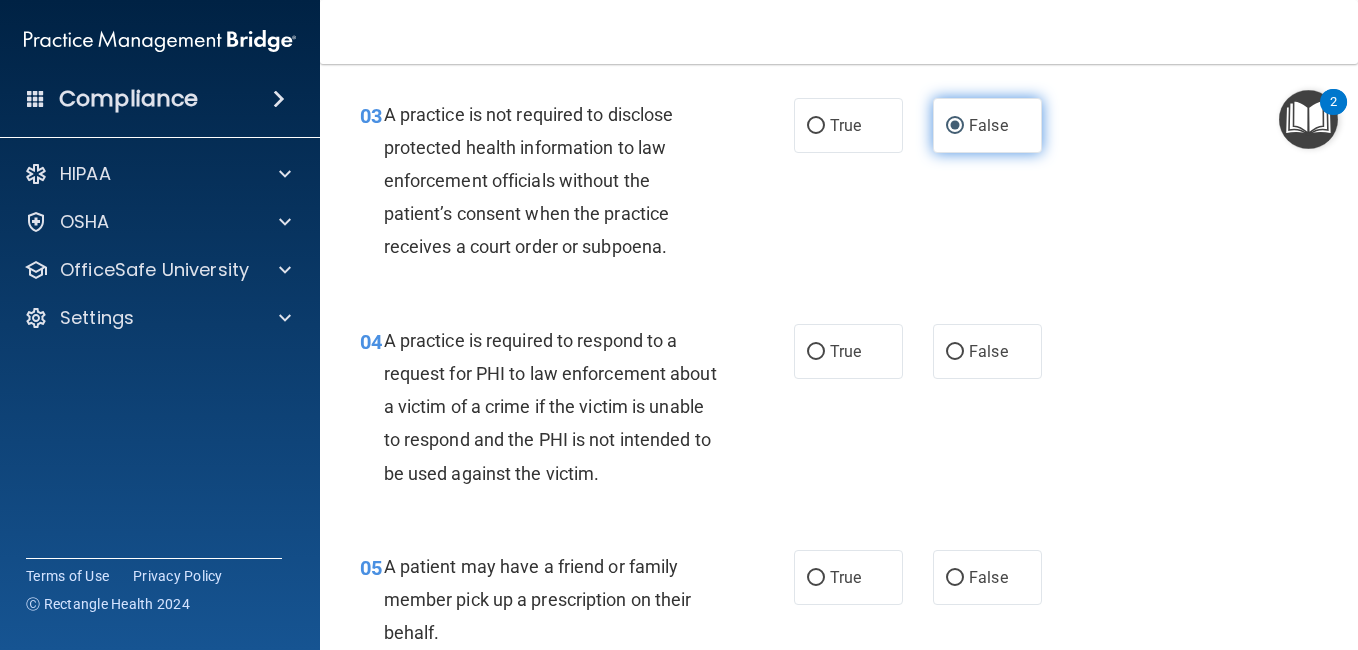 scroll, scrollTop: 514, scrollLeft: 0, axis: vertical 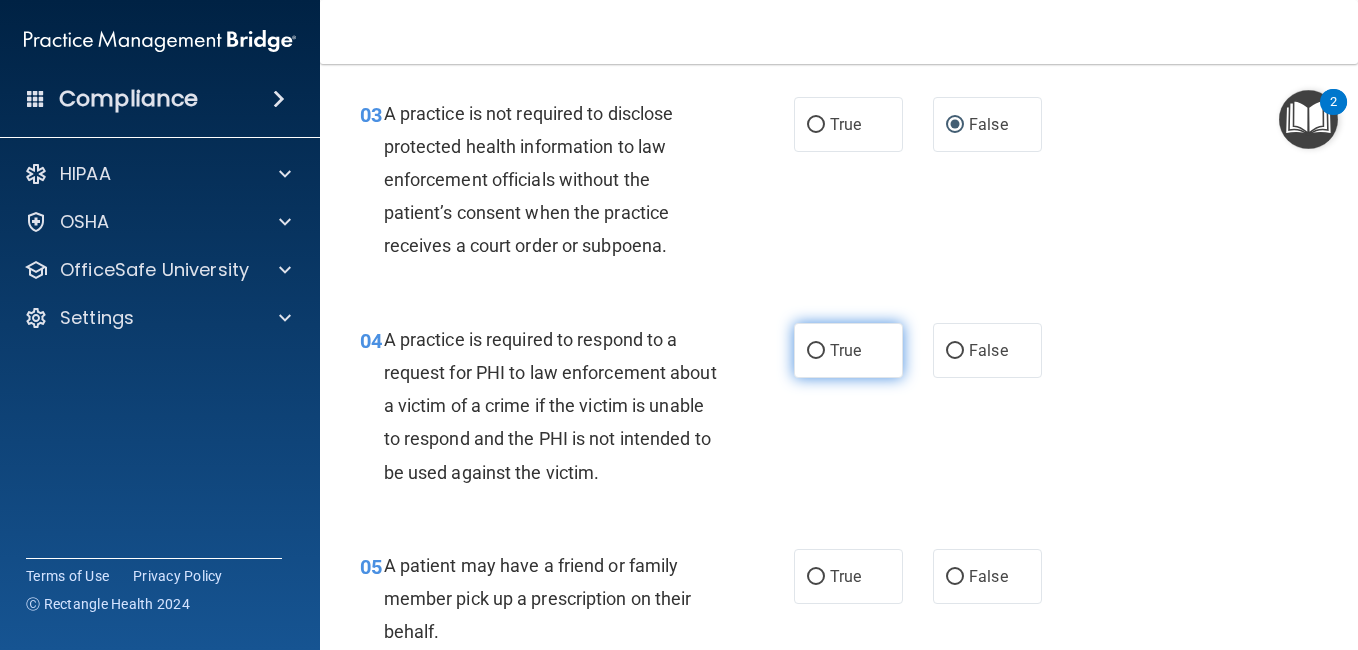 click on "True" at bounding box center [816, 351] 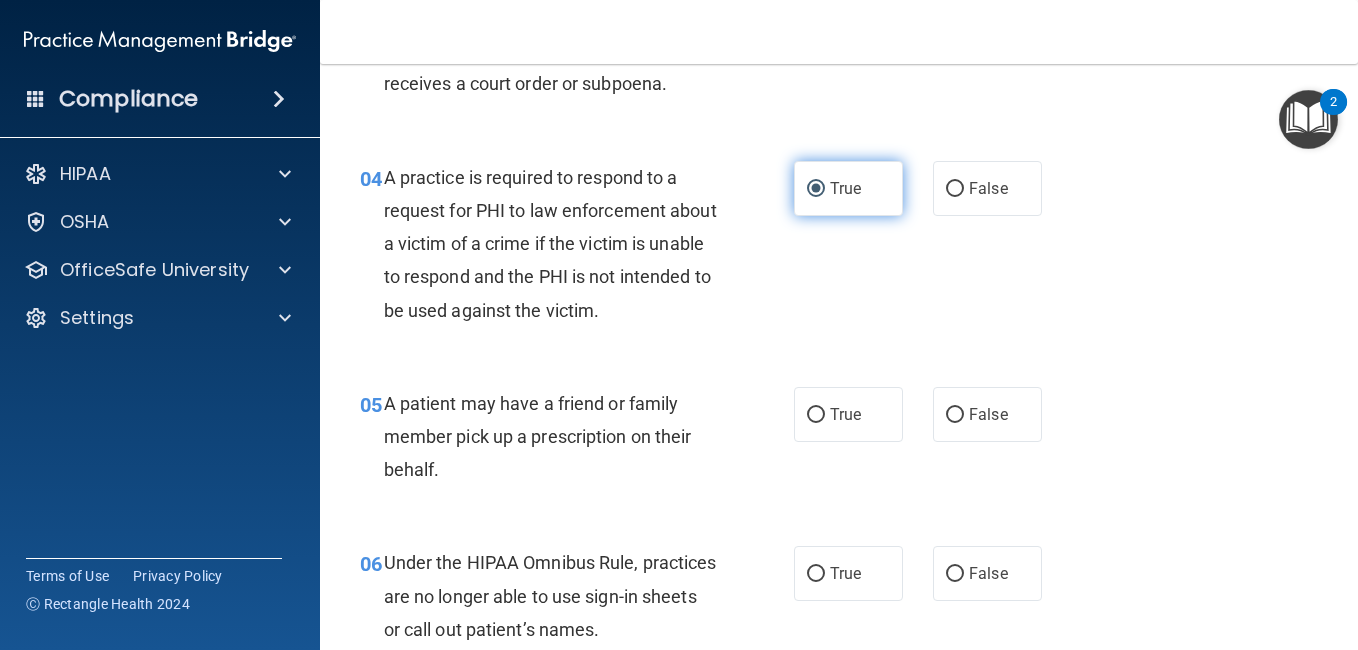 scroll, scrollTop: 681, scrollLeft: 0, axis: vertical 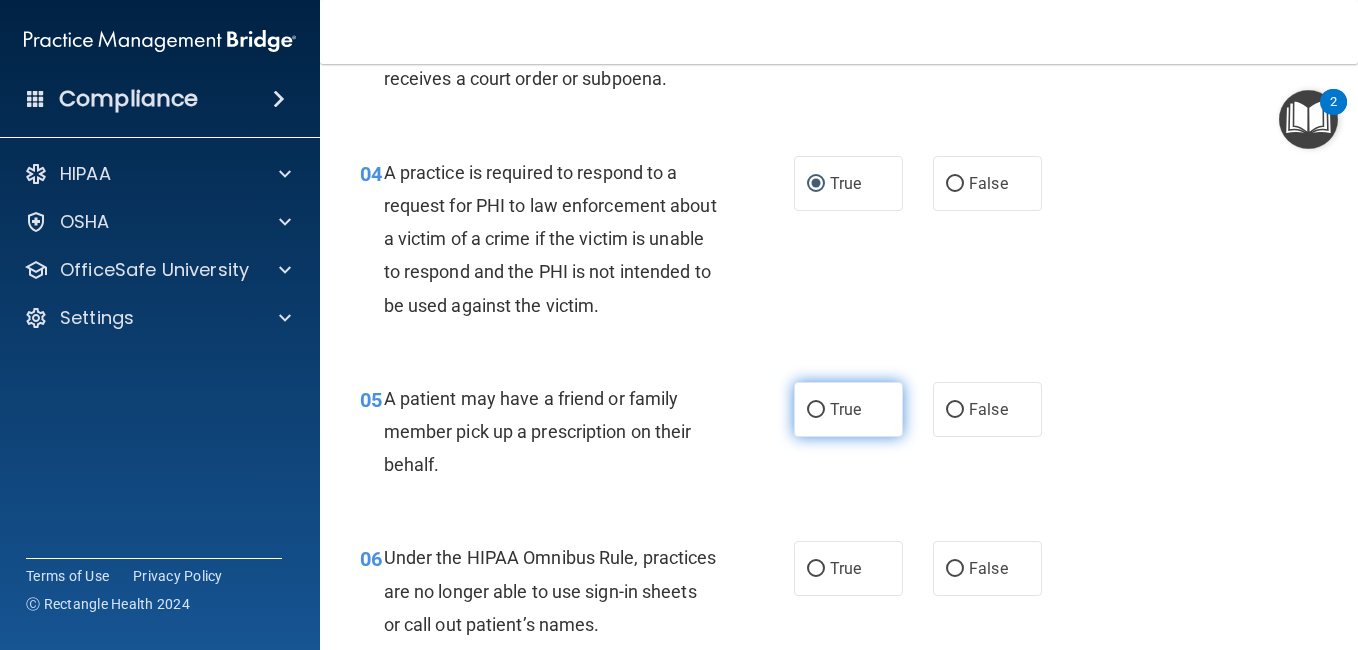 click on "True" at bounding box center (848, 409) 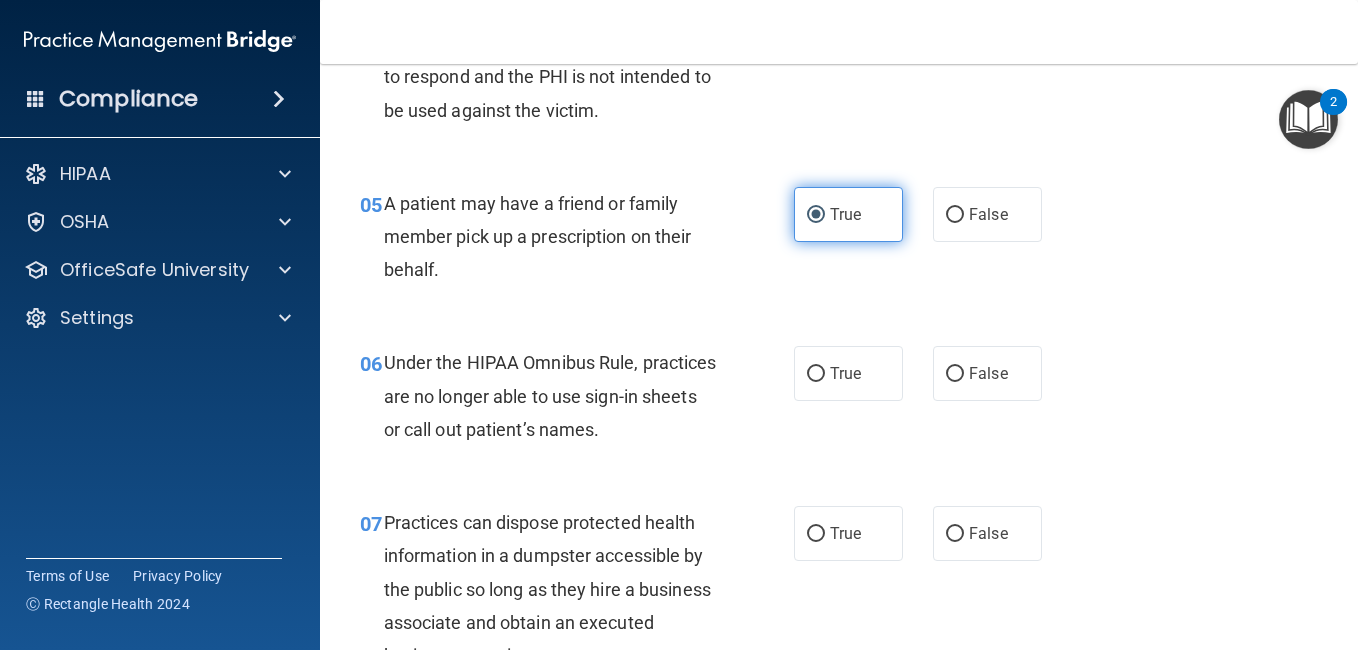 scroll, scrollTop: 920, scrollLeft: 0, axis: vertical 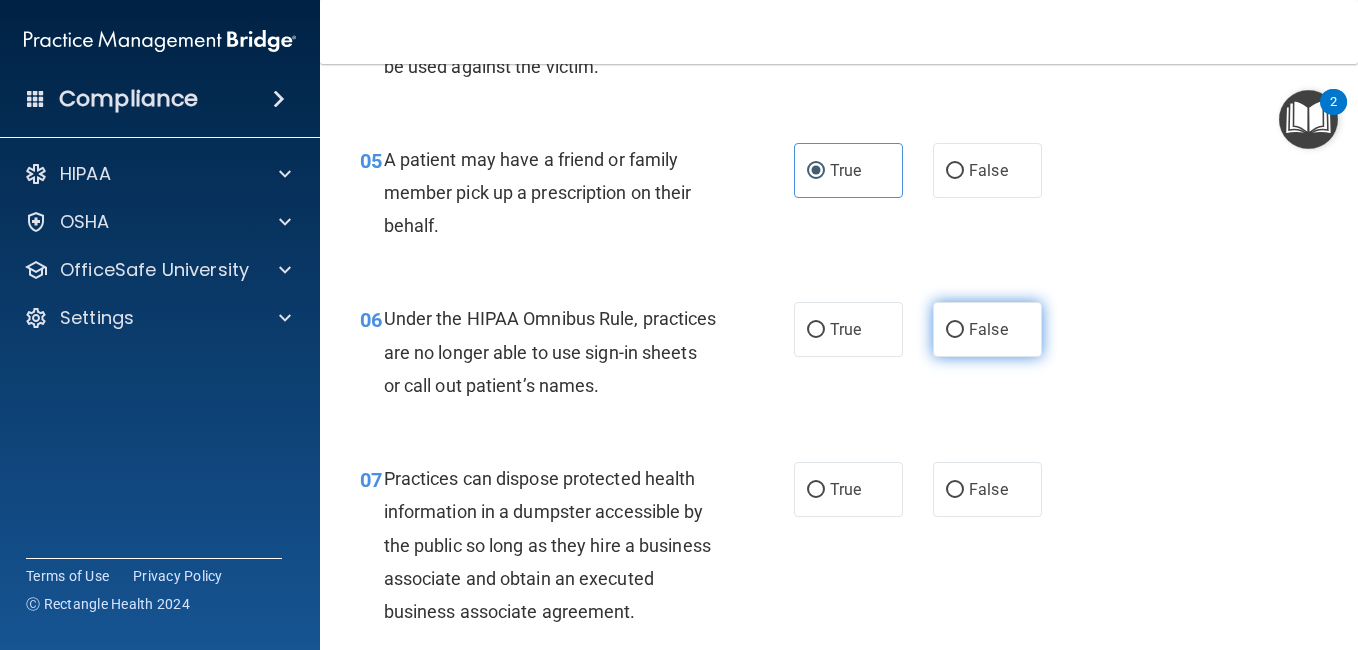click on "False" at bounding box center (955, 330) 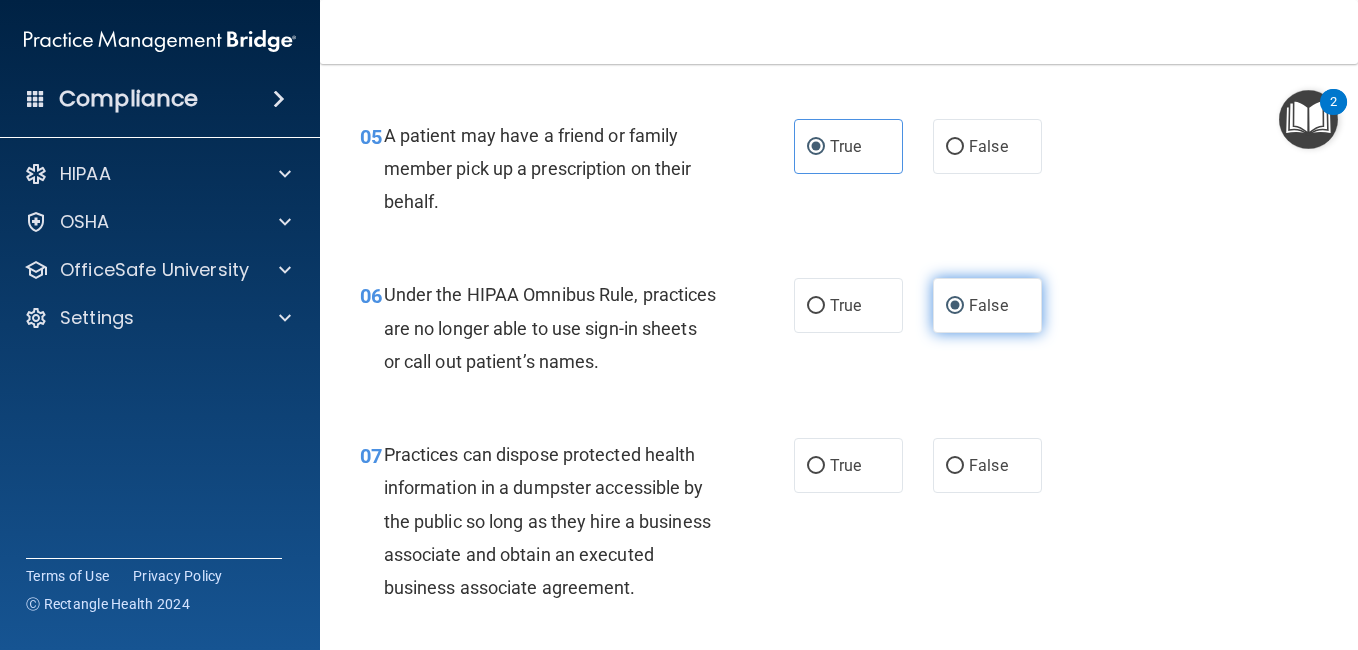 scroll, scrollTop: 946, scrollLeft: 0, axis: vertical 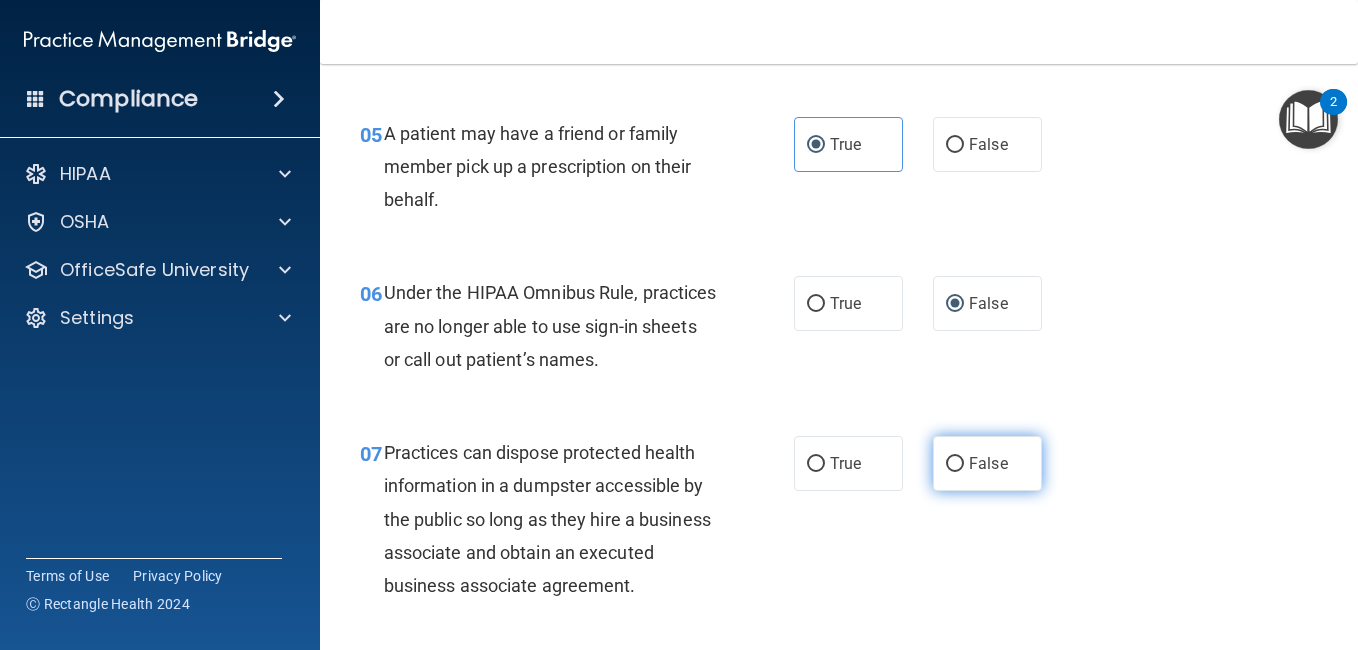 click on "False" at bounding box center (955, 464) 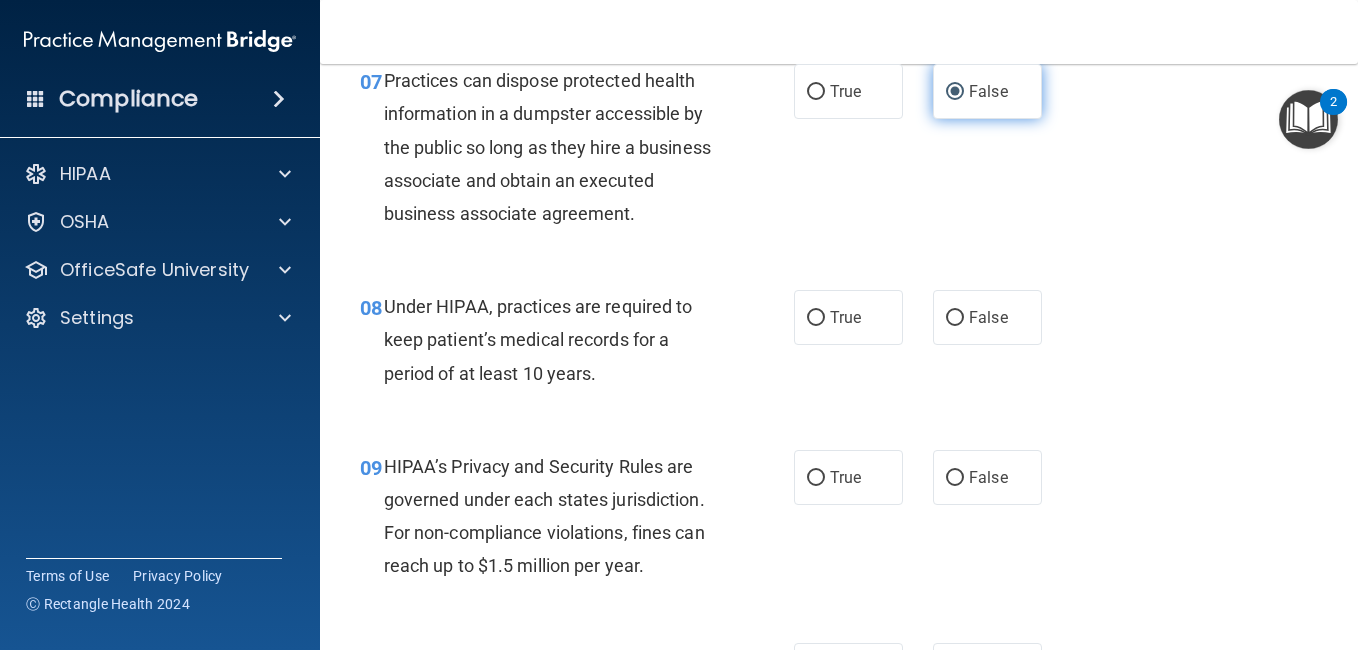 scroll, scrollTop: 1341, scrollLeft: 0, axis: vertical 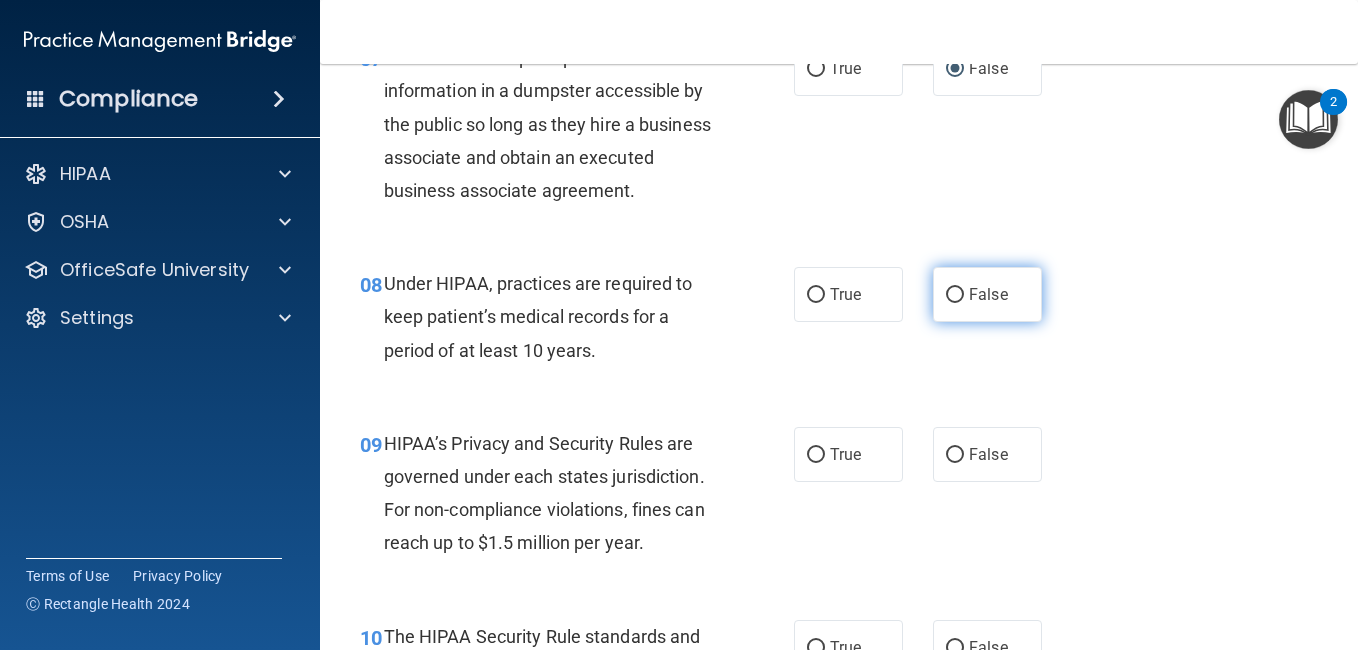 click on "False" at bounding box center (955, 295) 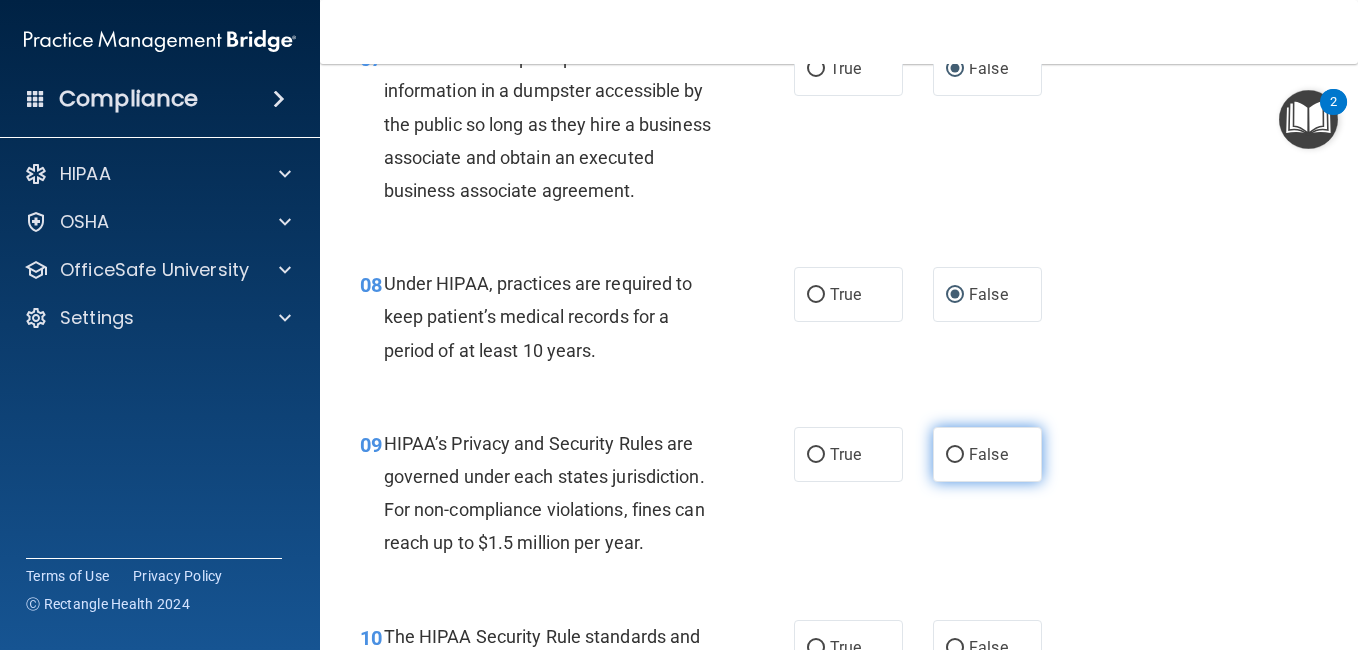 click on "False" at bounding box center [955, 455] 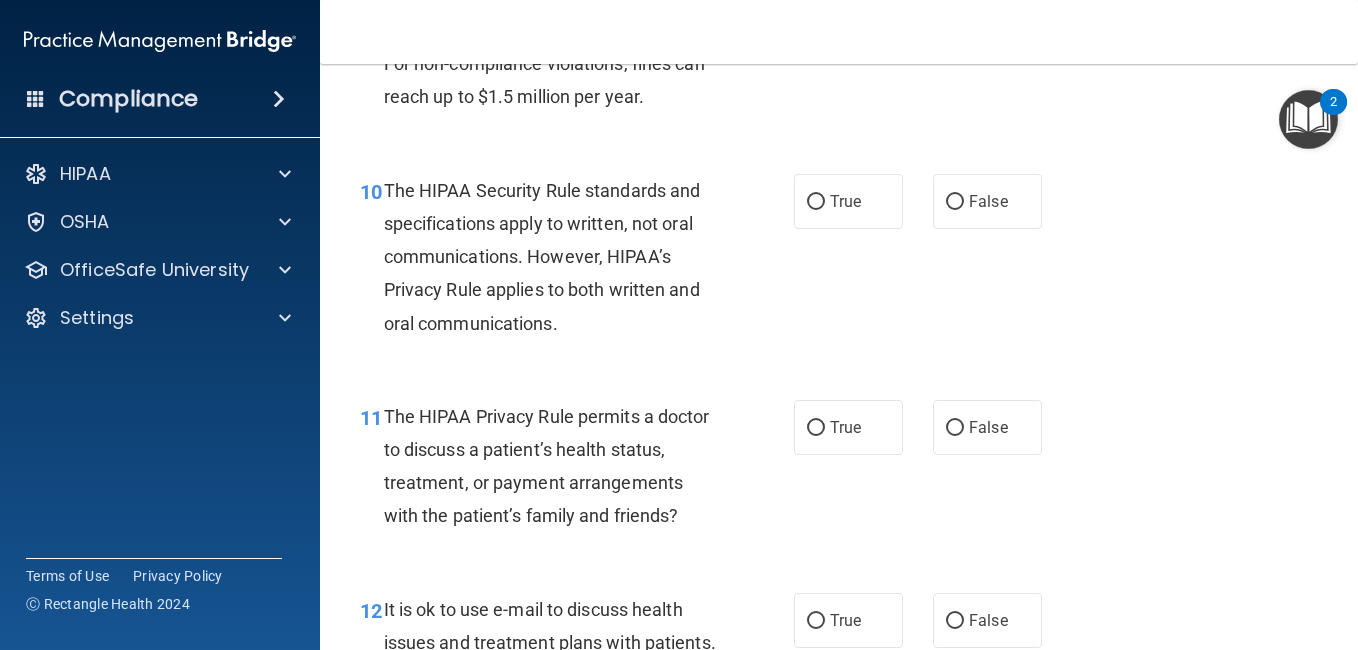 scroll, scrollTop: 1791, scrollLeft: 0, axis: vertical 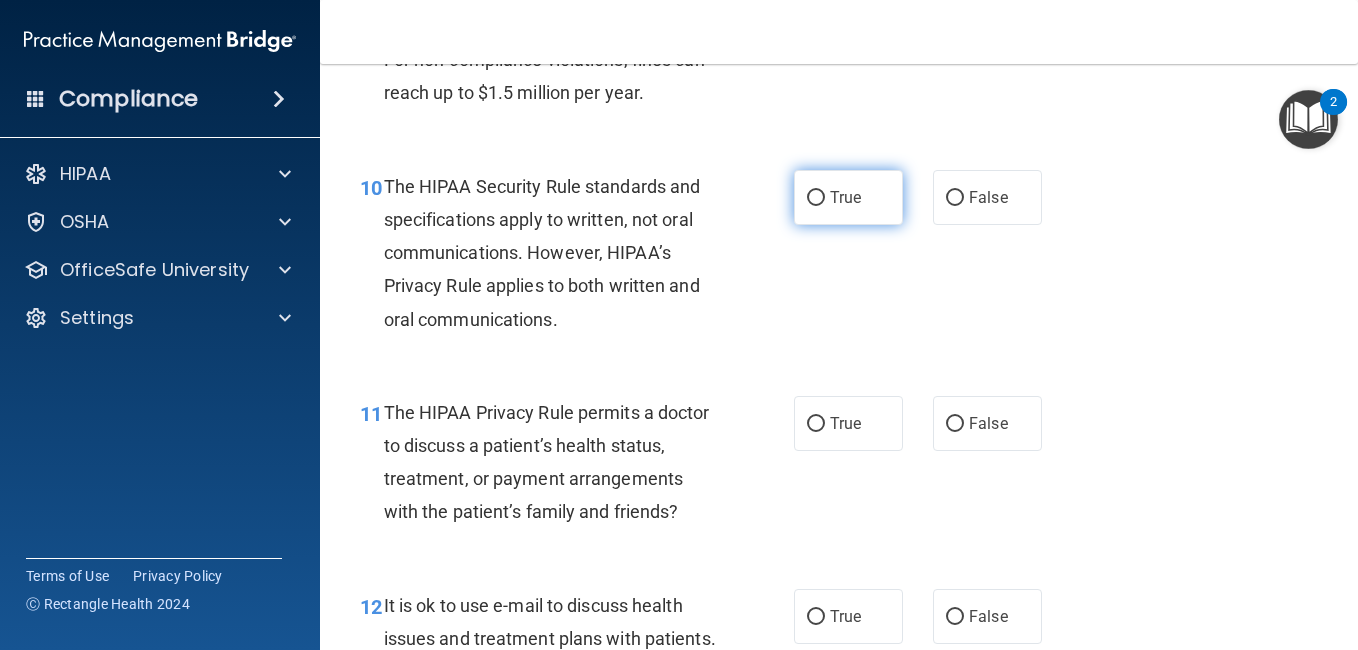 click on "True" at bounding box center [816, 198] 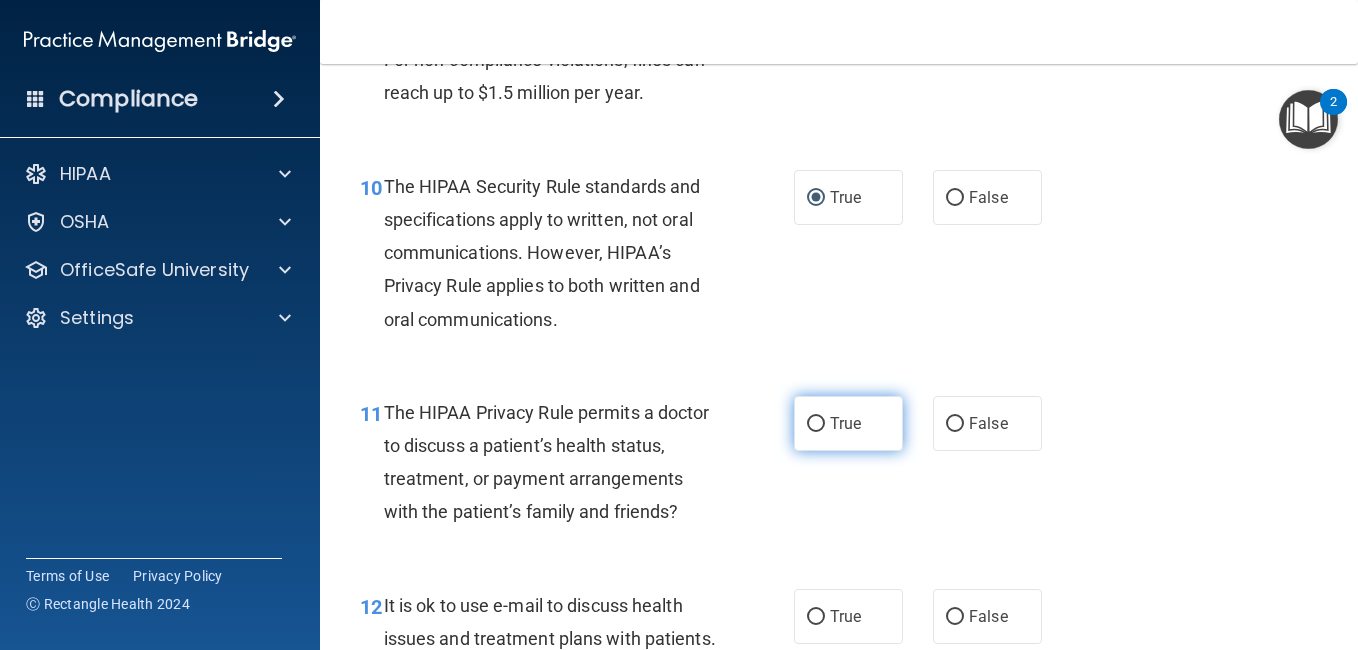 click on "True" at bounding box center (816, 424) 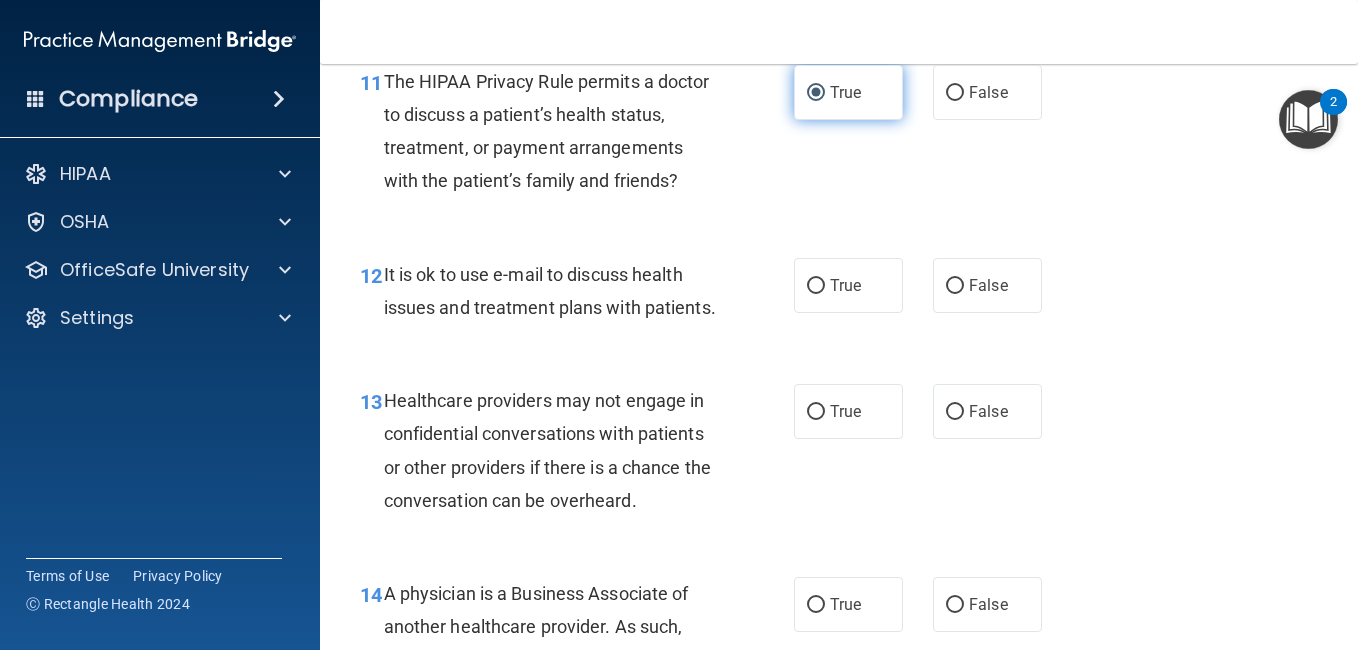 scroll, scrollTop: 2138, scrollLeft: 0, axis: vertical 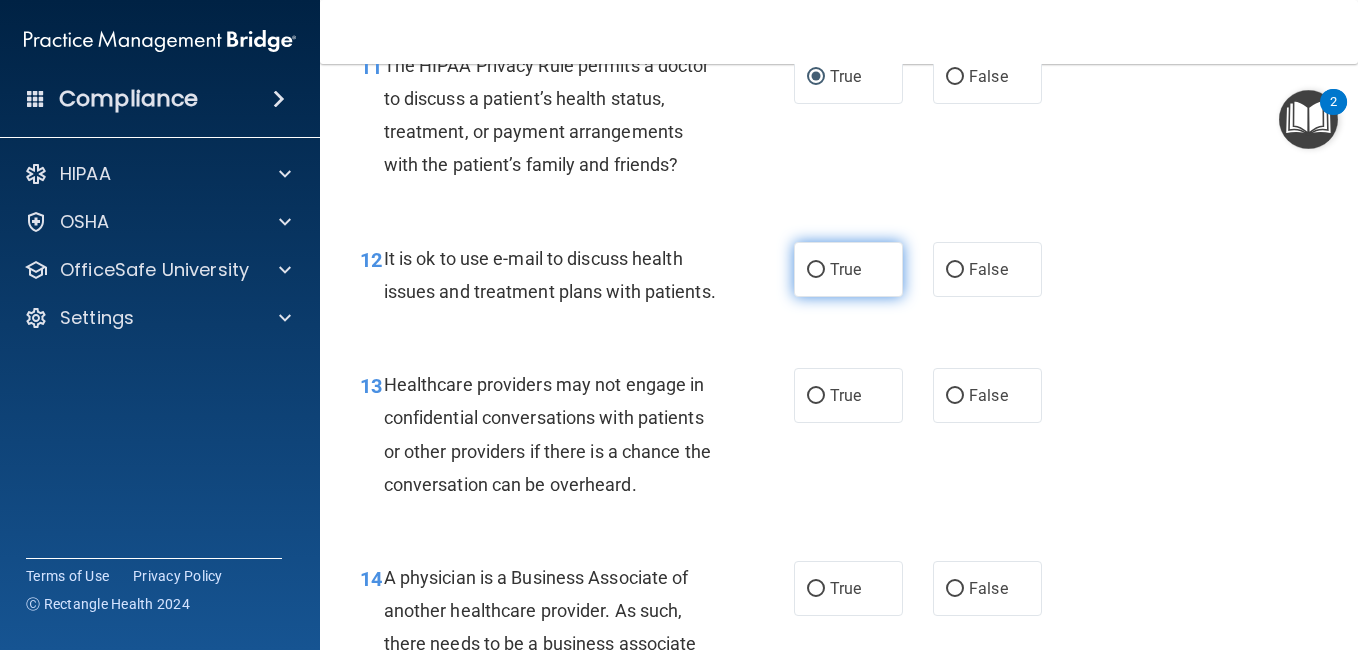 click on "True" at bounding box center (816, 270) 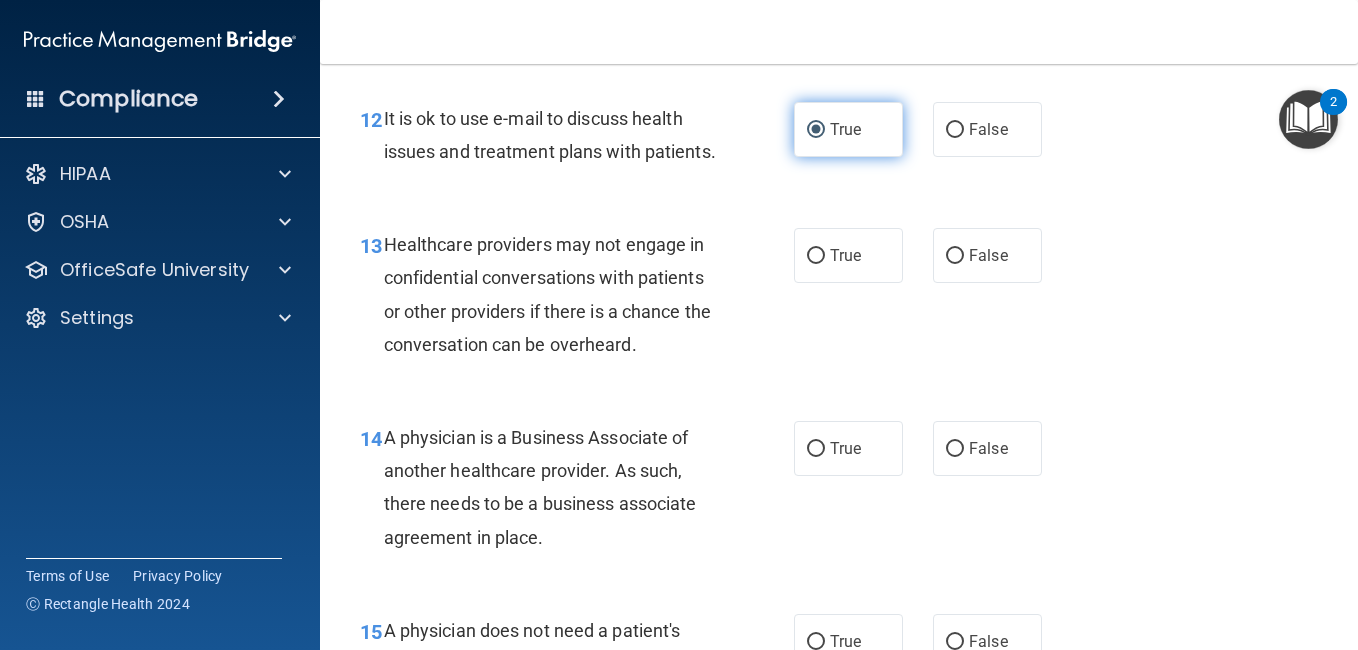 scroll, scrollTop: 2284, scrollLeft: 0, axis: vertical 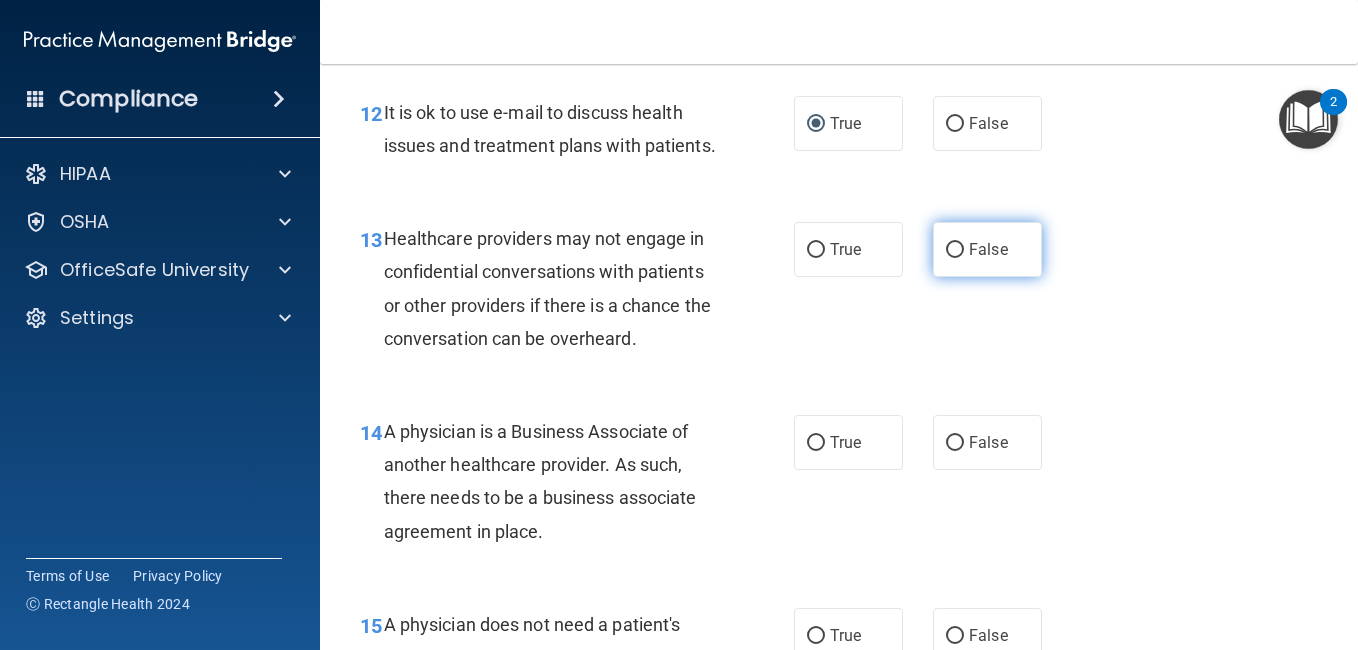 click on "False" at bounding box center (955, 250) 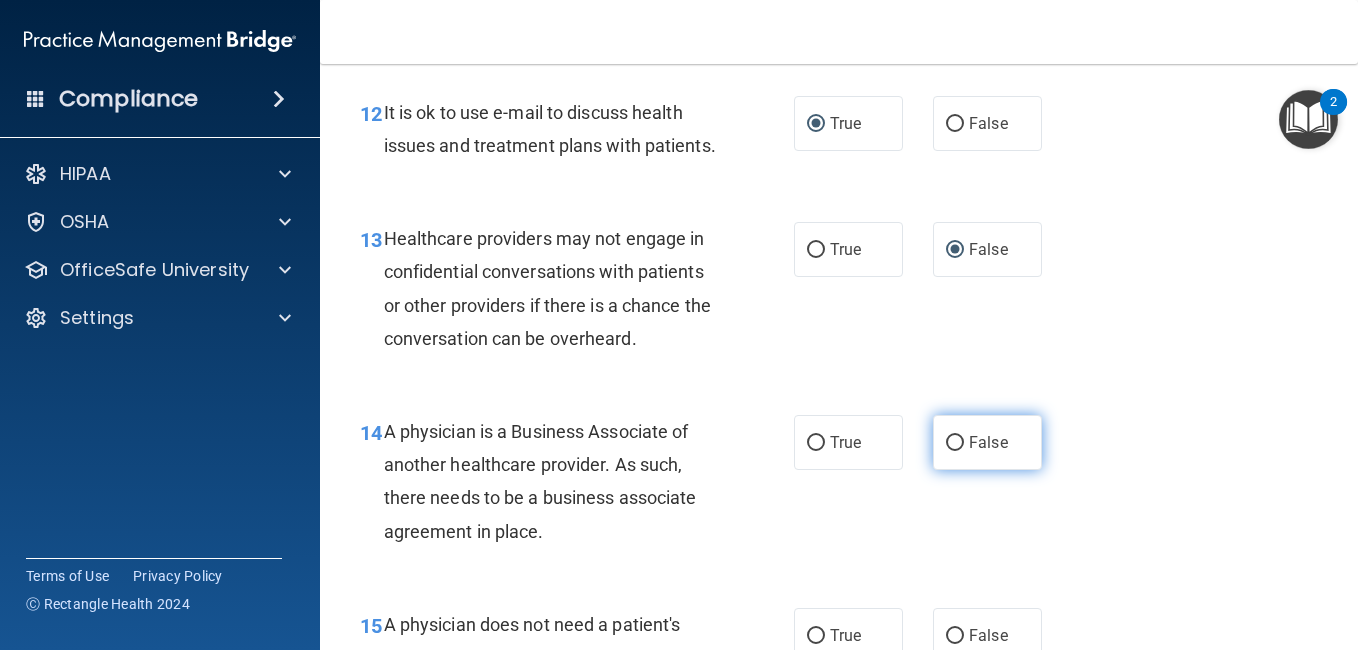 click on "False" at bounding box center [955, 443] 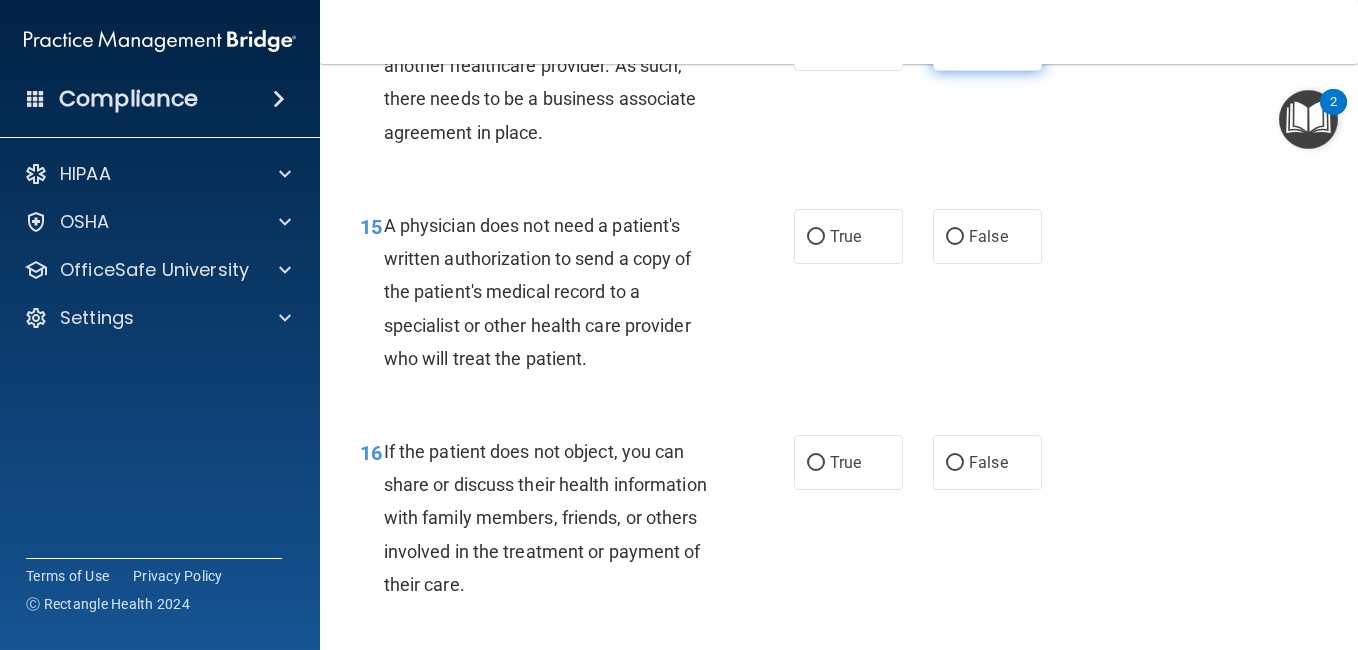 scroll, scrollTop: 2682, scrollLeft: 0, axis: vertical 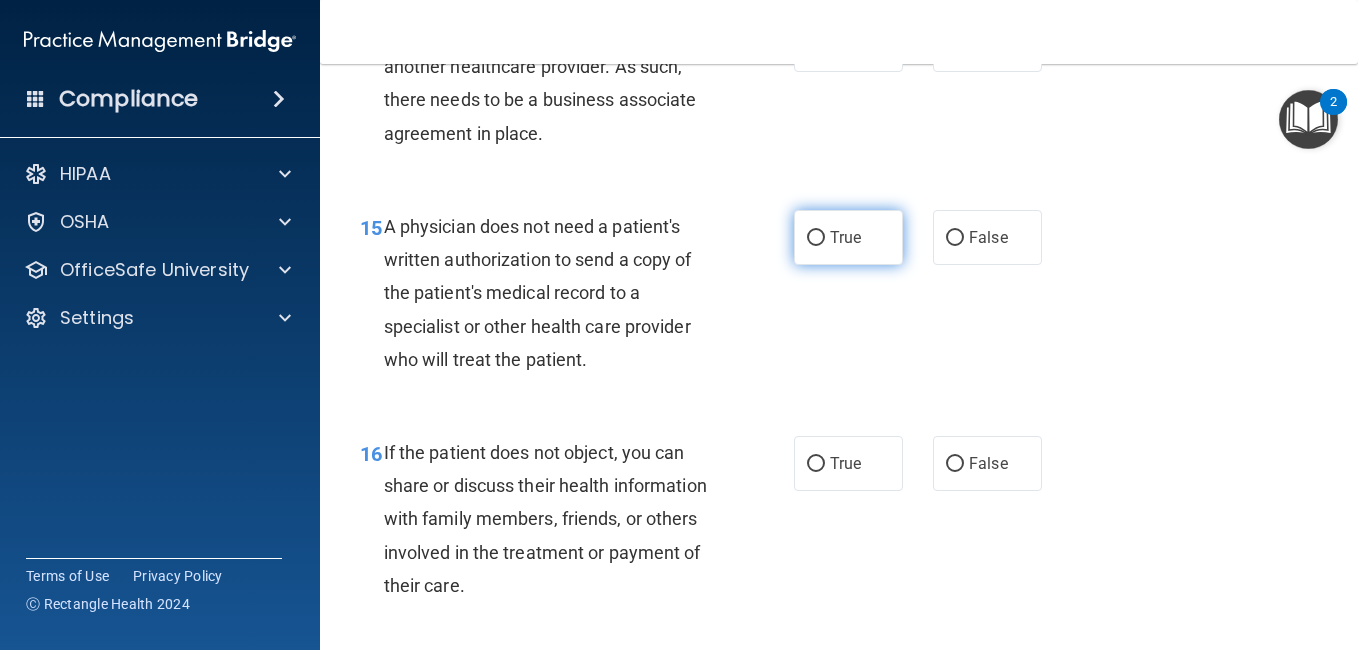 click on "True" at bounding box center (816, 238) 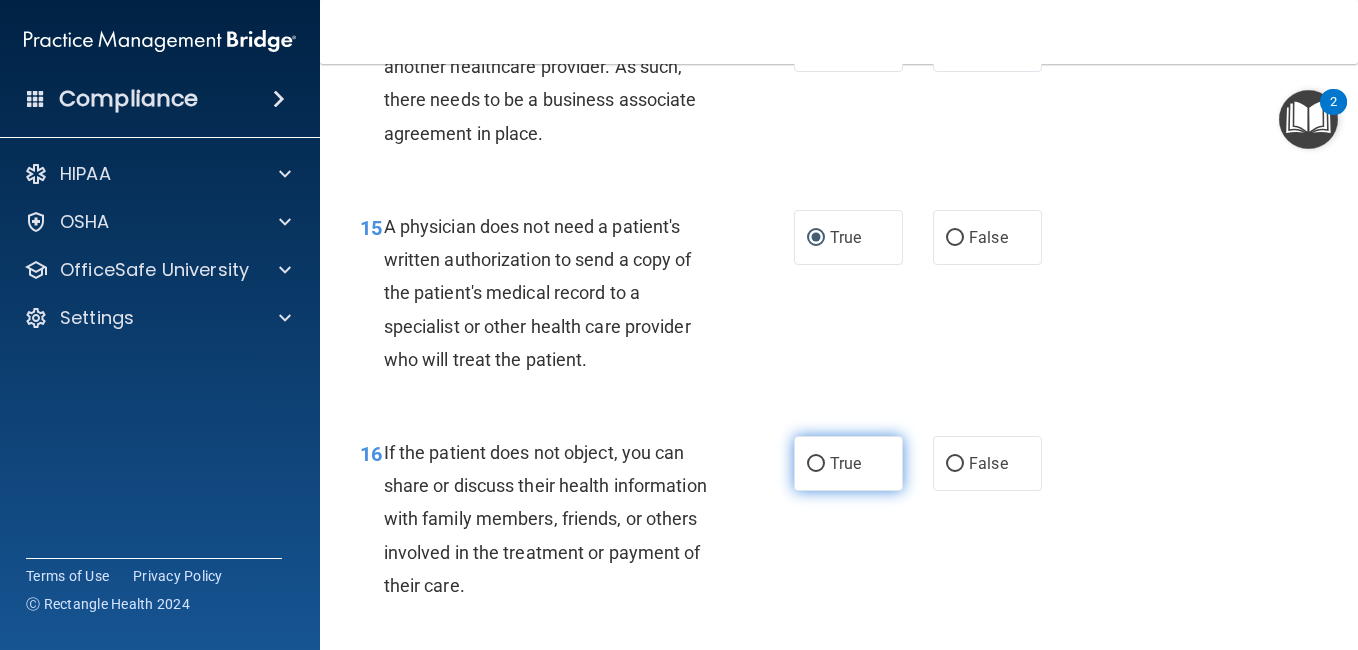 click on "True" at bounding box center [816, 464] 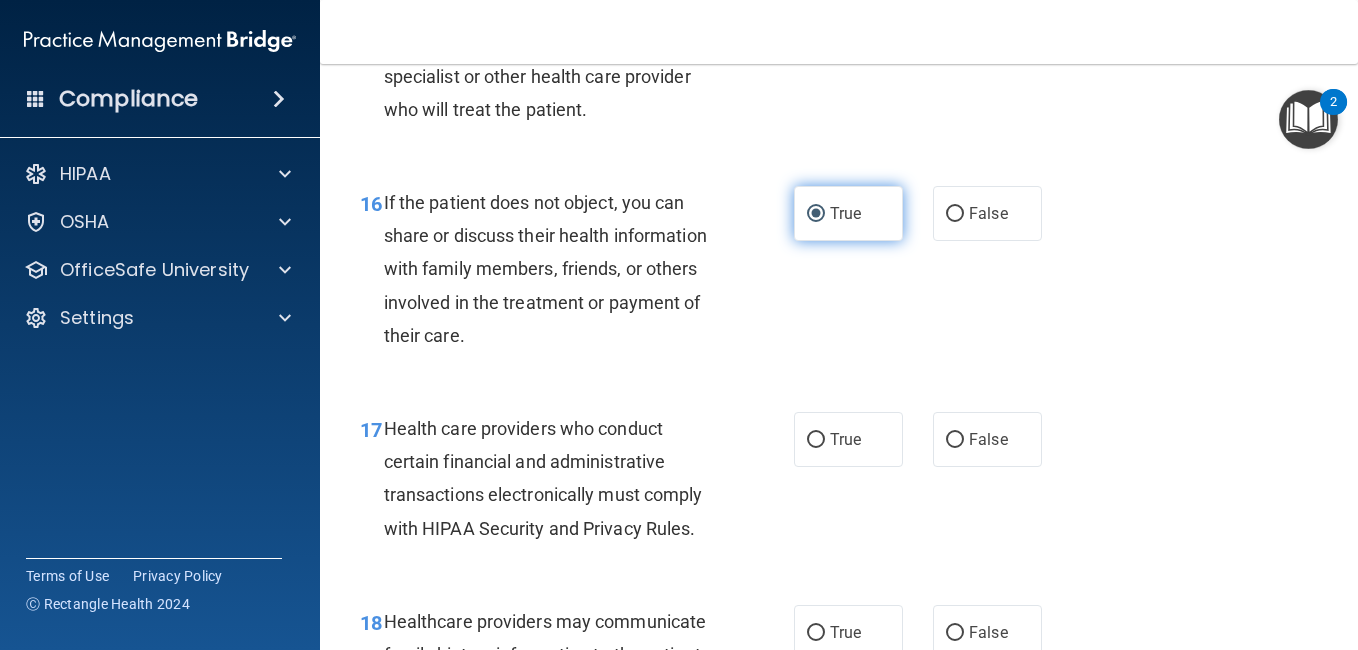 scroll, scrollTop: 2960, scrollLeft: 0, axis: vertical 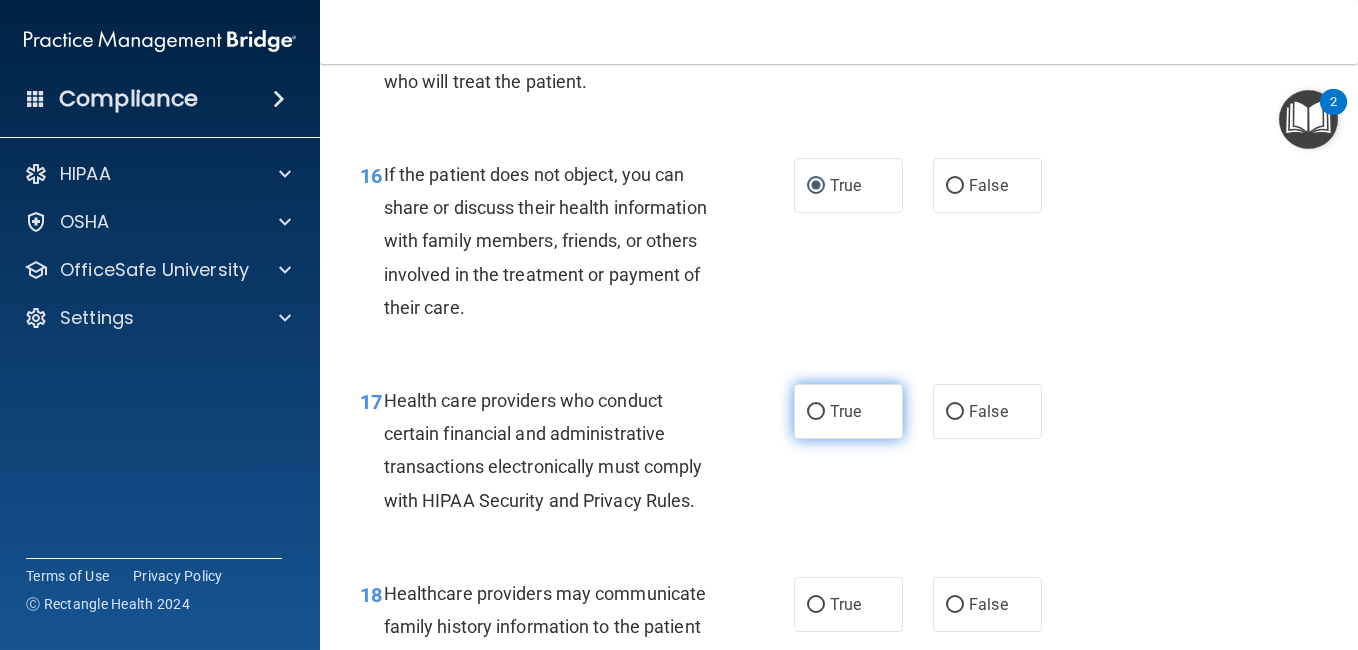 click on "True" at bounding box center (816, 412) 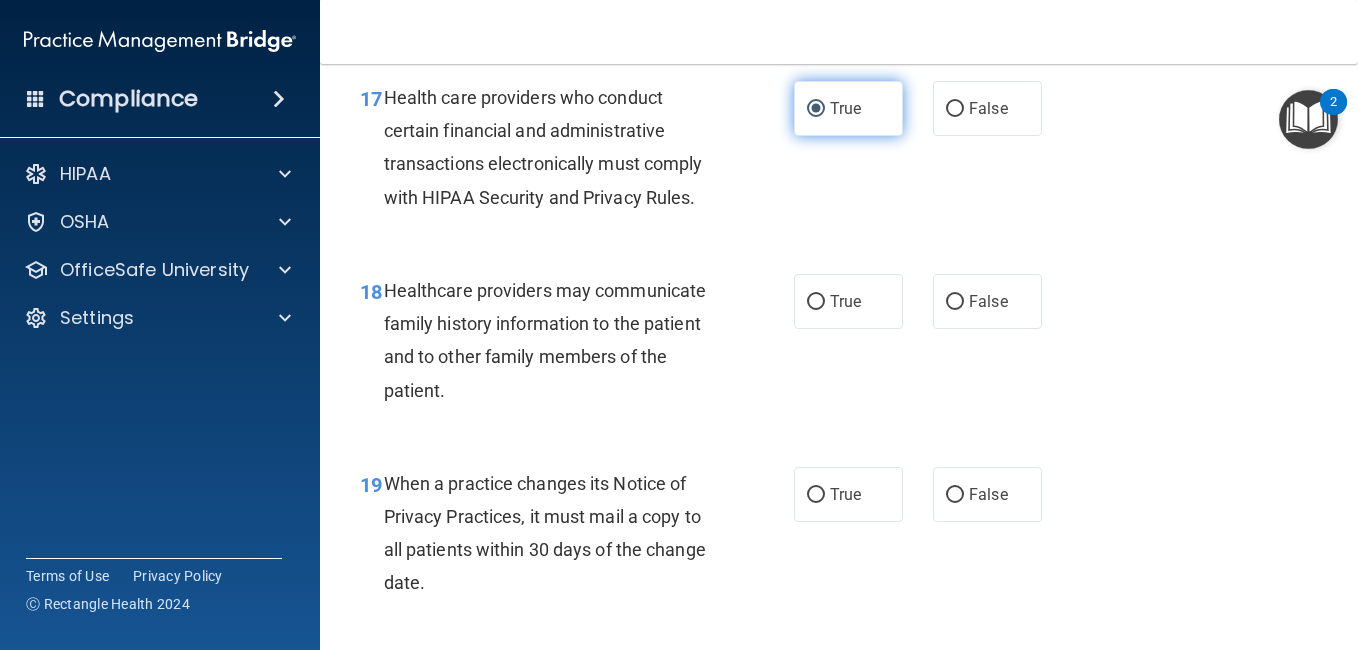 scroll, scrollTop: 3277, scrollLeft: 0, axis: vertical 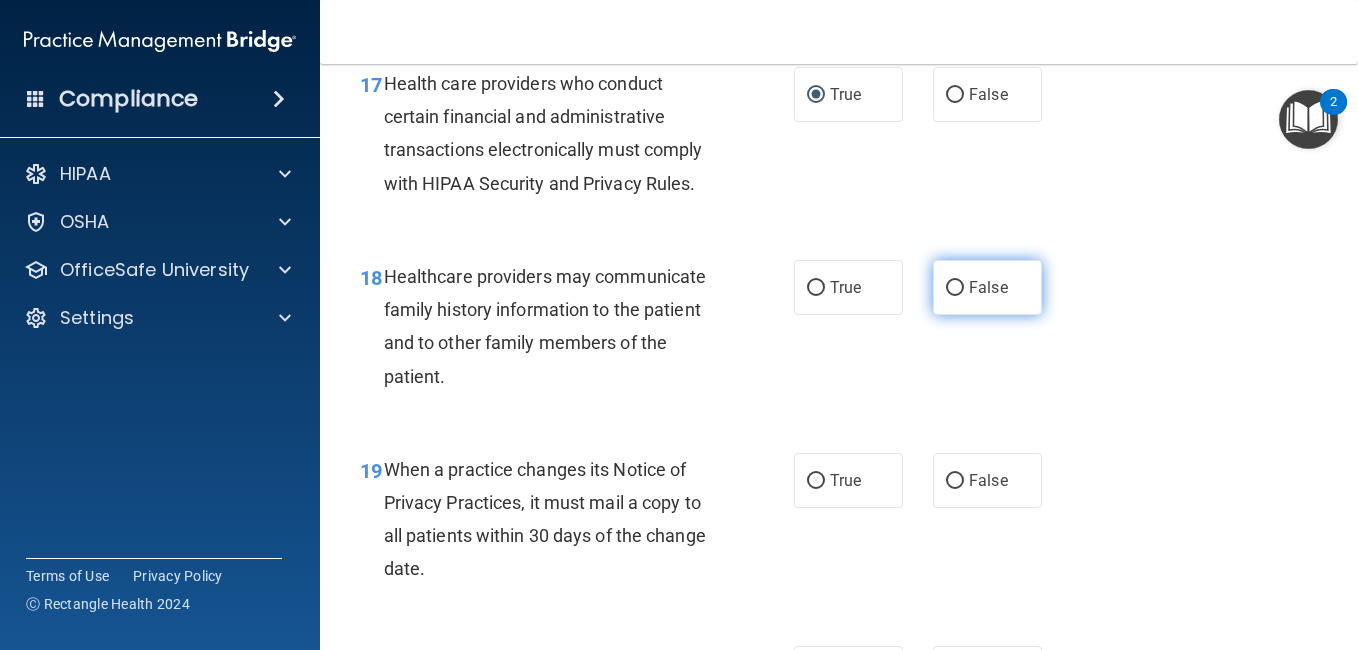 click on "False" at bounding box center [955, 288] 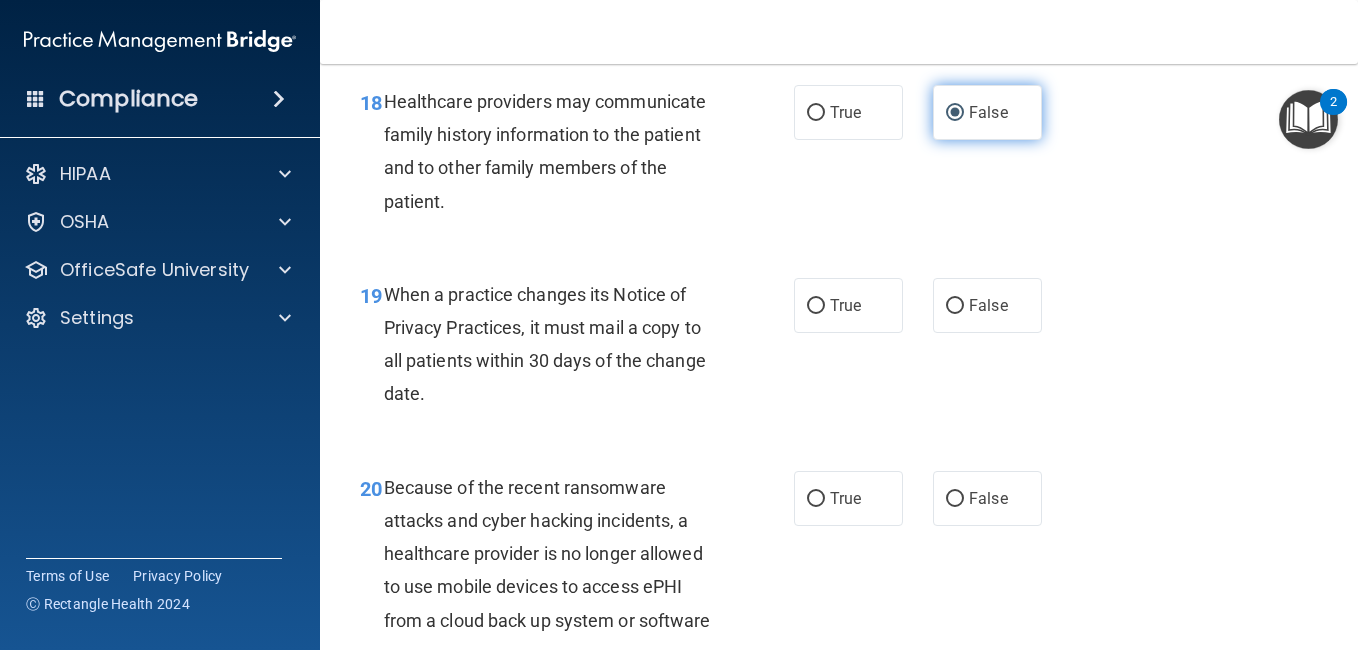 scroll, scrollTop: 3453, scrollLeft: 0, axis: vertical 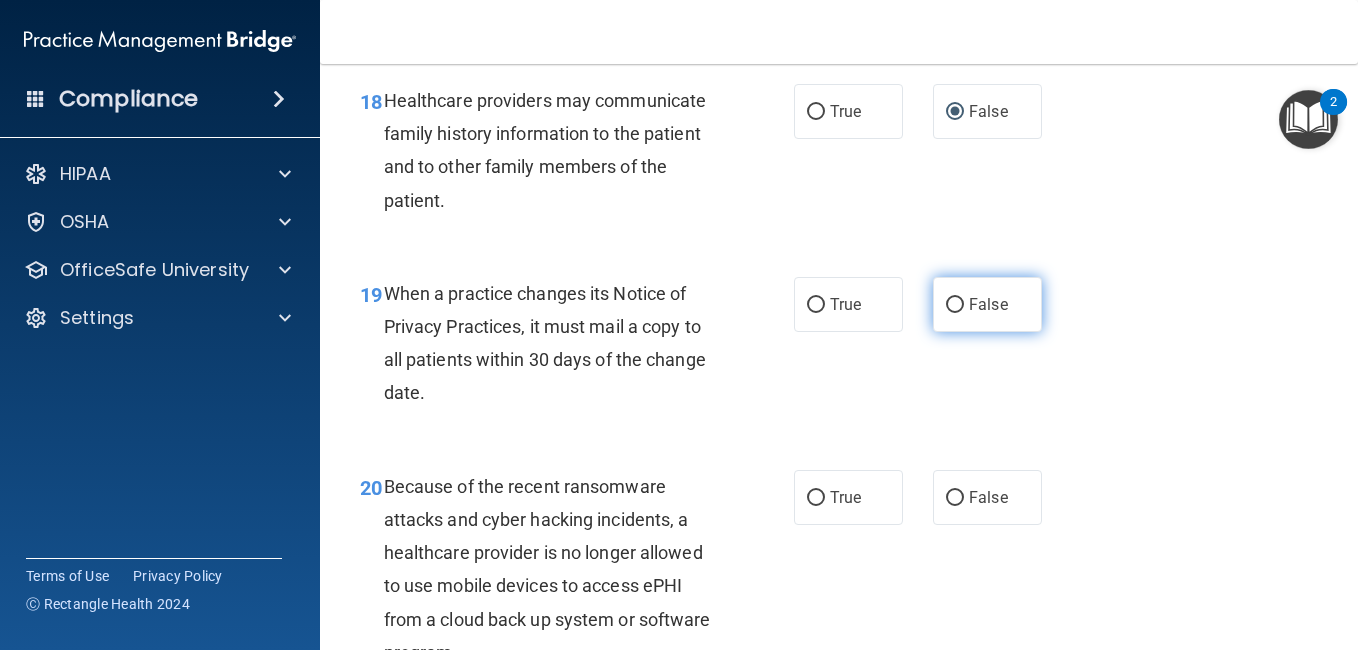click on "False" at bounding box center [955, 305] 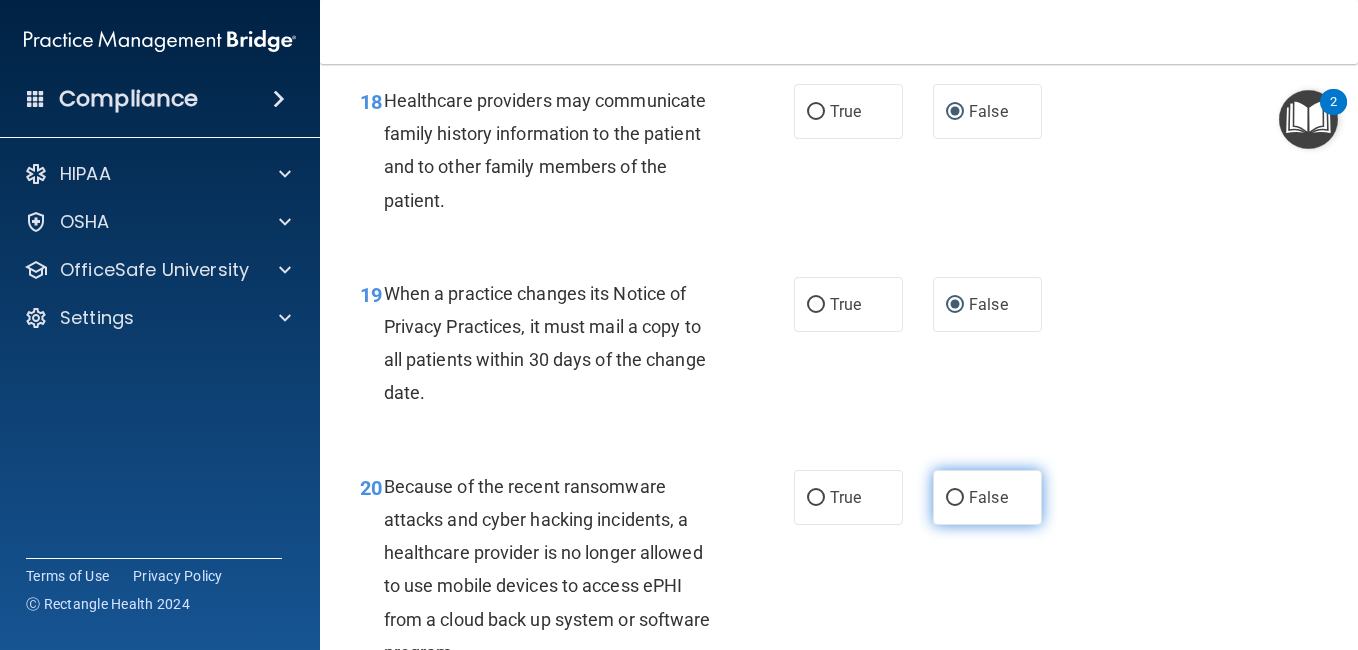 click on "False" at bounding box center [955, 498] 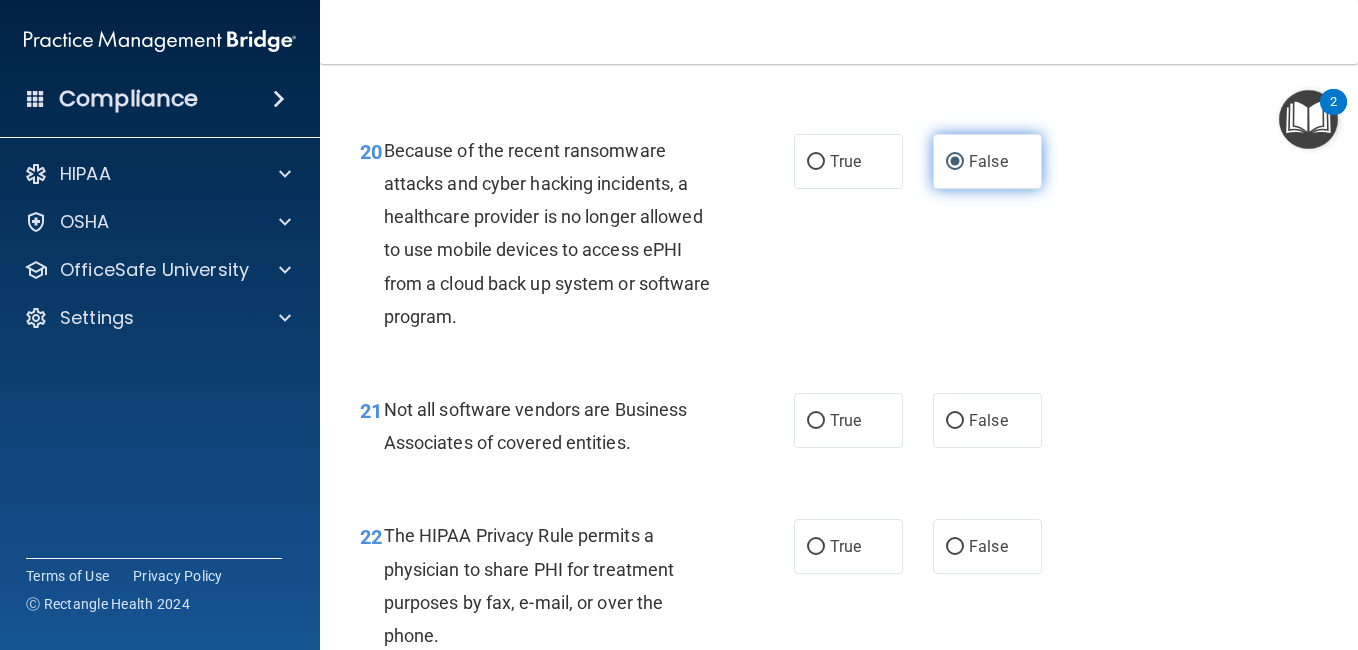 scroll, scrollTop: 3795, scrollLeft: 0, axis: vertical 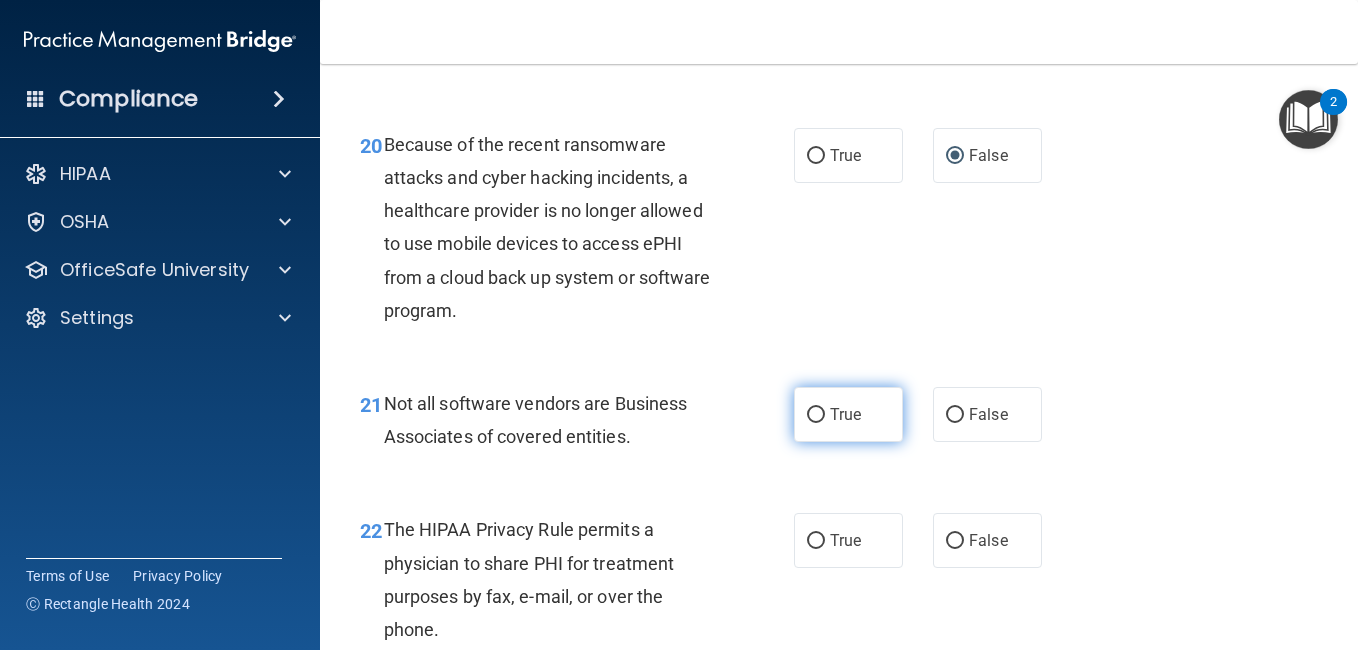click on "True" at bounding box center (816, 415) 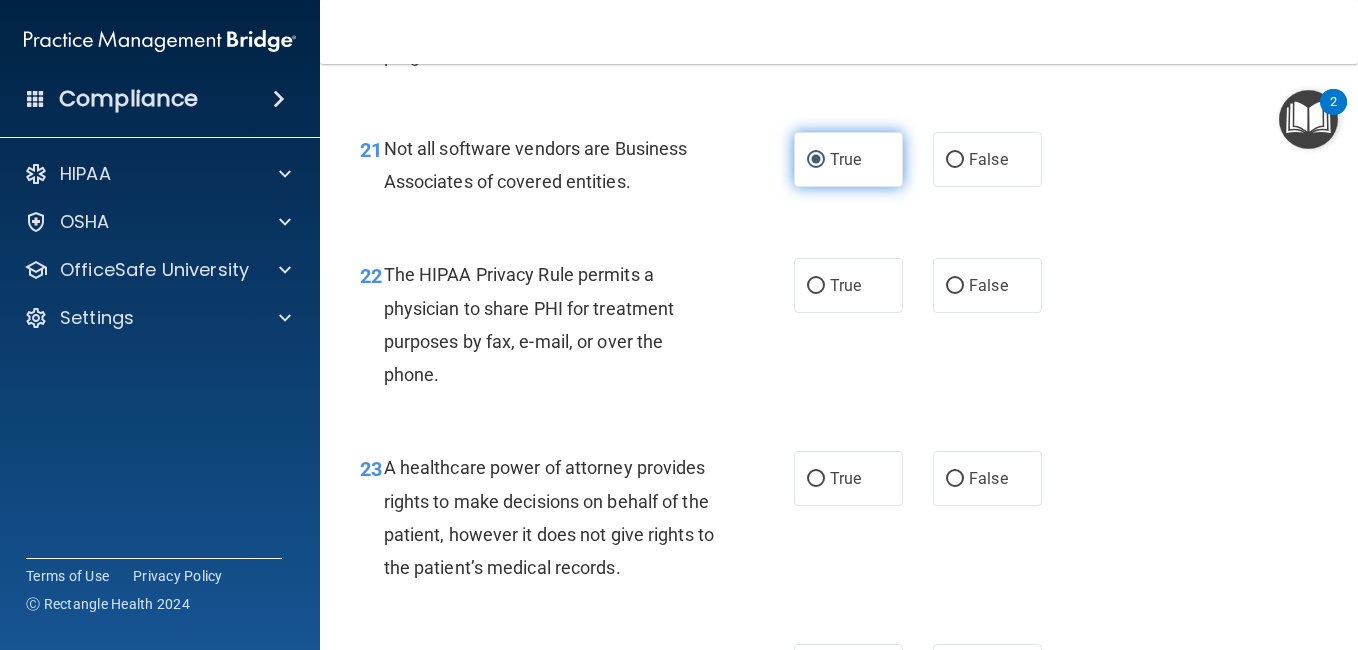 scroll, scrollTop: 4063, scrollLeft: 0, axis: vertical 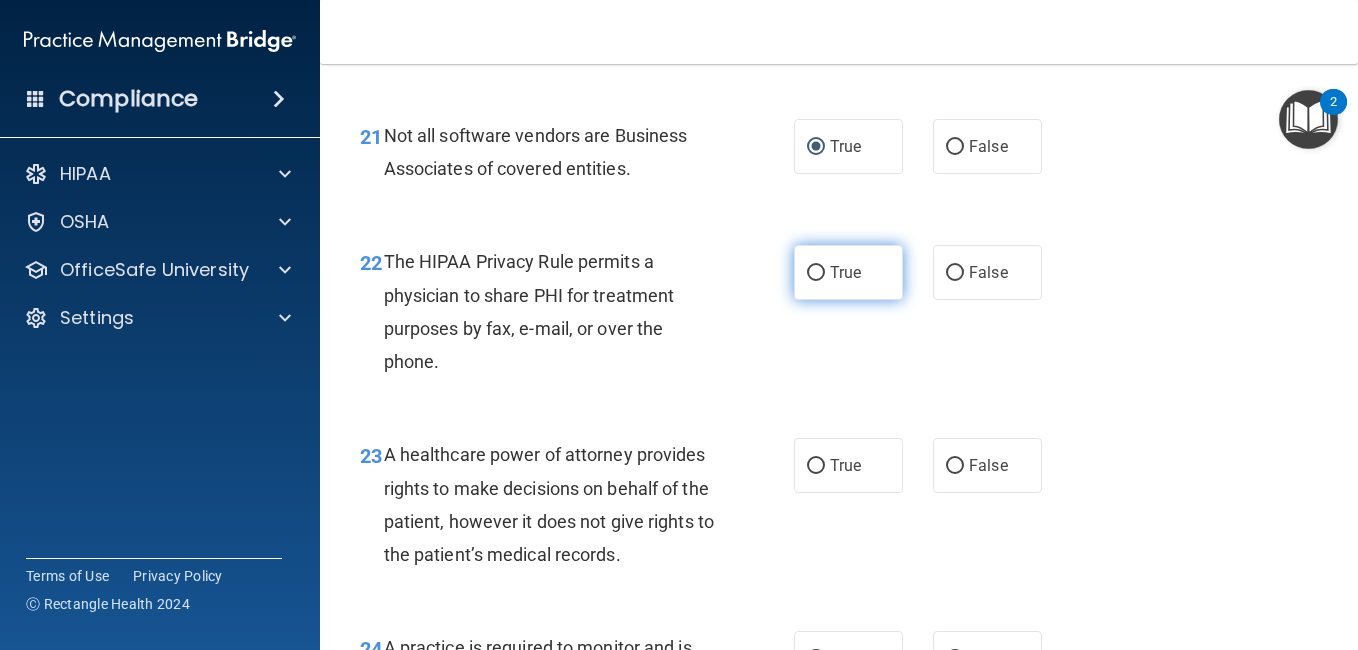 click on "True" at bounding box center (848, 272) 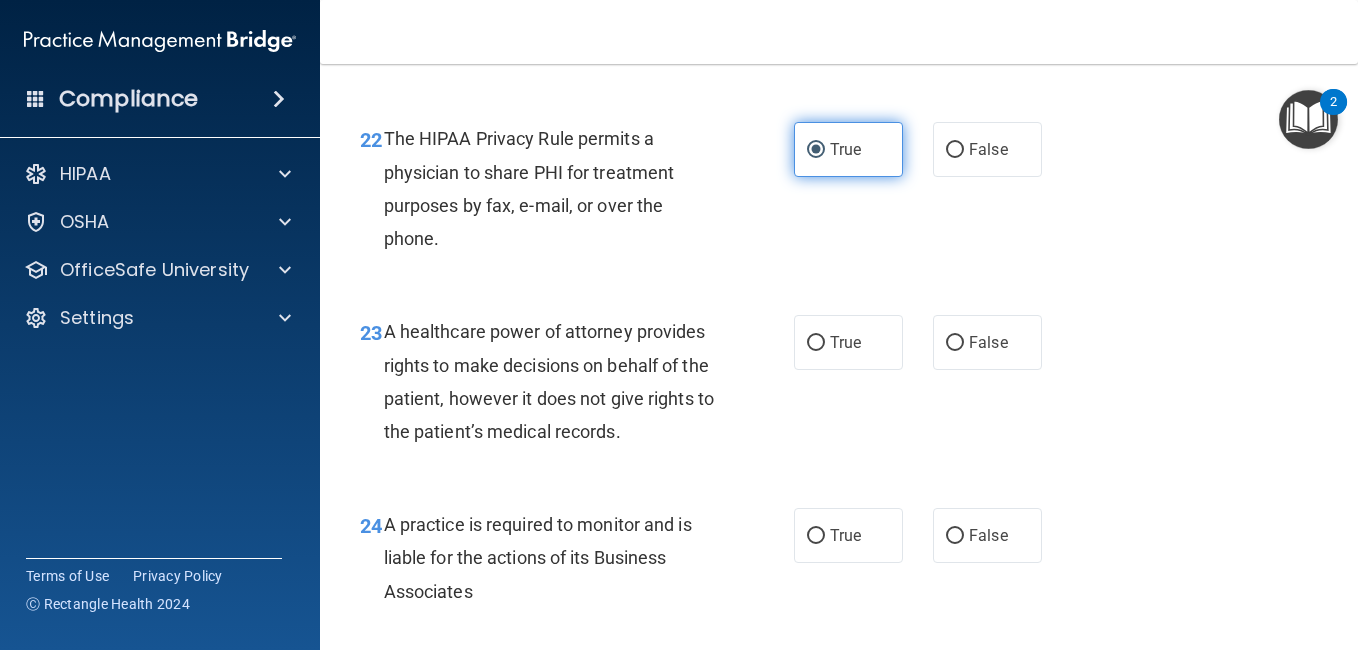 scroll, scrollTop: 4188, scrollLeft: 0, axis: vertical 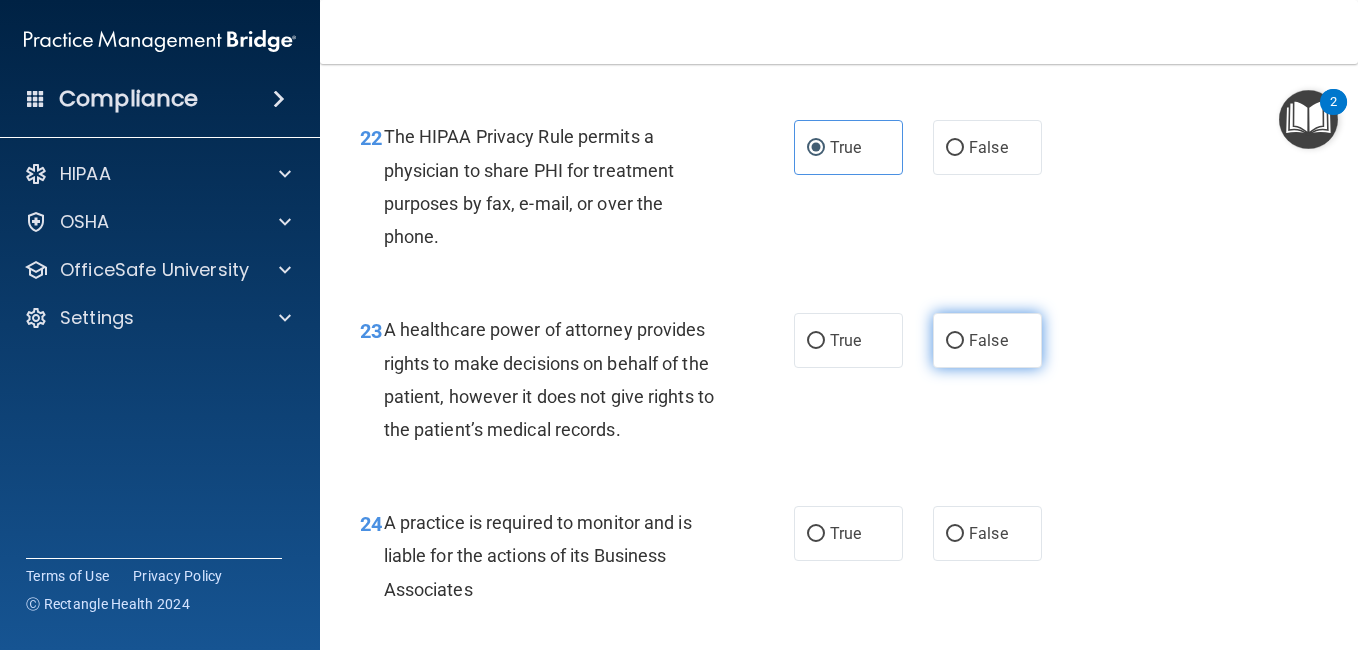 click on "False" at bounding box center (955, 341) 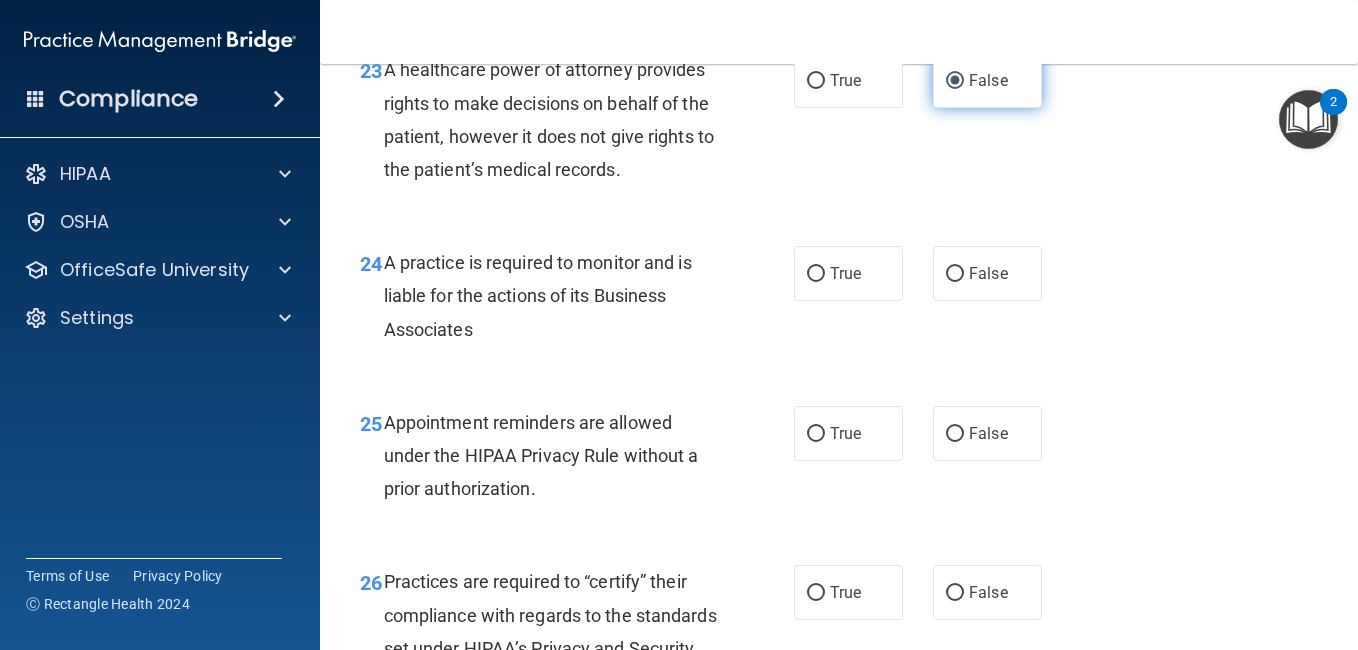 scroll, scrollTop: 4458, scrollLeft: 0, axis: vertical 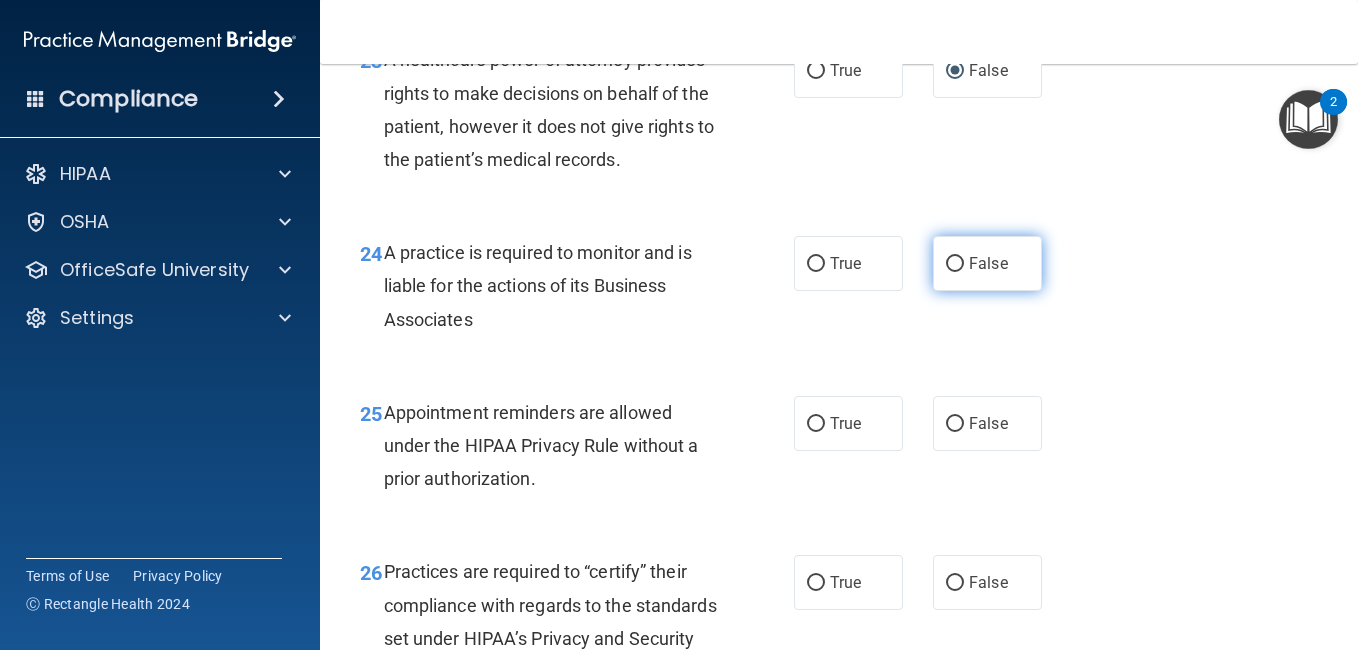 click on "False" at bounding box center [955, 264] 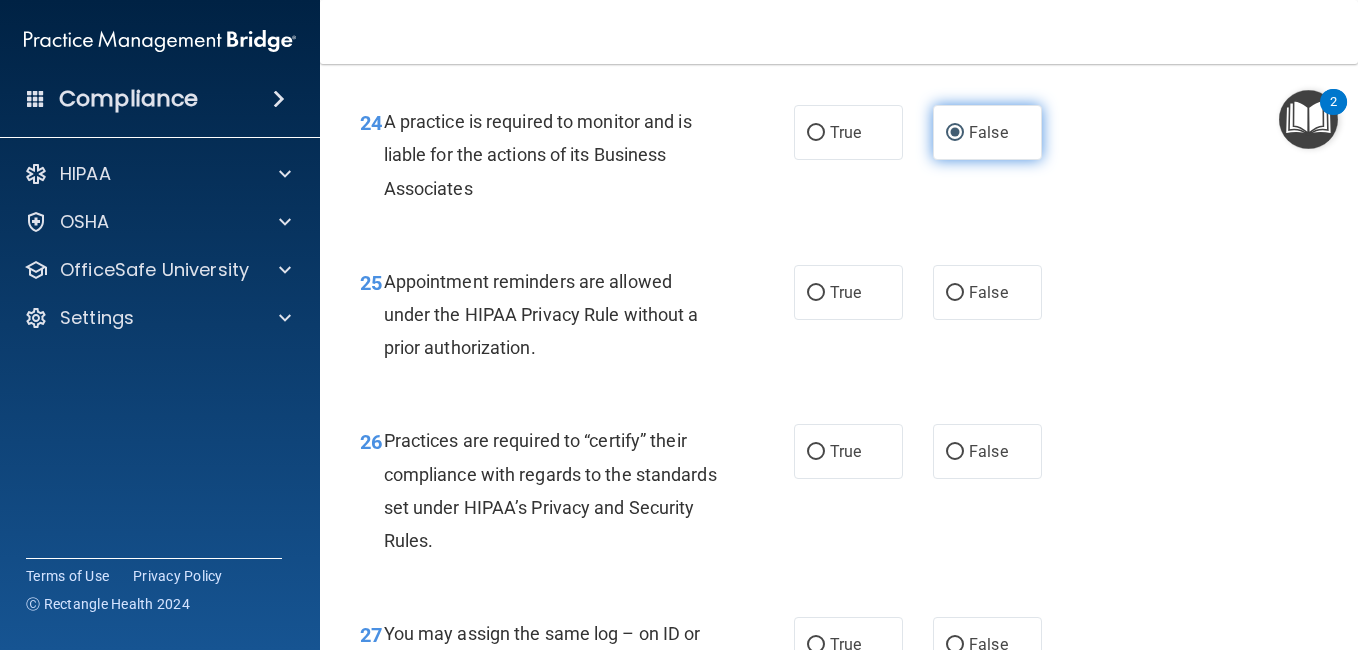 scroll, scrollTop: 4590, scrollLeft: 0, axis: vertical 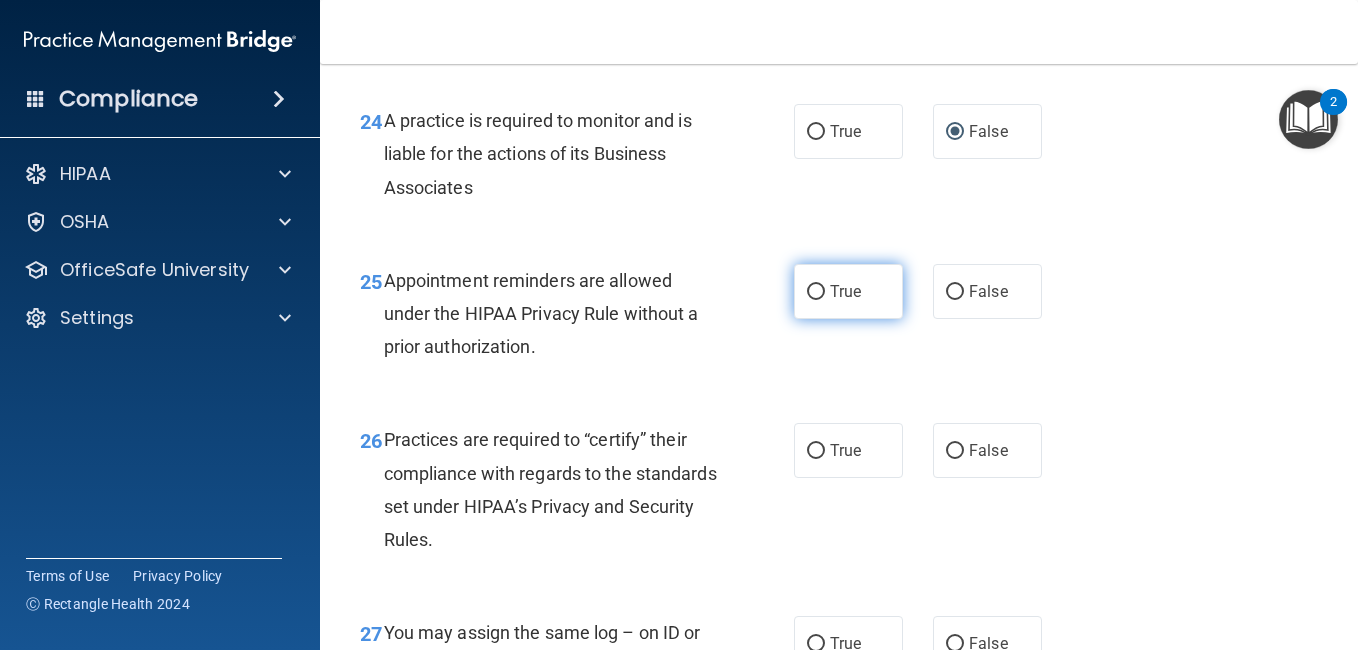click on "True" at bounding box center (816, 292) 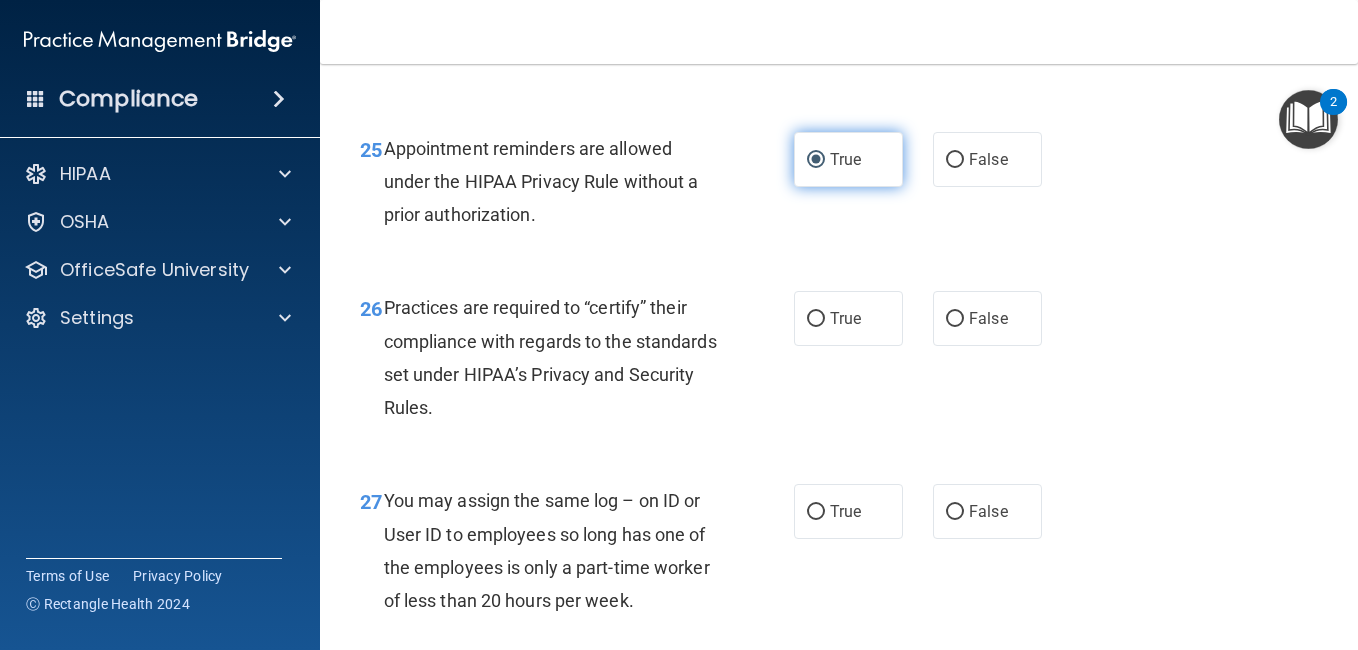 scroll, scrollTop: 4723, scrollLeft: 0, axis: vertical 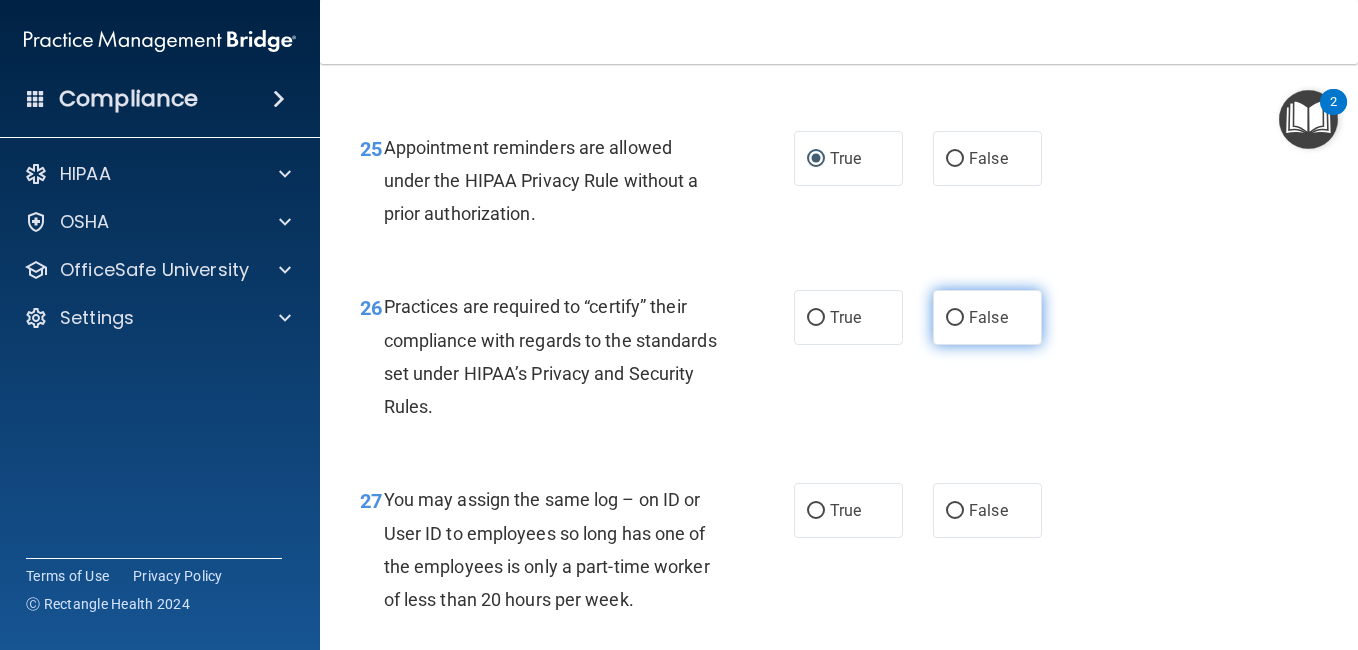 click on "False" at bounding box center [955, 318] 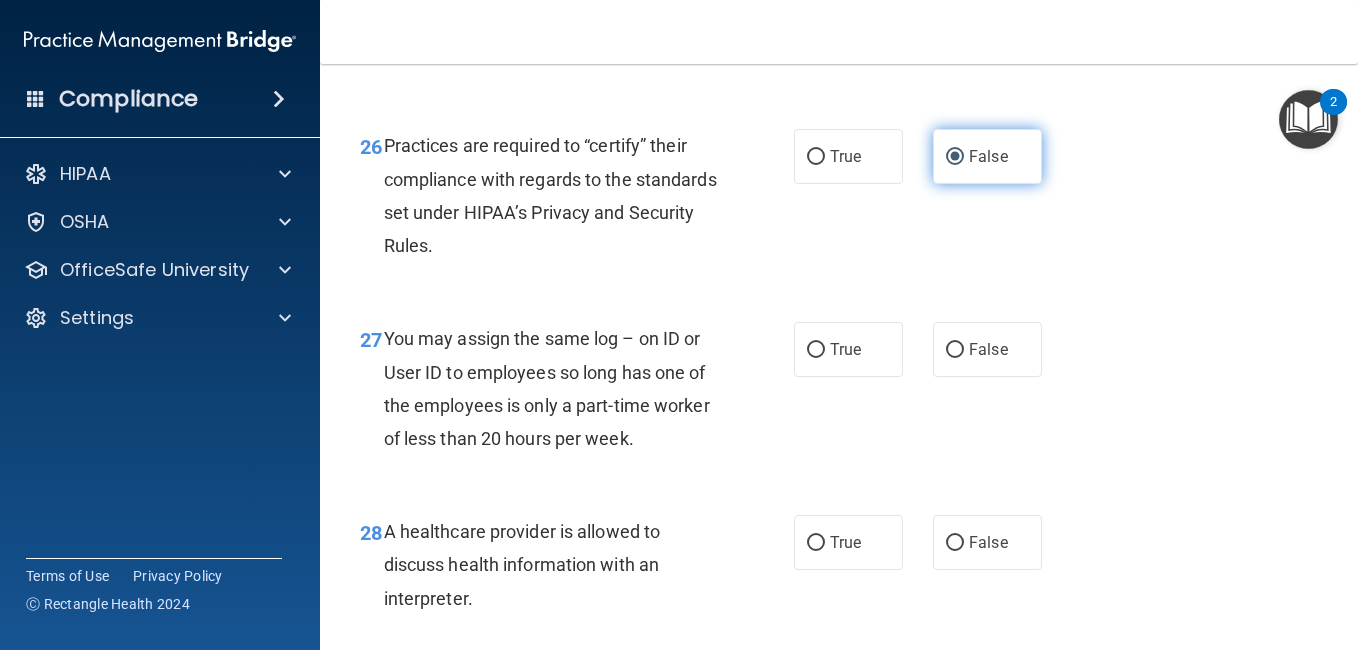 scroll, scrollTop: 4894, scrollLeft: 0, axis: vertical 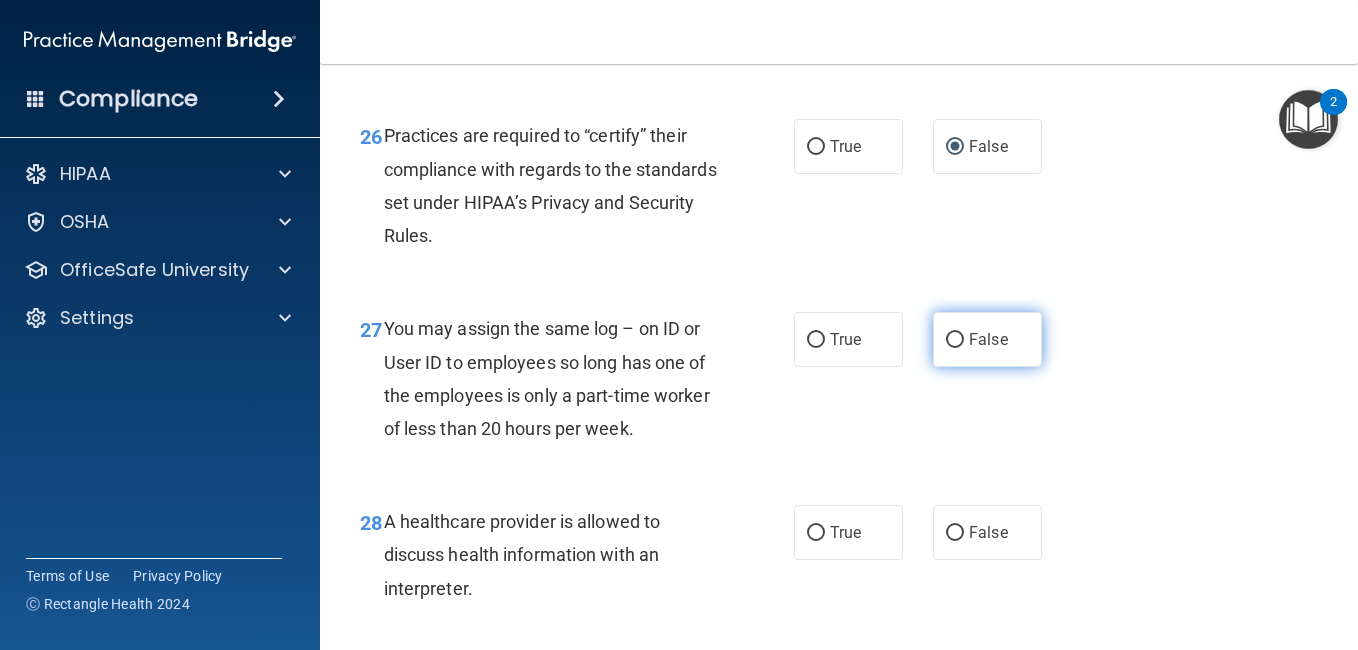 click on "False" at bounding box center (955, 340) 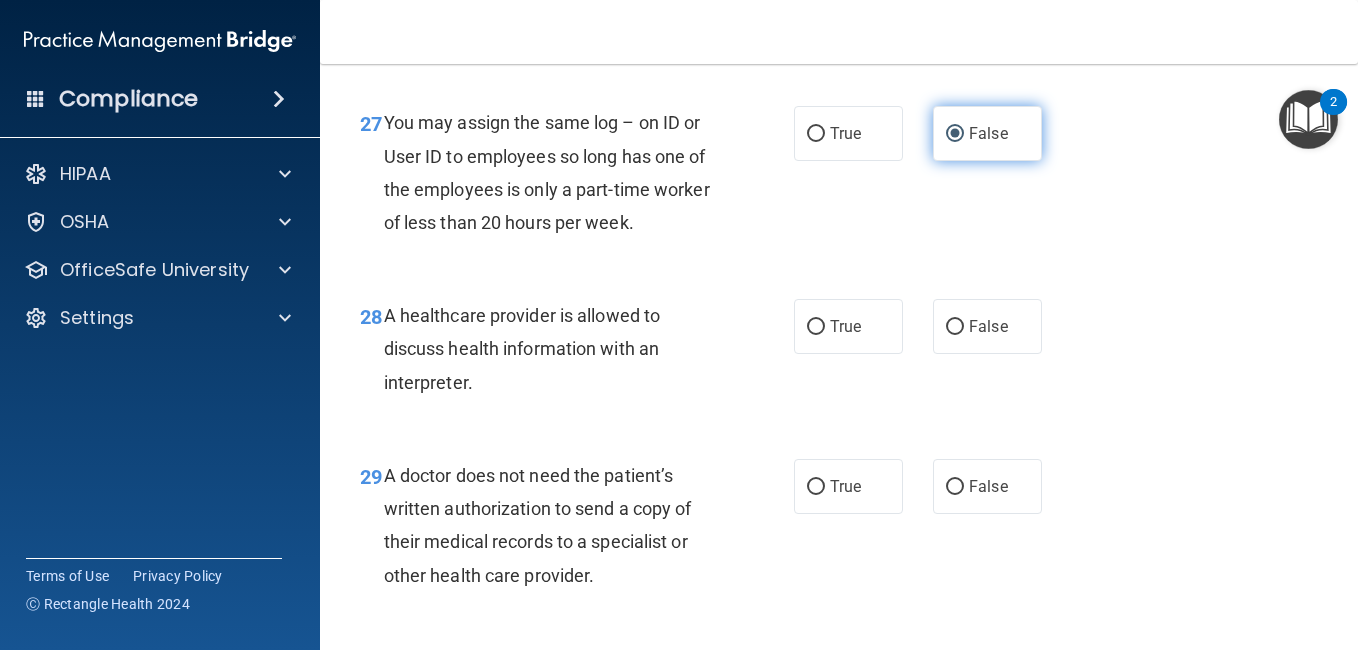 scroll, scrollTop: 5126, scrollLeft: 0, axis: vertical 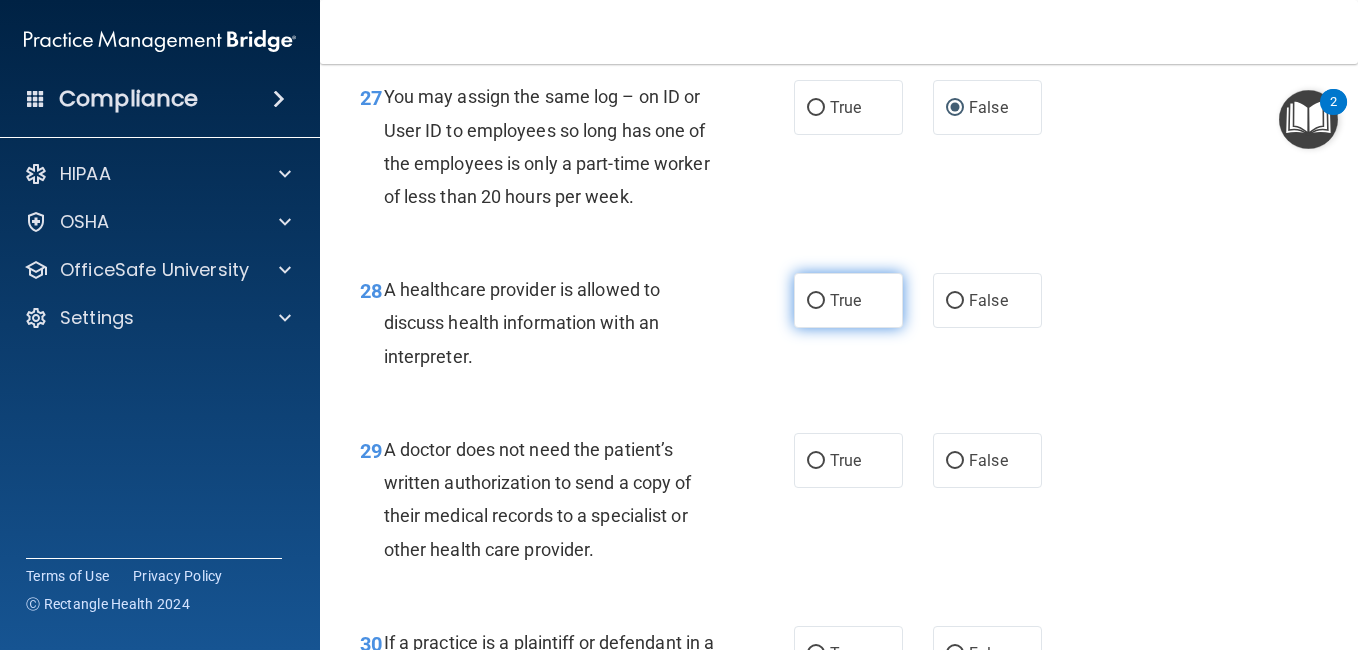 click on "True" at bounding box center (816, 301) 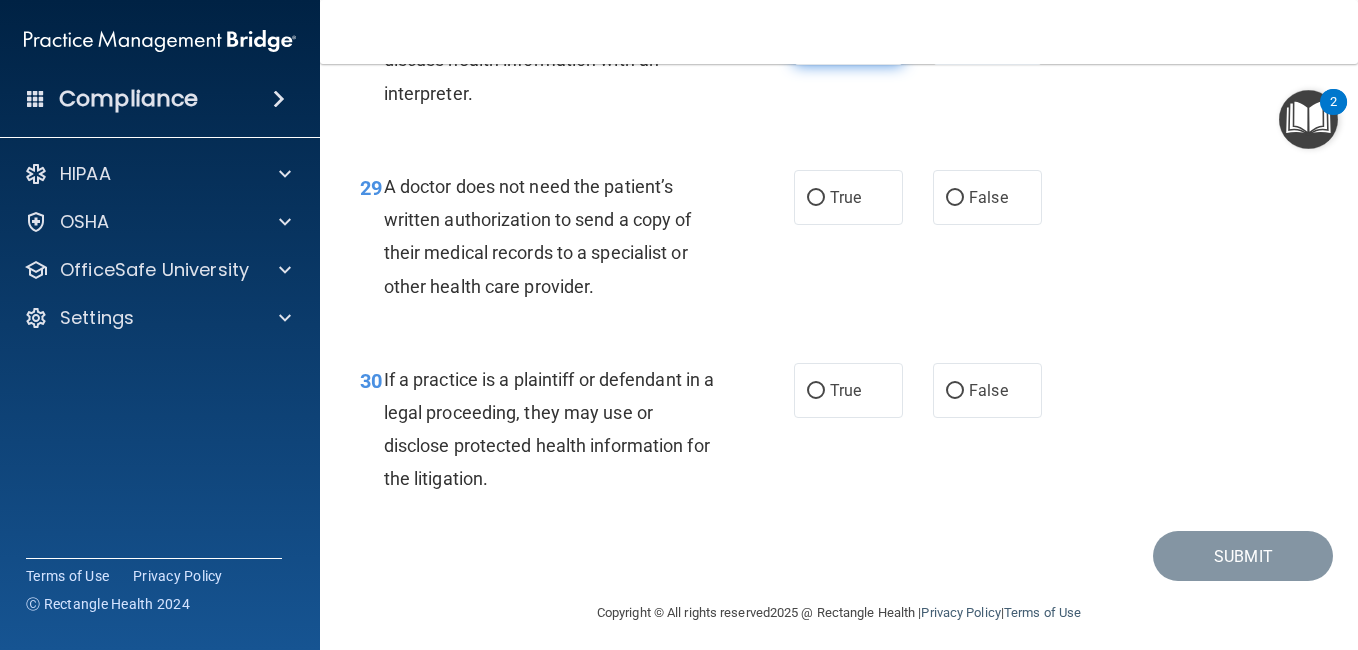 scroll, scrollTop: 5391, scrollLeft: 0, axis: vertical 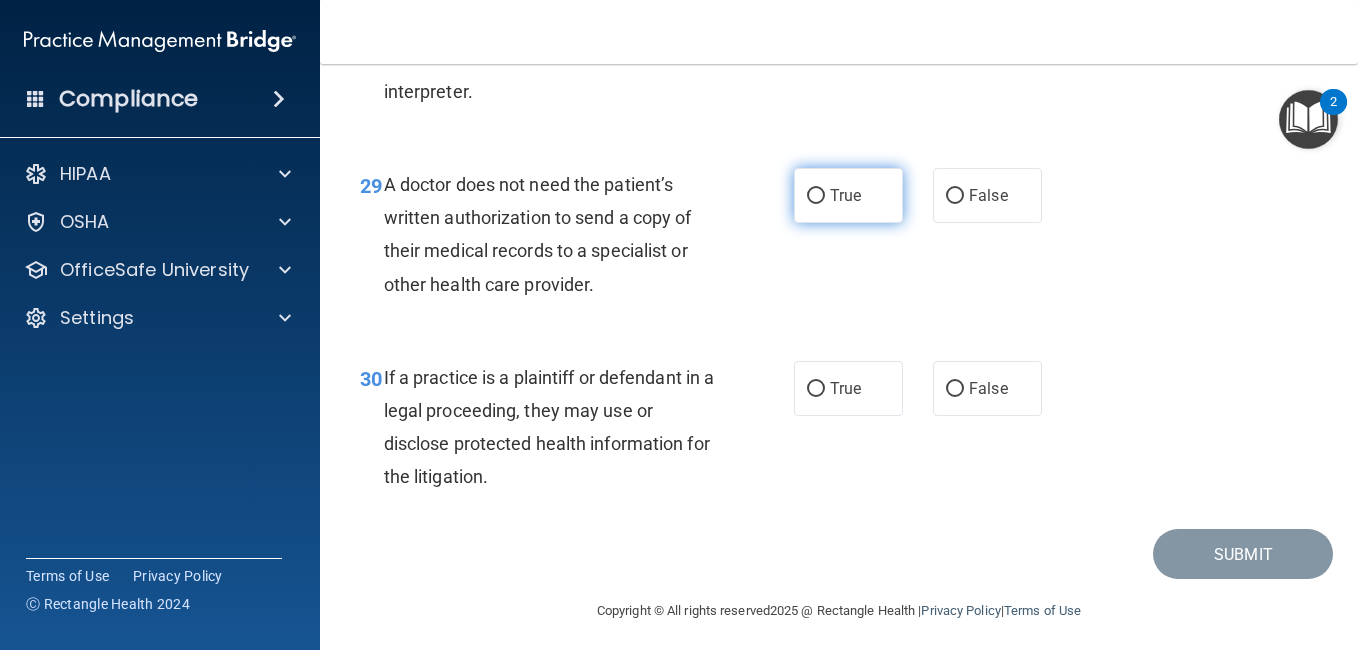 click on "True" at bounding box center [816, 196] 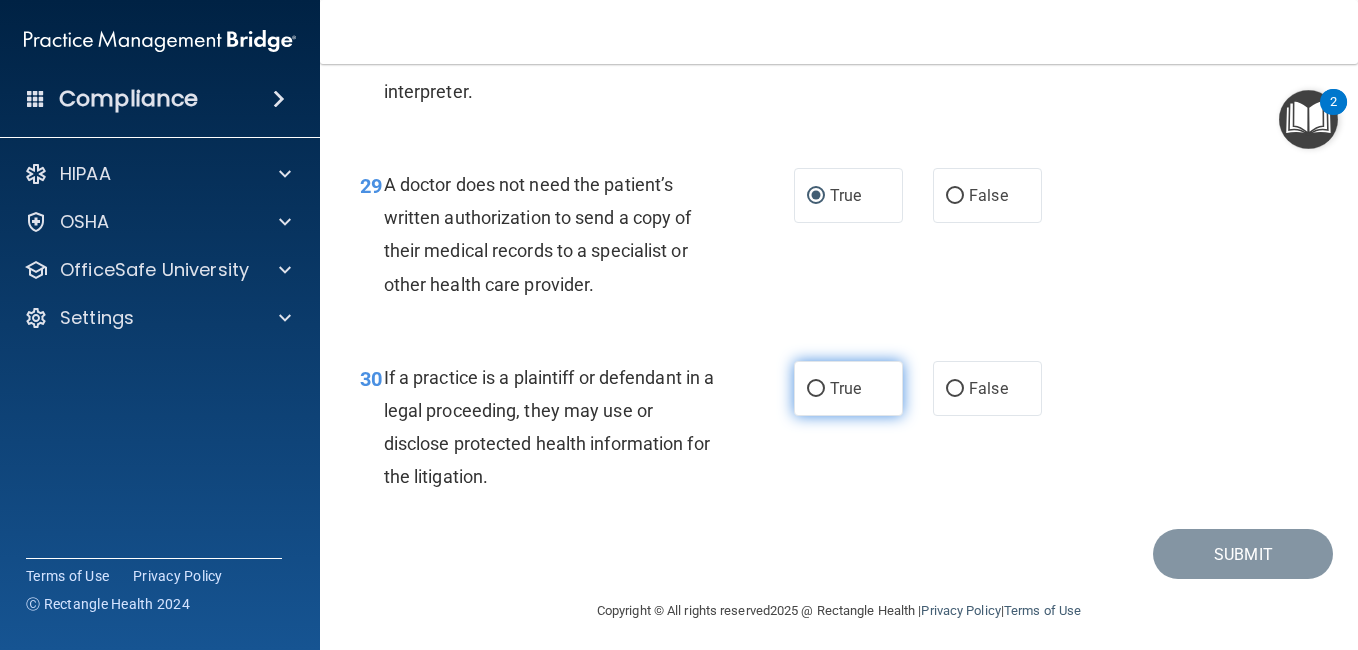 click on "True" at bounding box center [816, 389] 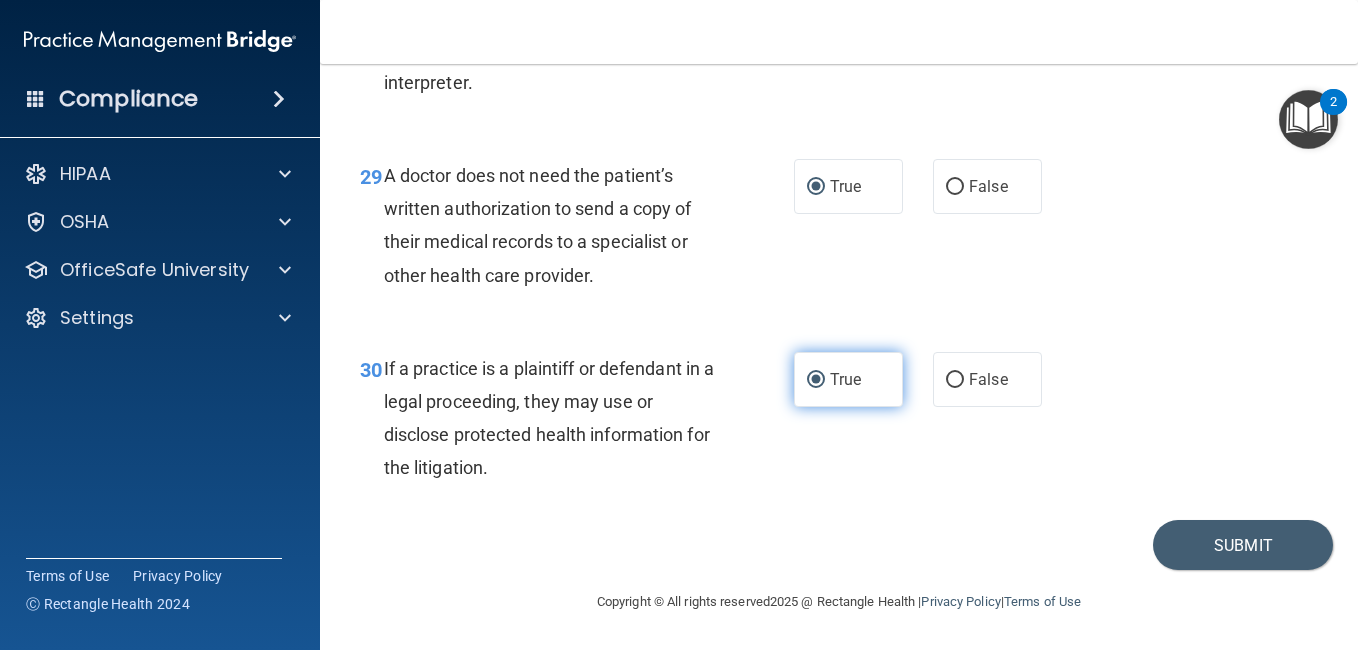 scroll, scrollTop: 5483, scrollLeft: 0, axis: vertical 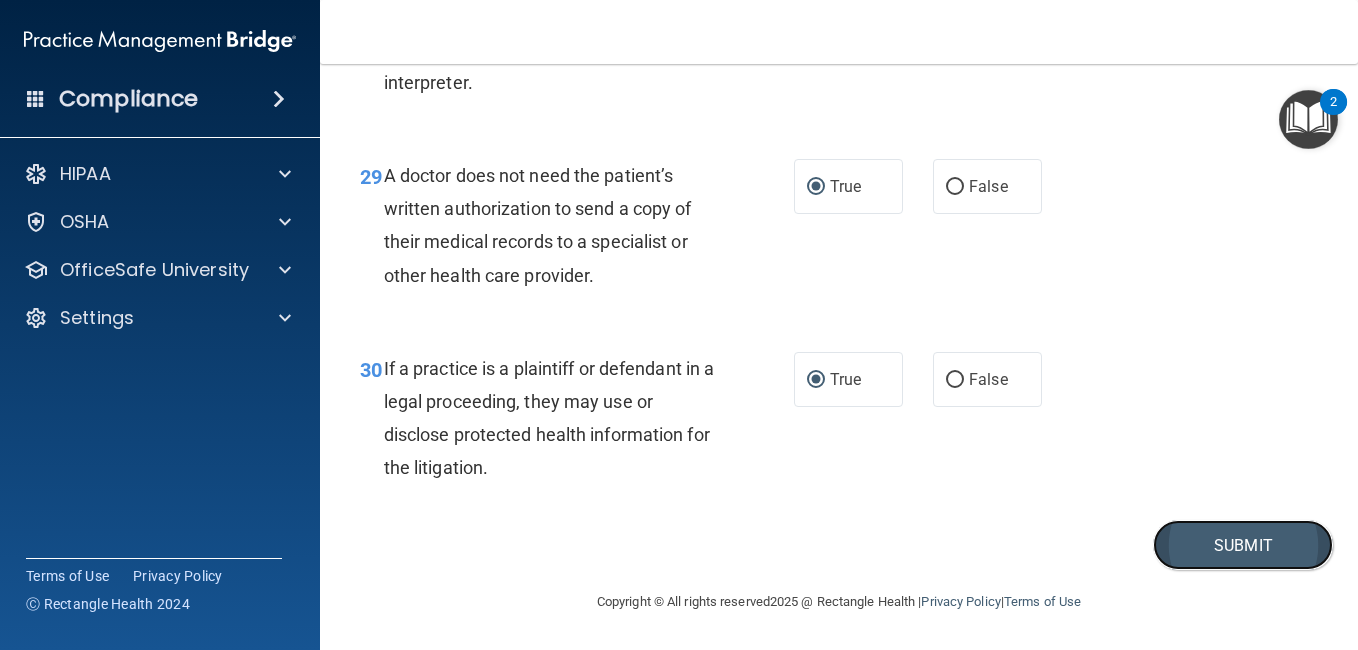 click on "Submit" at bounding box center (1243, 545) 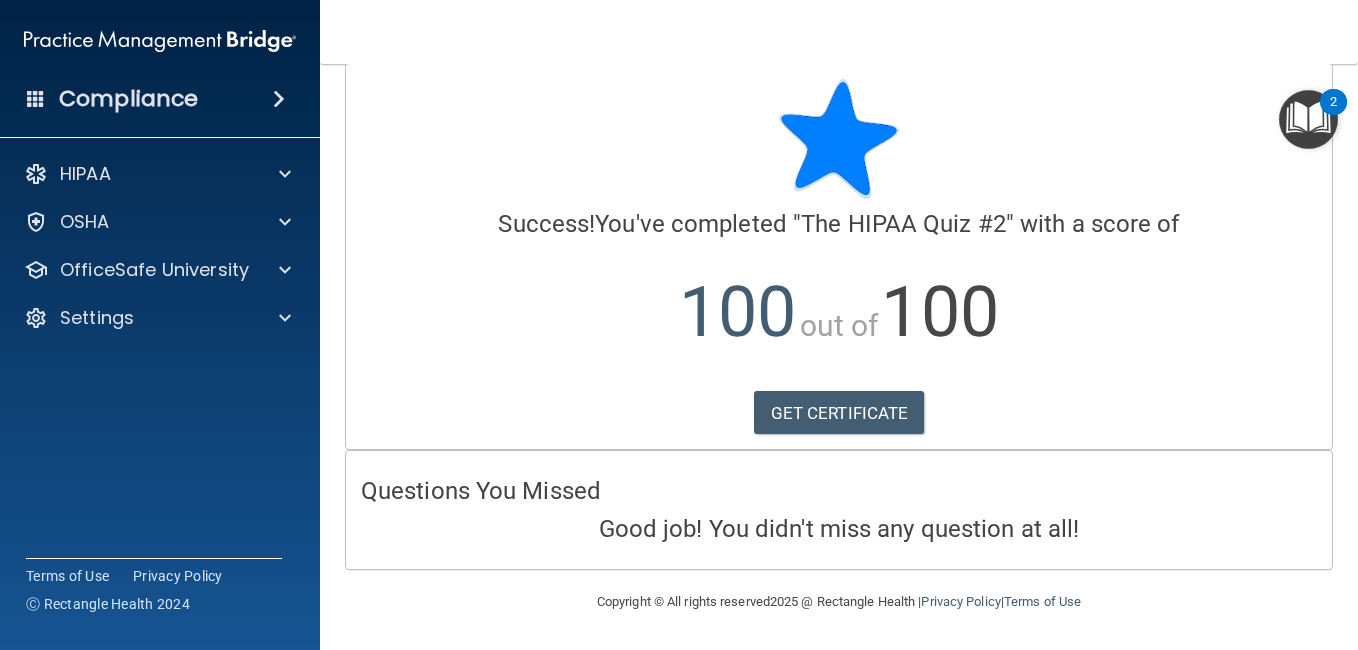 scroll, scrollTop: 0, scrollLeft: 0, axis: both 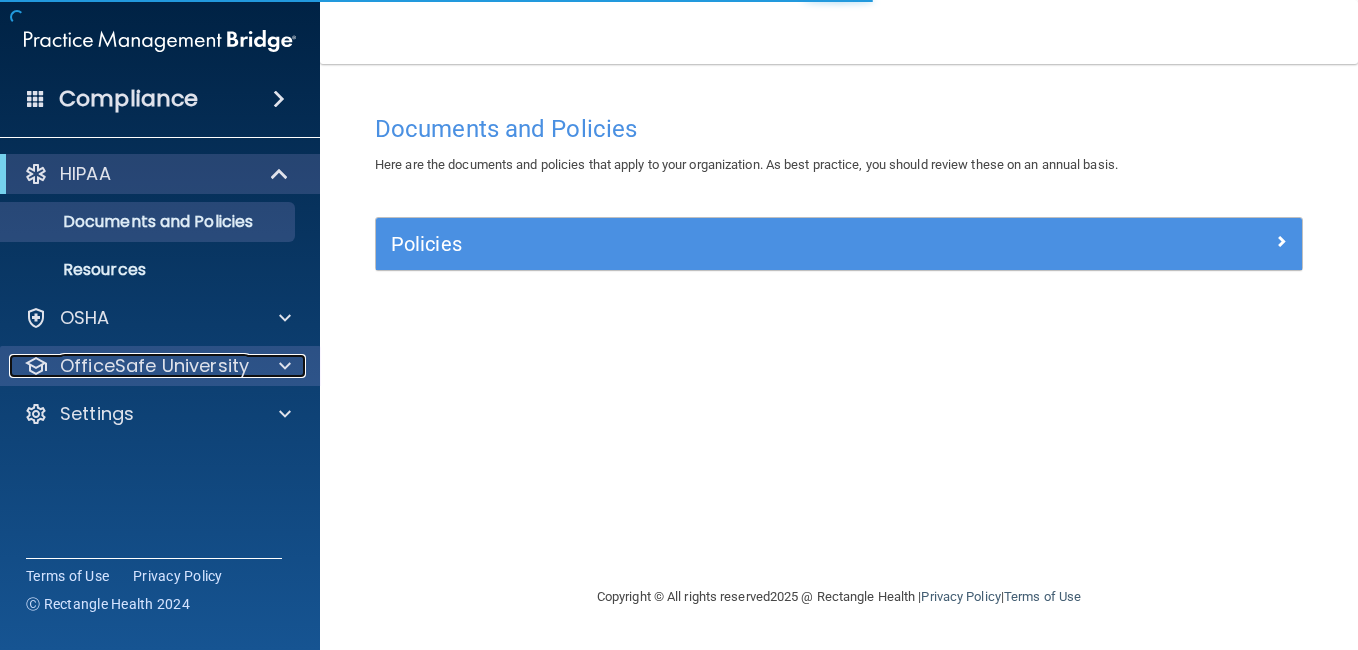click at bounding box center (282, 366) 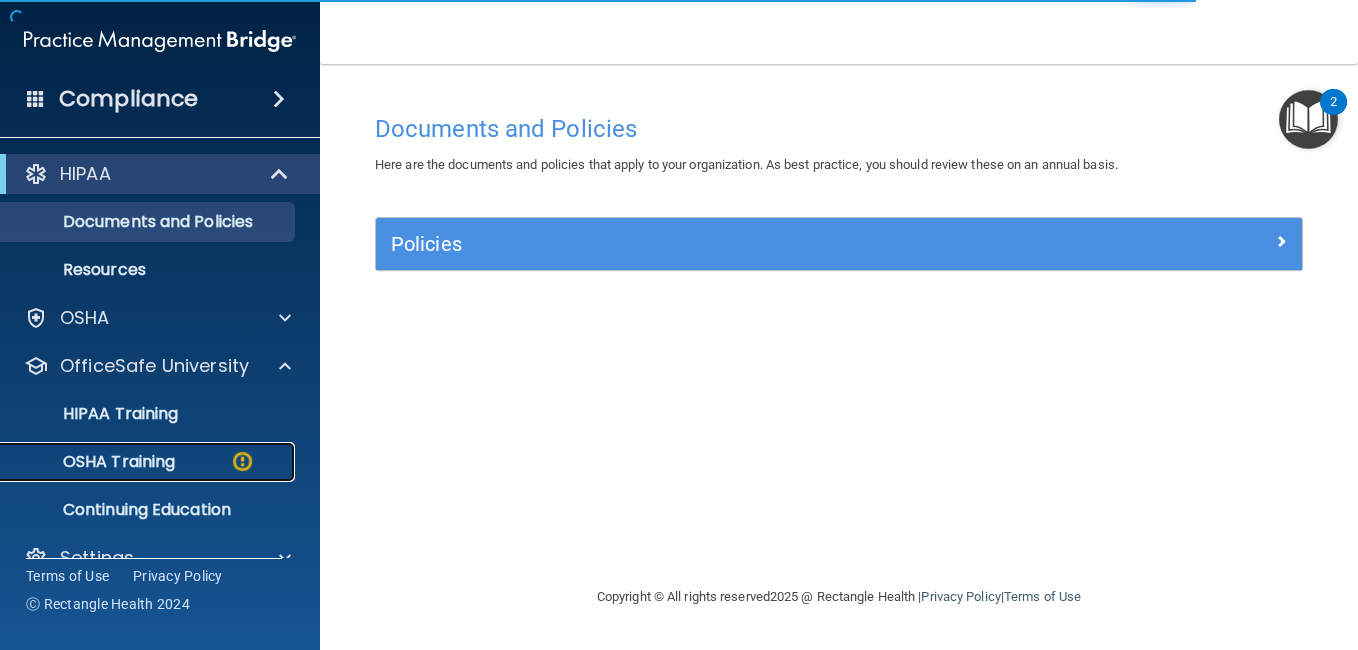click on "OSHA Training" at bounding box center [149, 462] 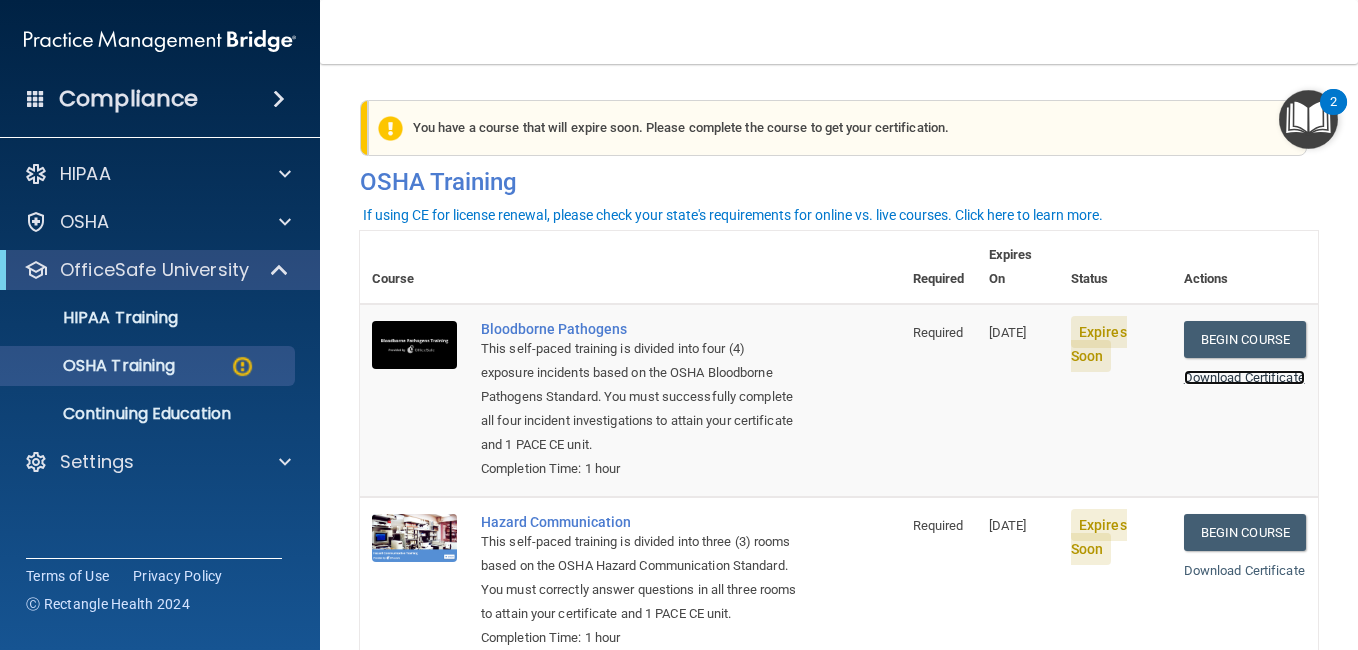click on "Download Certificate" at bounding box center [1244, 377] 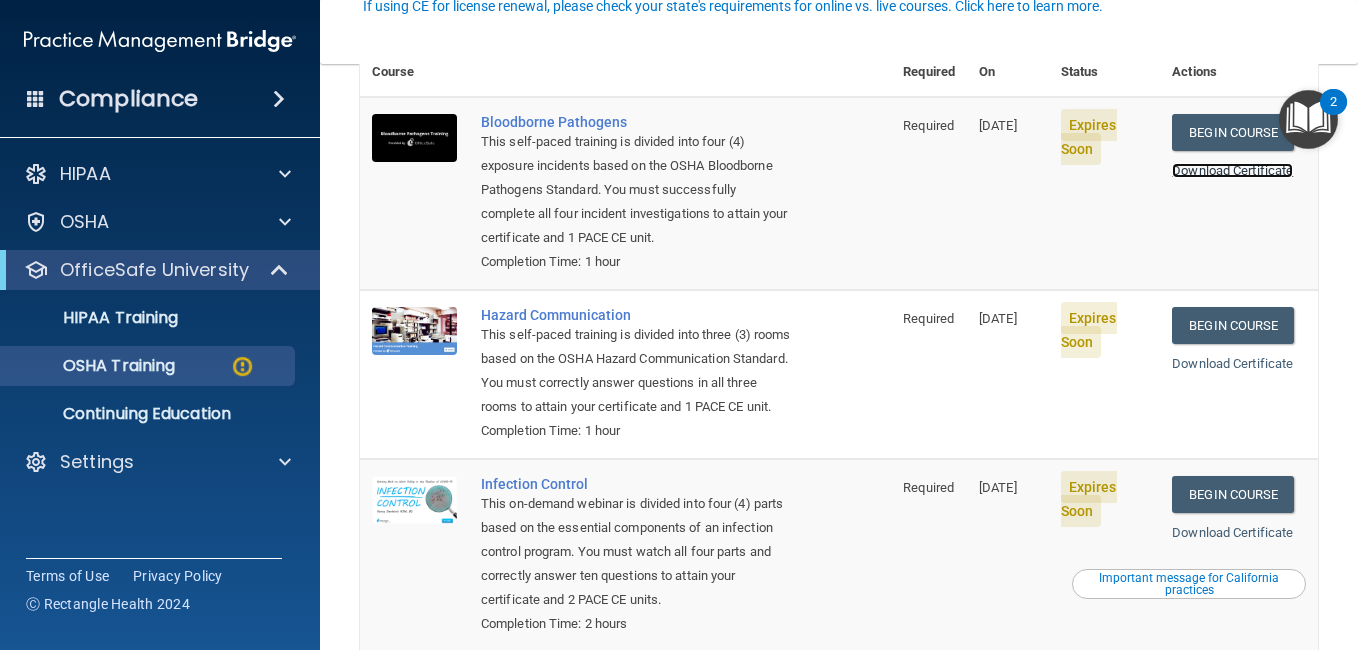 scroll, scrollTop: 209, scrollLeft: 0, axis: vertical 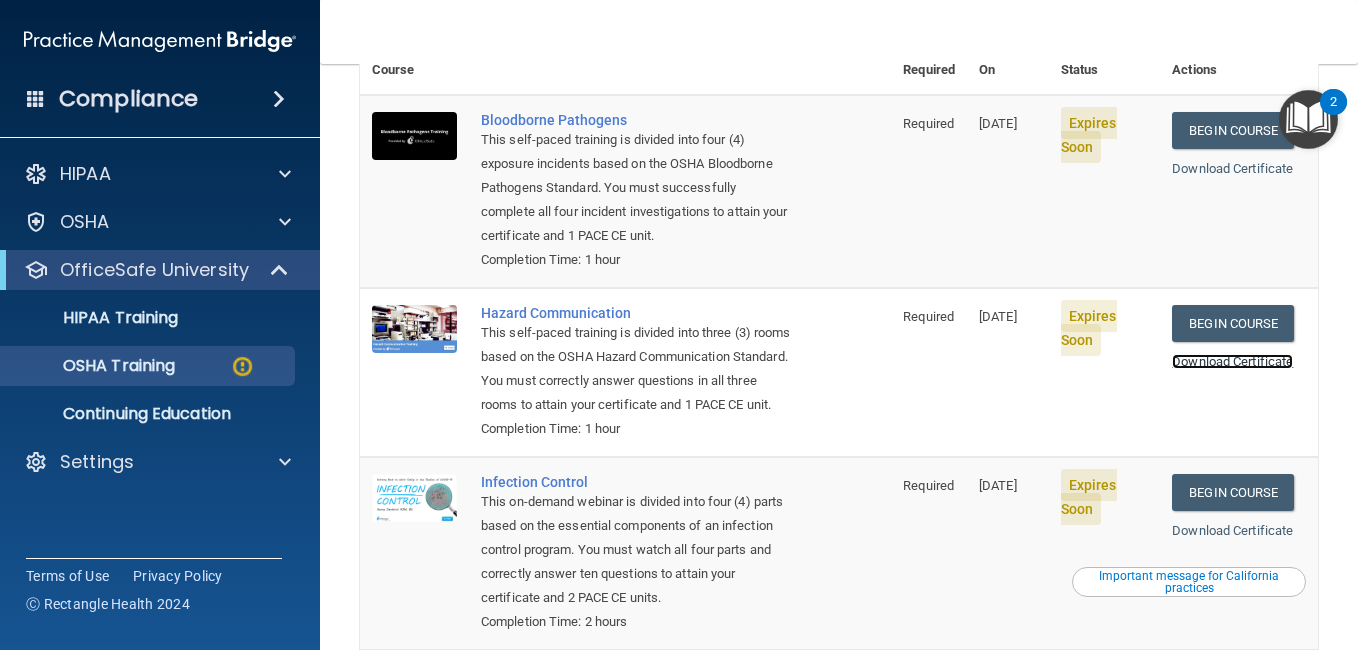 click on "Download Certificate" at bounding box center [1232, 361] 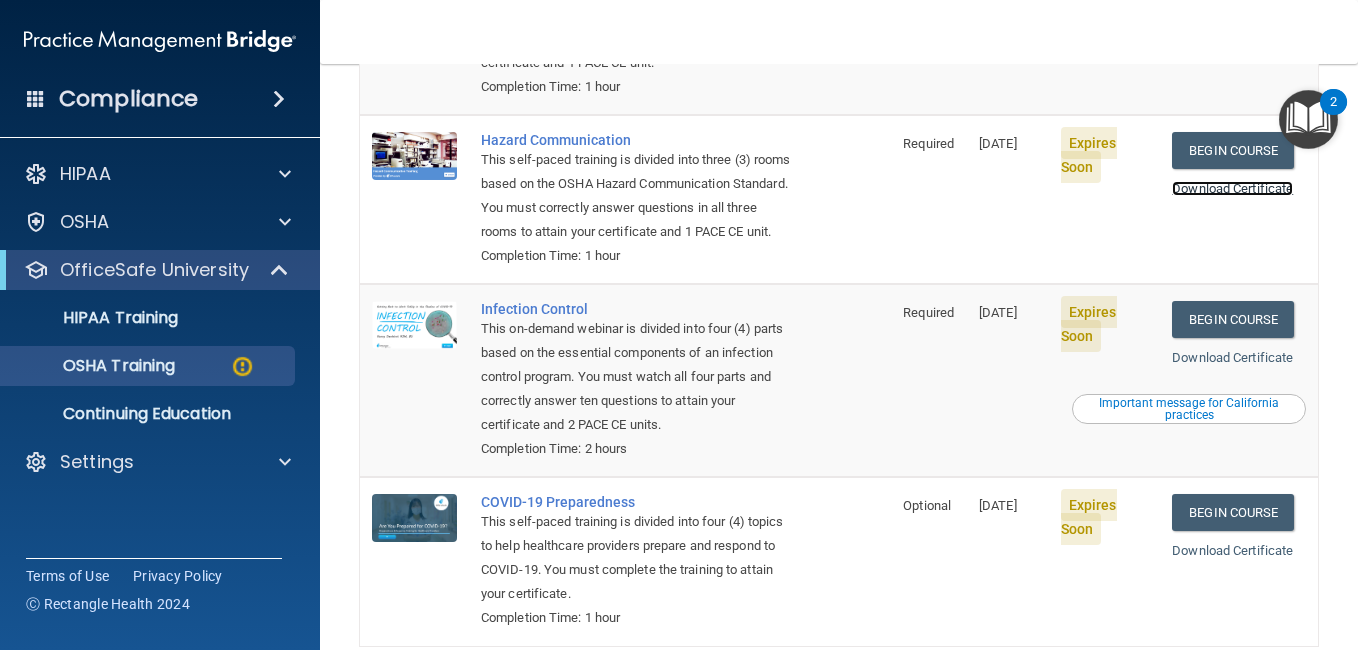 scroll, scrollTop: 386, scrollLeft: 0, axis: vertical 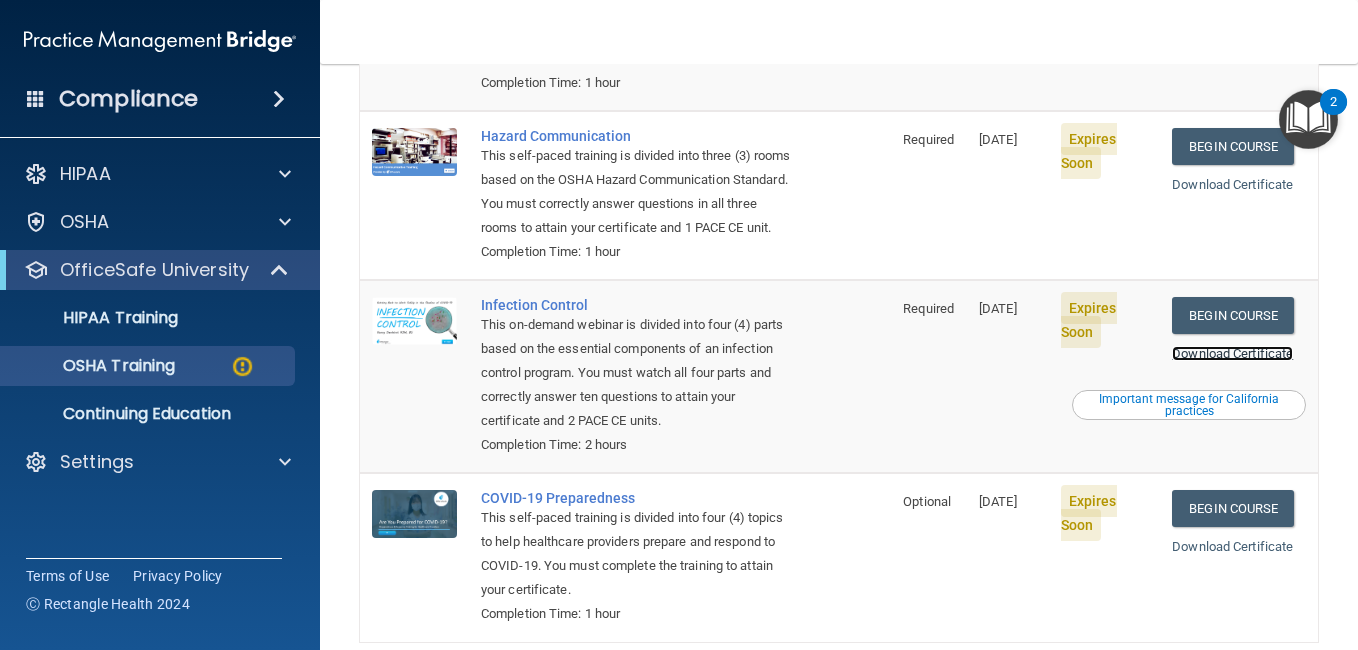 click on "Download Certificate" at bounding box center [1232, 353] 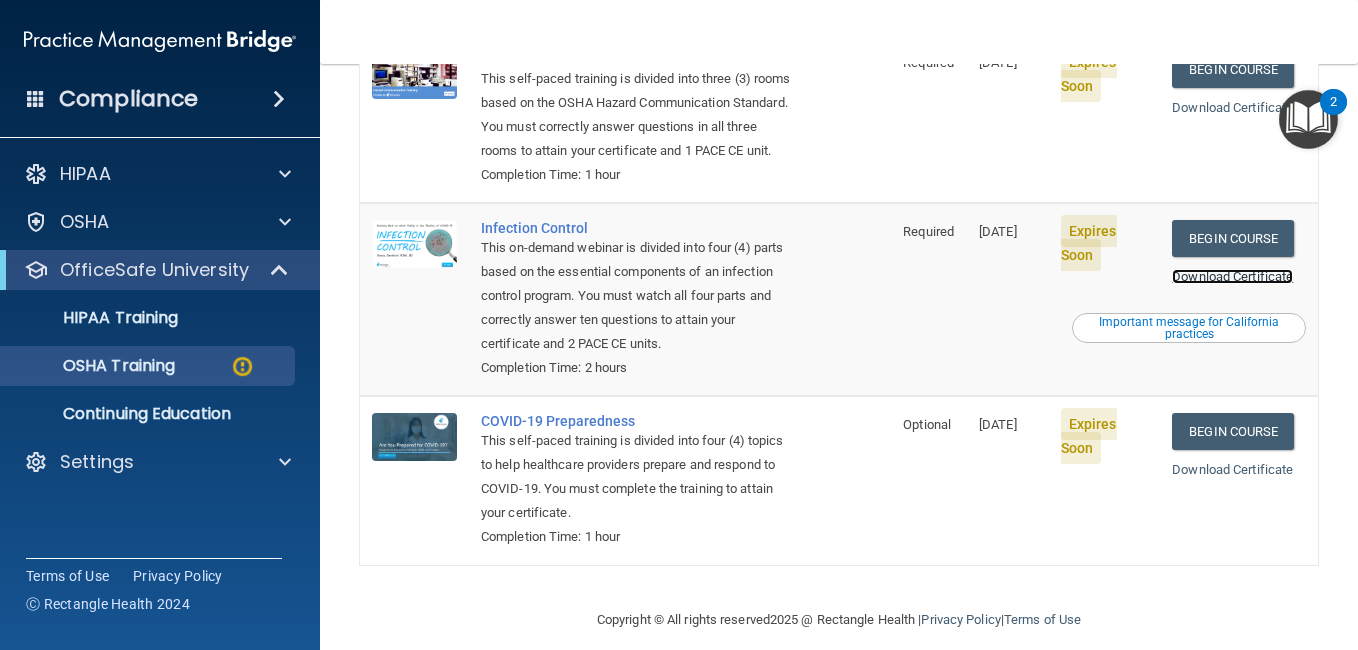 scroll, scrollTop: 510, scrollLeft: 0, axis: vertical 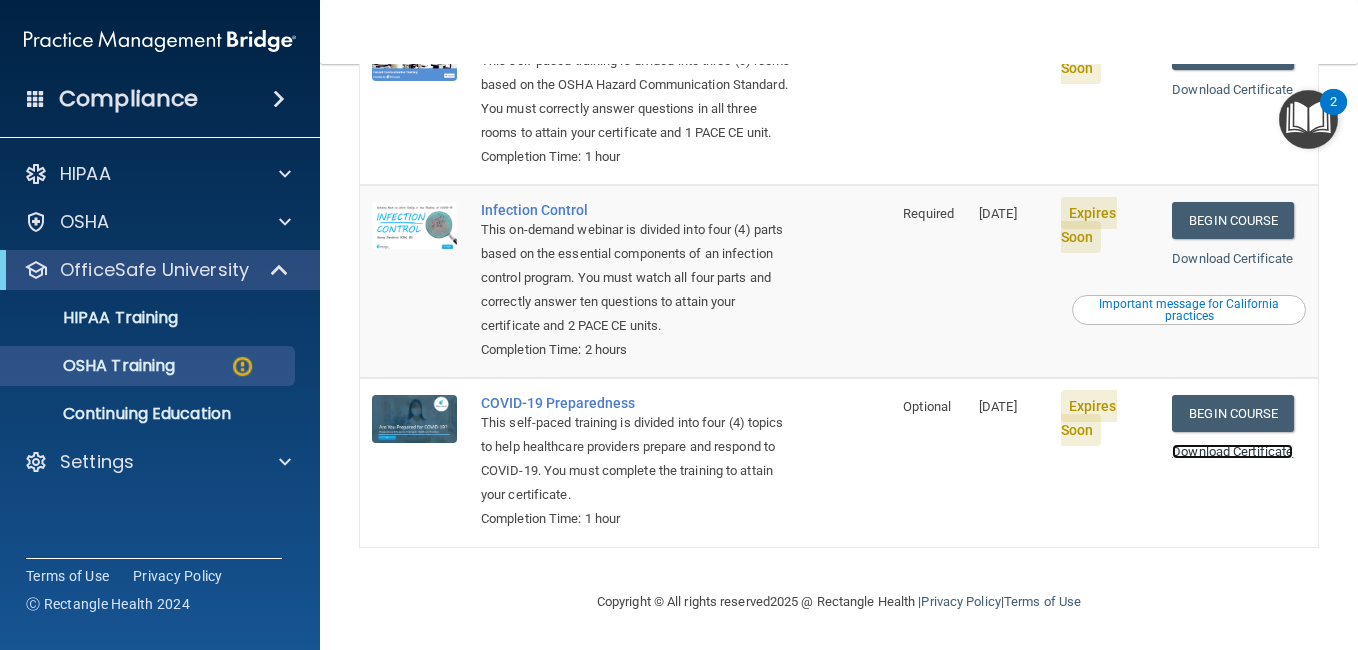 click on "Download Certificate" at bounding box center [1232, 451] 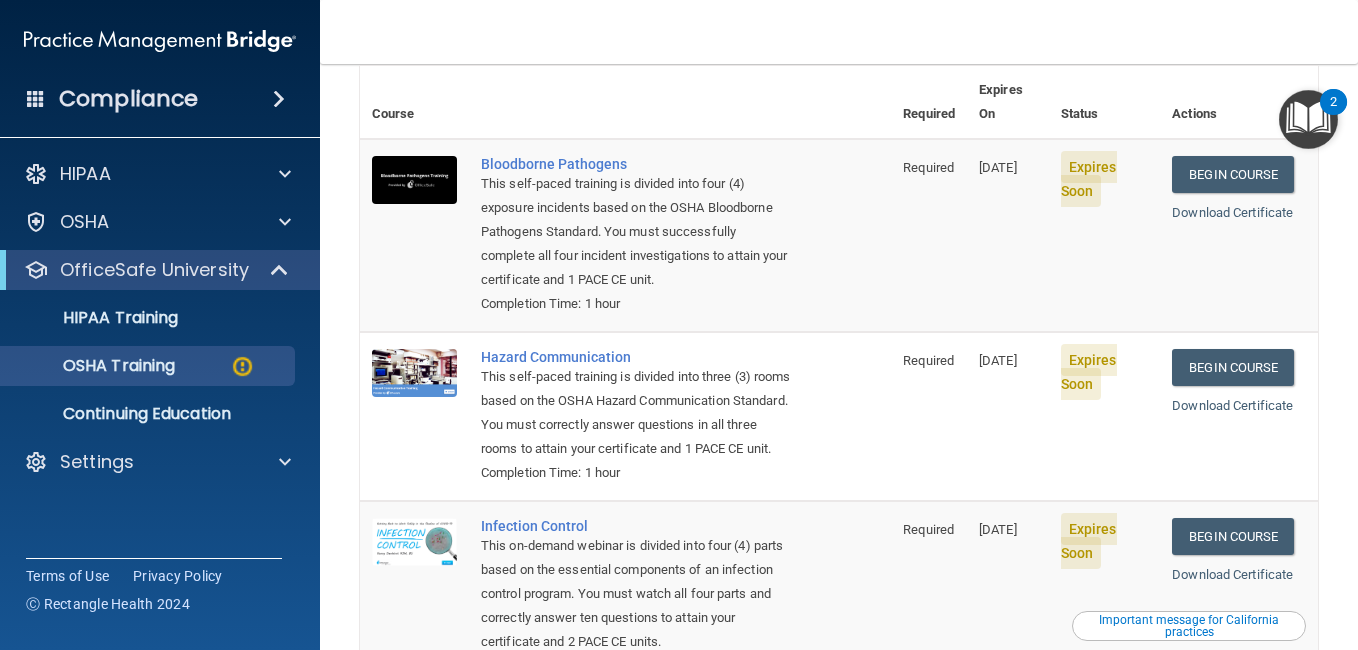 scroll, scrollTop: 0, scrollLeft: 0, axis: both 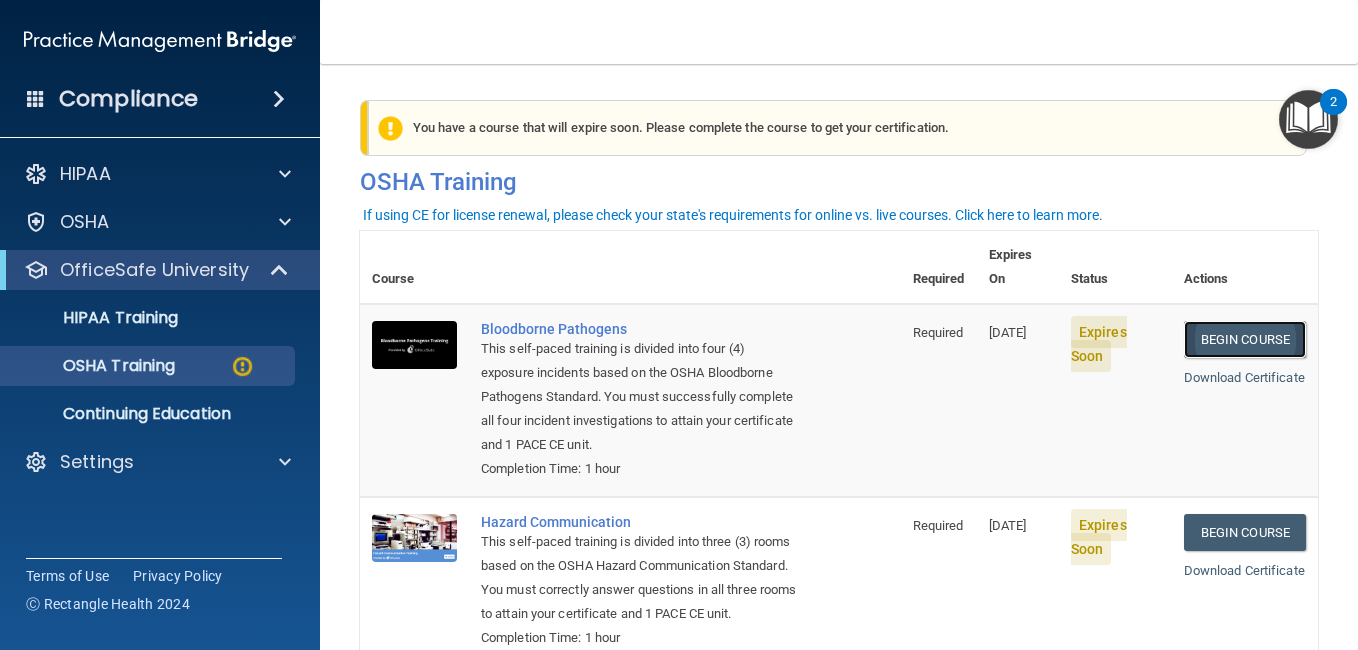 click on "Begin Course" at bounding box center [1245, 339] 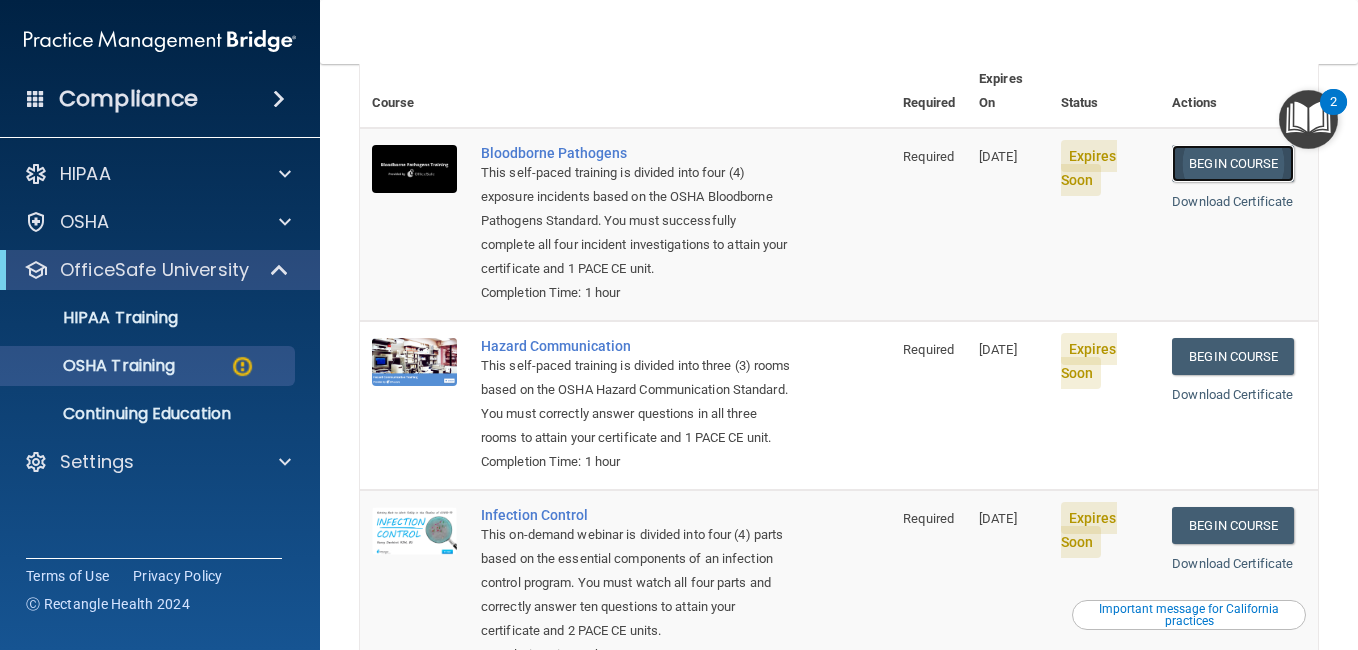 scroll, scrollTop: 170, scrollLeft: 0, axis: vertical 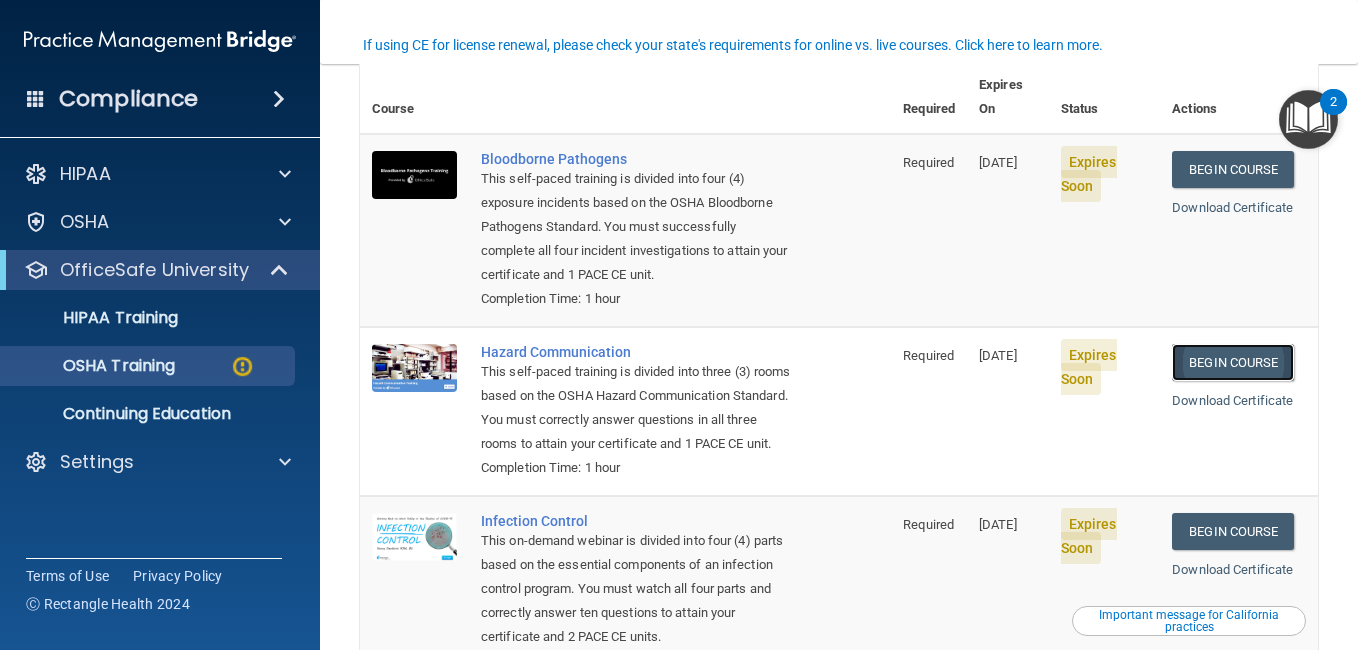 click on "Begin Course" at bounding box center (1233, 362) 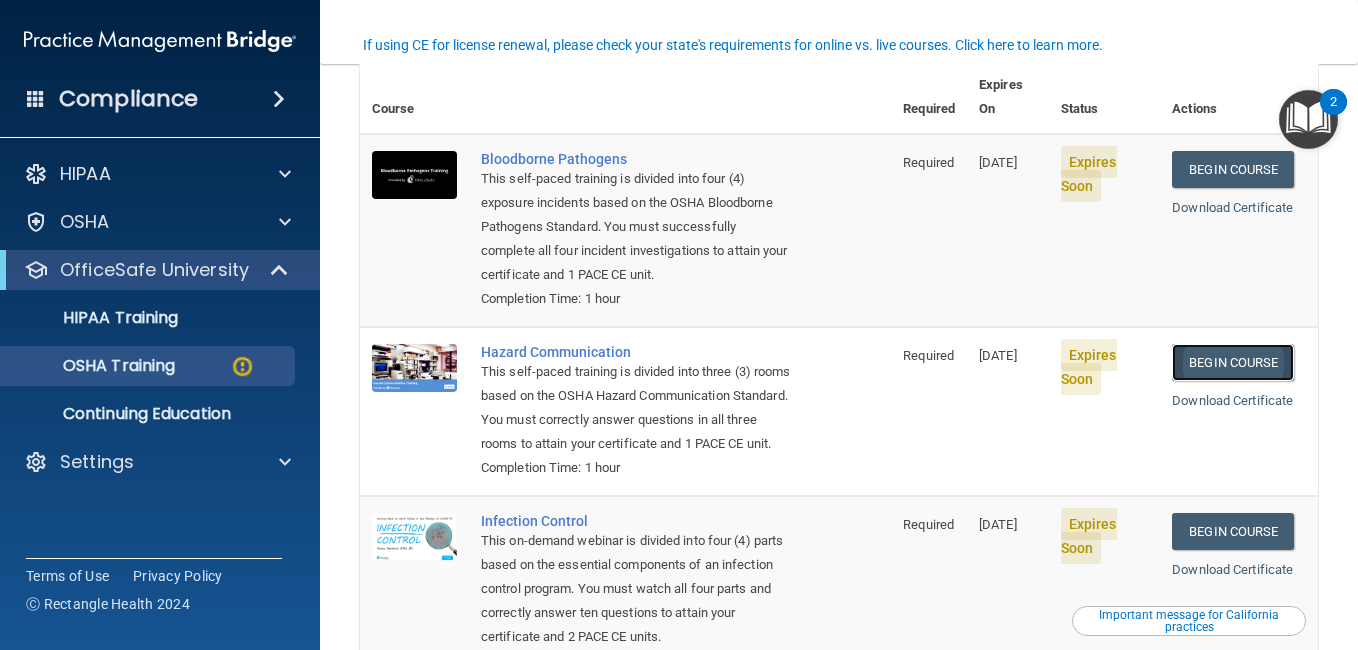 click on "Begin Course" at bounding box center [1233, 362] 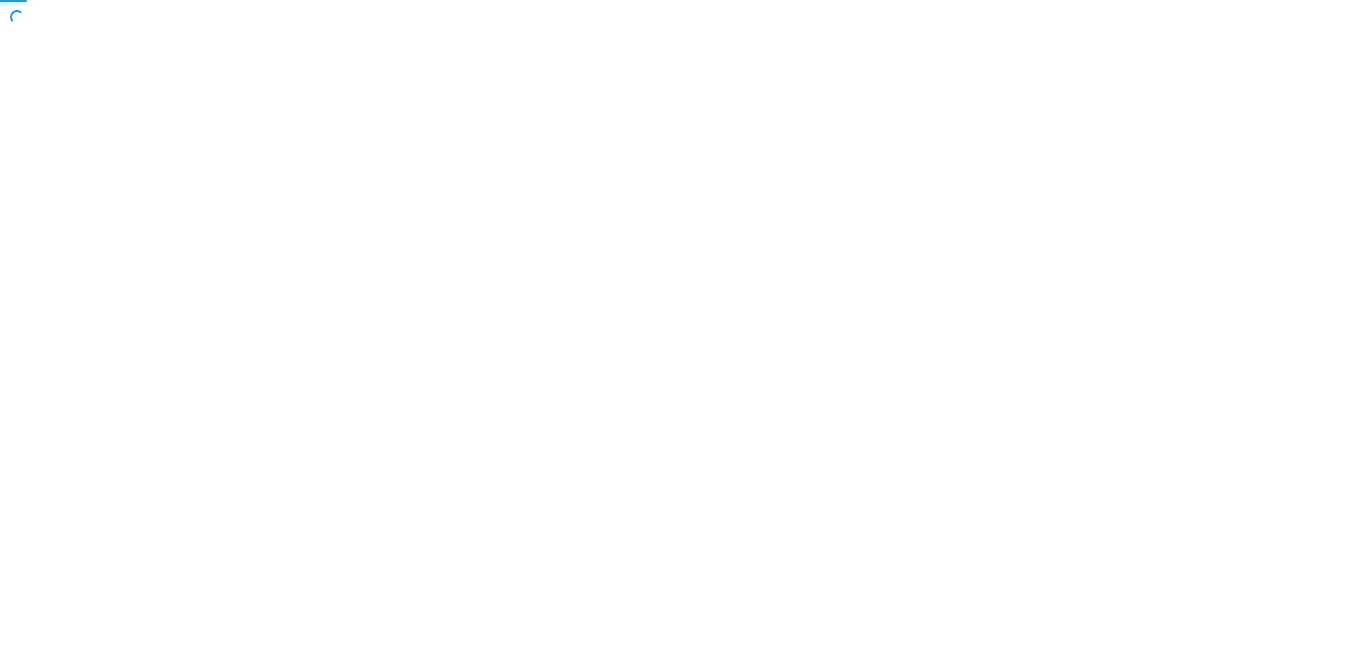 scroll, scrollTop: 0, scrollLeft: 0, axis: both 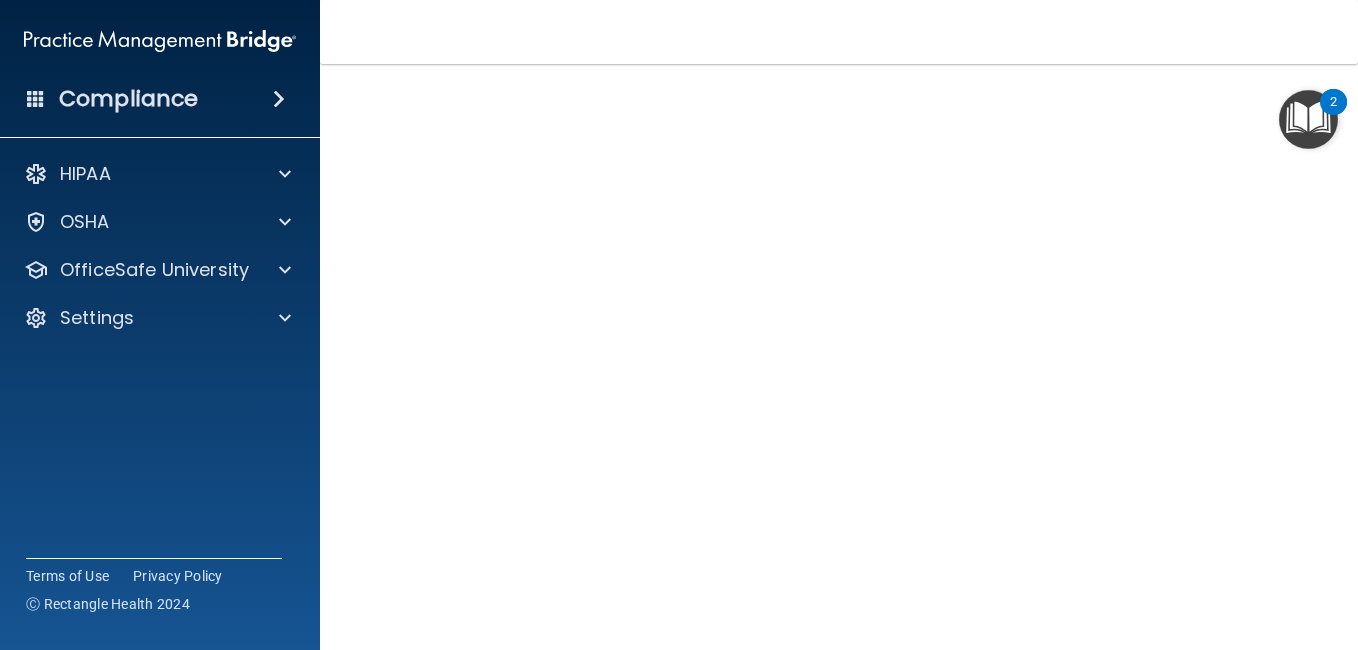 click on "2" at bounding box center (1333, 115) 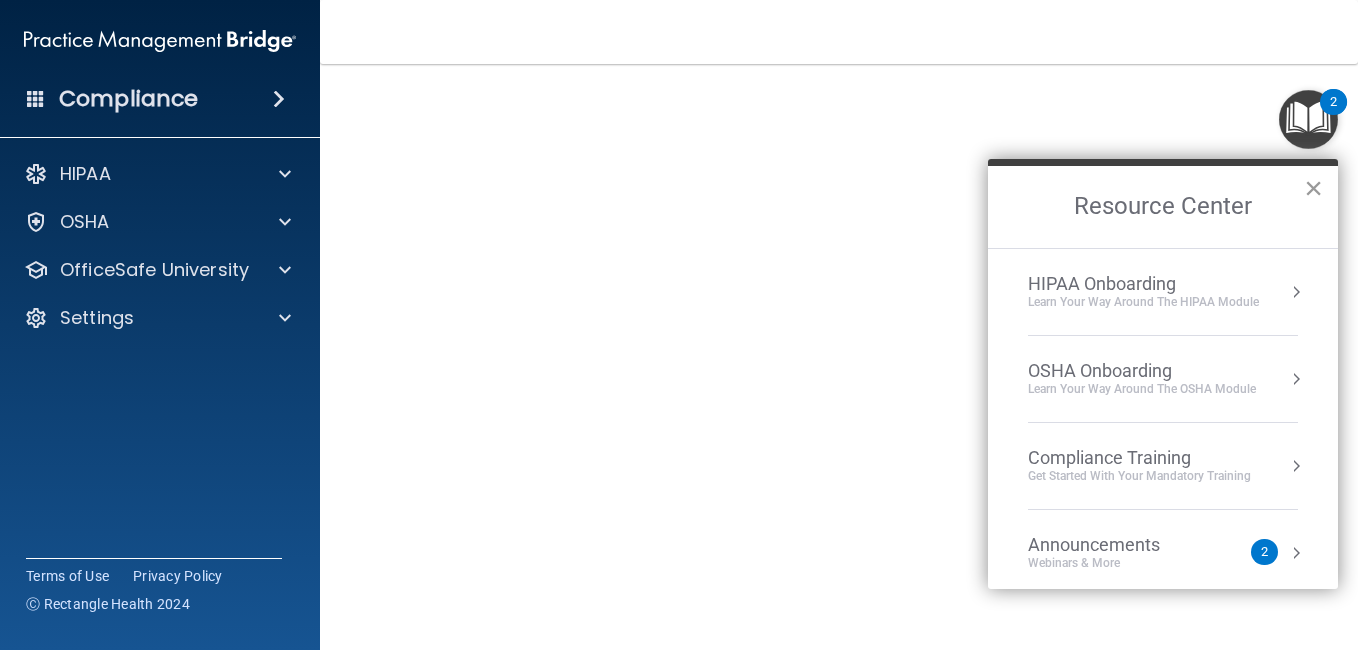 click on "×" at bounding box center [1313, 188] 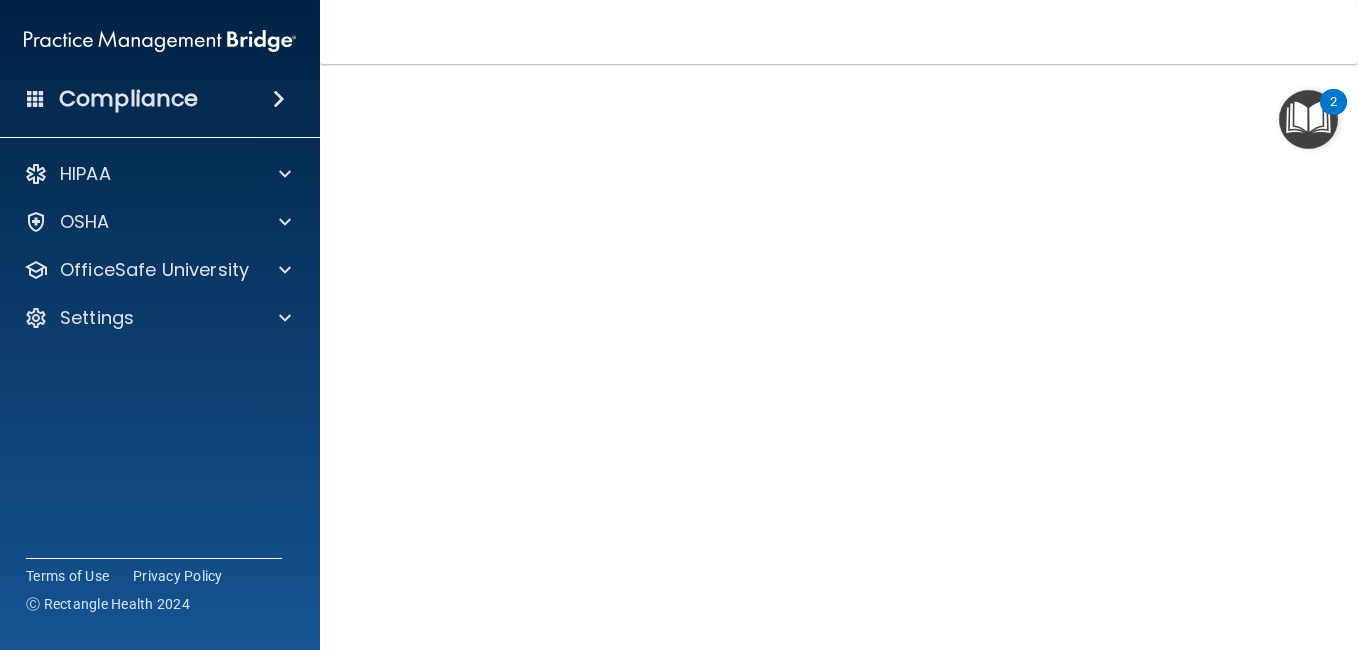scroll, scrollTop: 86, scrollLeft: 0, axis: vertical 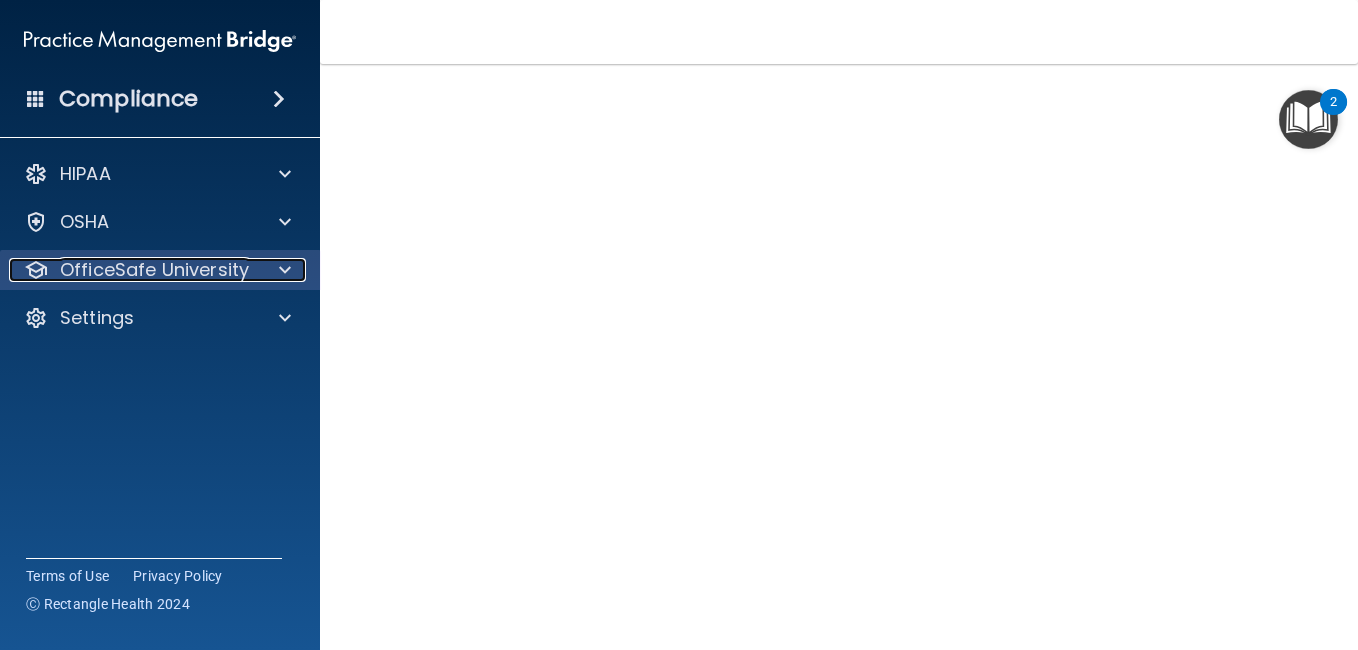 click at bounding box center (285, 270) 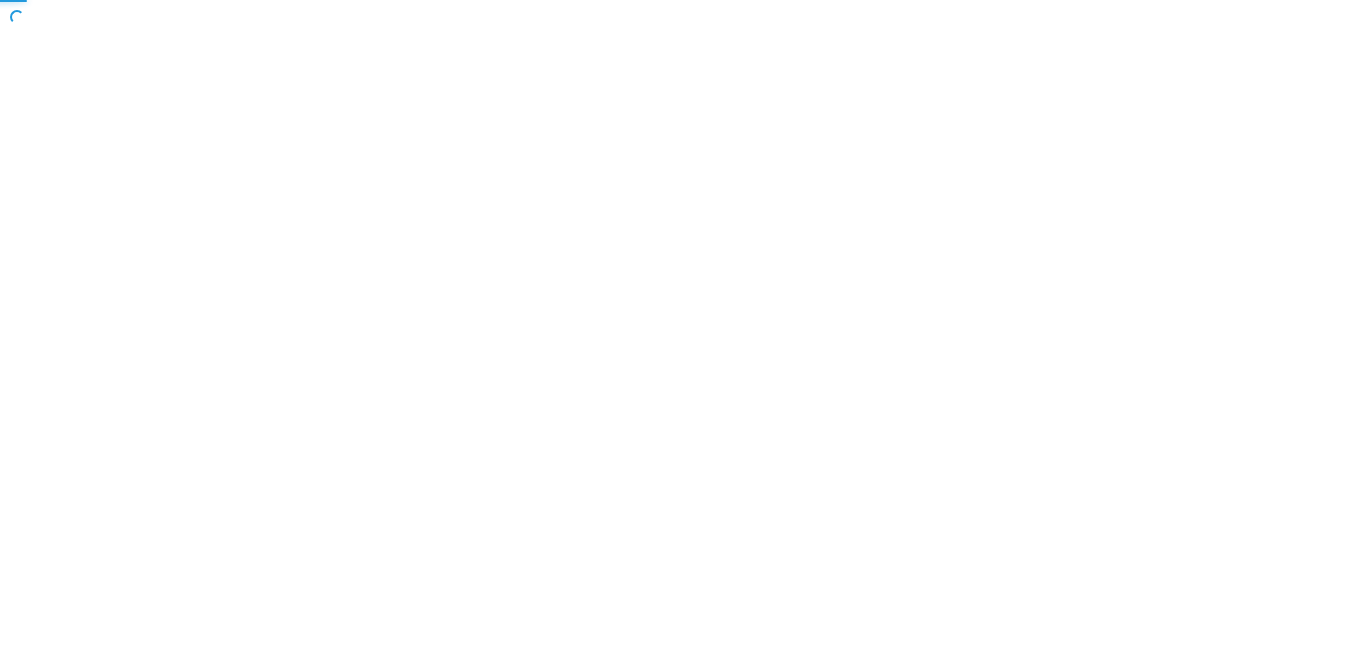 scroll, scrollTop: 0, scrollLeft: 0, axis: both 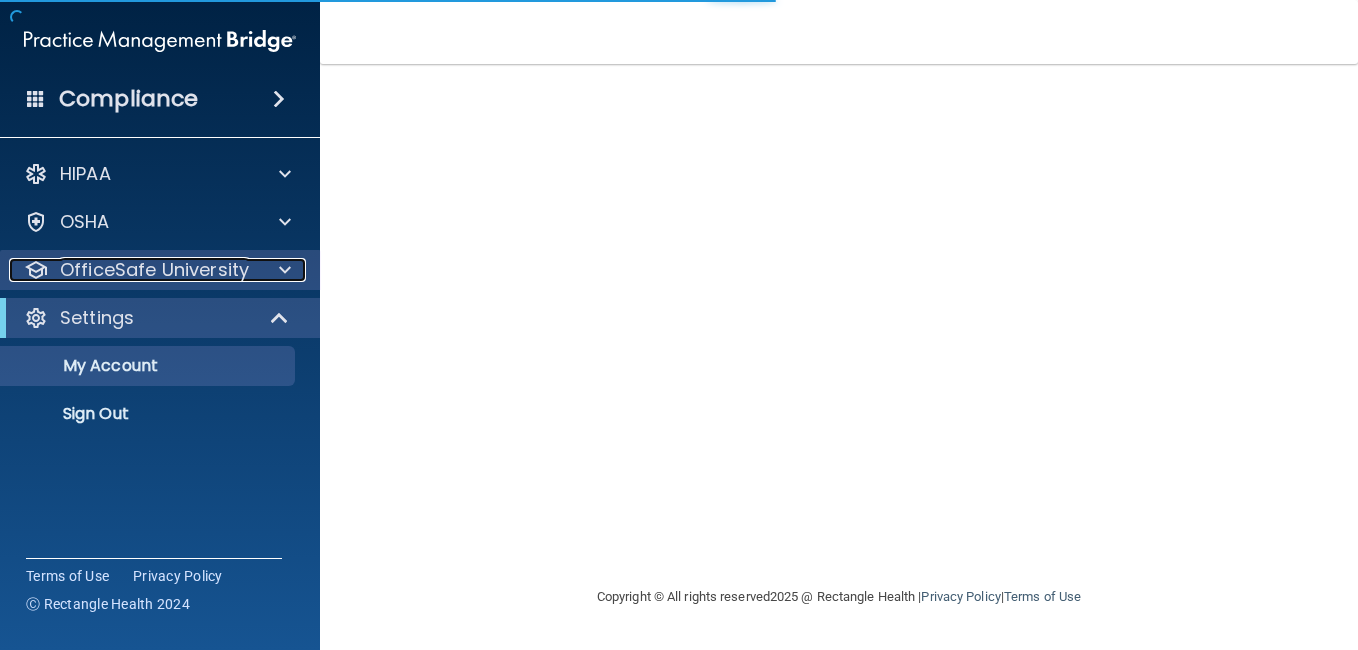 click at bounding box center [282, 270] 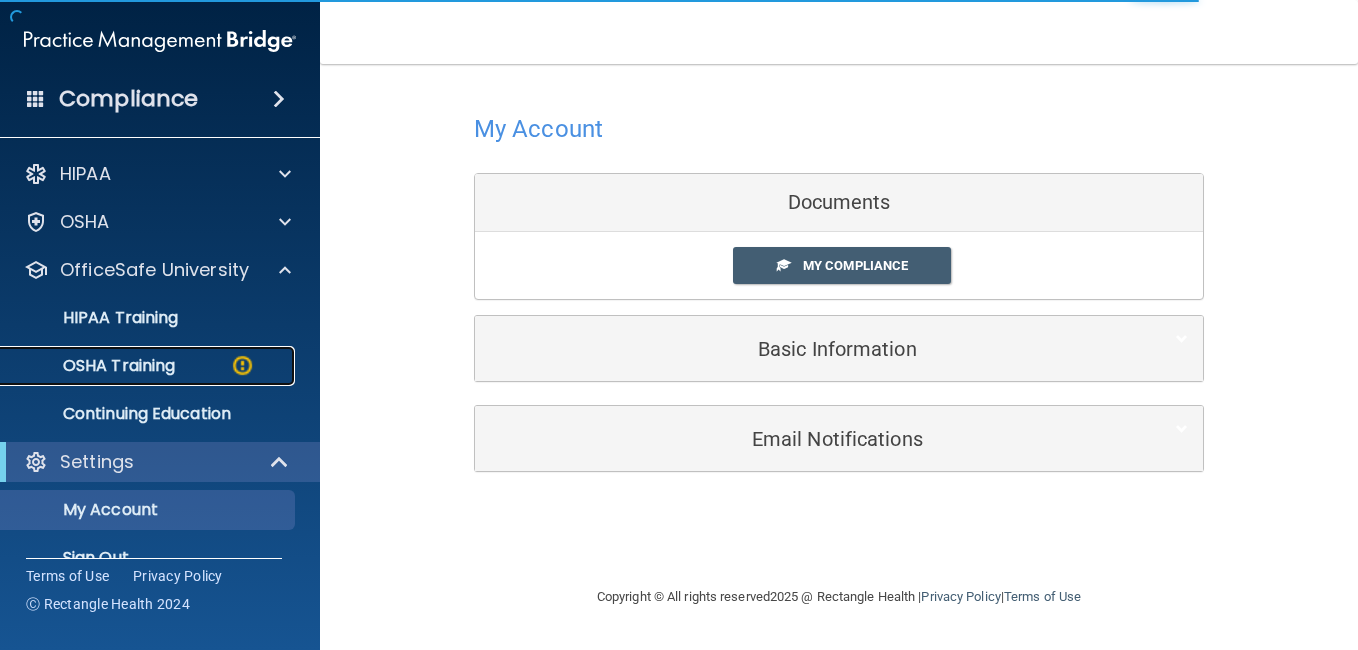 click at bounding box center (242, 365) 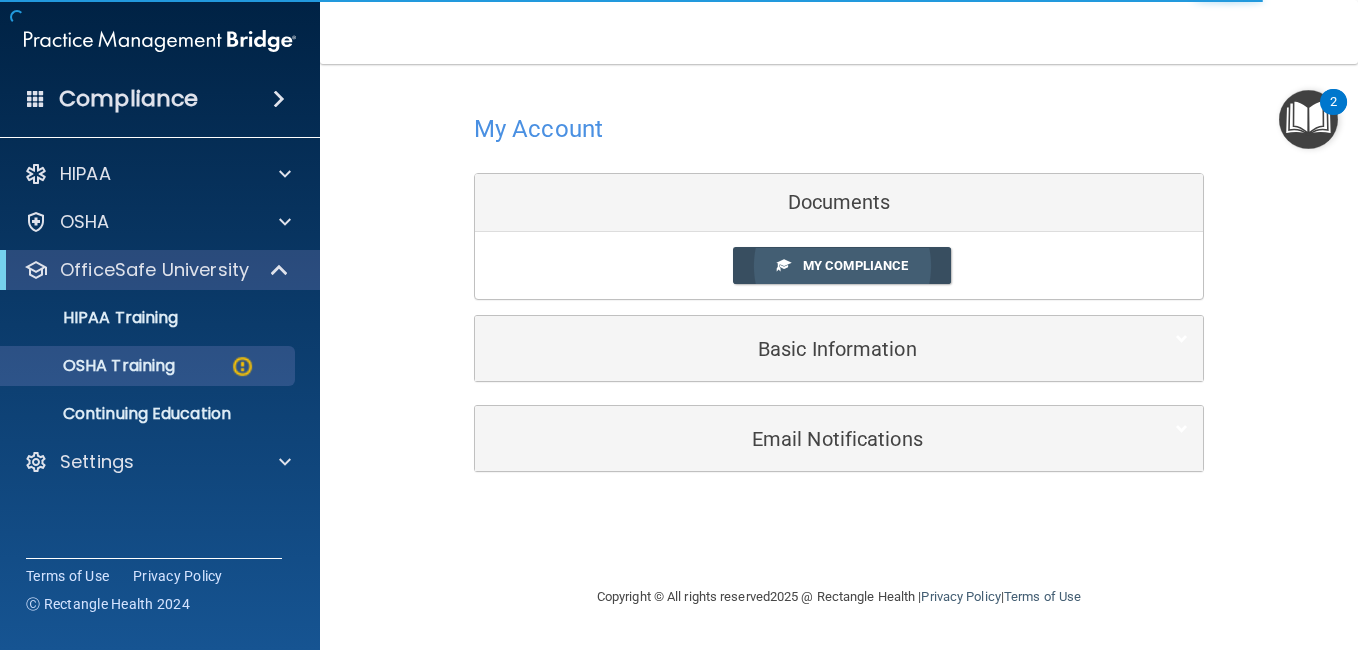 click on "My Compliance" at bounding box center [842, 265] 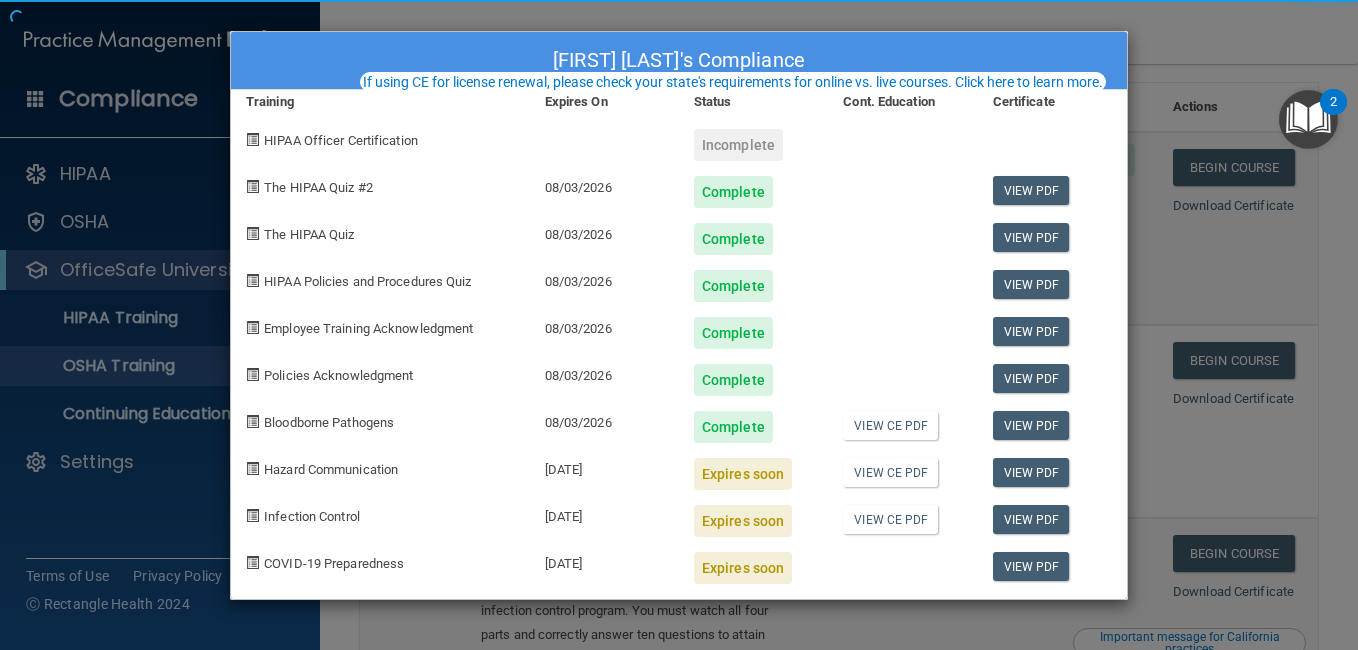 scroll, scrollTop: 169, scrollLeft: 0, axis: vertical 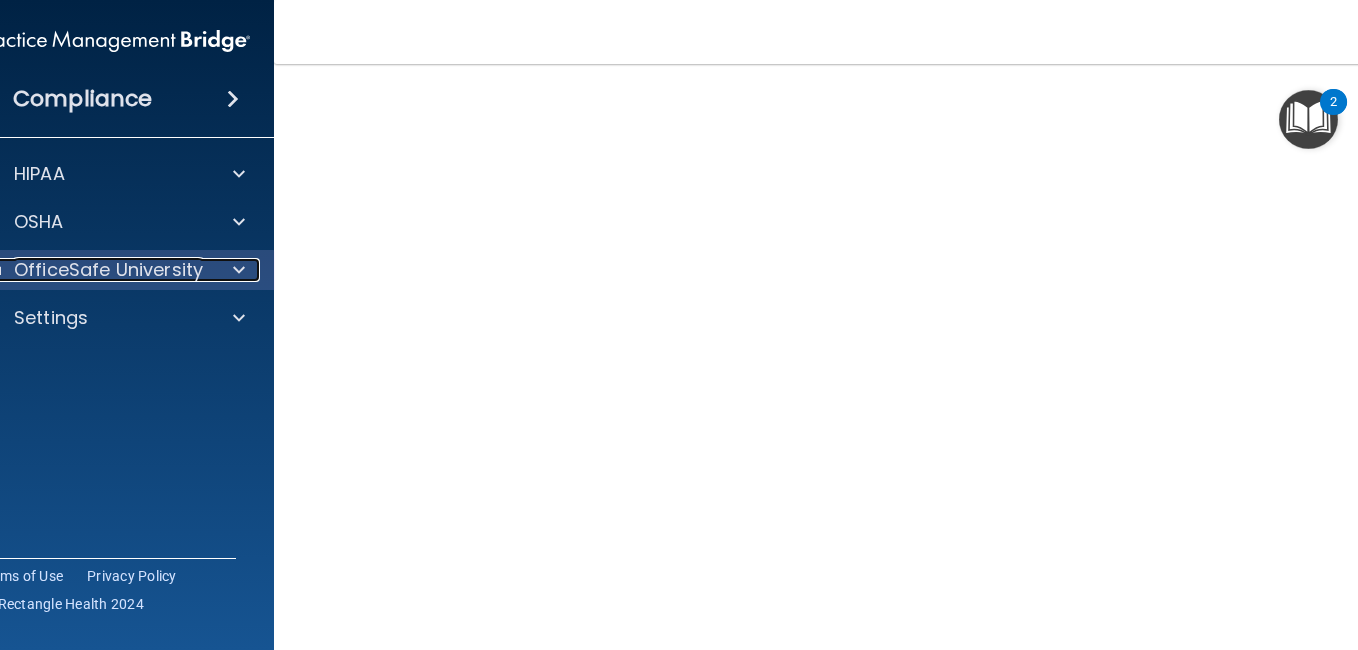 click at bounding box center (236, 270) 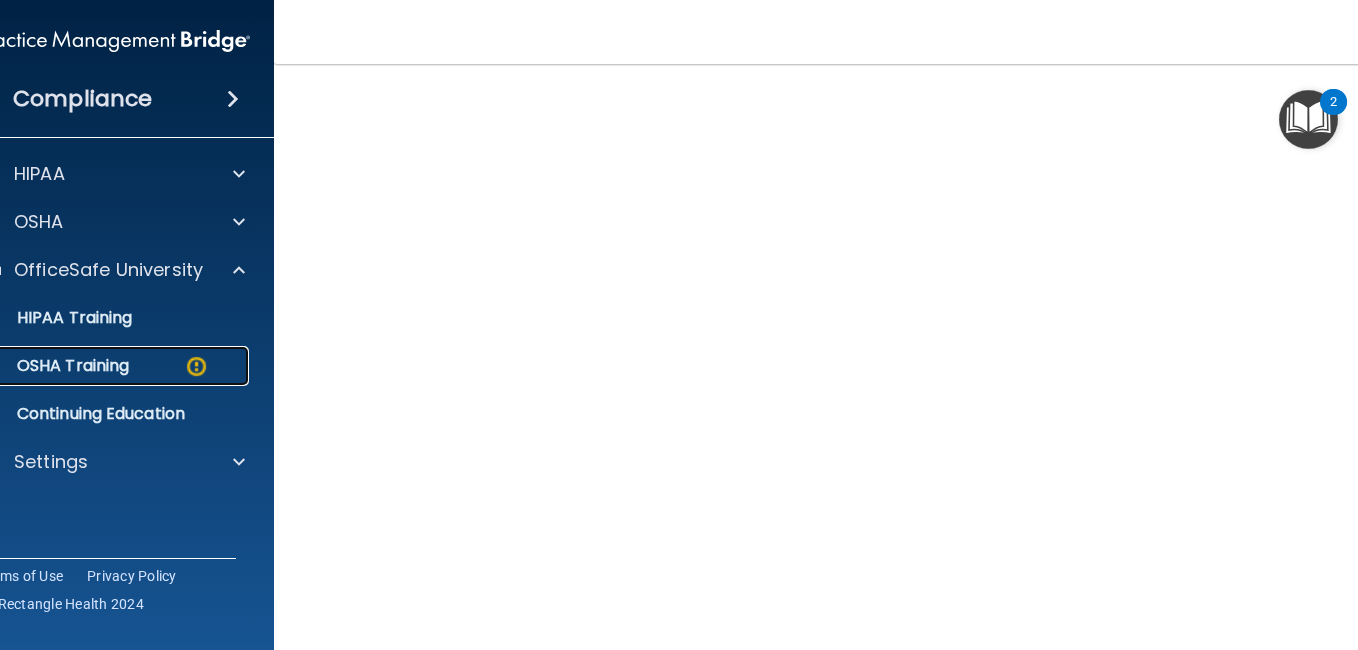 click at bounding box center [196, 366] 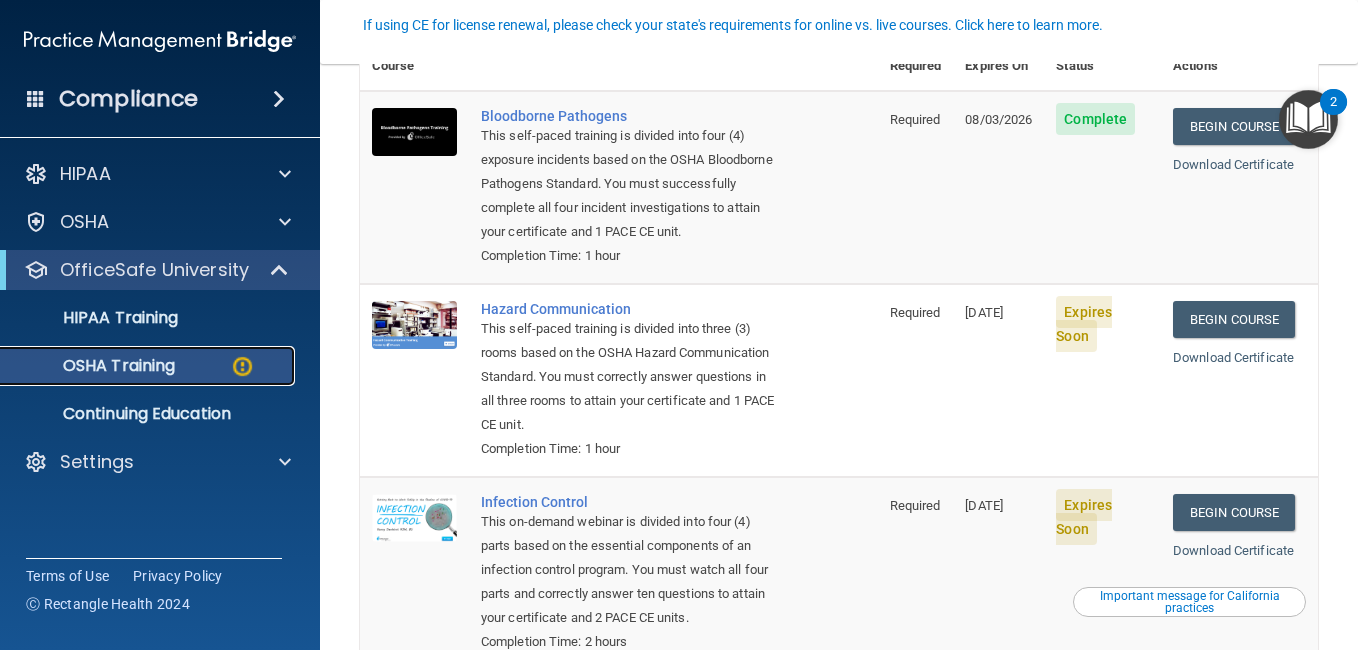 scroll, scrollTop: 192, scrollLeft: 0, axis: vertical 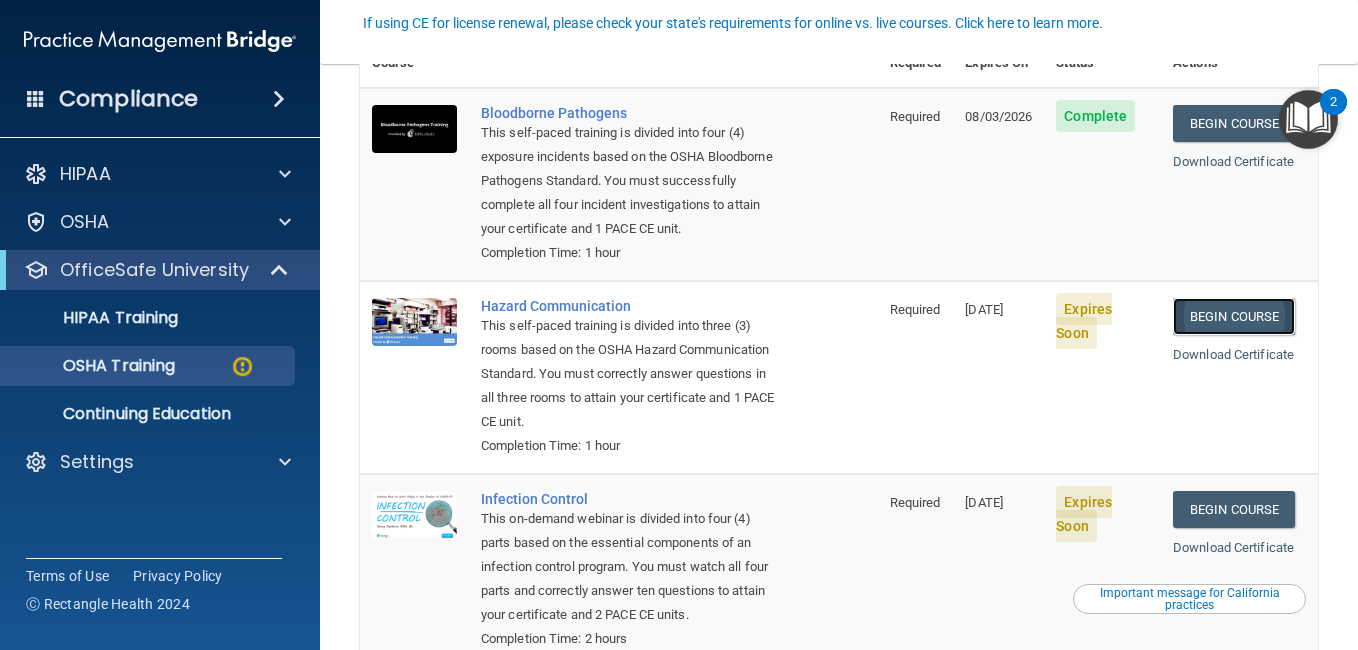 click on "Begin Course" at bounding box center [1234, 316] 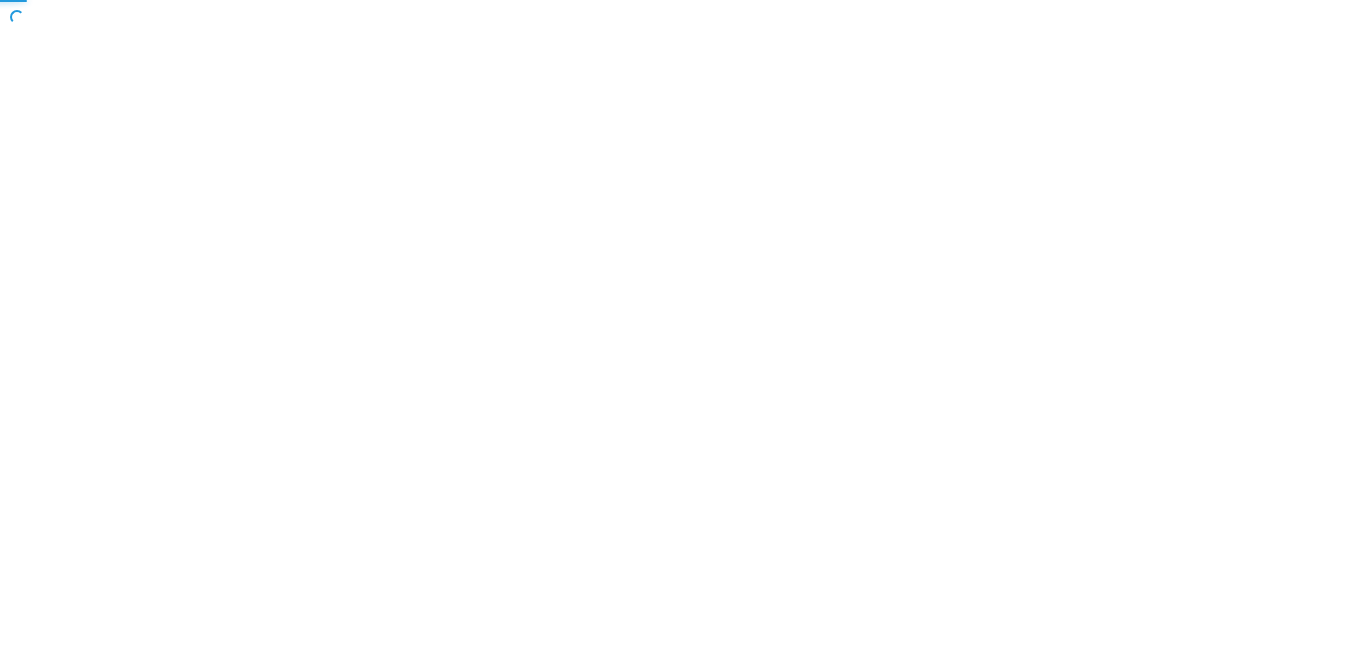 scroll, scrollTop: 0, scrollLeft: 0, axis: both 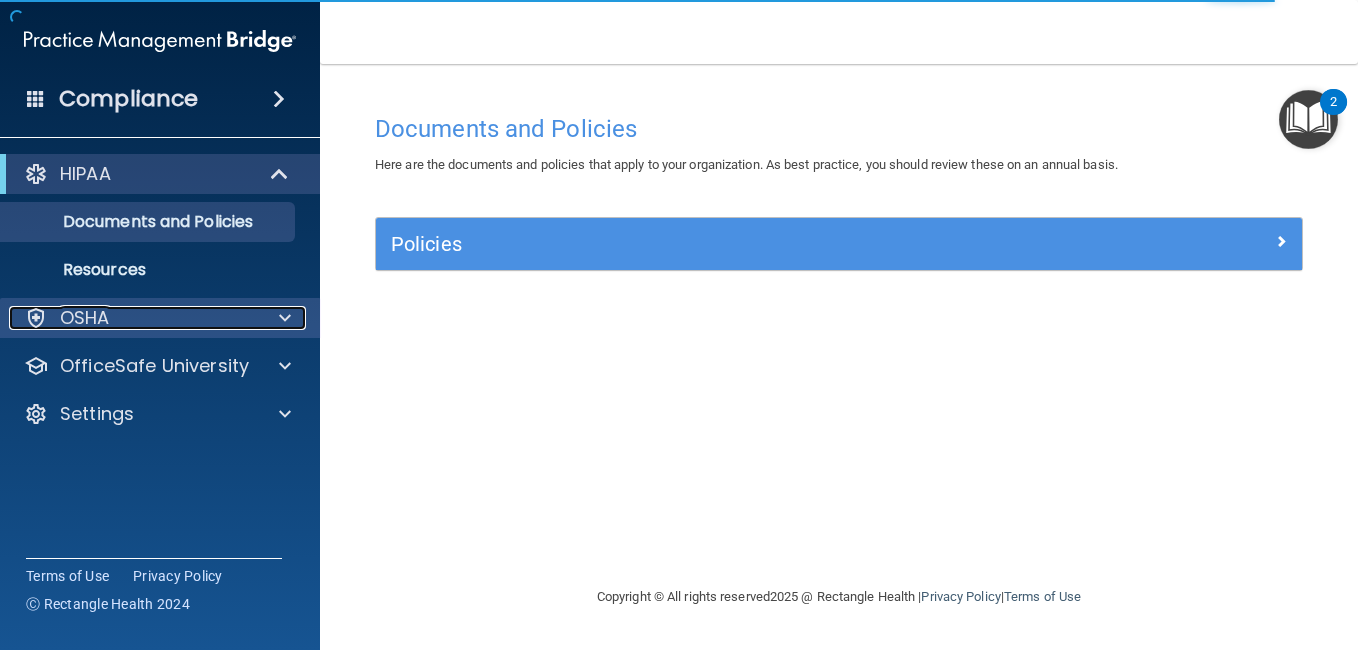 click at bounding box center (282, 318) 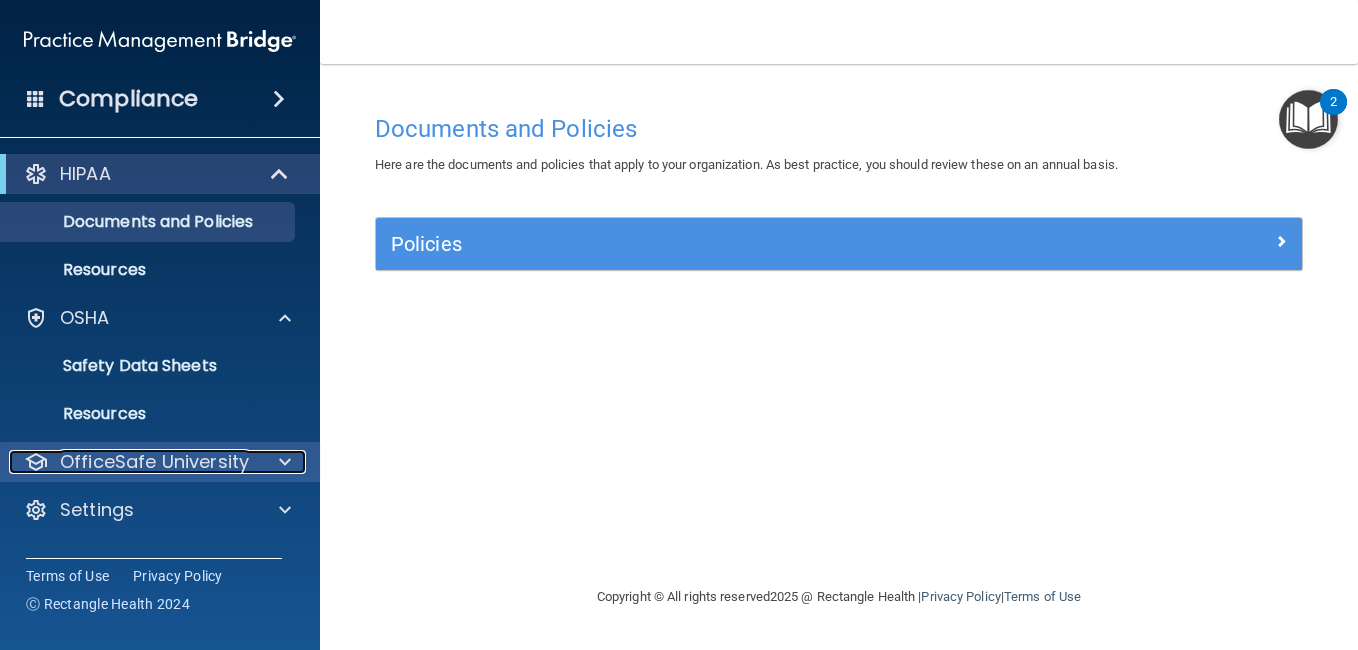 click on "OfficeSafe University" at bounding box center (133, 462) 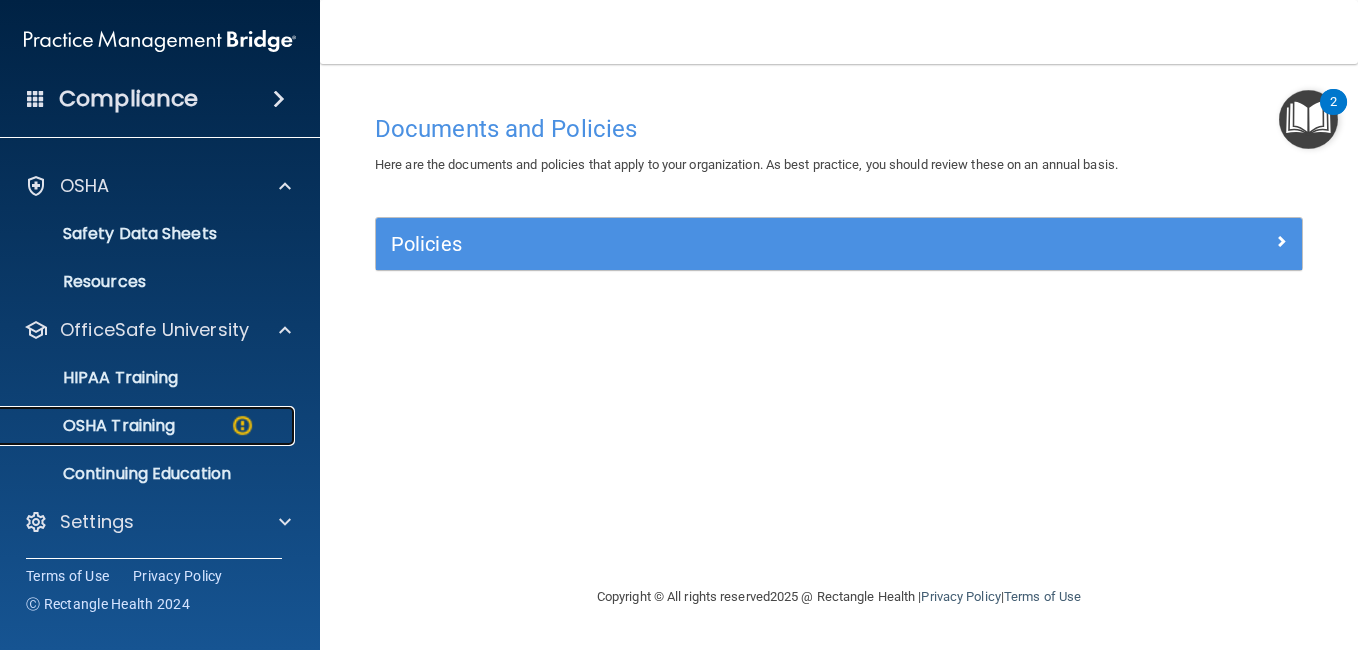click on "OSHA Training" at bounding box center (149, 426) 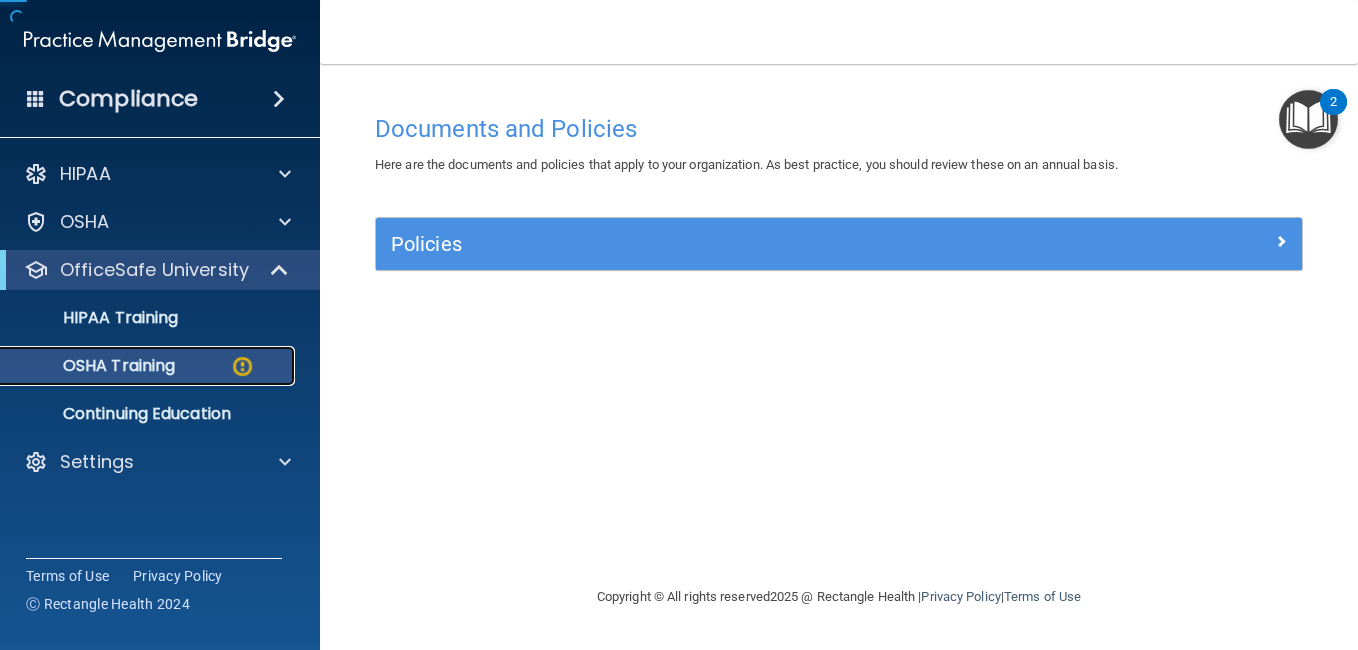 scroll, scrollTop: 0, scrollLeft: 0, axis: both 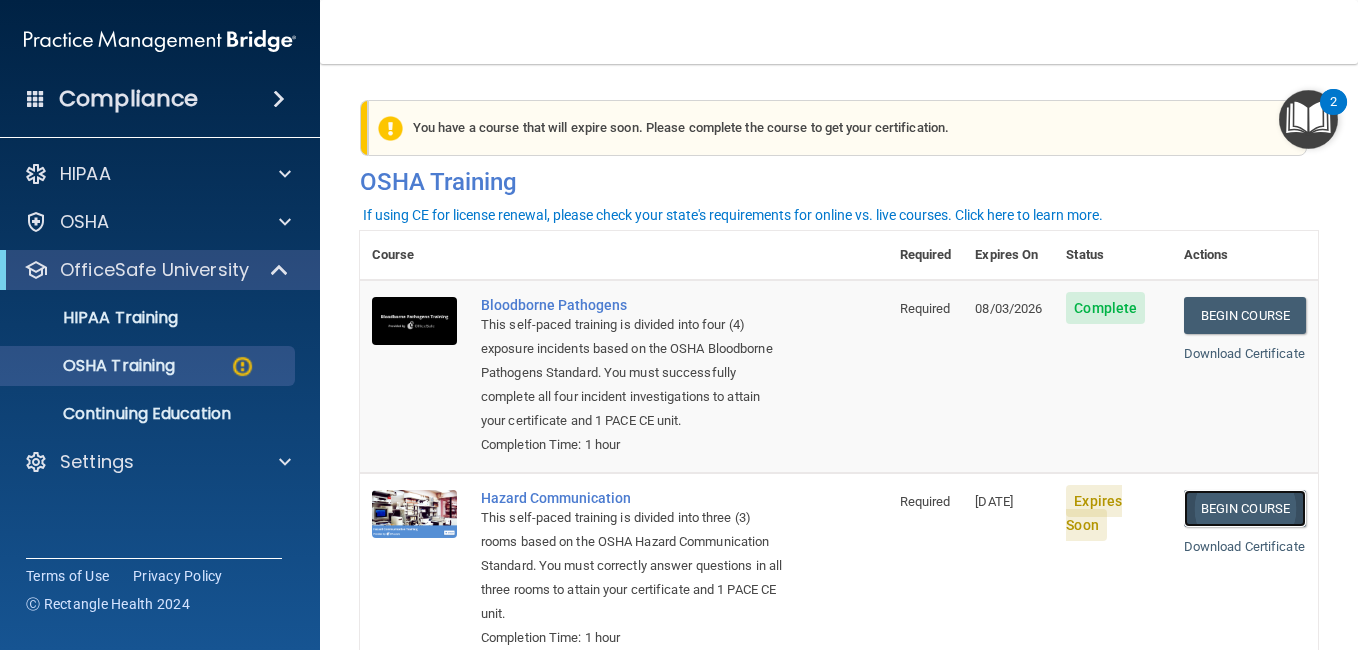 click on "Begin Course" at bounding box center [1245, 508] 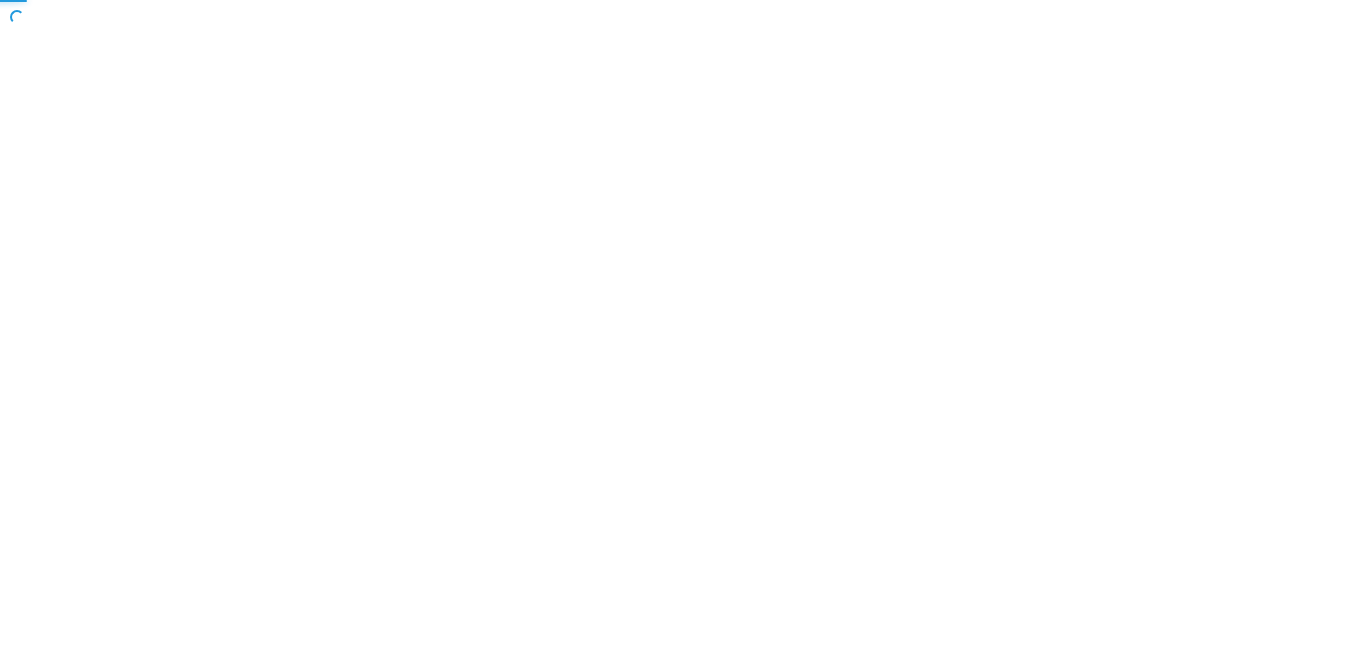 scroll, scrollTop: 0, scrollLeft: 0, axis: both 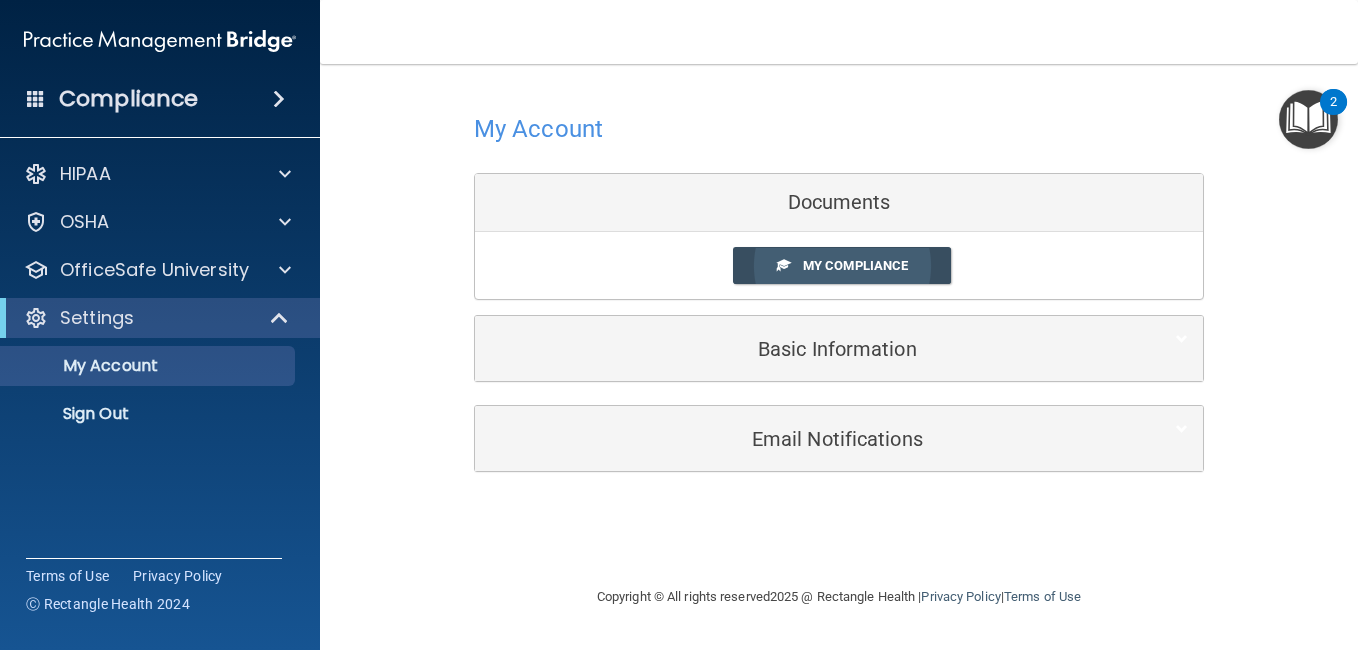 click on "My Compliance" at bounding box center (855, 265) 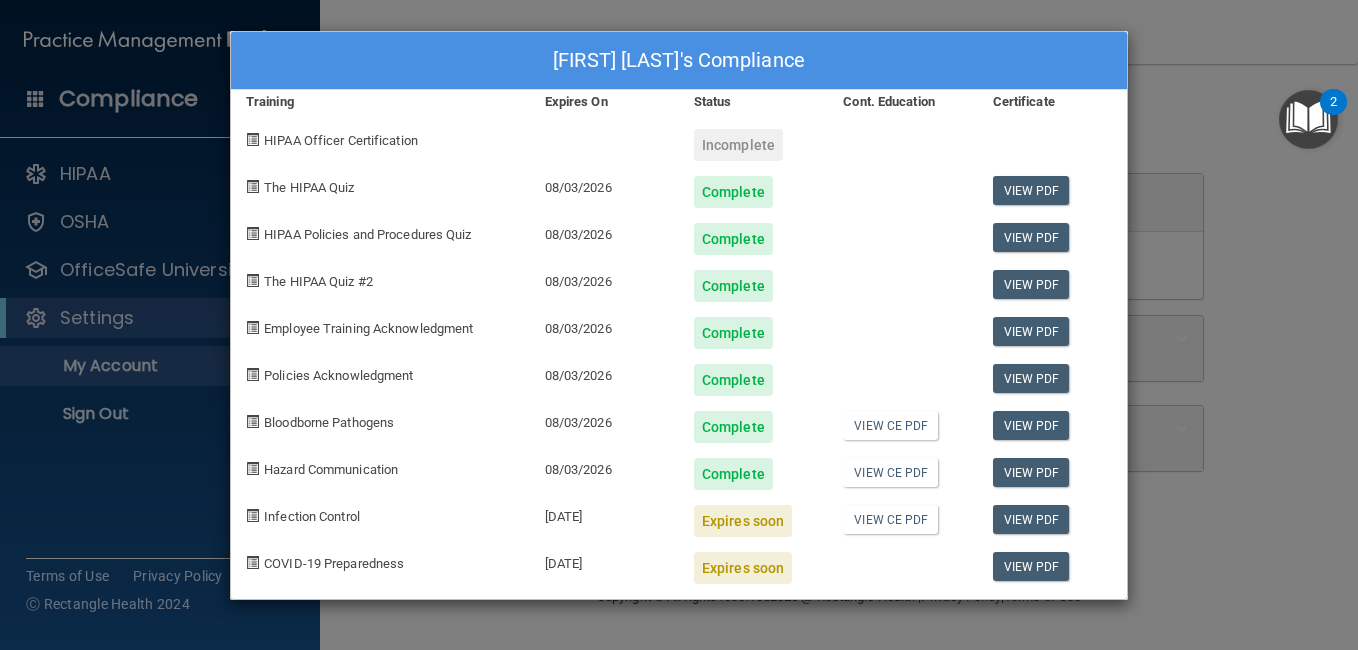 click on "[FIRST] [LAST]'s Compliance      Training   Expires On   Status   Cont. Education   Certificate         HIPAA Officer Certification             Incomplete                      The HIPAA Quiz      [DATE]       Complete              View PDF         HIPAA Policies and Procedures Quiz      [DATE]       Complete              View PDF         The HIPAA Quiz #2      [DATE]       Complete              View PDF         Employee Training Acknowledgment      [DATE]       Complete              View PDF         Policies Acknowledgment      [DATE]       Complete              View PDF         Bloodborne Pathogens      [DATE]       Complete        View CE PDF       View PDF         Hazard Communication      [DATE]       Complete        View CE PDF       View PDF         Infection Control      [DATE]       Expires soon        View CE PDF       View PDF         COVID-19 Preparedness      [DATE]       Expires soon              View PDF" at bounding box center (679, 325) 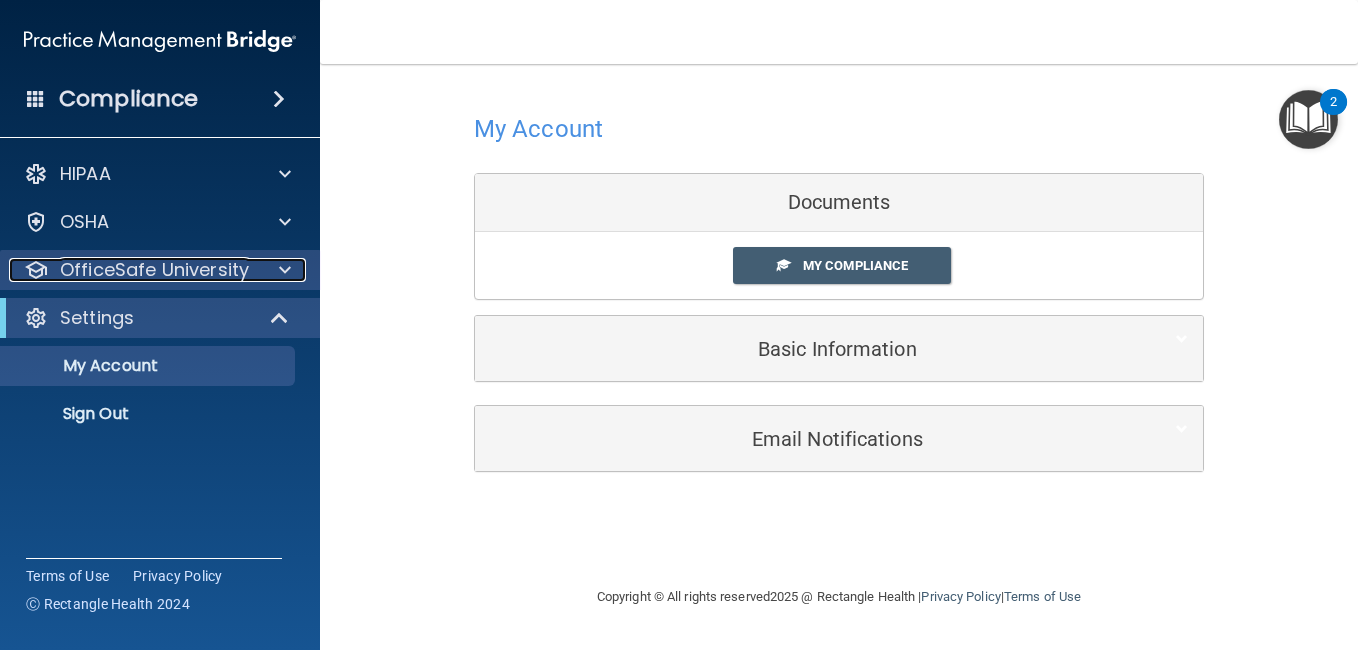 click on "OfficeSafe University" at bounding box center (133, 270) 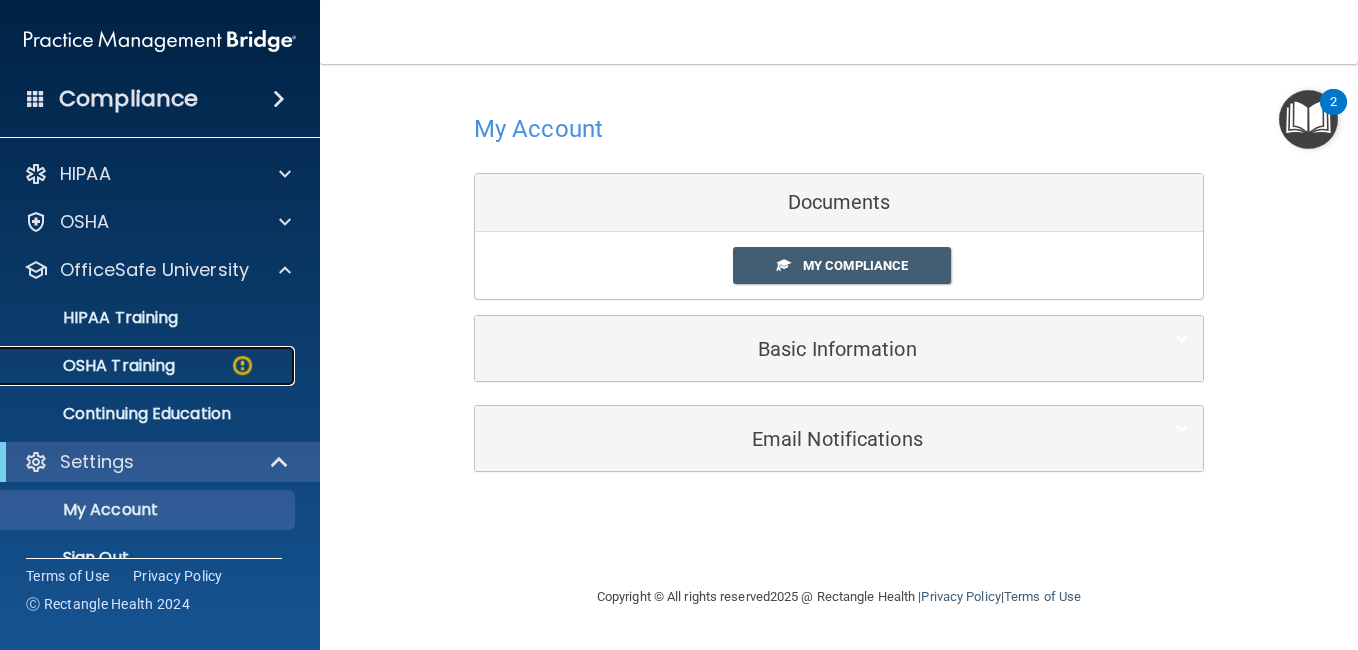 click on "OSHA Training" at bounding box center [137, 366] 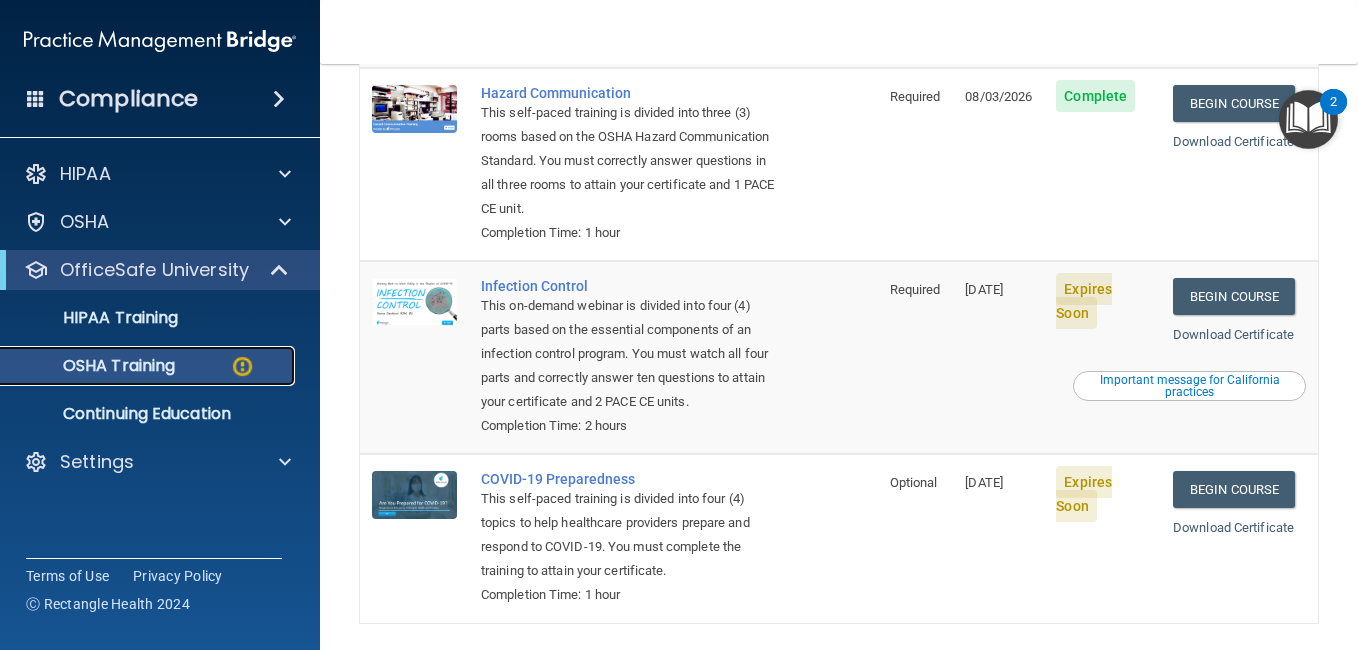 scroll, scrollTop: 409, scrollLeft: 0, axis: vertical 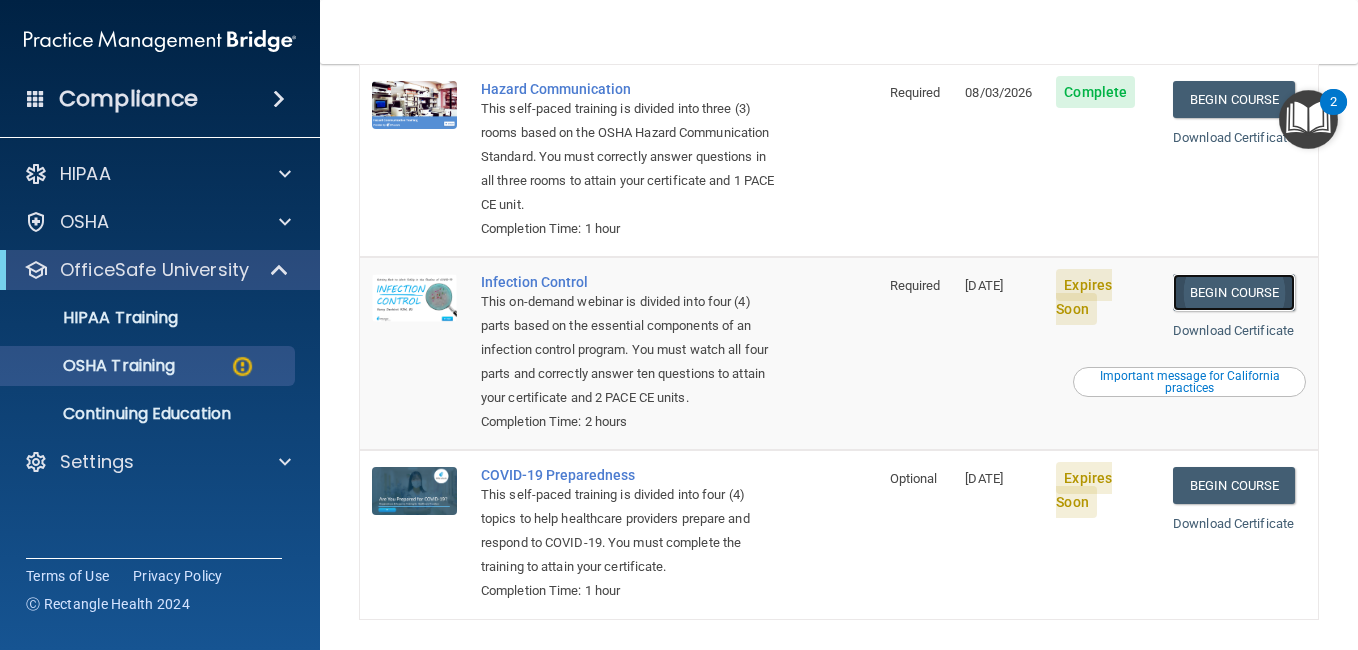 click on "Begin Course" at bounding box center [1234, 292] 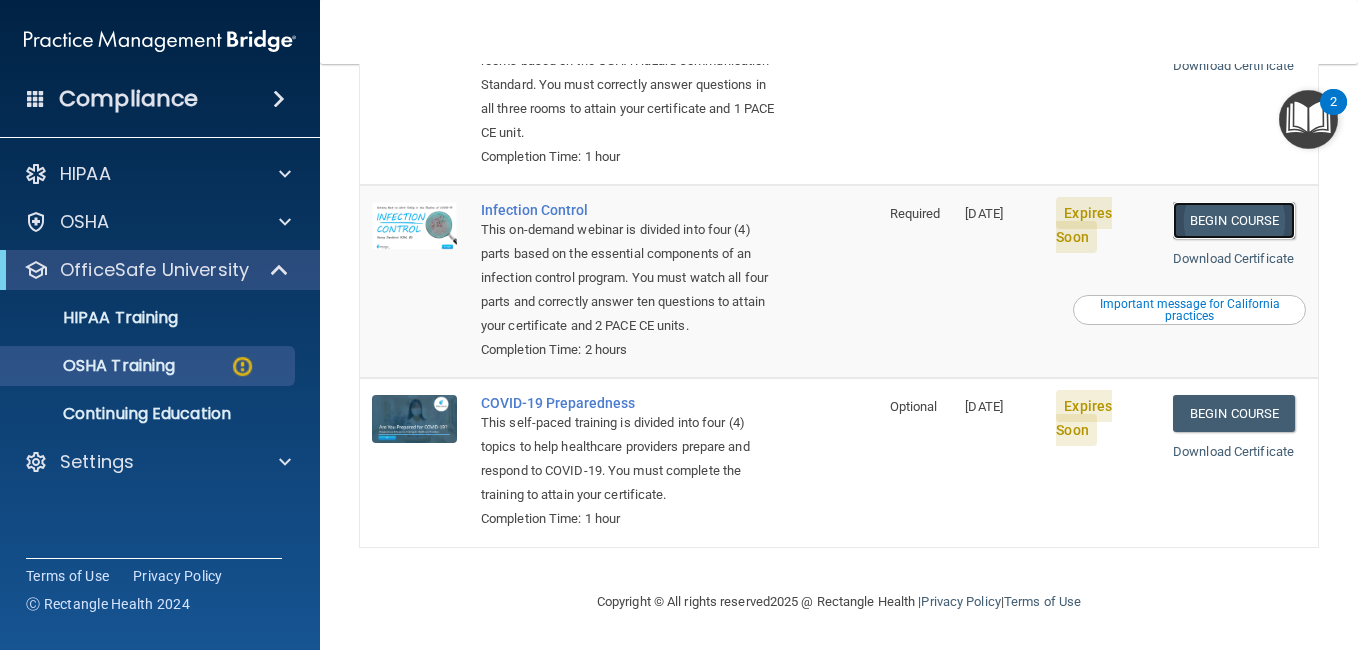 scroll, scrollTop: 510, scrollLeft: 0, axis: vertical 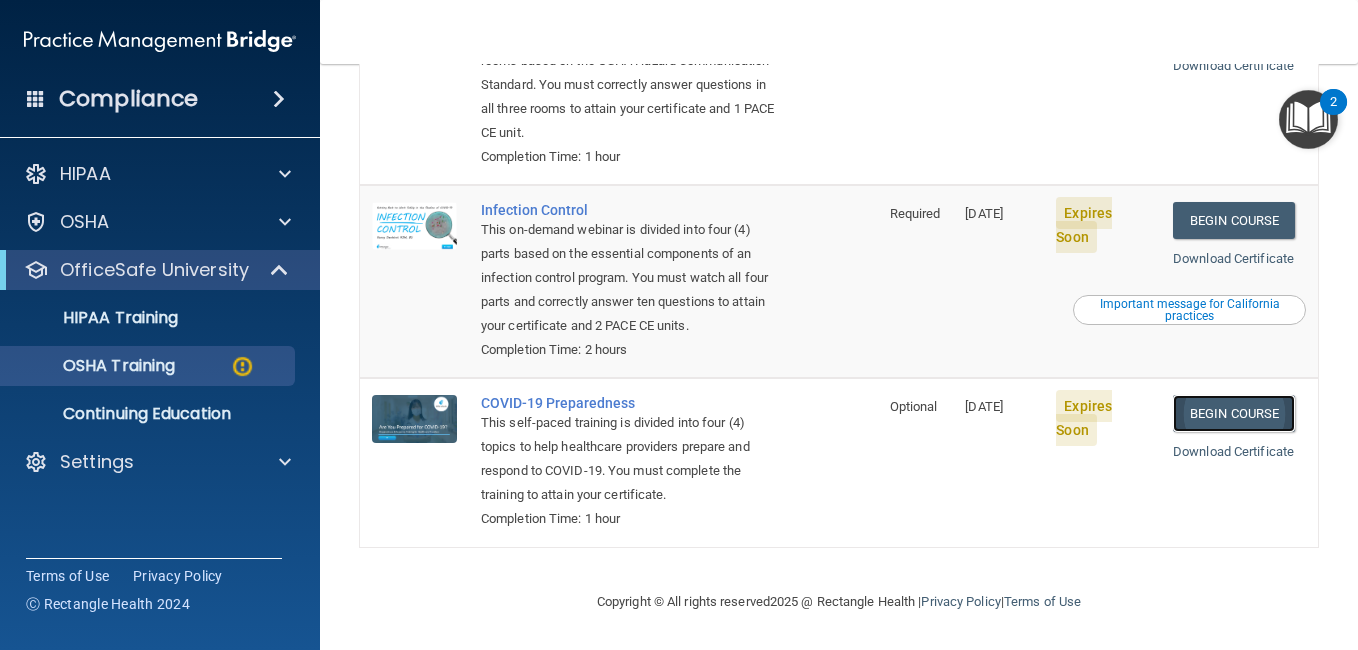 click on "Begin Course" at bounding box center [1234, 413] 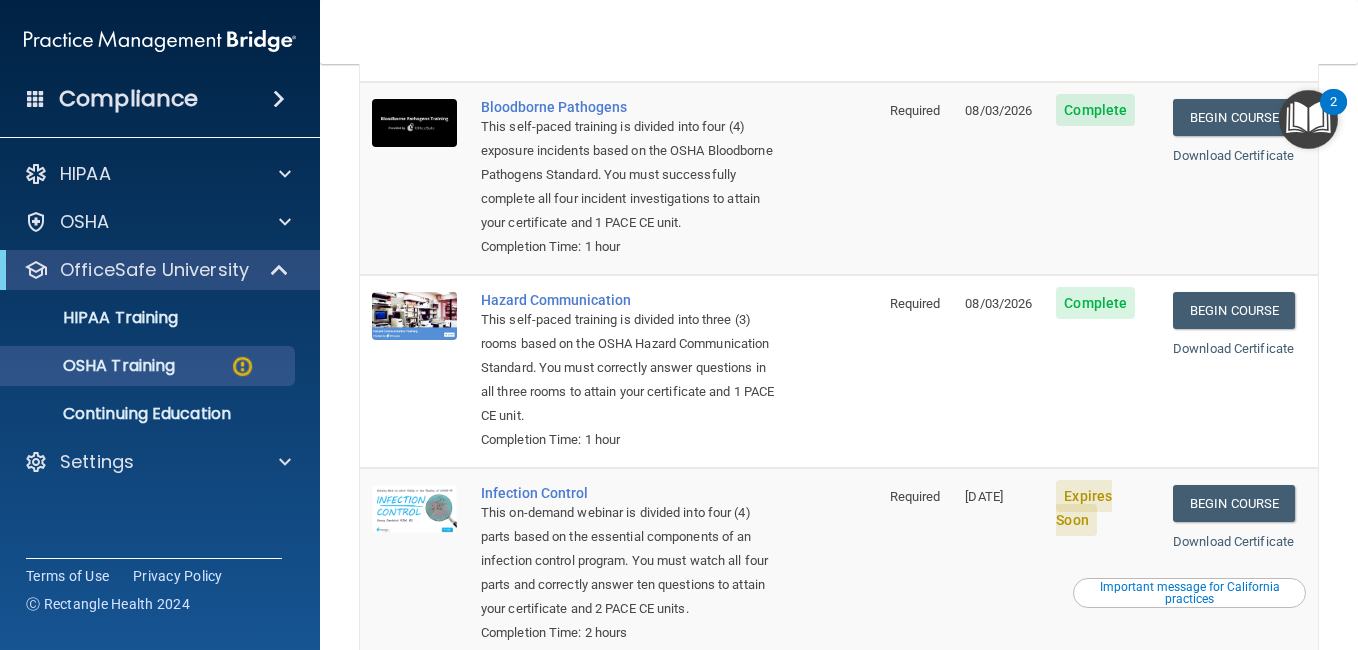 scroll, scrollTop: 0, scrollLeft: 0, axis: both 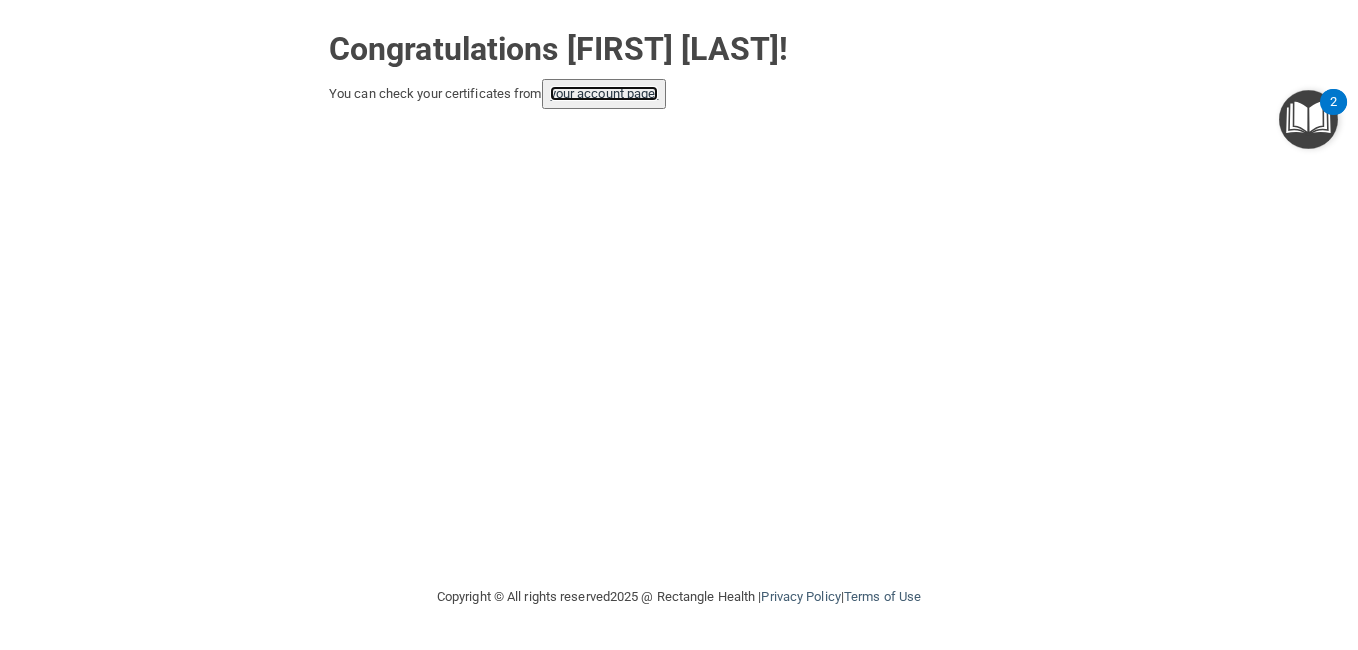 click on "your account page!" at bounding box center [604, 93] 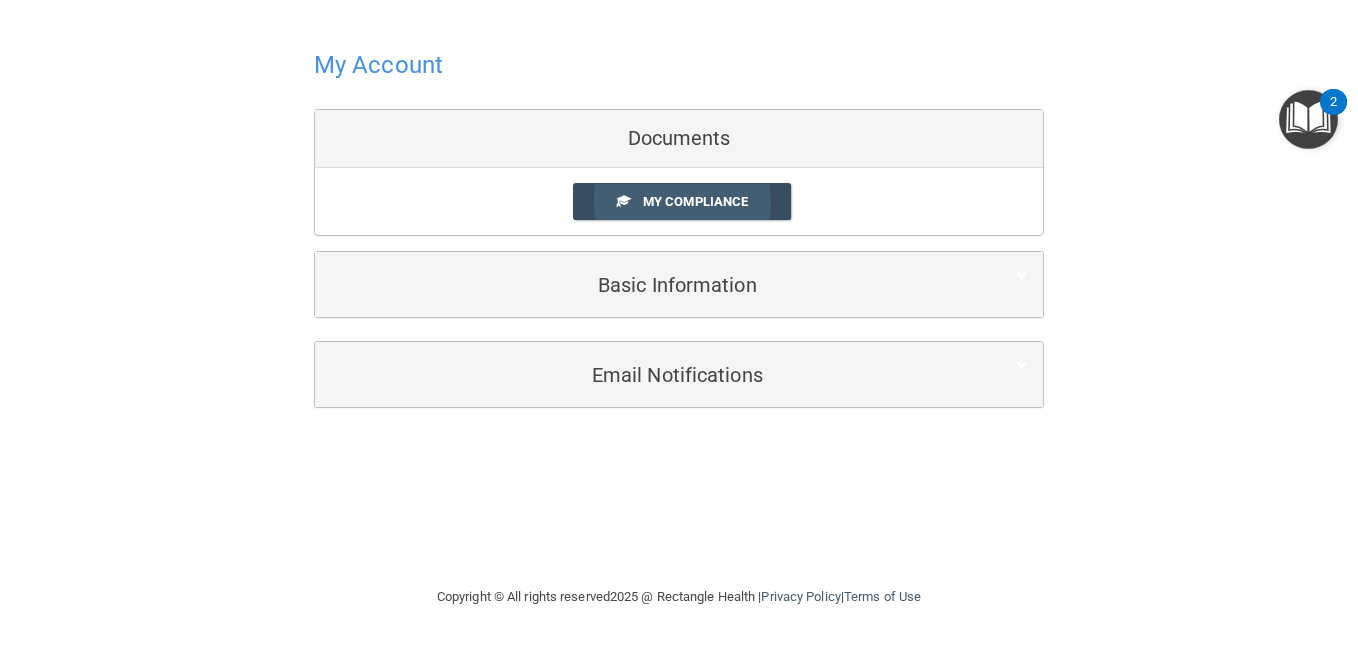click on "My Compliance" at bounding box center (682, 201) 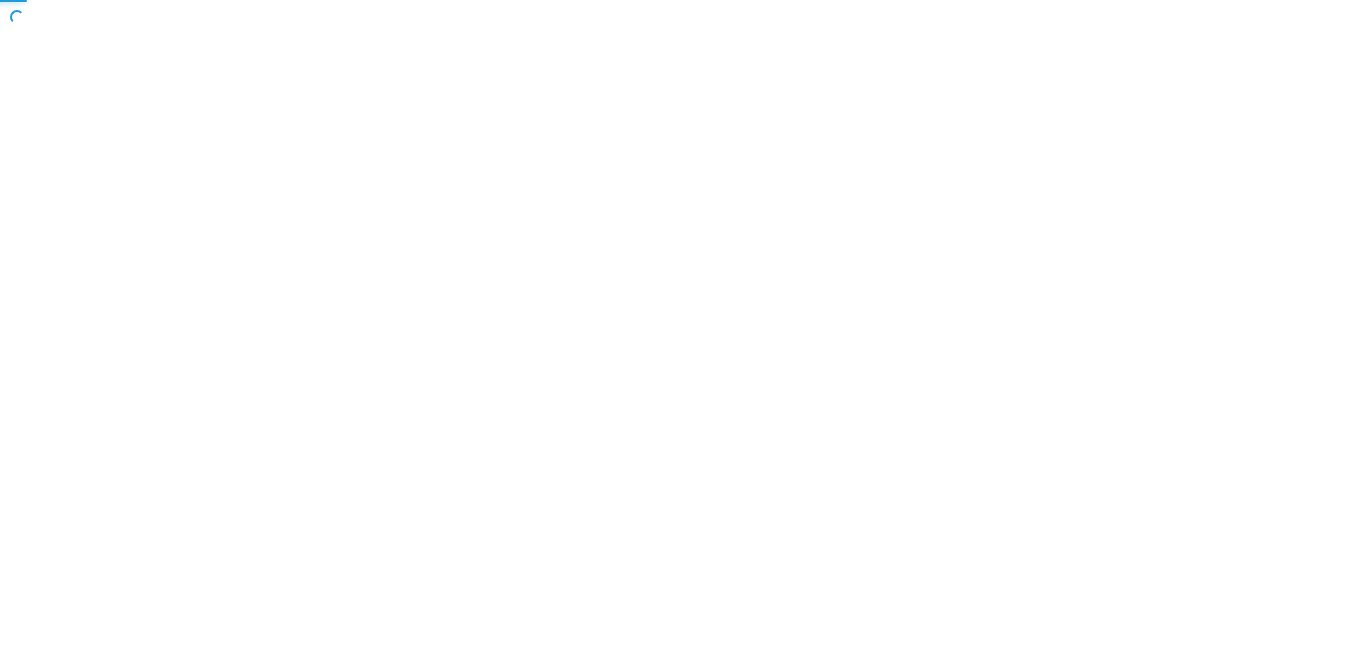 scroll, scrollTop: 0, scrollLeft: 0, axis: both 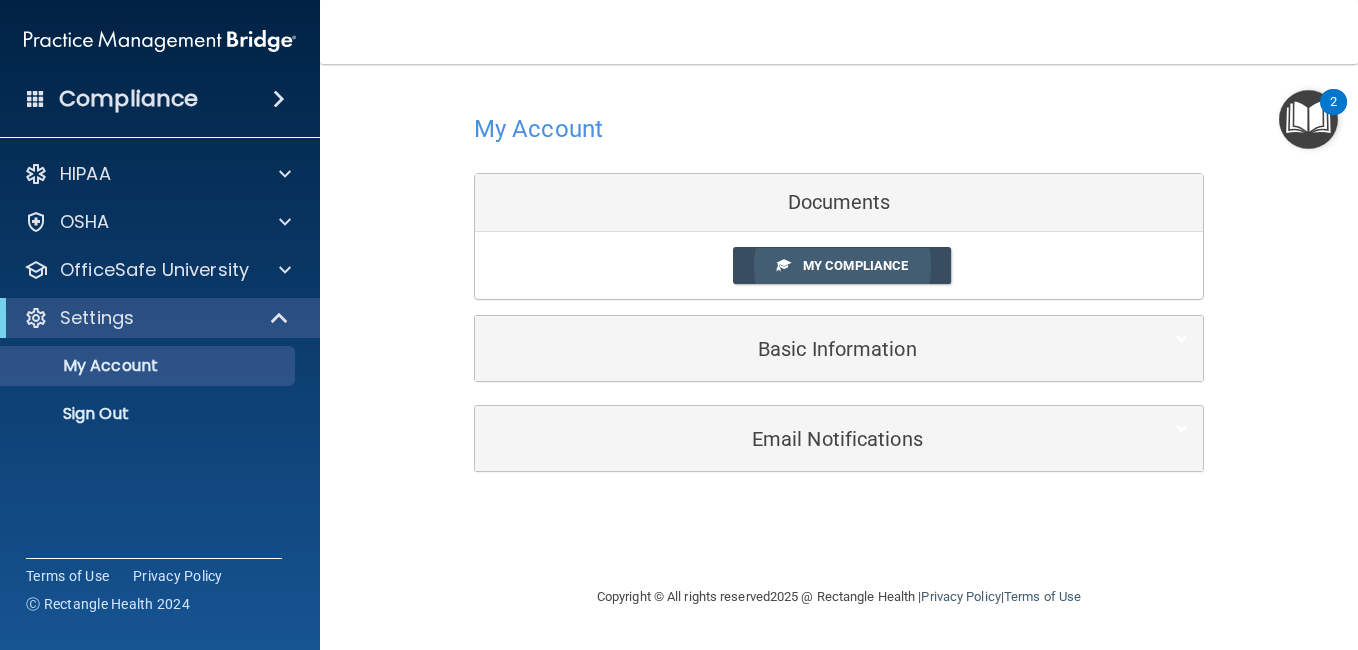 click on "My Compliance" at bounding box center (855, 265) 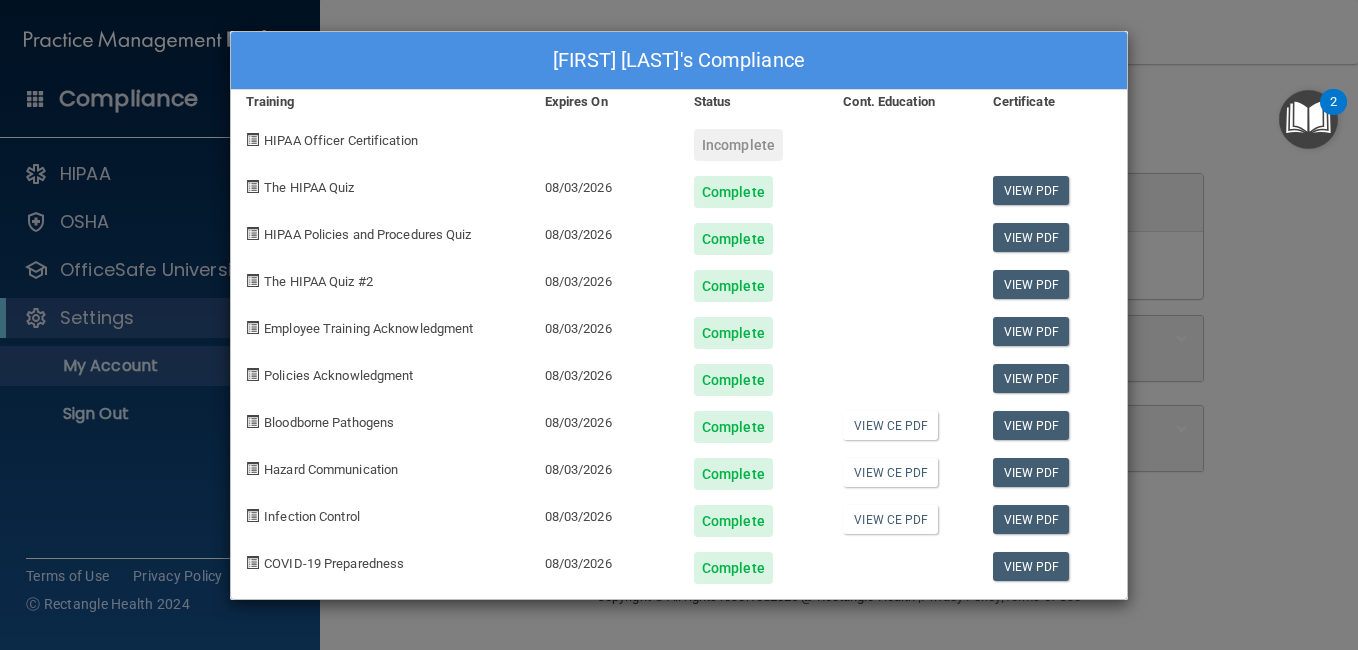 click on "Incomplete" at bounding box center (738, 145) 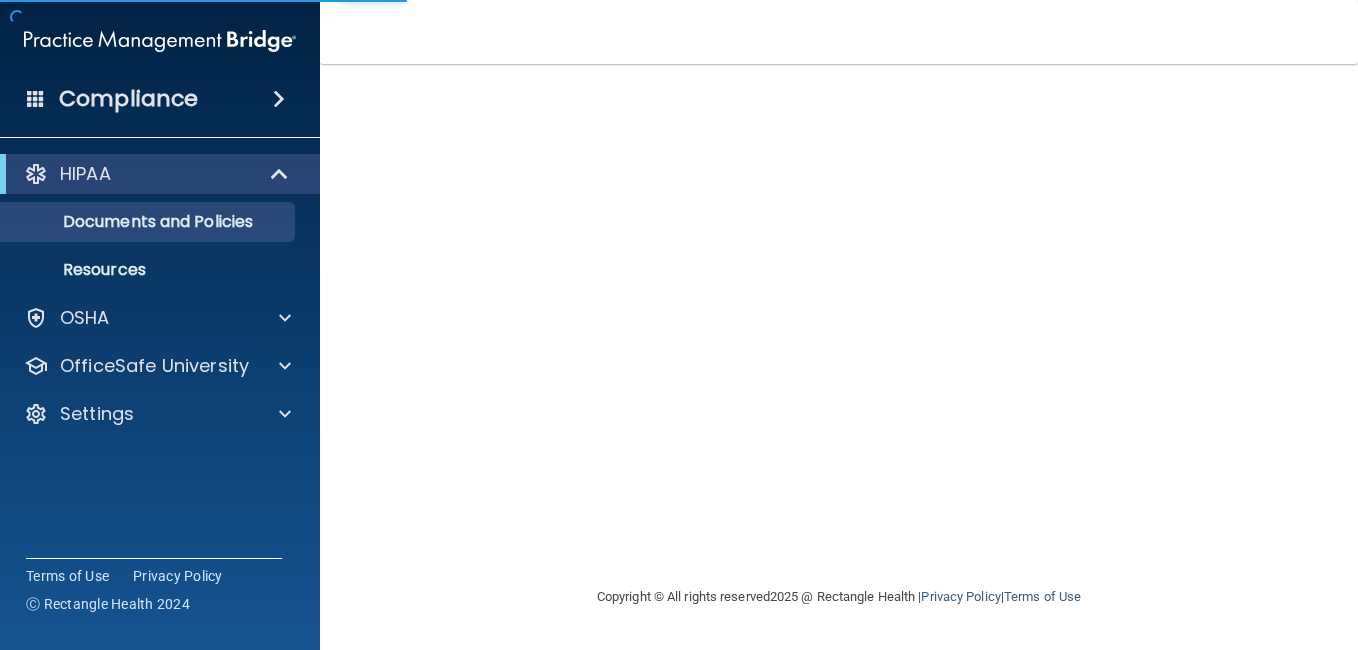scroll, scrollTop: 0, scrollLeft: 0, axis: both 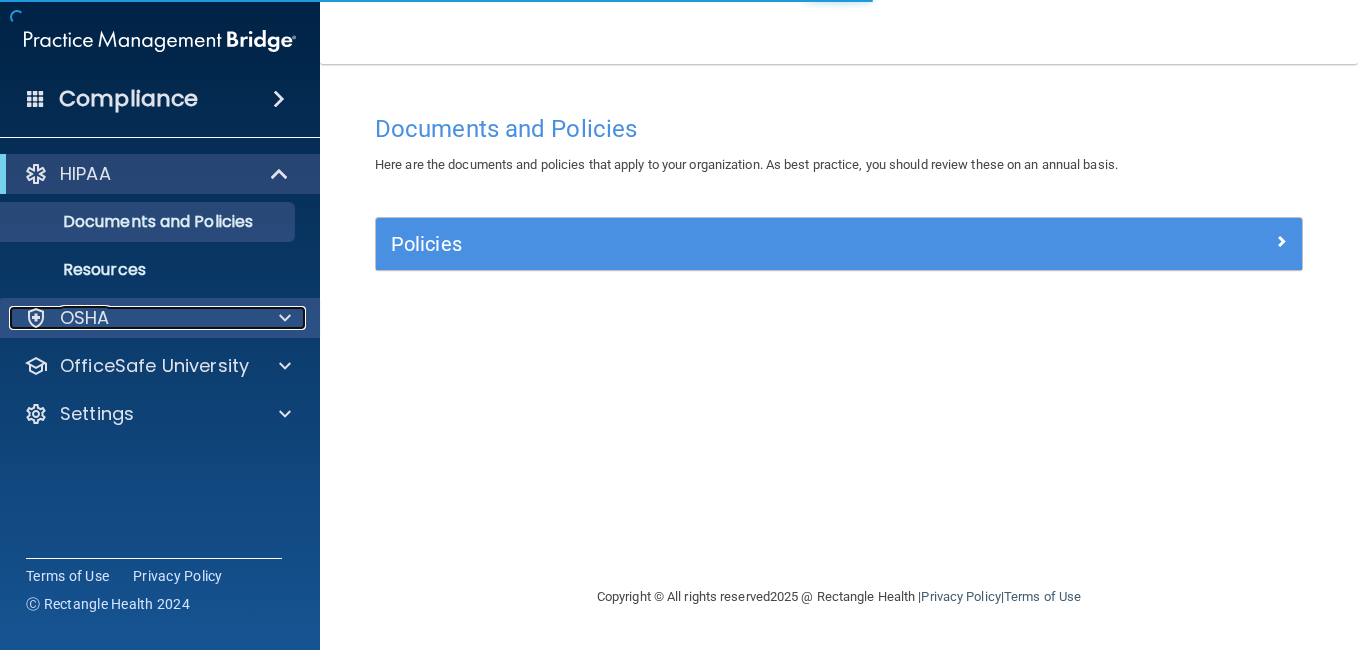 click at bounding box center [285, 318] 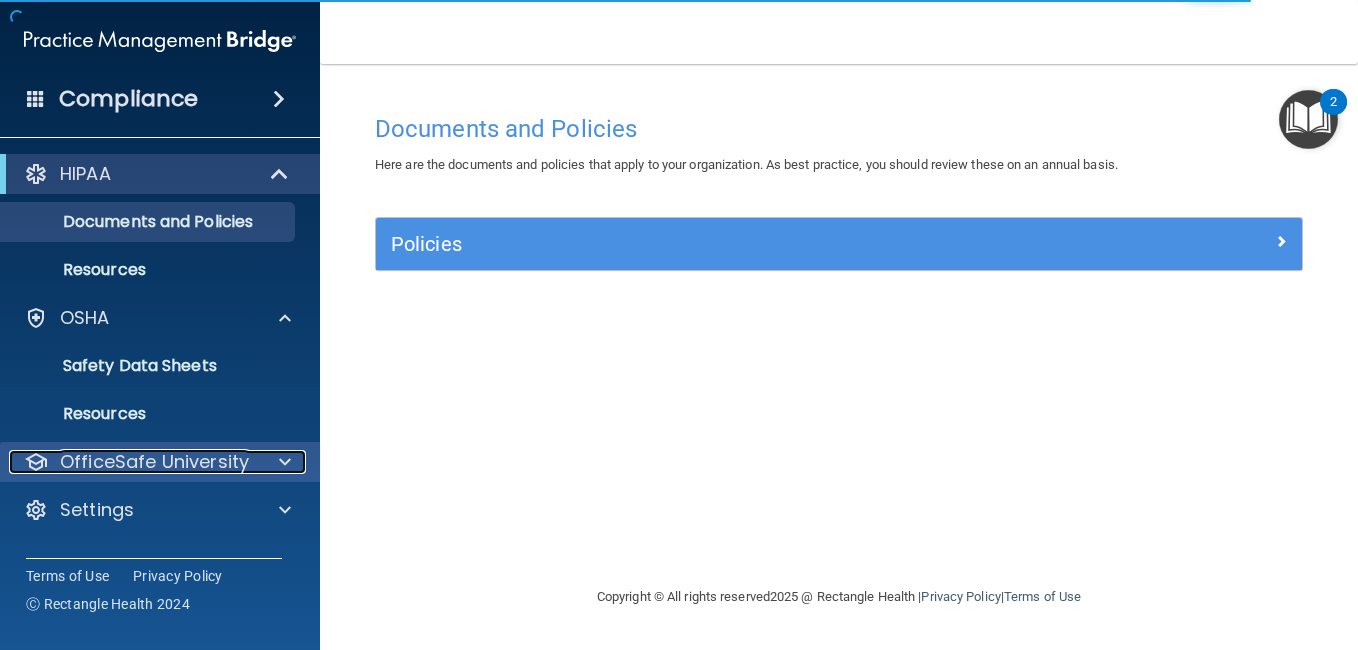 click at bounding box center (282, 462) 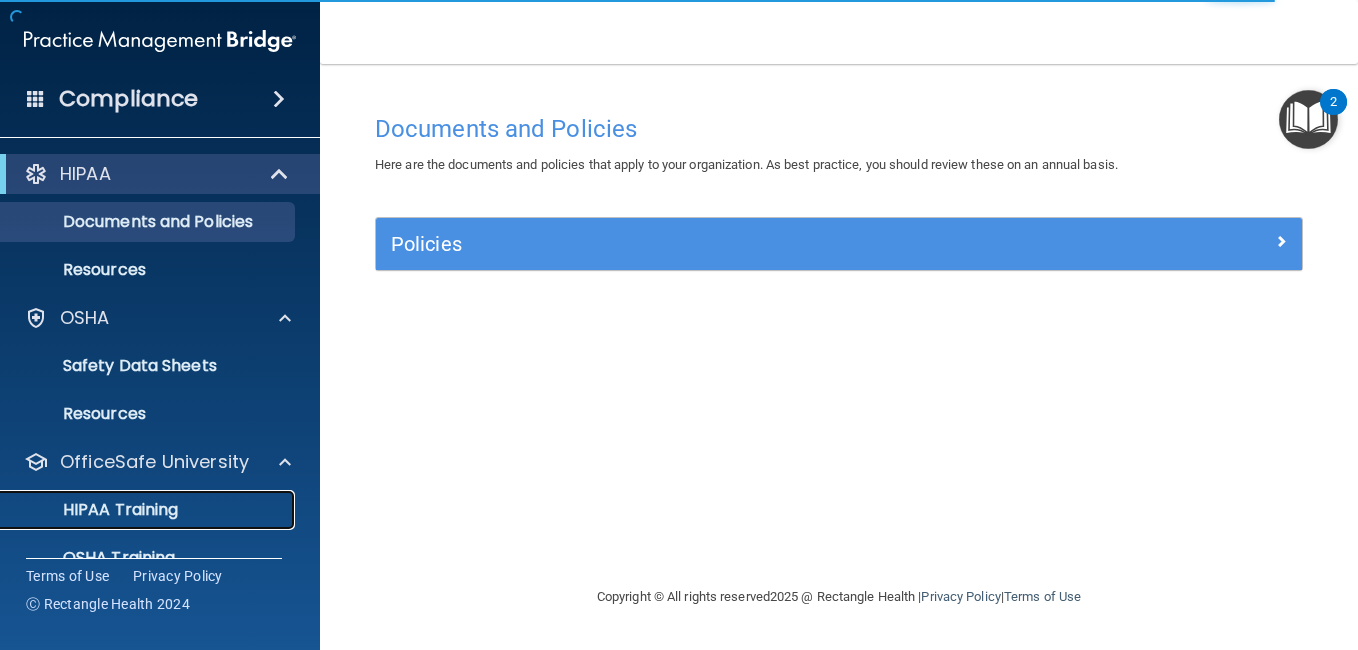 click on "HIPAA Training" at bounding box center (149, 510) 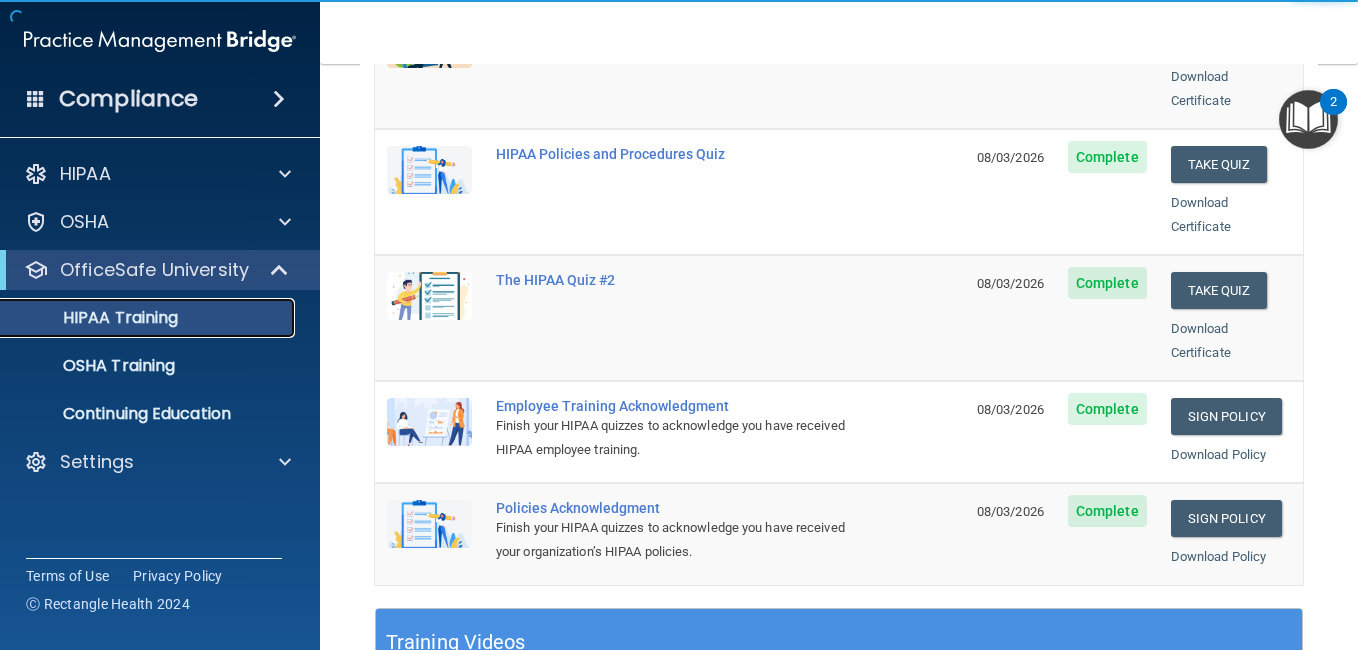scroll, scrollTop: 354, scrollLeft: 0, axis: vertical 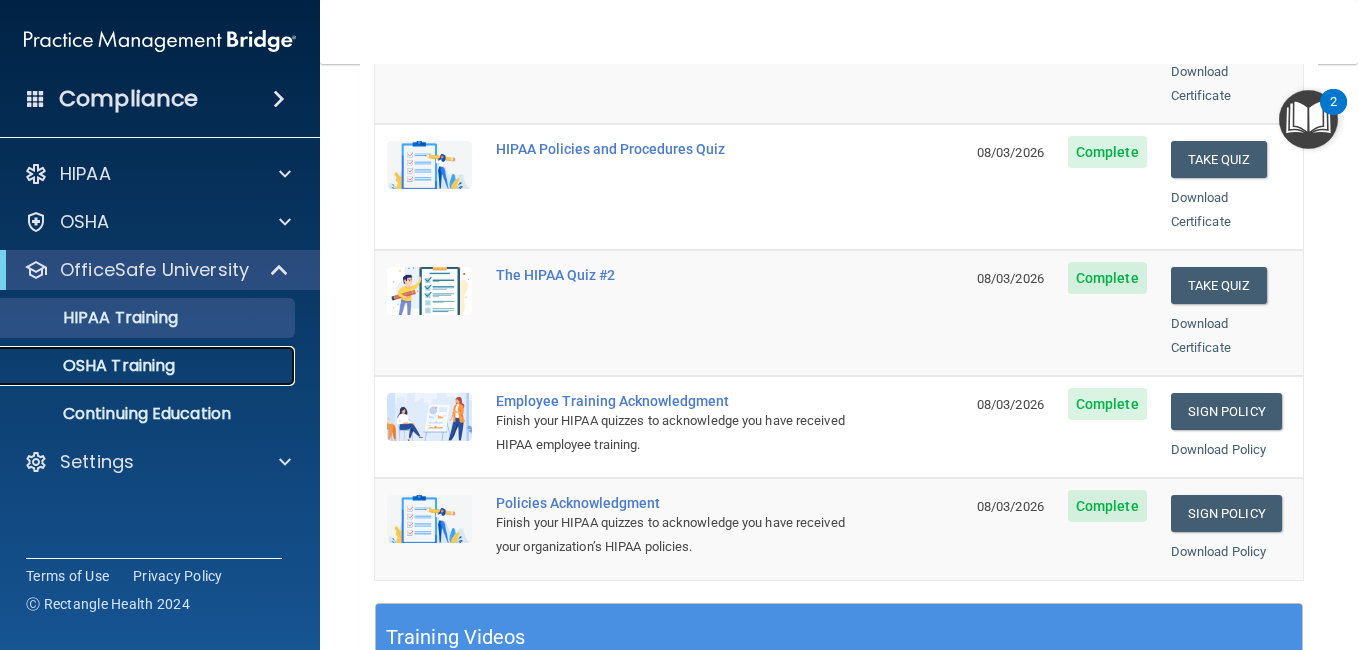 click on "OSHA Training" at bounding box center [137, 366] 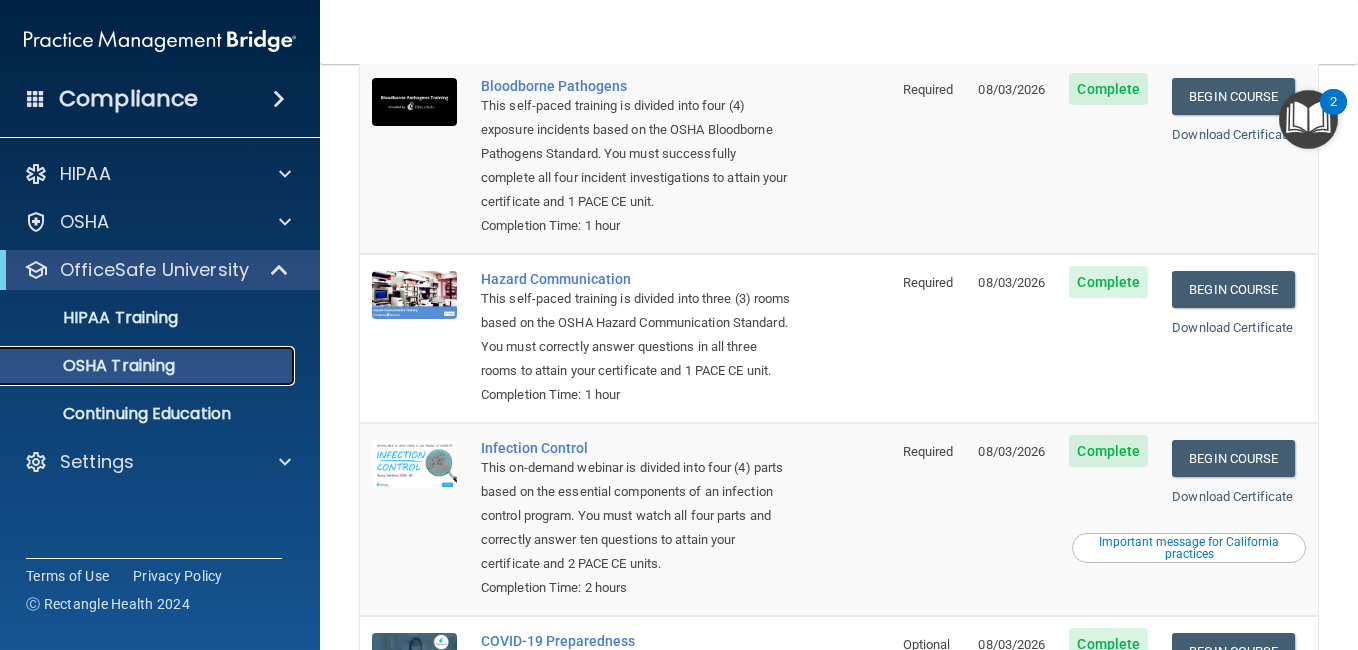 scroll, scrollTop: 176, scrollLeft: 0, axis: vertical 